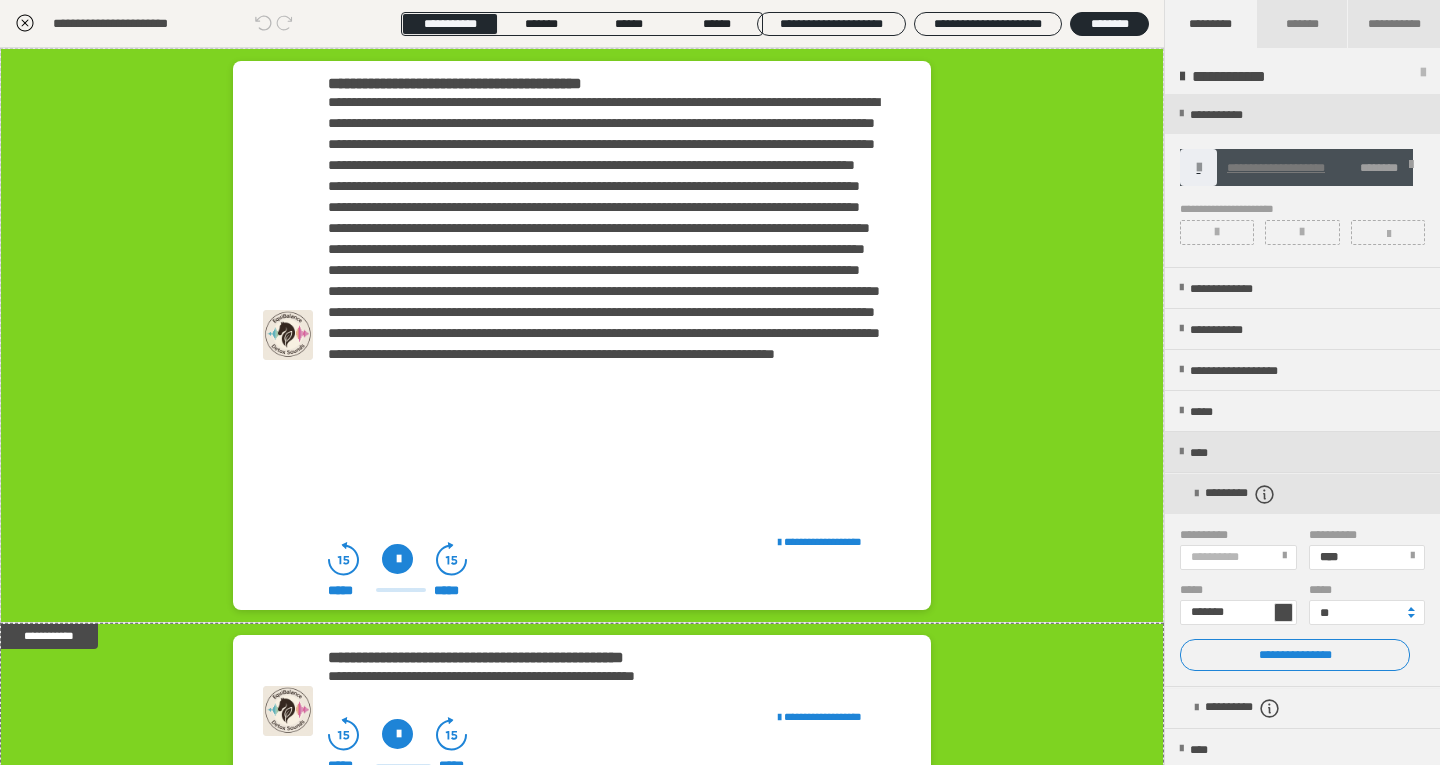 scroll, scrollTop: 374, scrollLeft: 0, axis: vertical 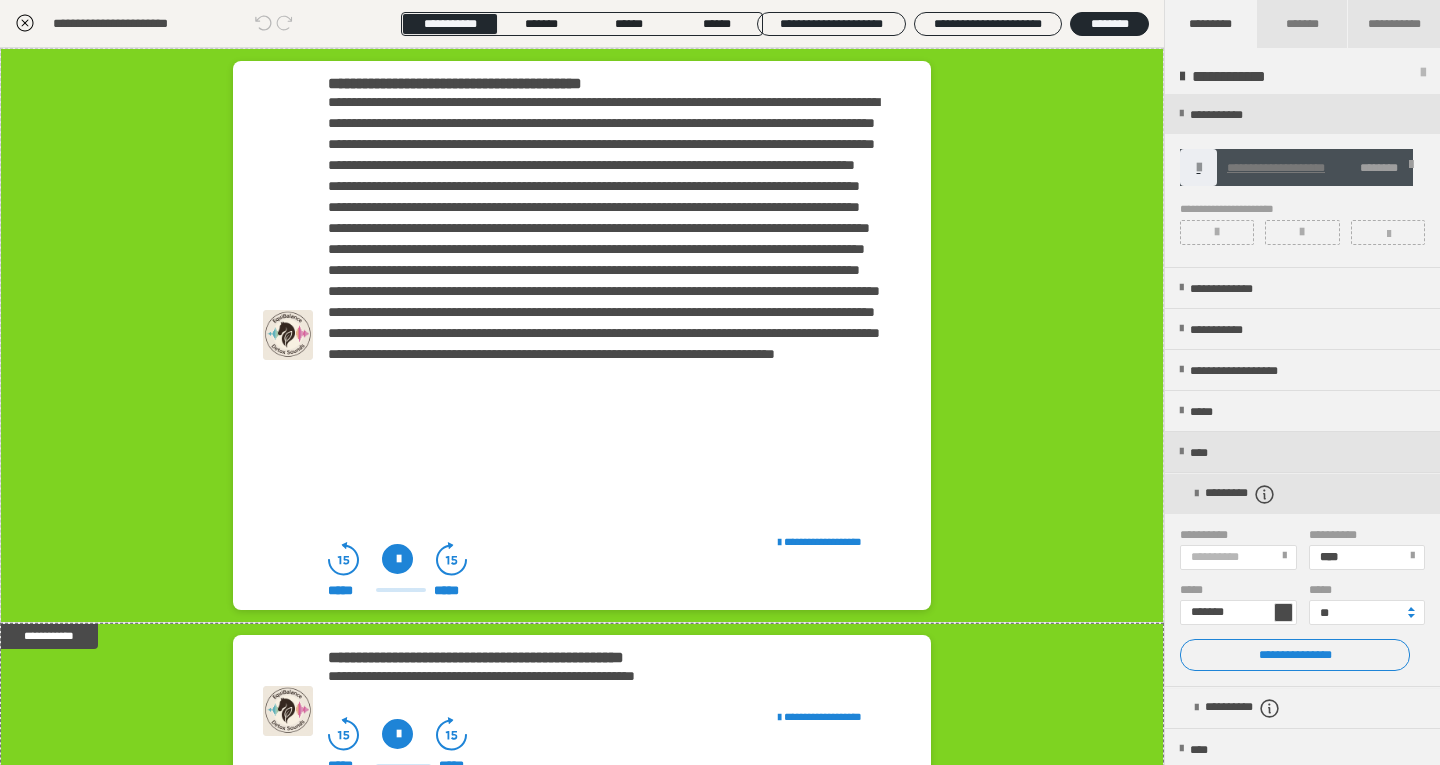 click at bounding box center (1411, 168) 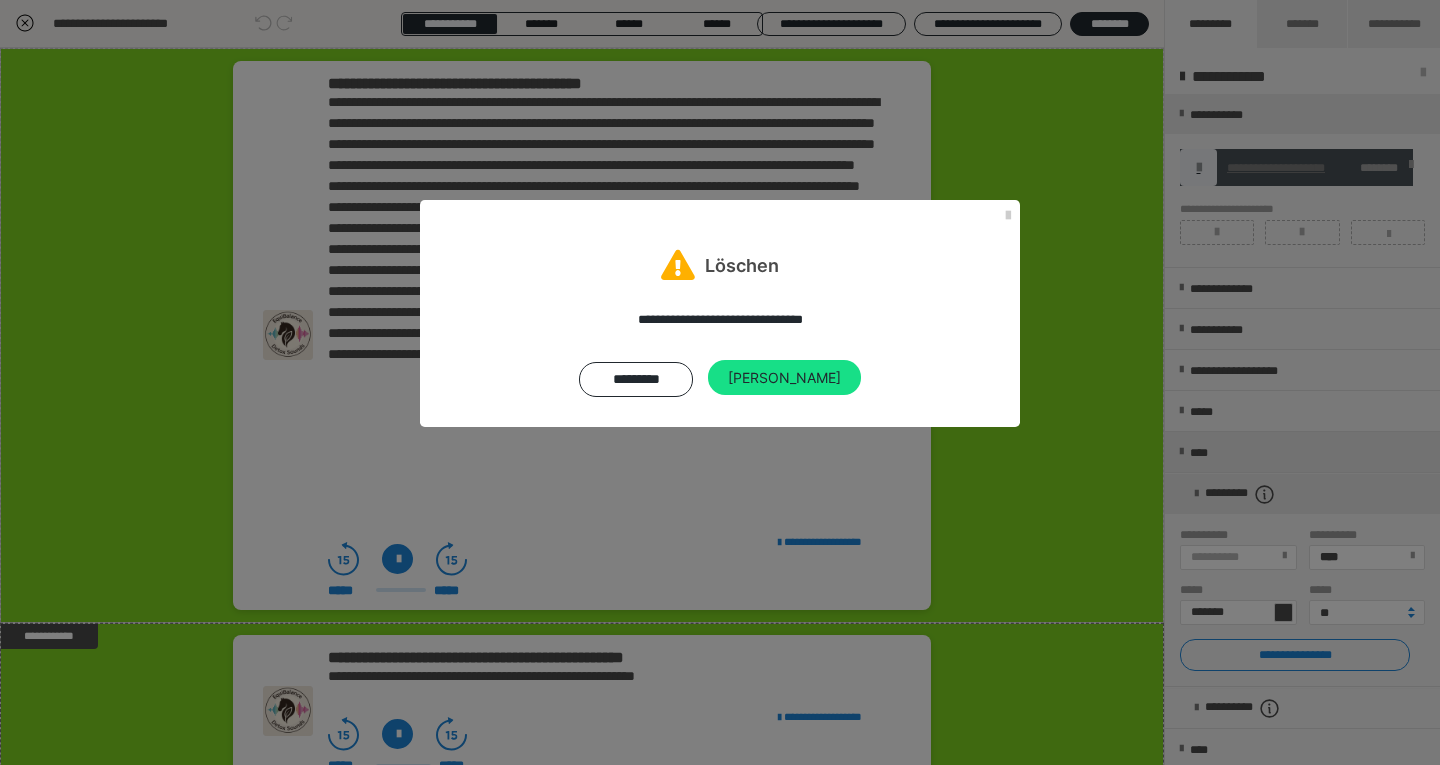 click on "Ja" at bounding box center [784, 378] 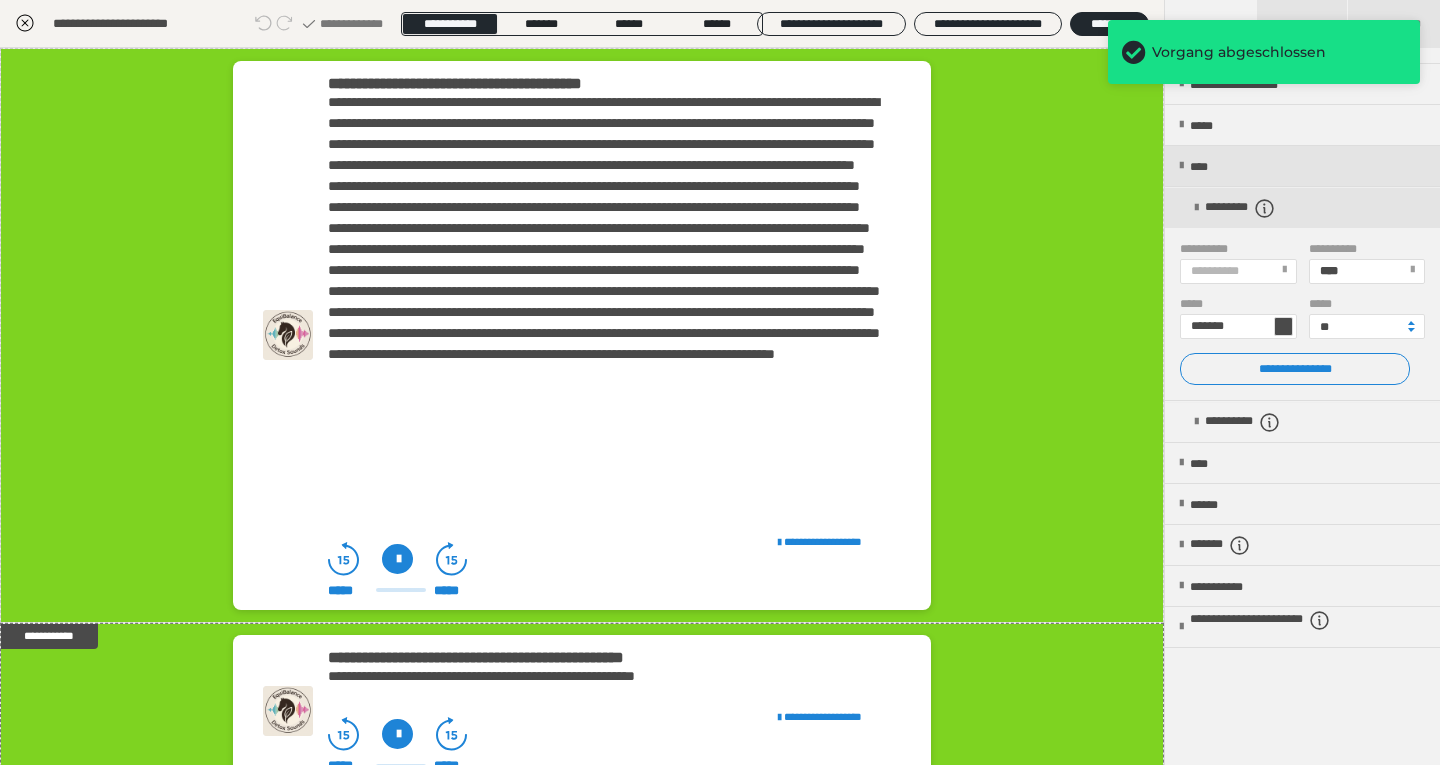 scroll, scrollTop: 249, scrollLeft: 0, axis: vertical 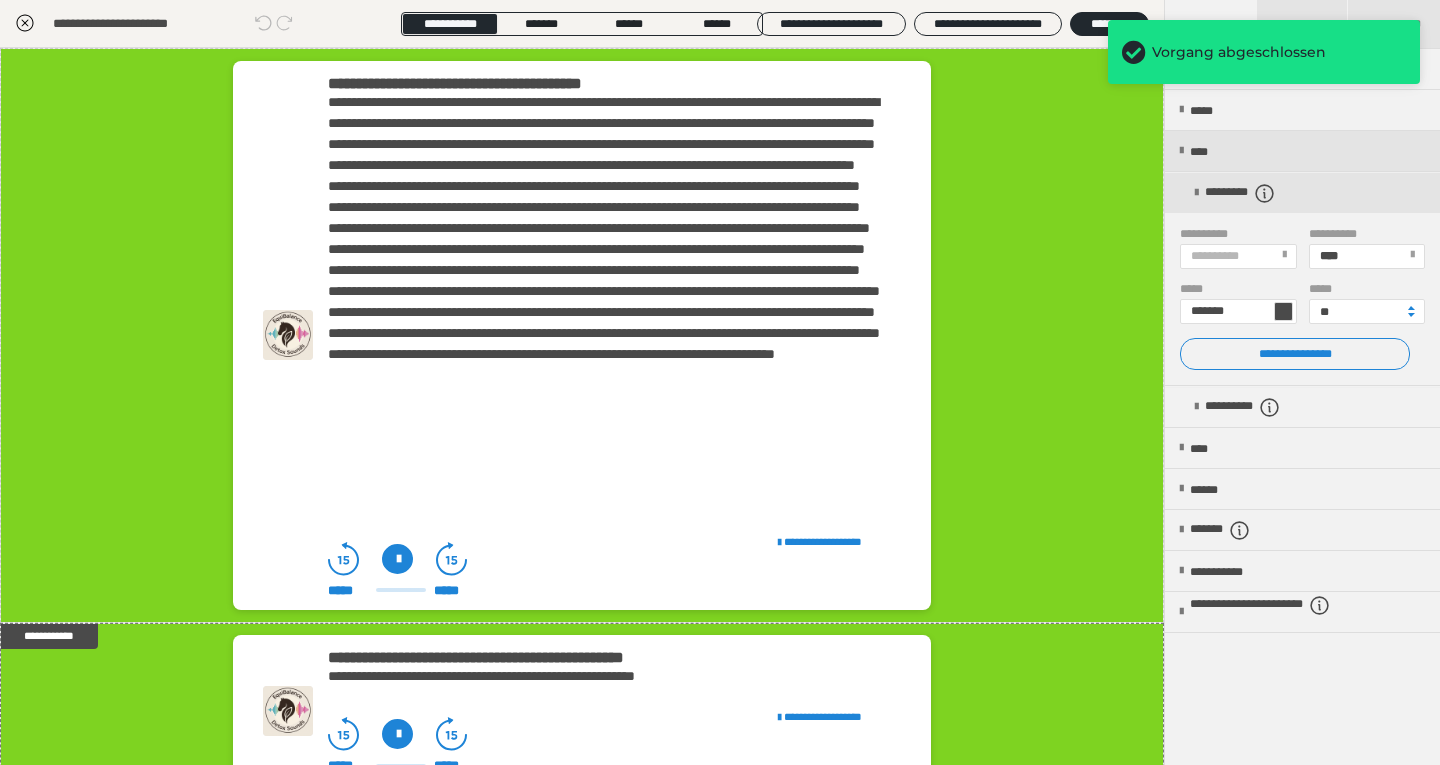 click on "**********" at bounding box center (614, 713) 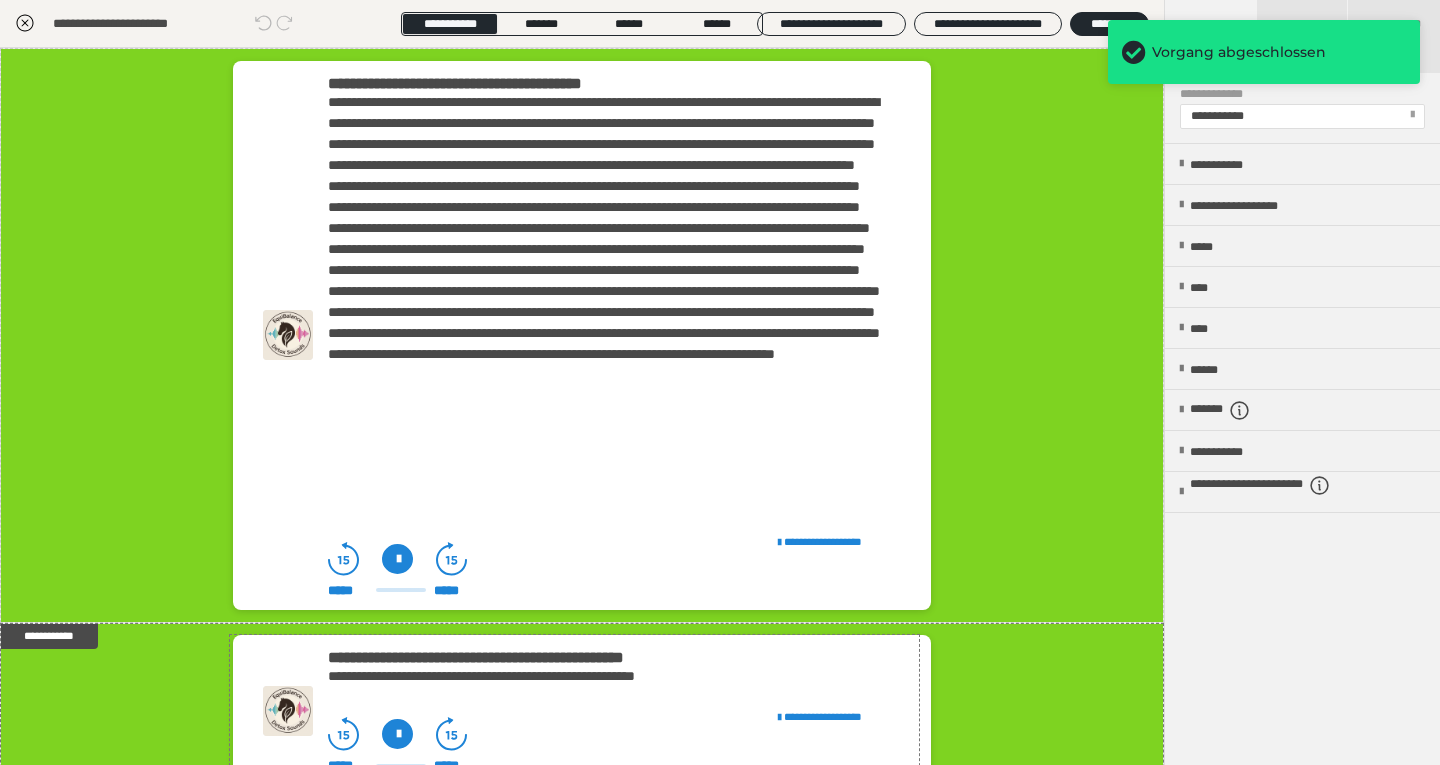 scroll, scrollTop: 182, scrollLeft: 0, axis: vertical 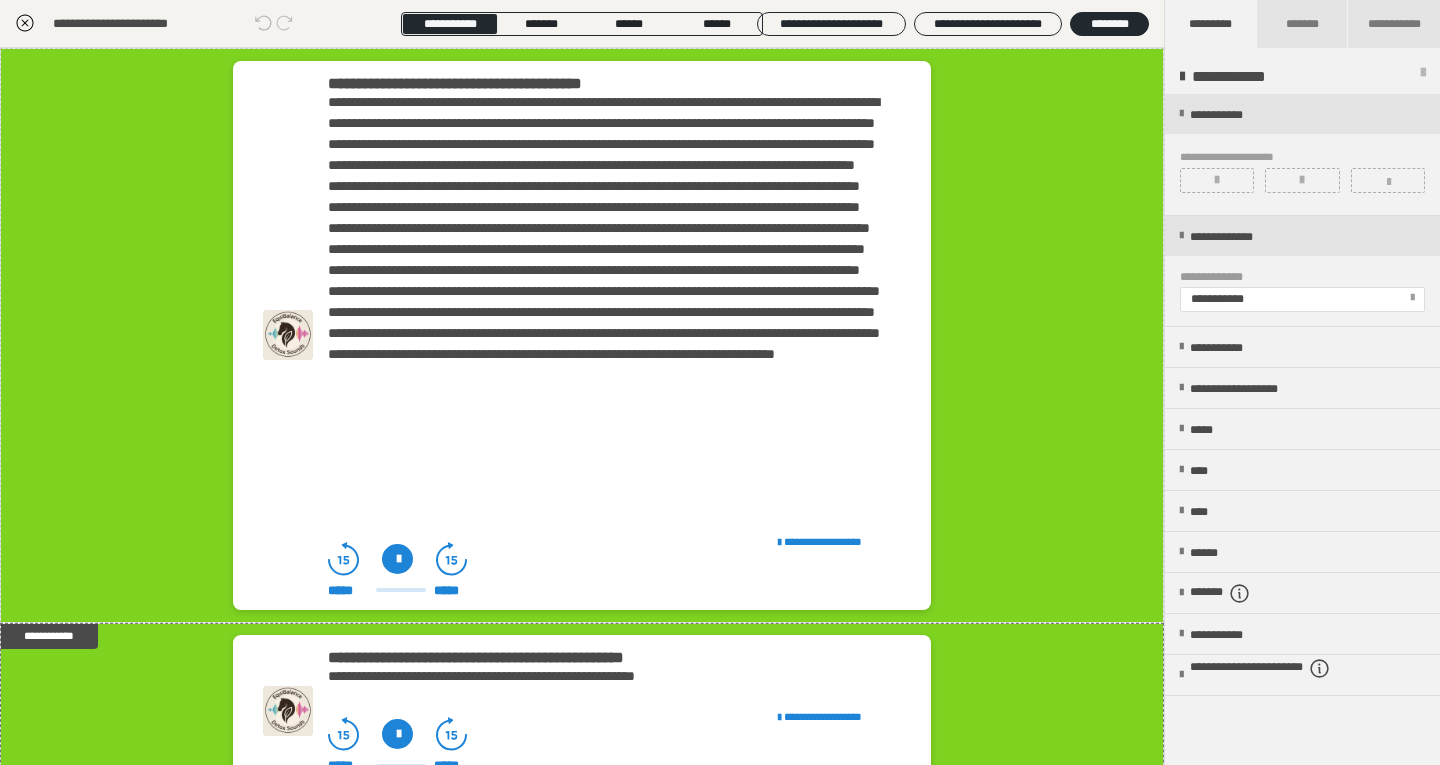 click on "**********" at bounding box center (604, 302) 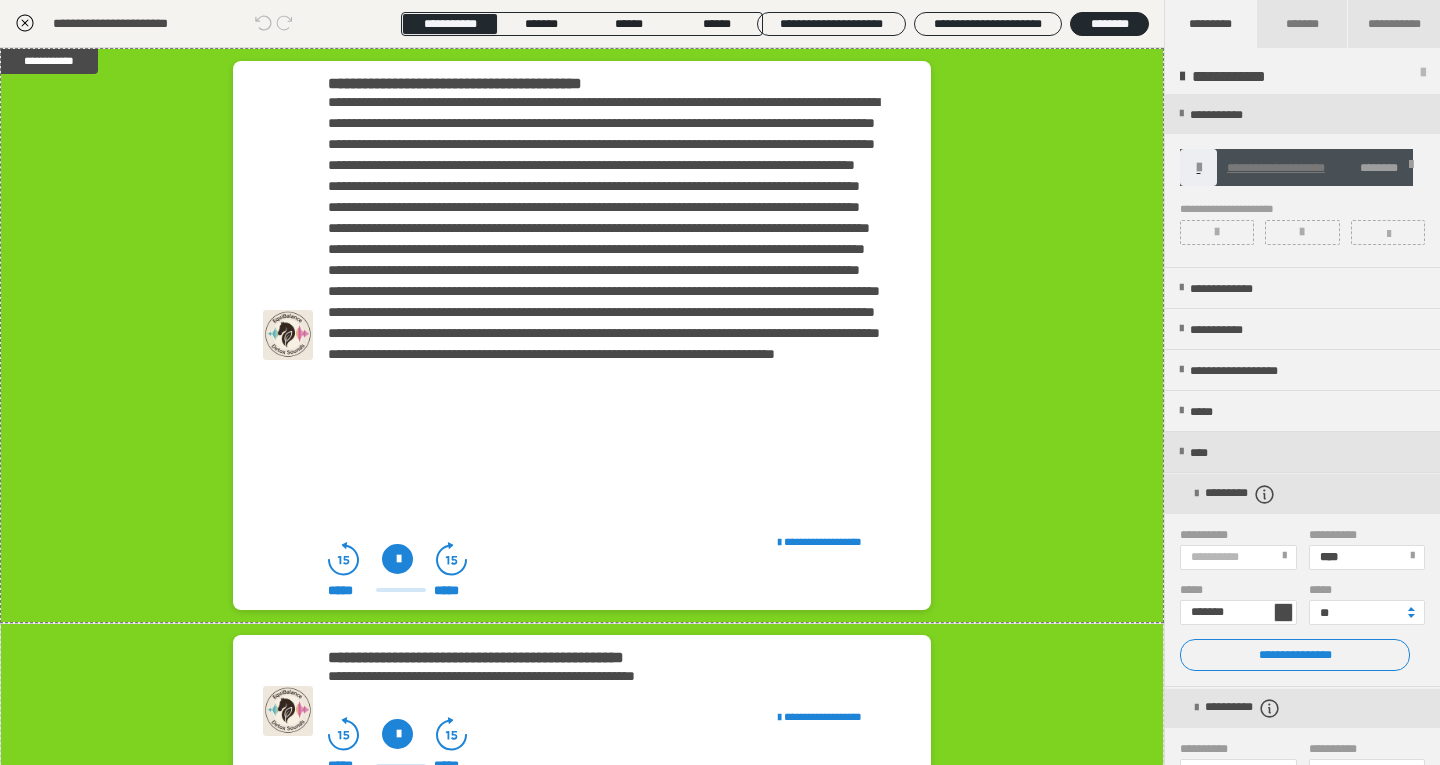 click at bounding box center [1411, 168] 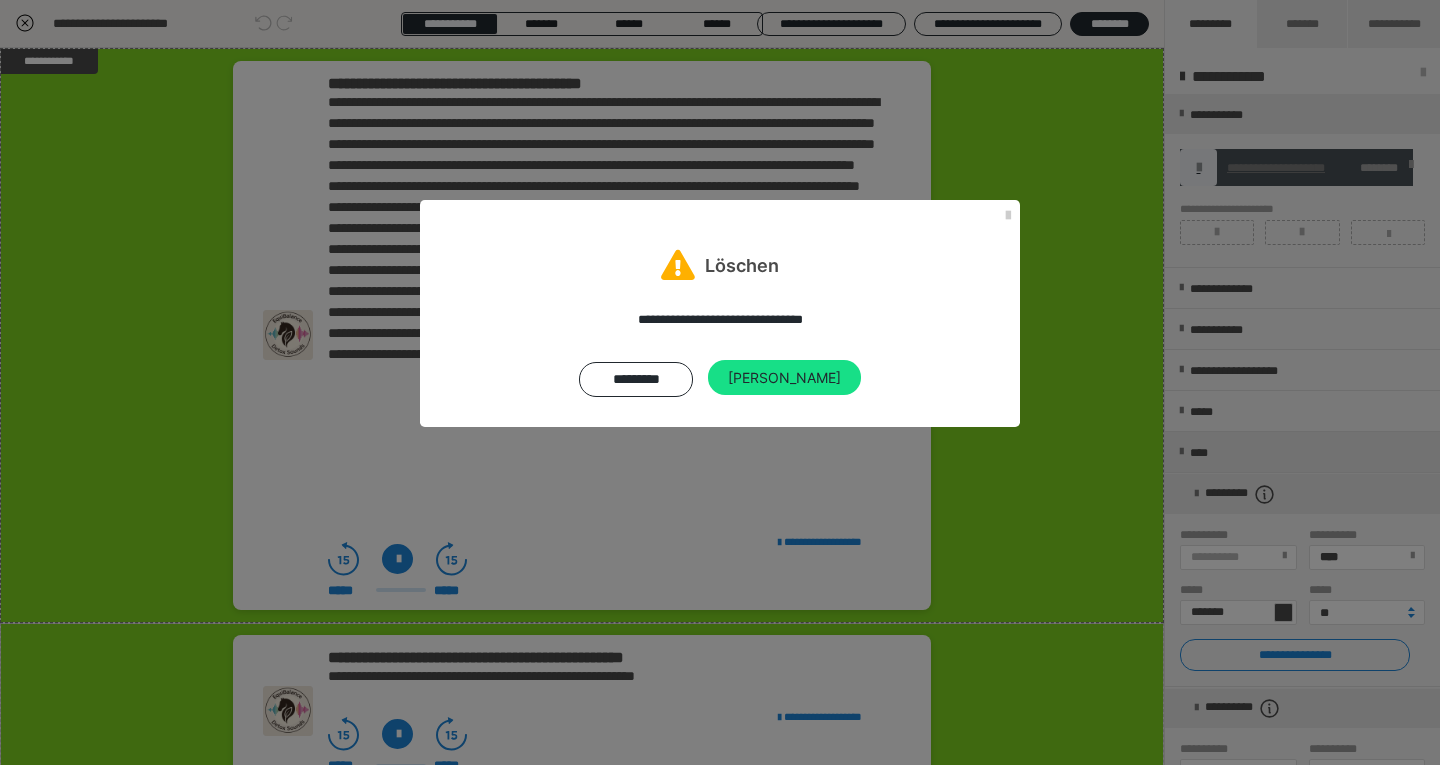 click on "Ja" at bounding box center (784, 378) 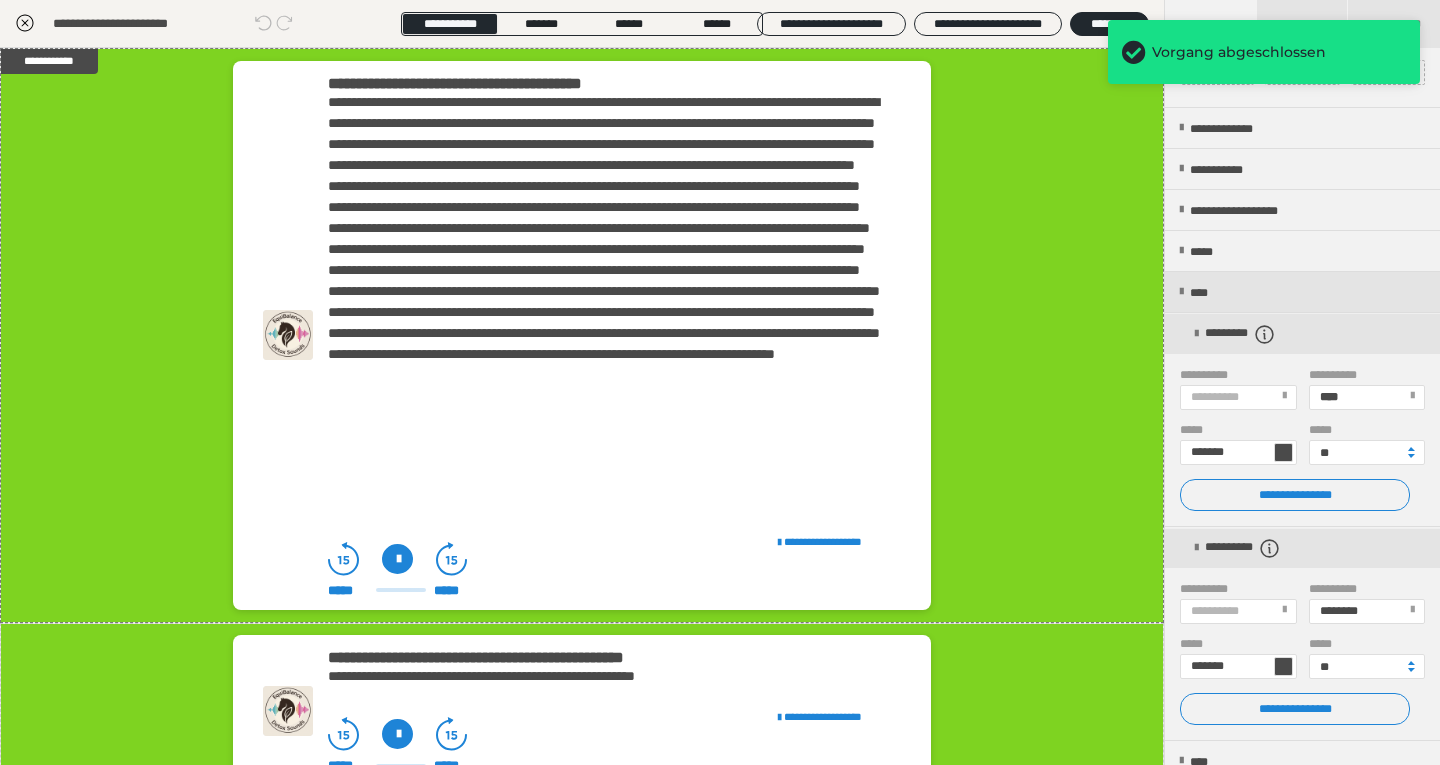 scroll, scrollTop: 0, scrollLeft: 0, axis: both 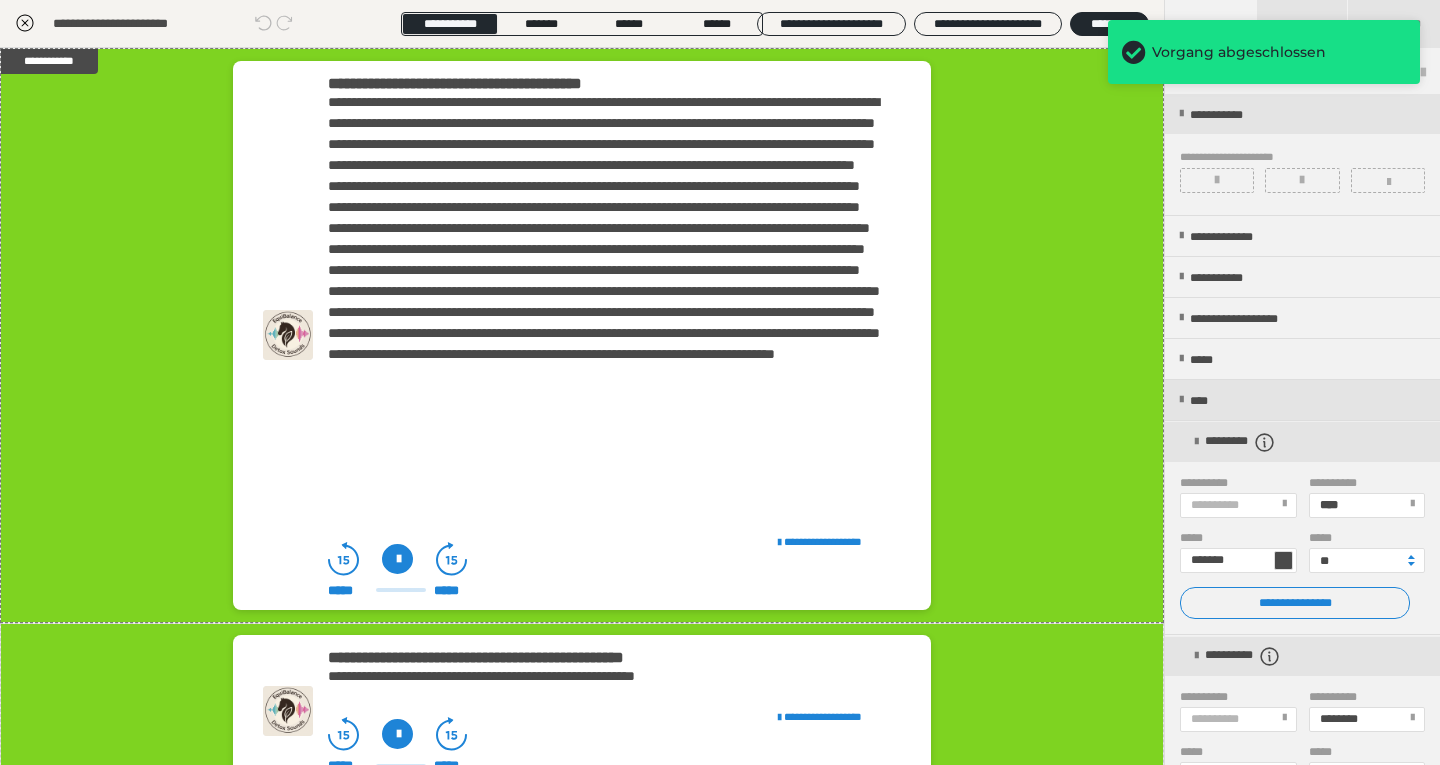 click on "**********" at bounding box center [582, 335] 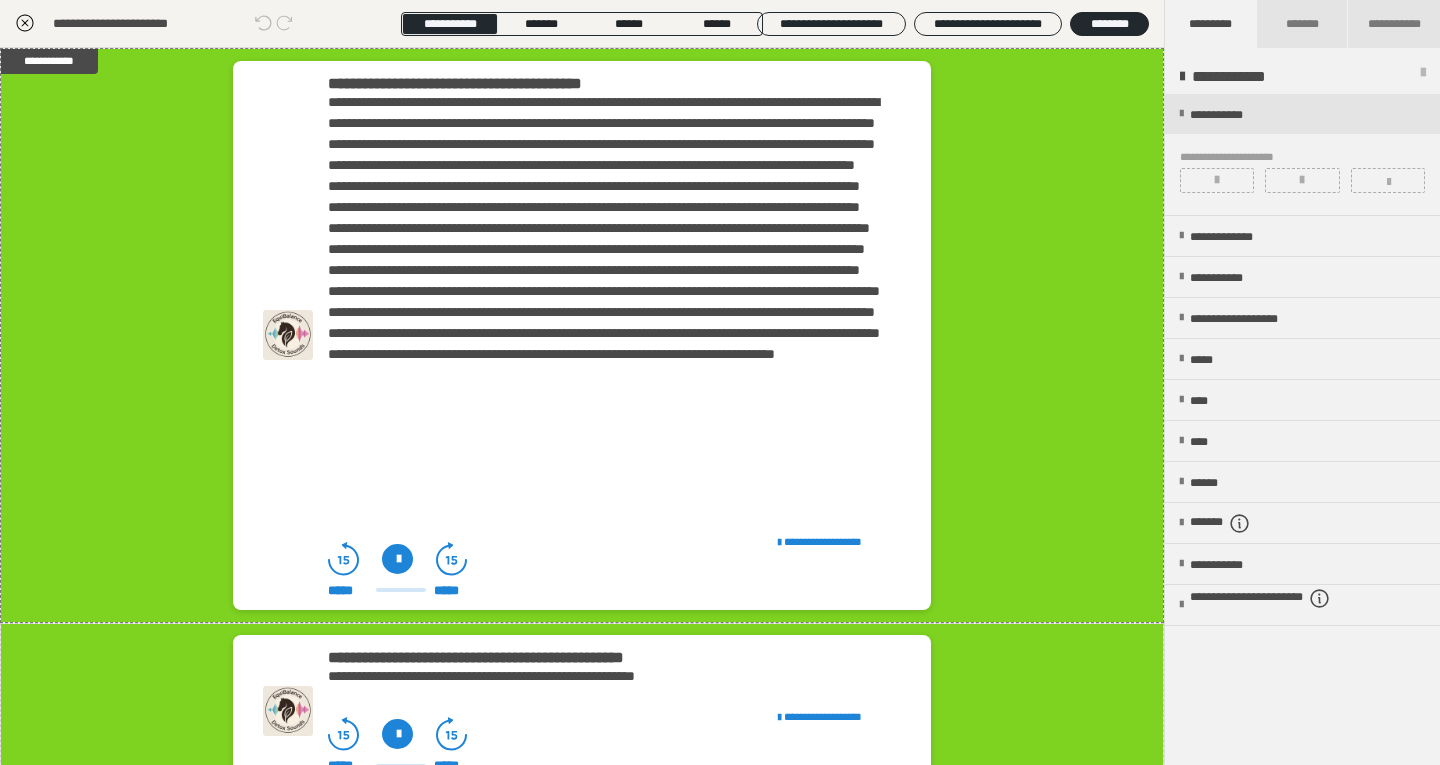 click at bounding box center [1217, 180] 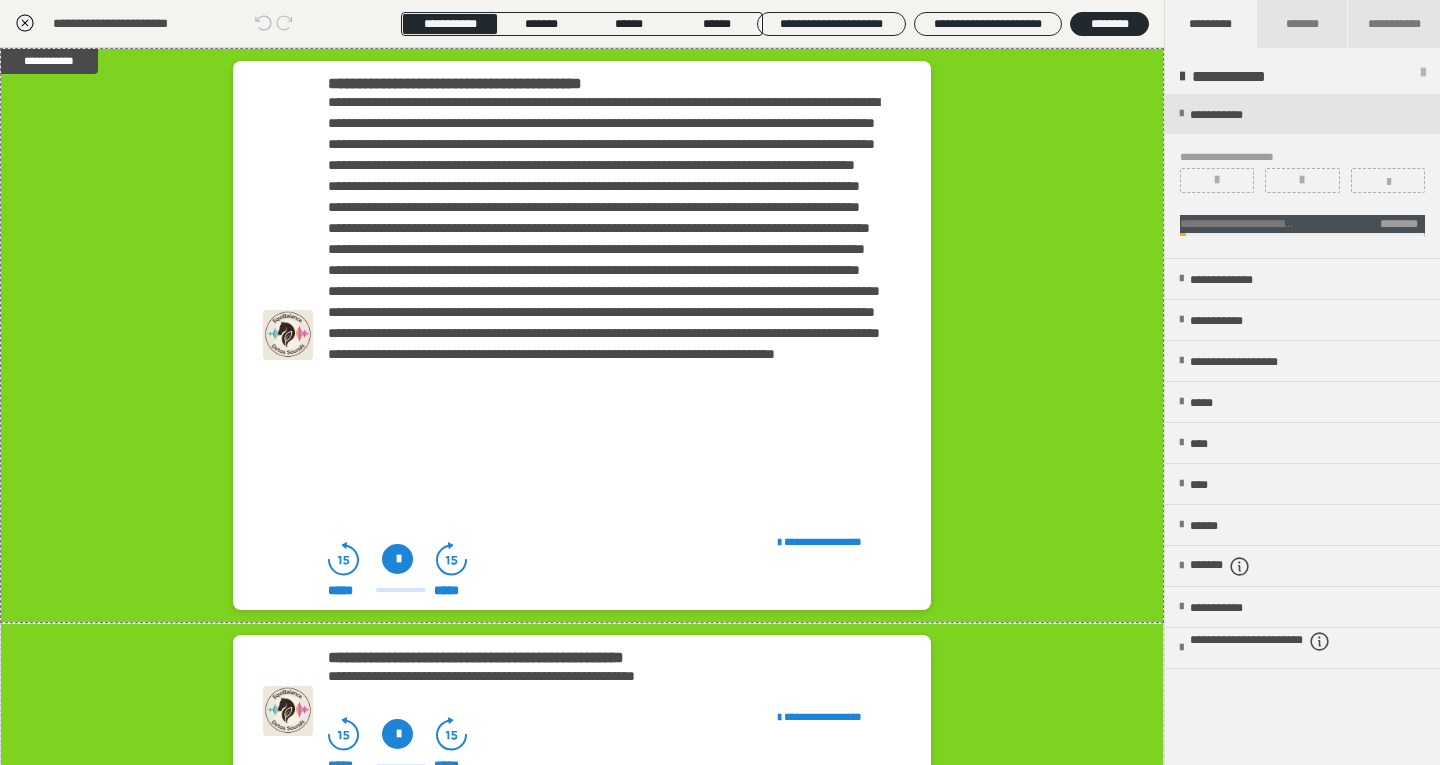 scroll, scrollTop: 118, scrollLeft: 0, axis: vertical 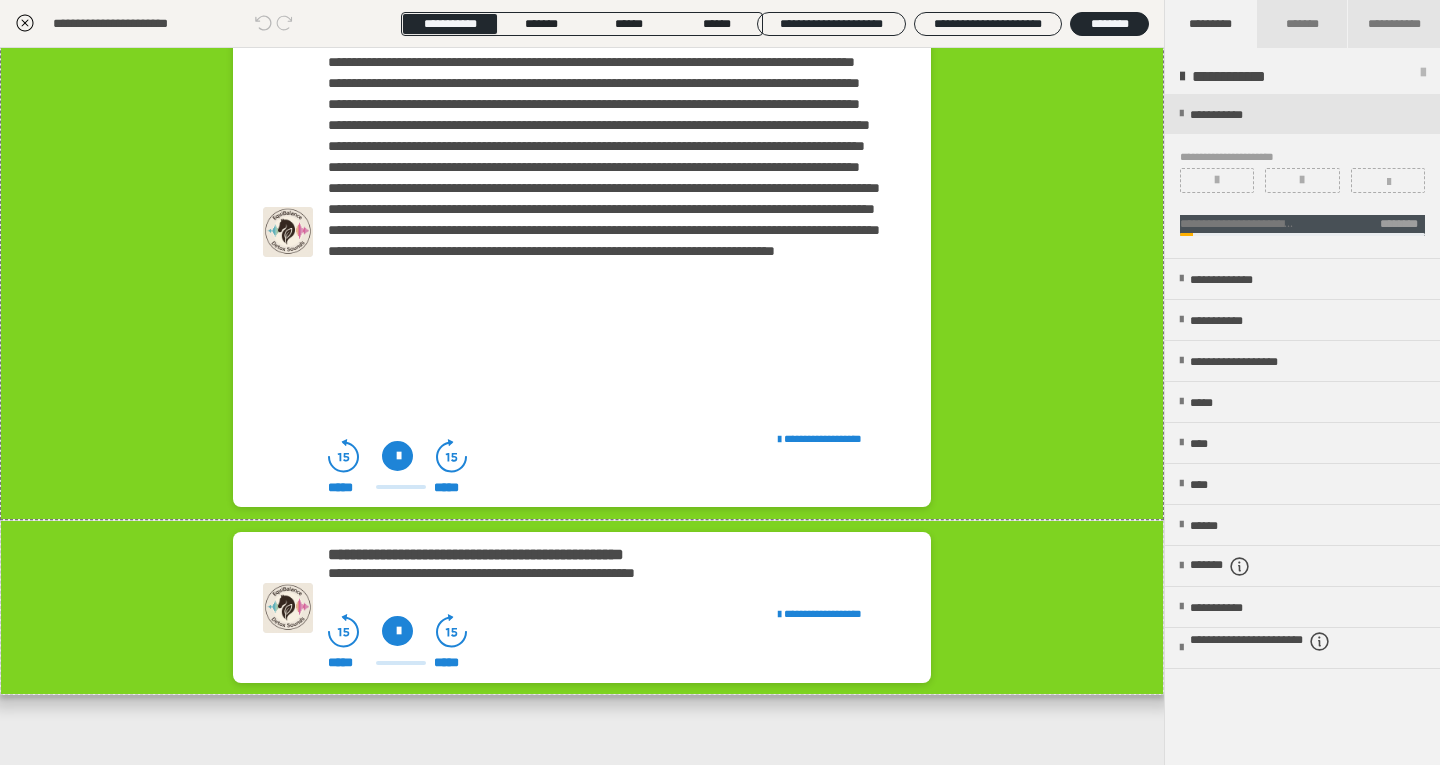 click on "**********" at bounding box center (604, 199) 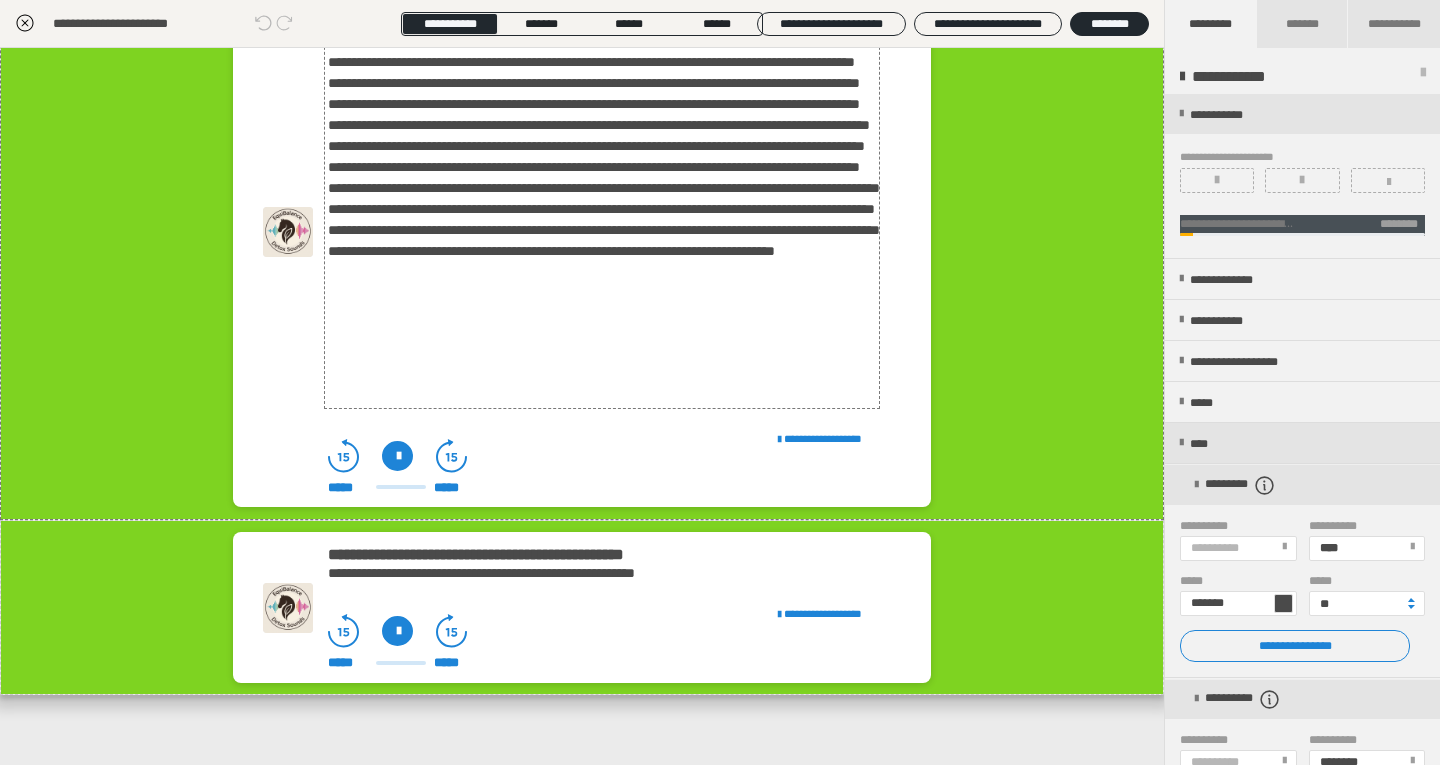click on "**********" at bounding box center (604, 199) 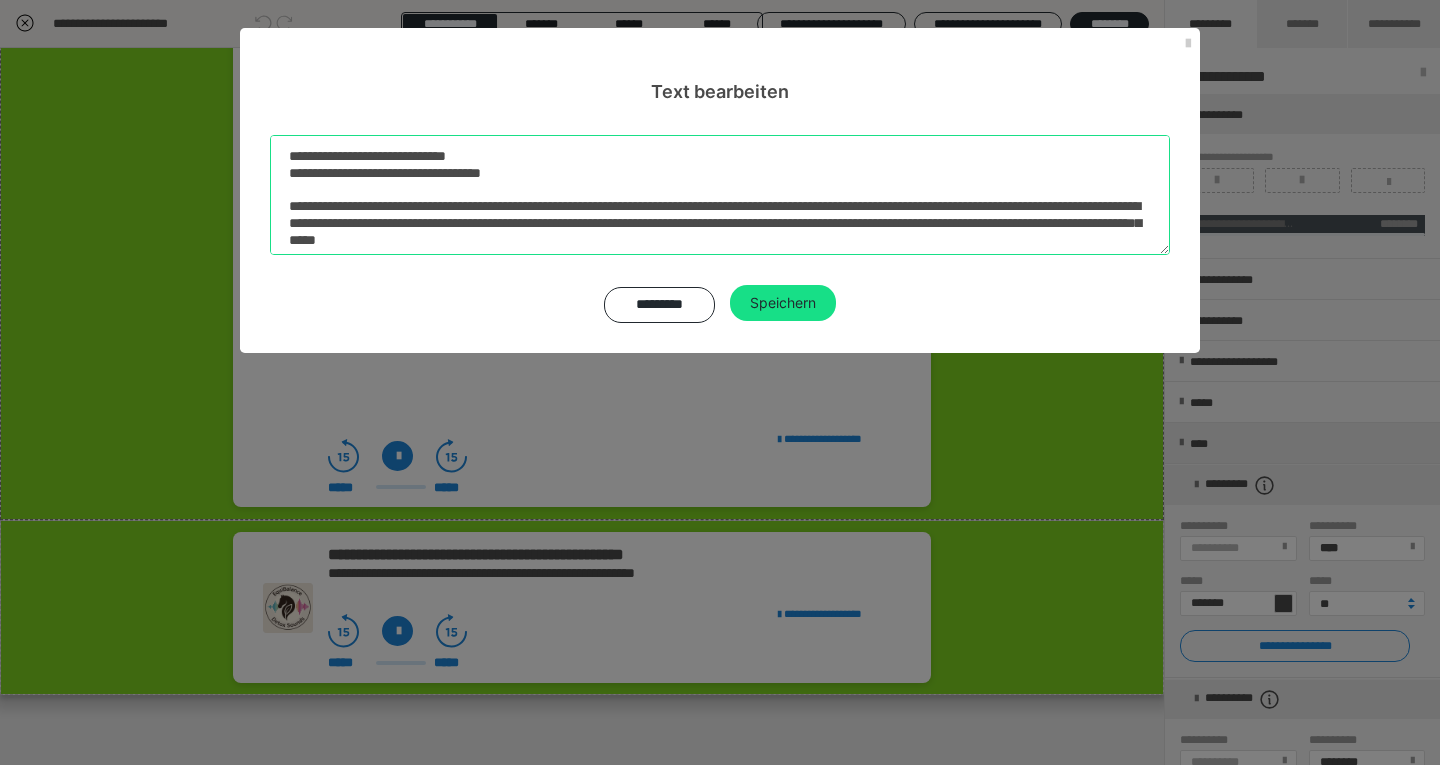click at bounding box center (720, 195) 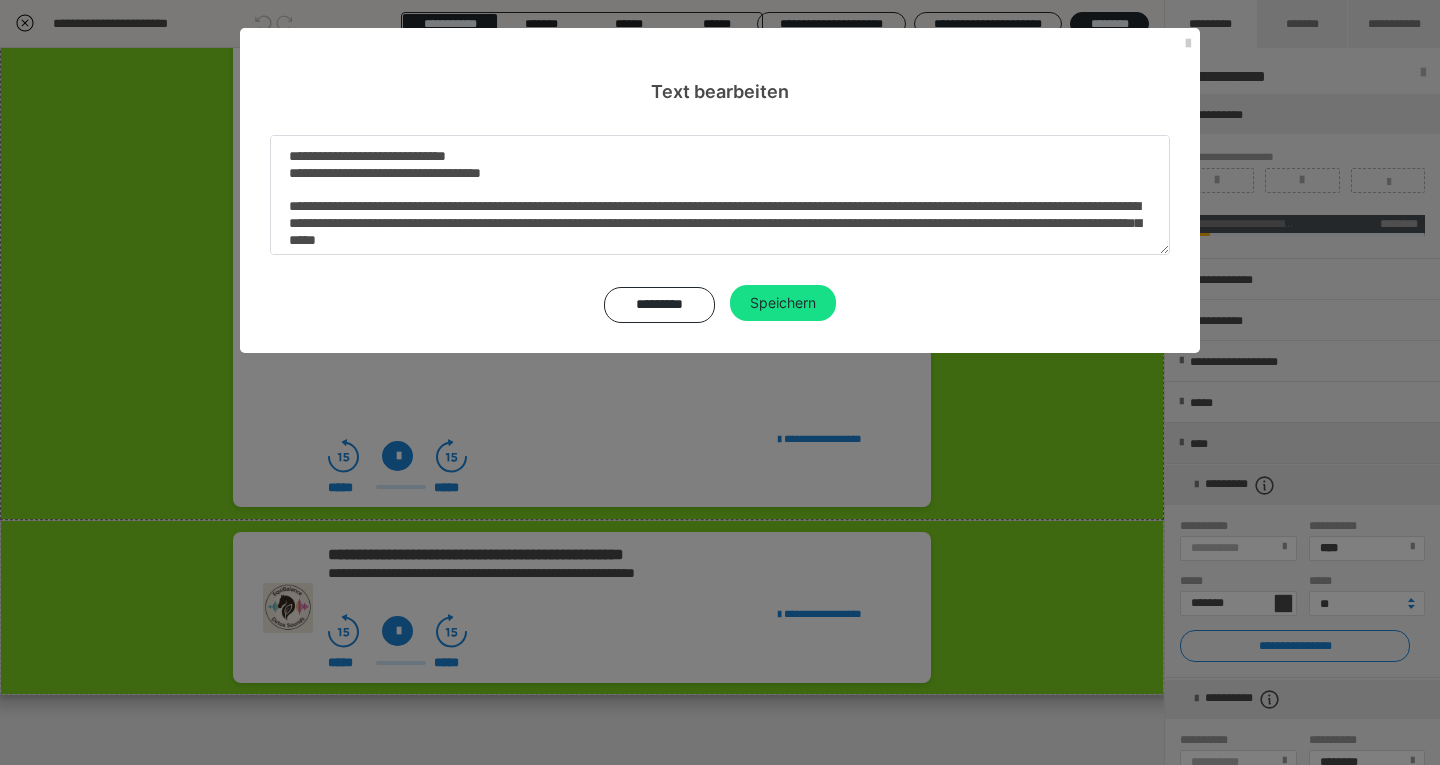 click on "Speichern" at bounding box center [783, 303] 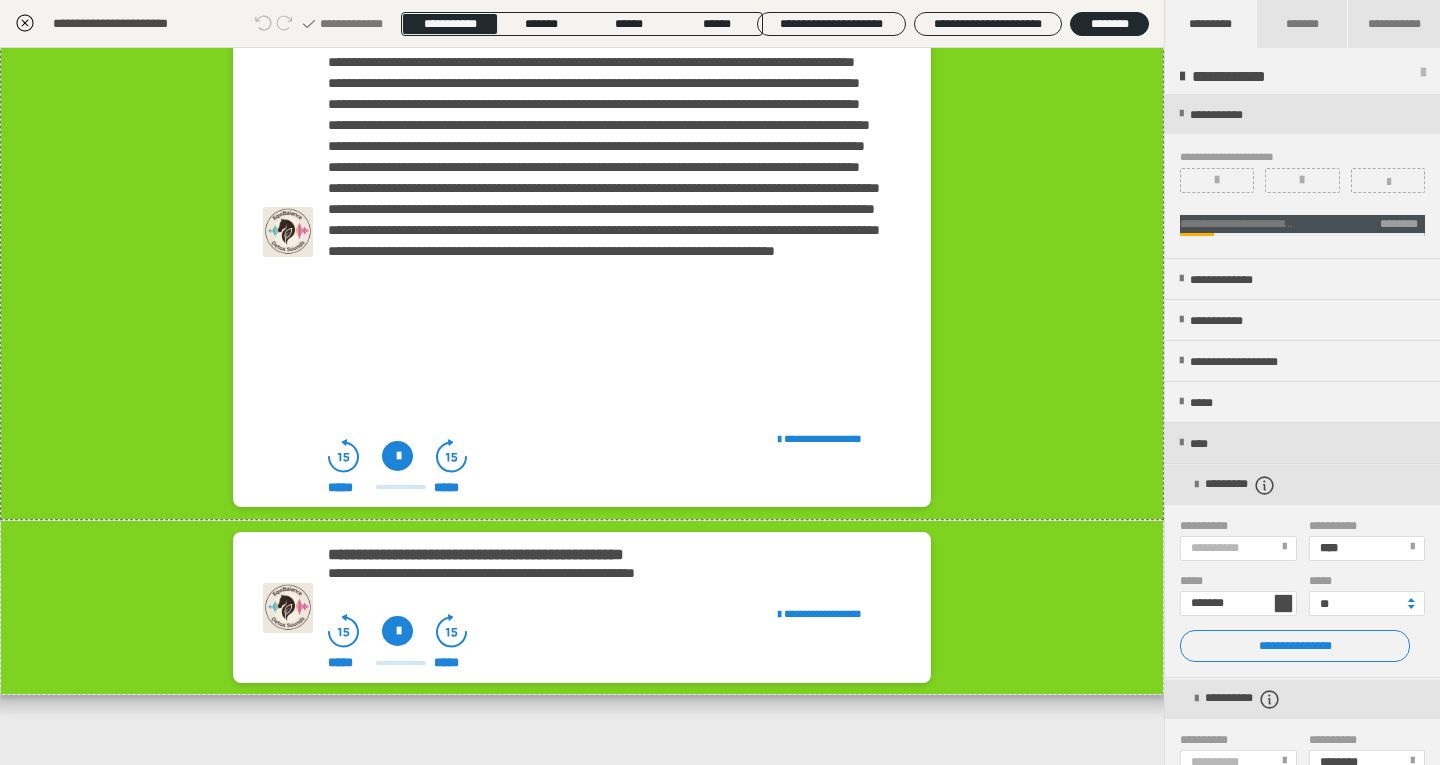 click on "**********" at bounding box center [614, 610] 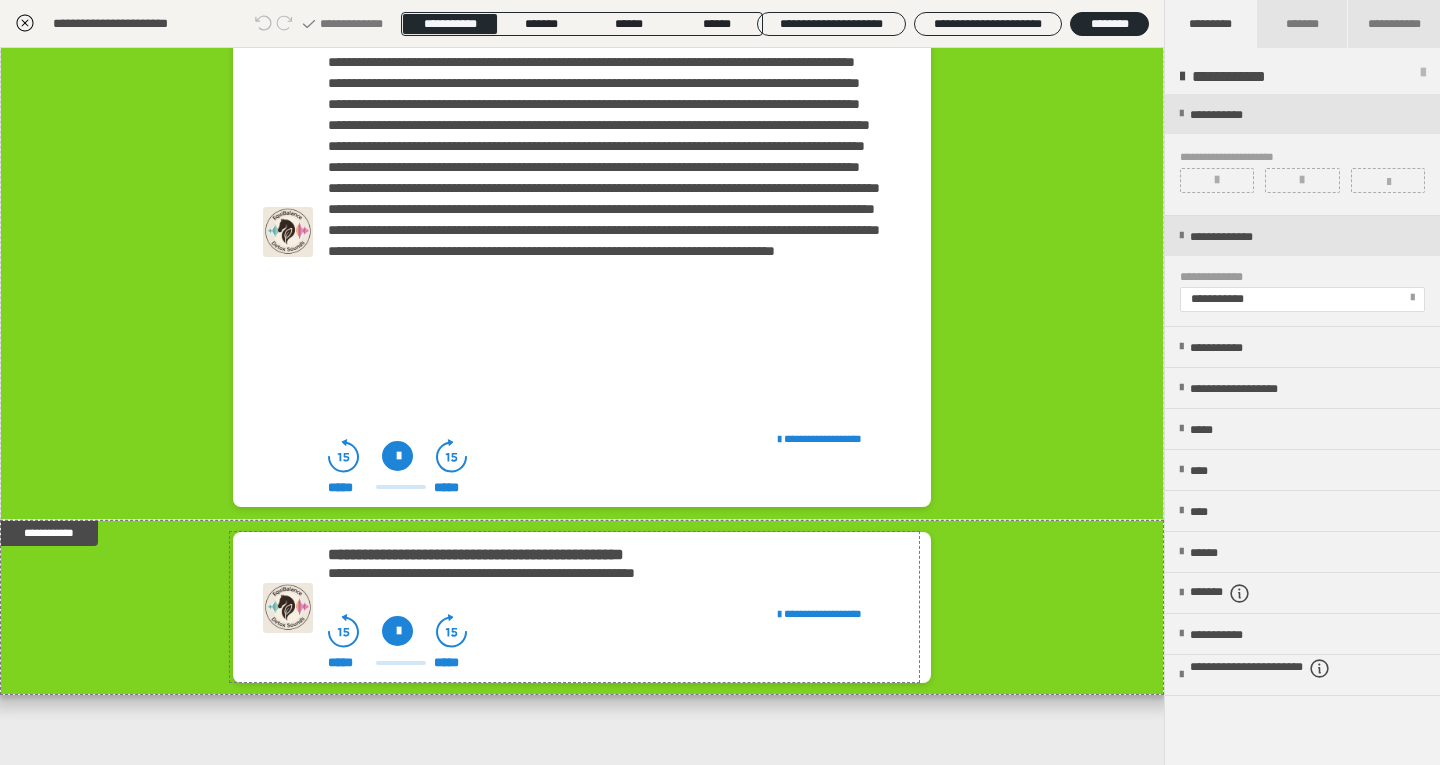 click on "**********" at bounding box center (614, 610) 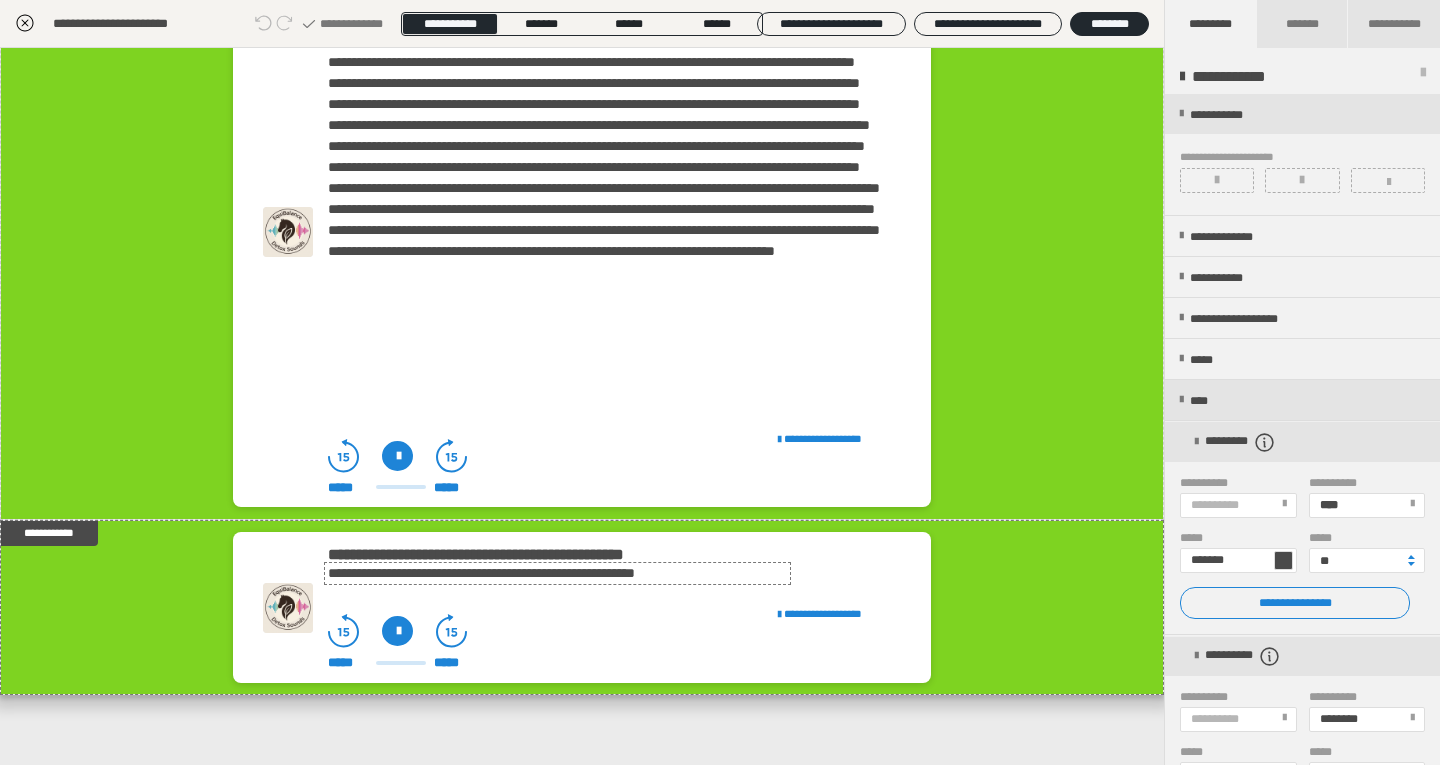 click on "**********" at bounding box center [0, 0] 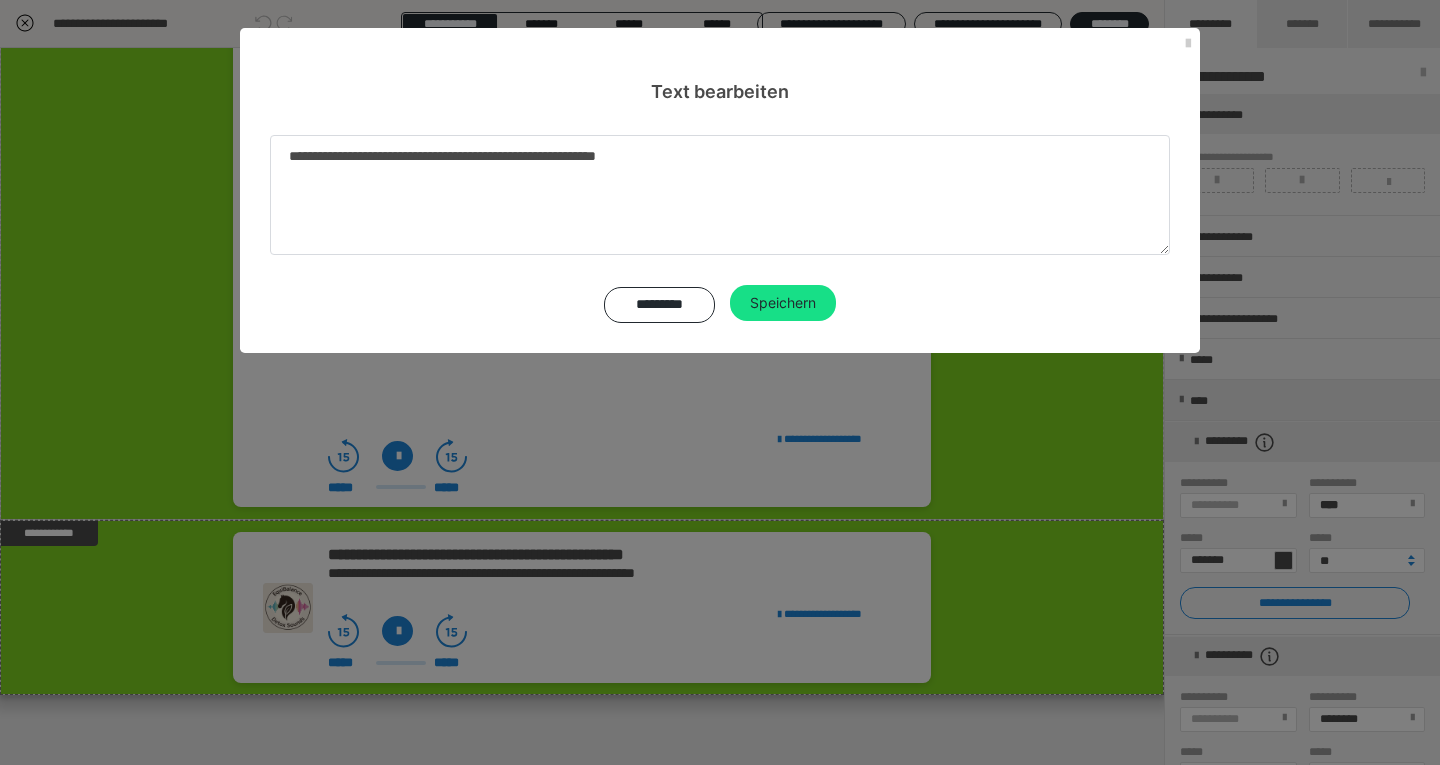 click on "*********" at bounding box center (659, 305) 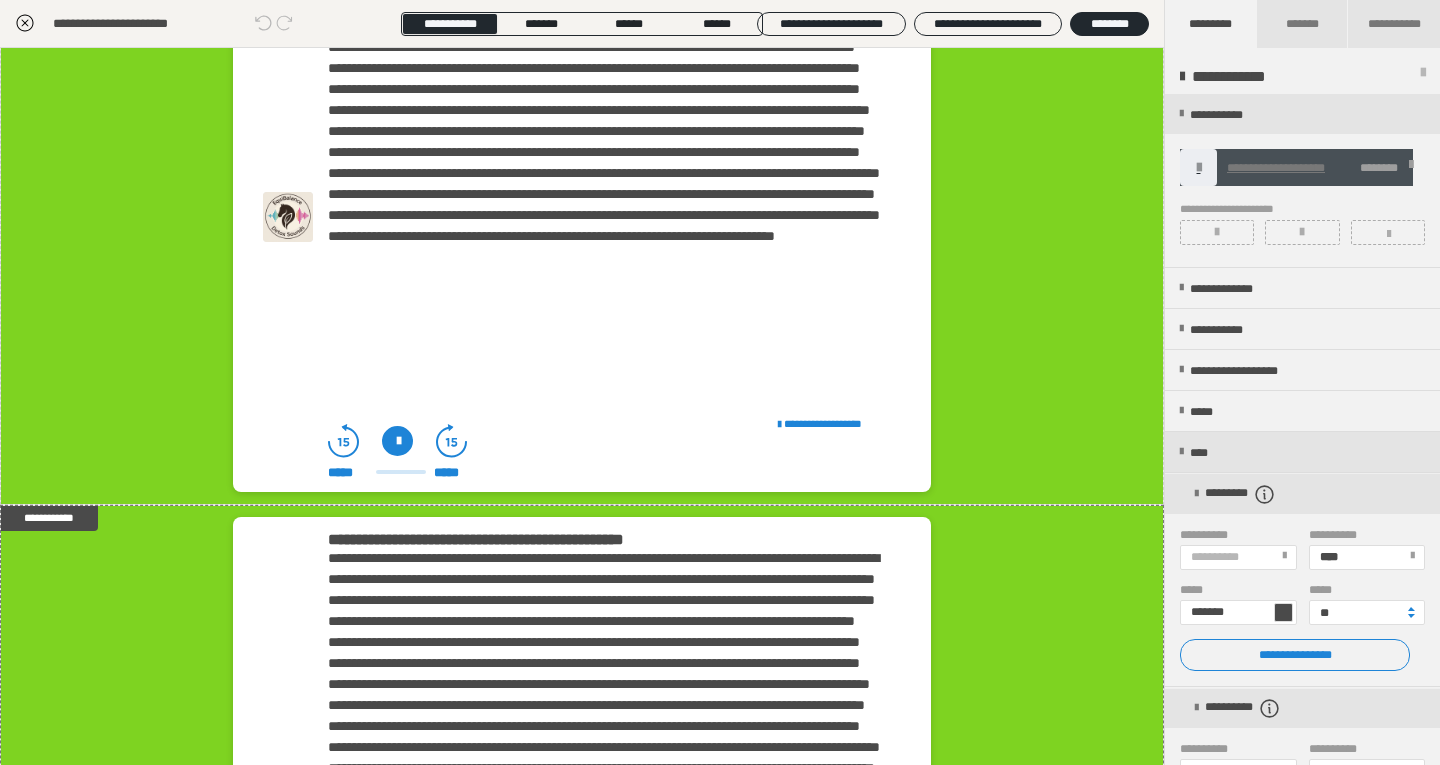 click on "**********" at bounding box center (582, 217) 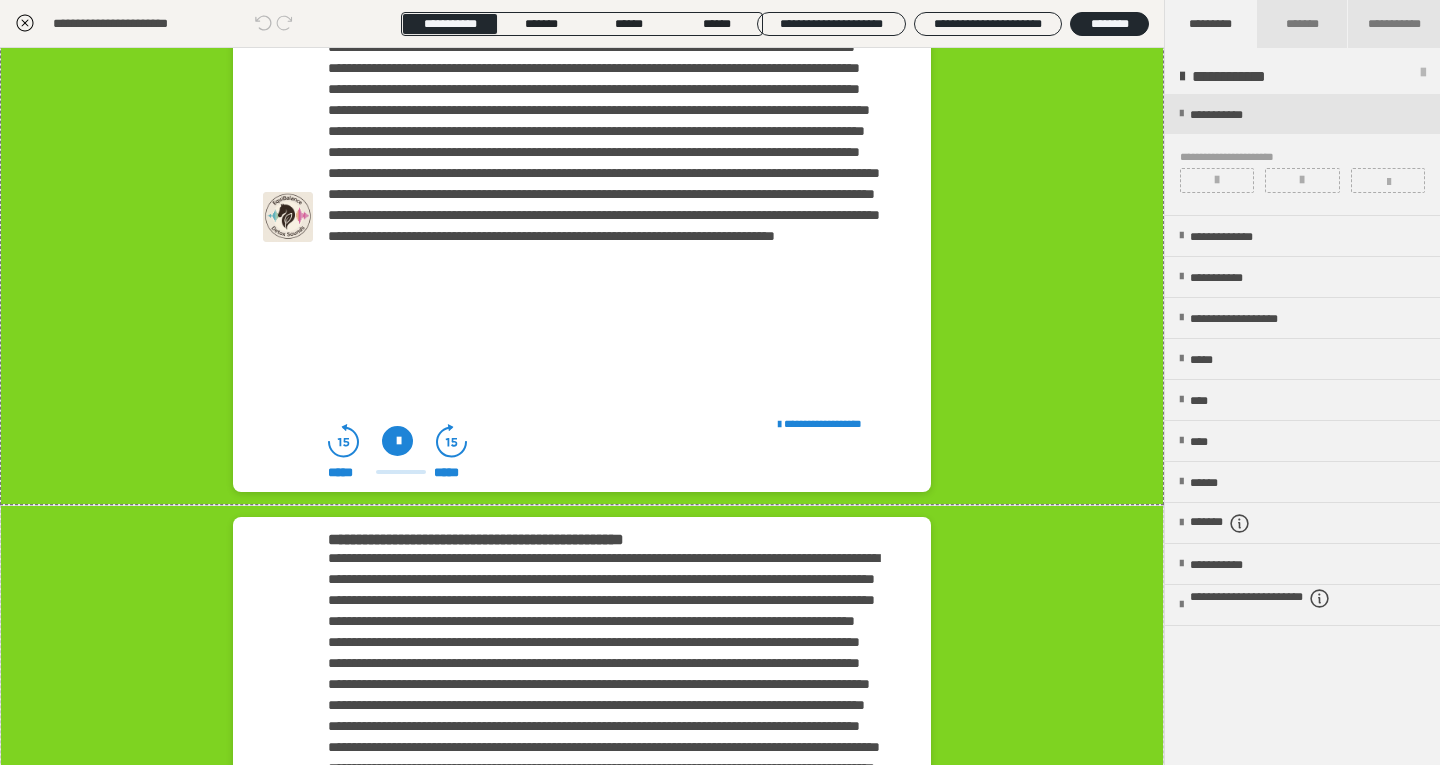 click on "**********" at bounding box center [582, 217] 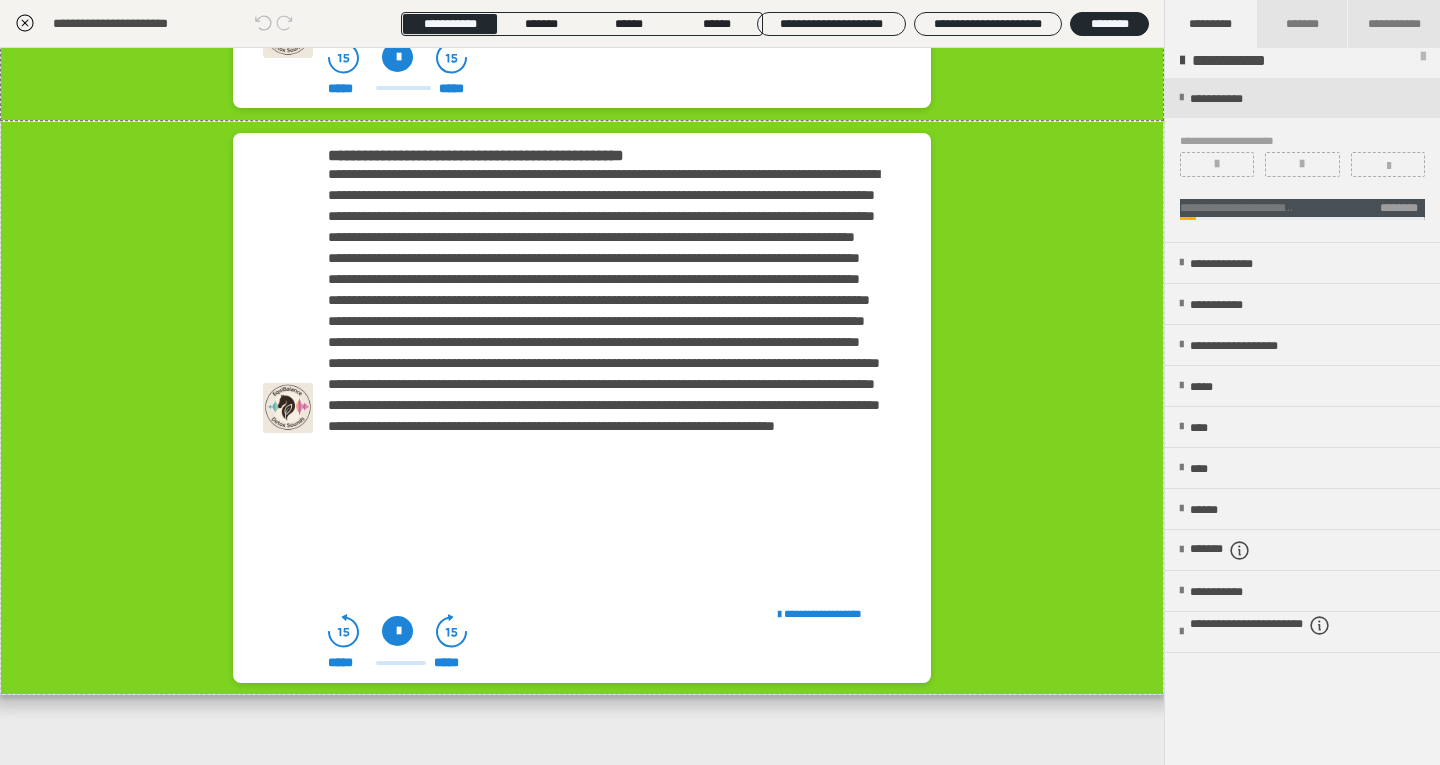 scroll, scrollTop: 0, scrollLeft: 0, axis: both 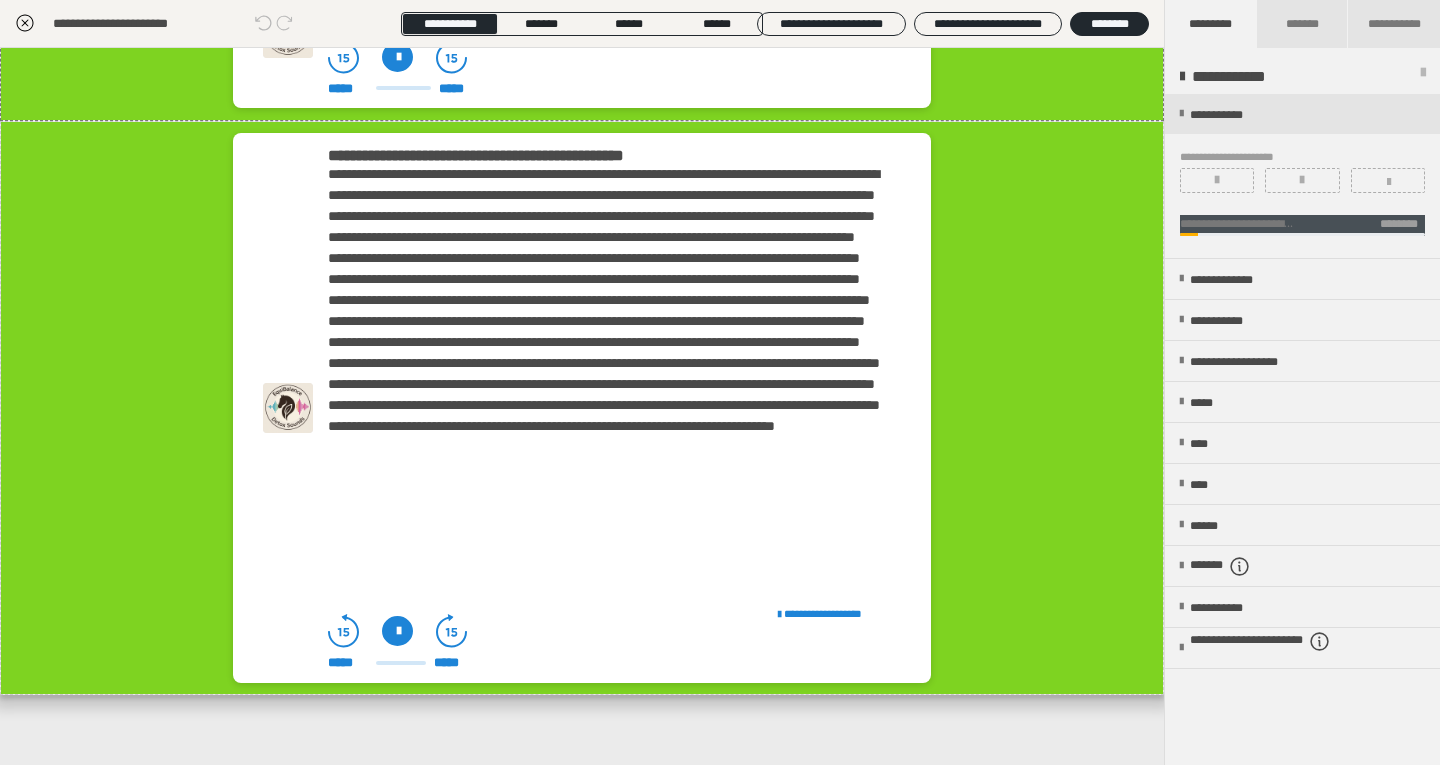 click on "**********" at bounding box center [581, 33] 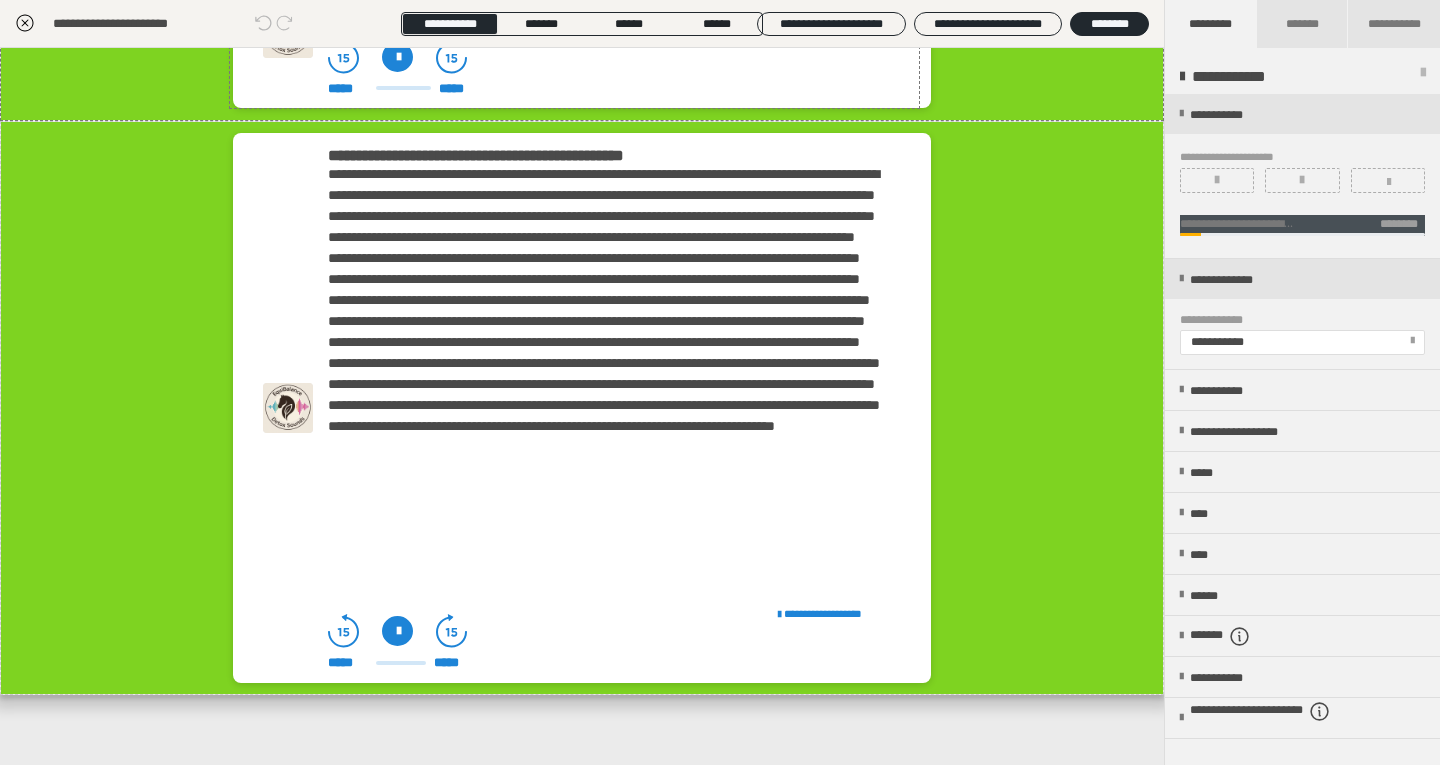 click on "**********" at bounding box center (582, 33) 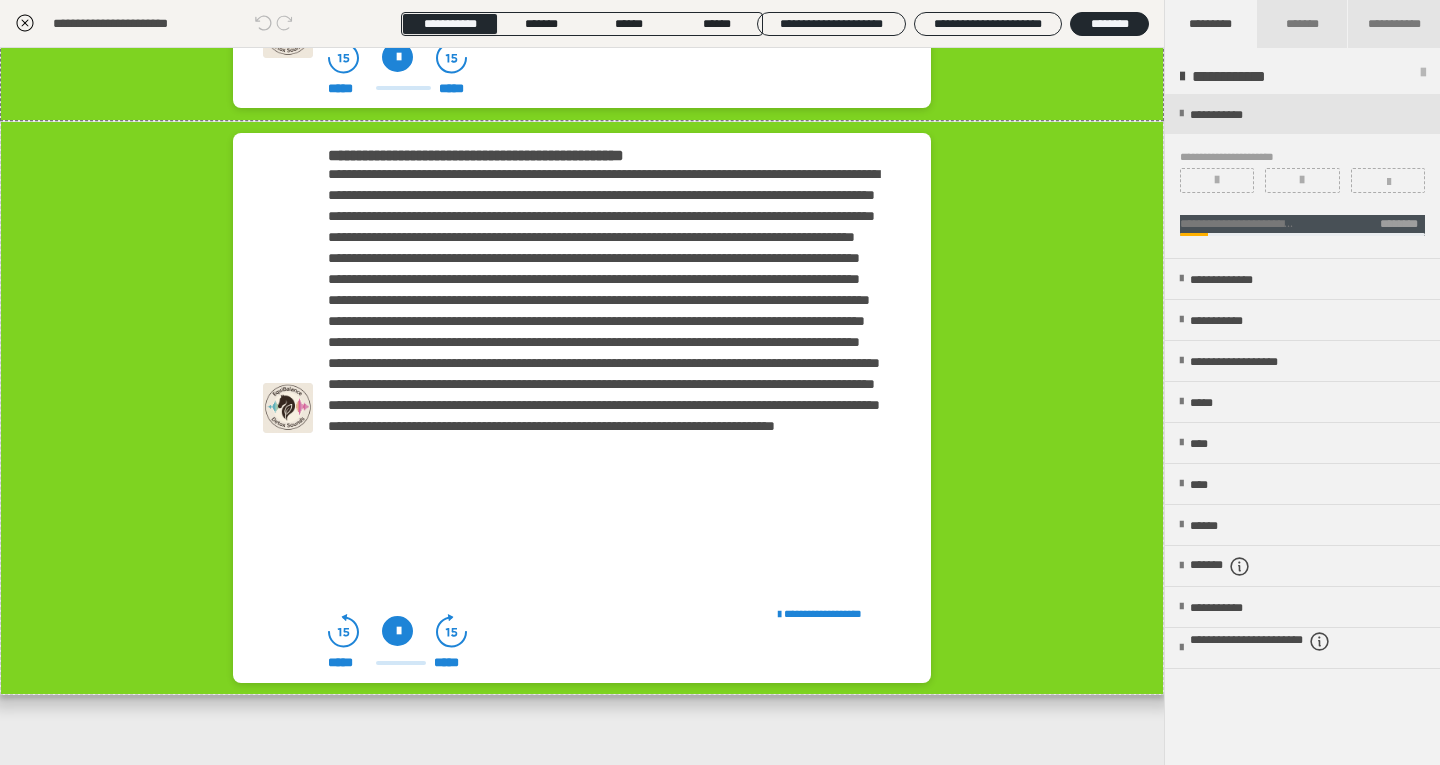 click on "**********" at bounding box center (582, 33) 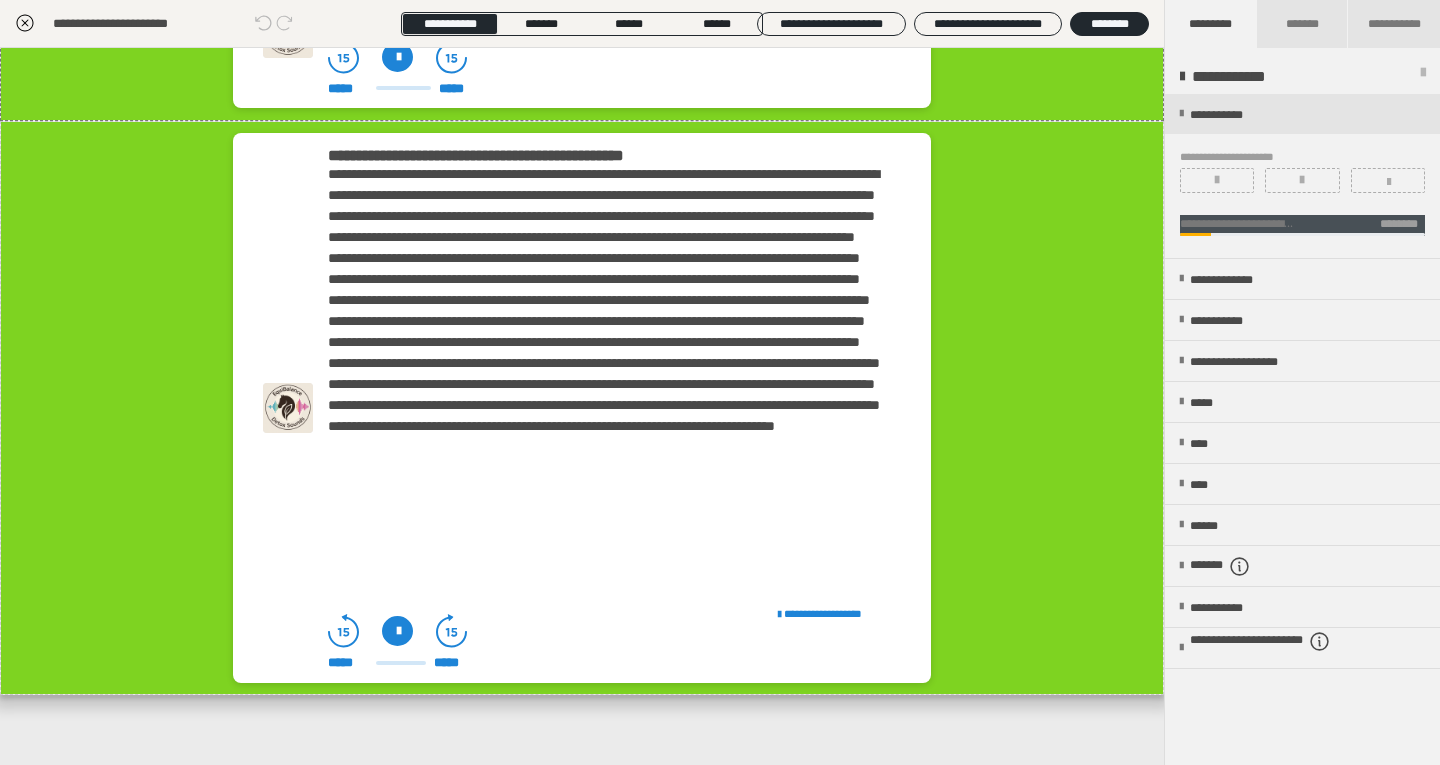 scroll, scrollTop: 0, scrollLeft: 0, axis: both 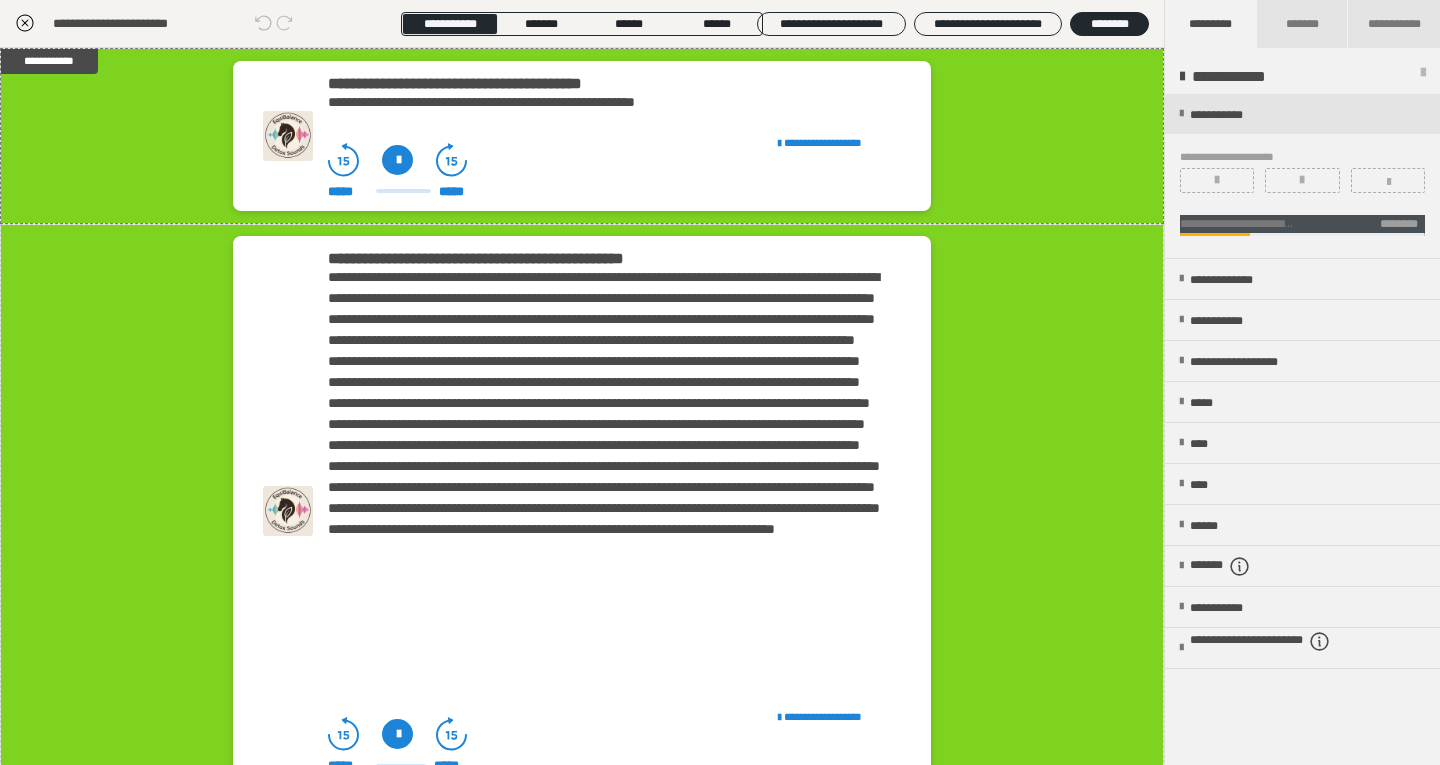 click on "**********" at bounding box center (604, 477) 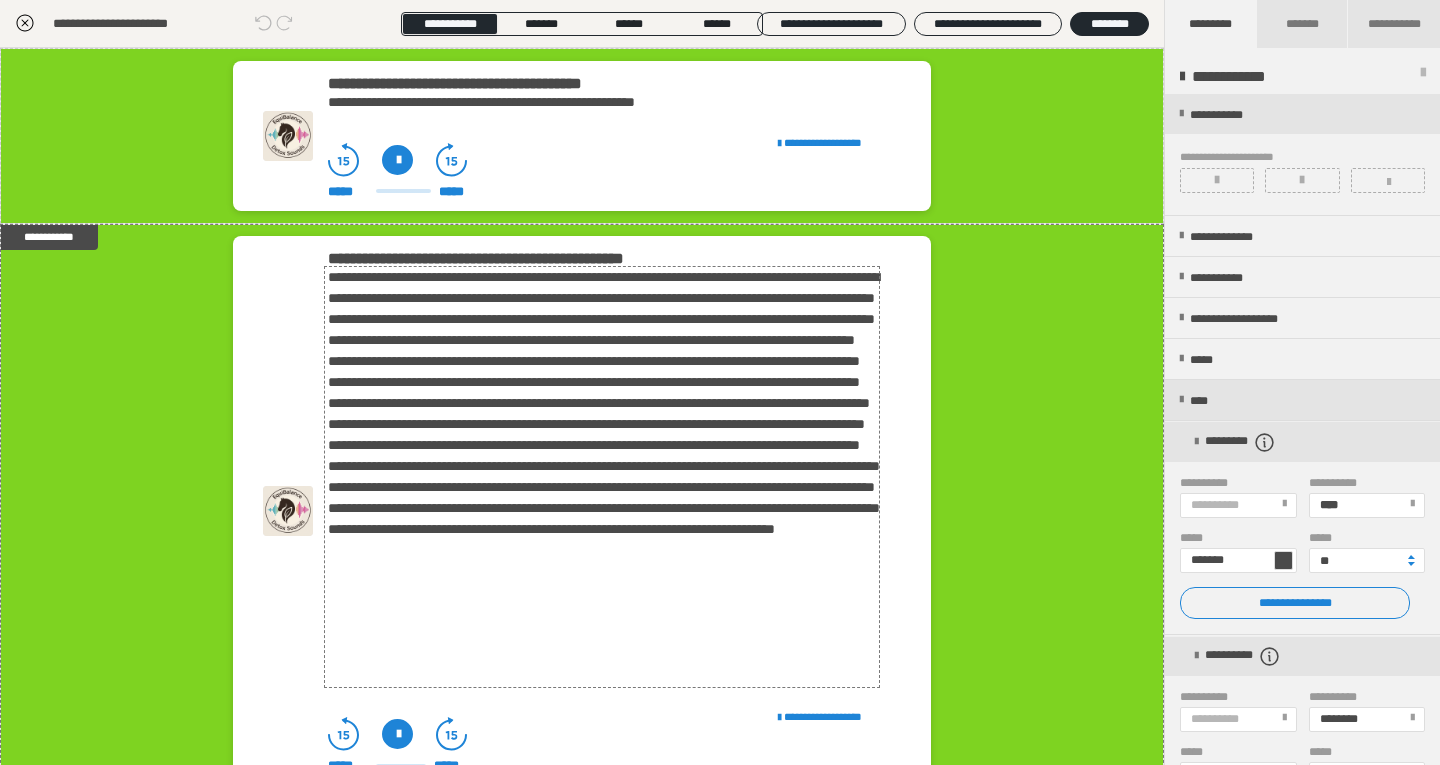 click on "**********" at bounding box center [604, 477] 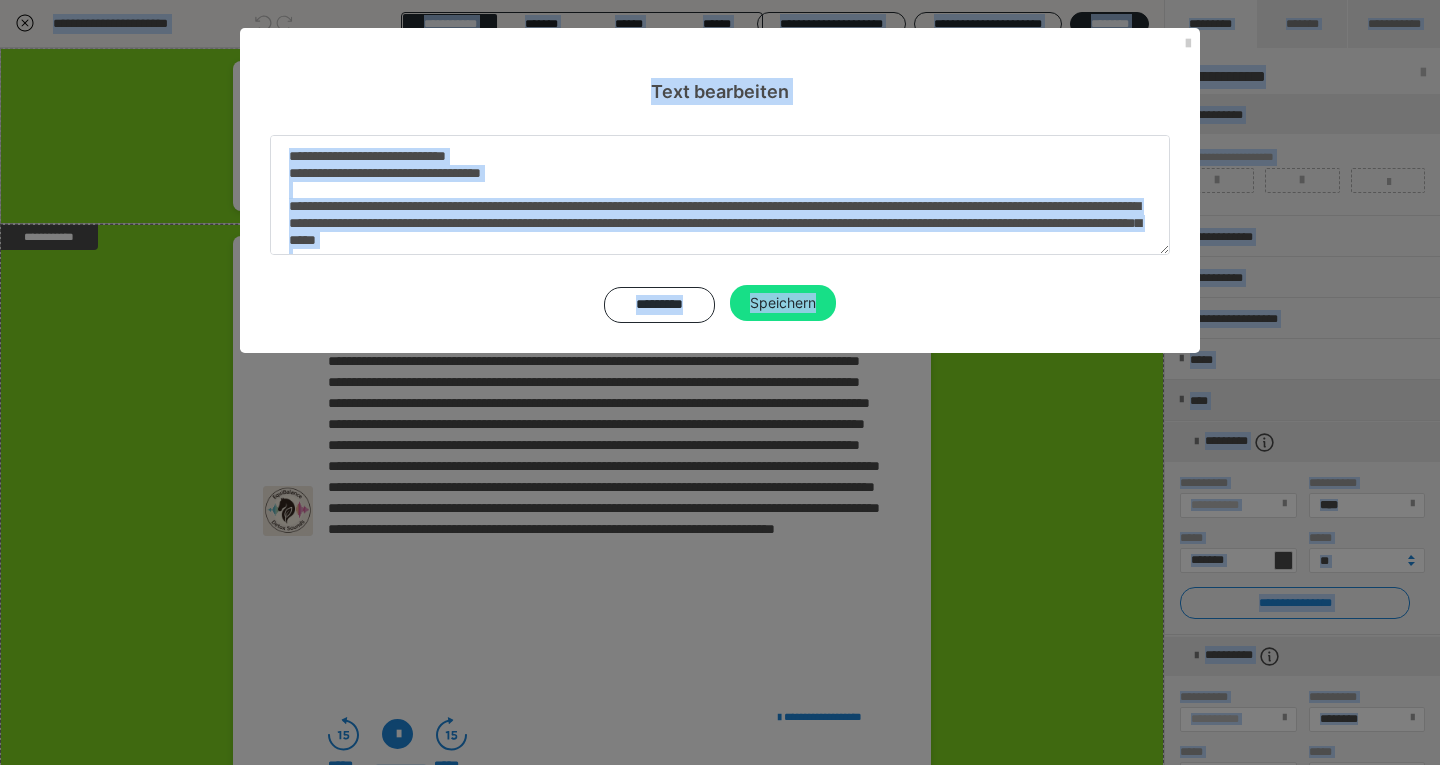 click at bounding box center [720, 195] 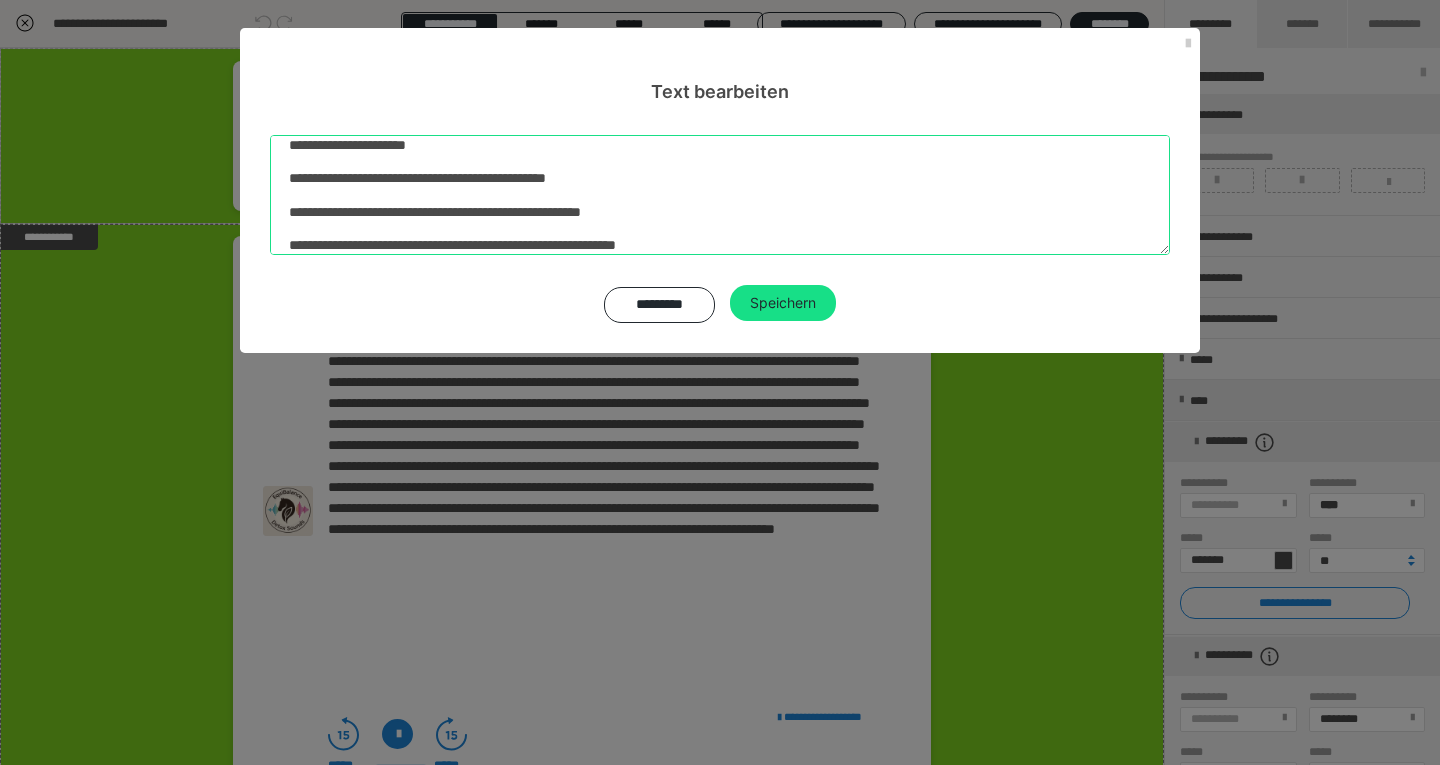 scroll, scrollTop: 662, scrollLeft: 0, axis: vertical 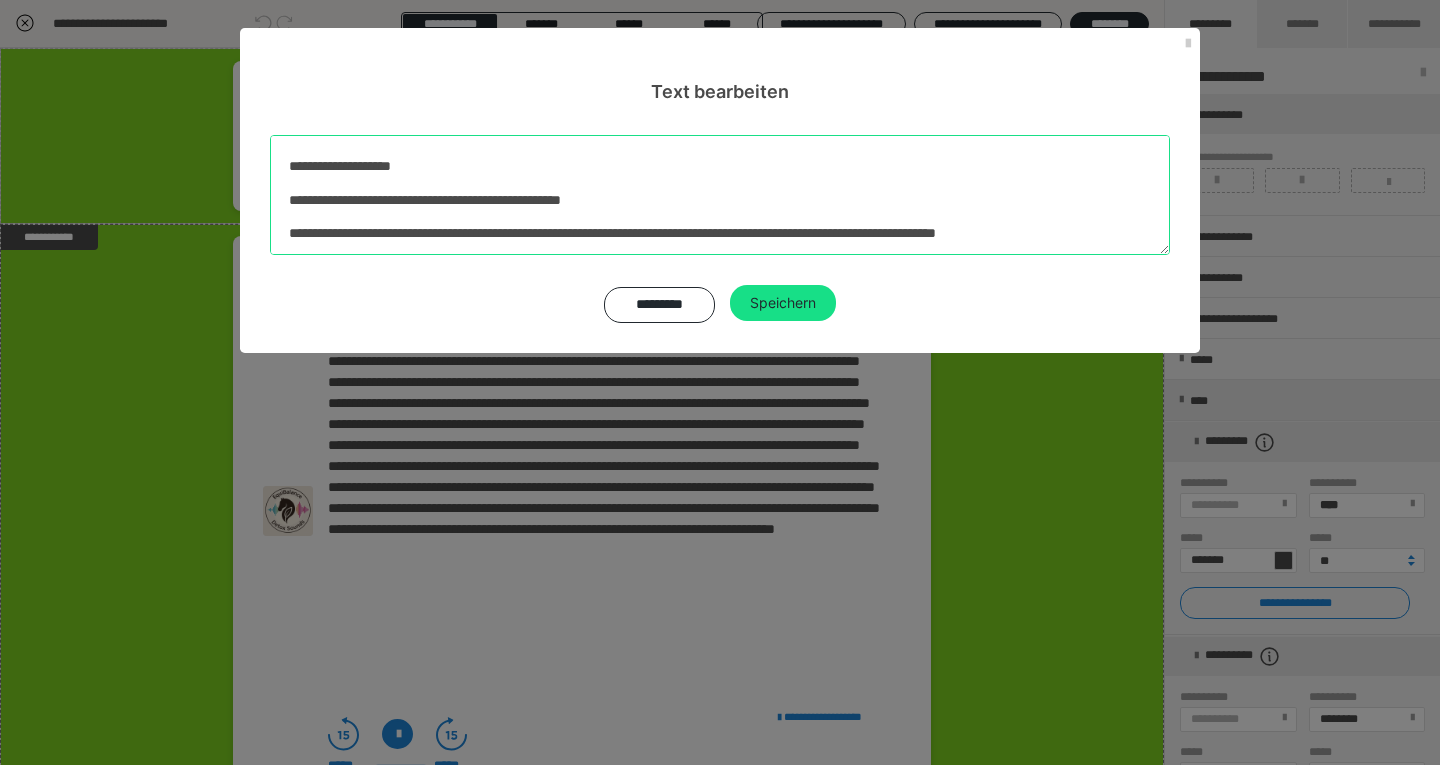 drag, startPoint x: 292, startPoint y: 159, endPoint x: 910, endPoint y: 480, distance: 696.3943 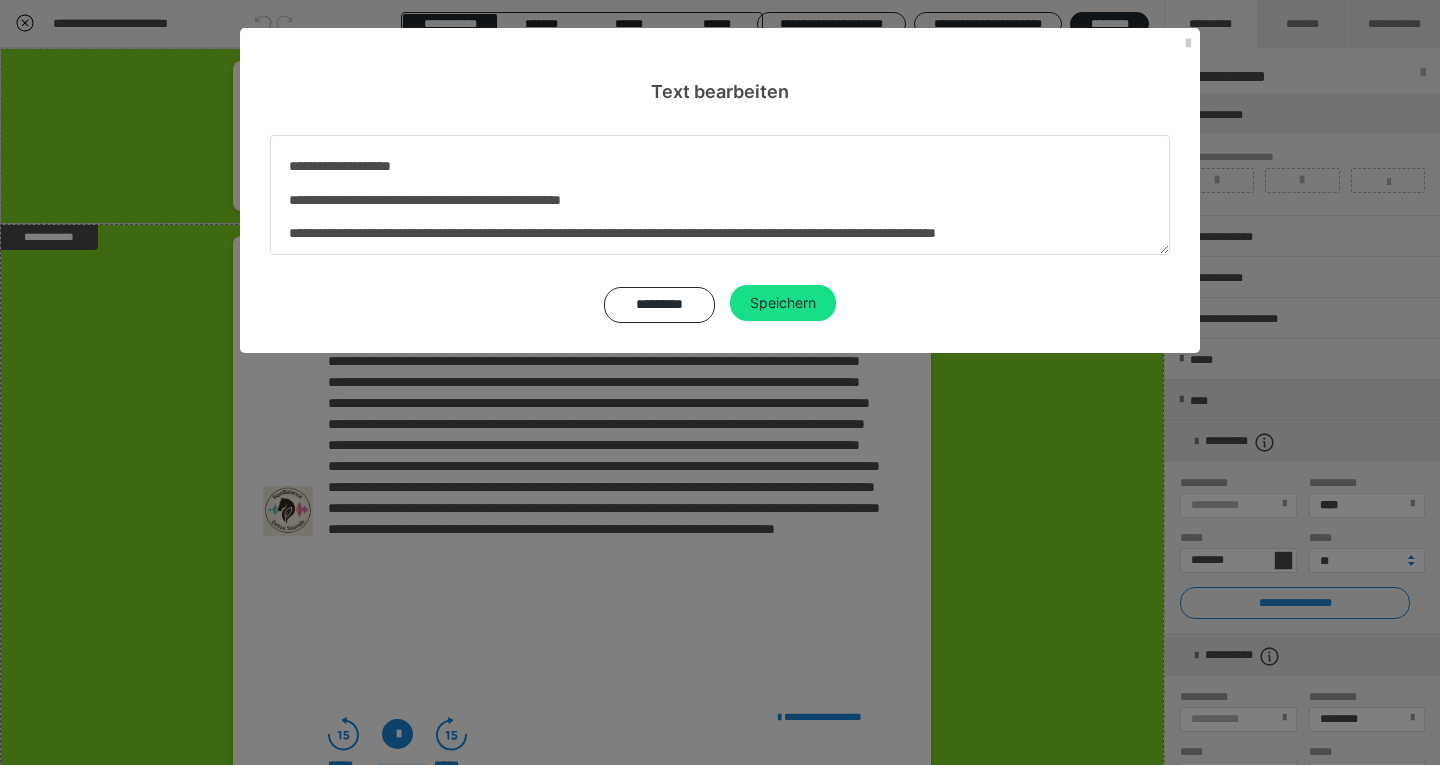 click on "*********" at bounding box center (659, 305) 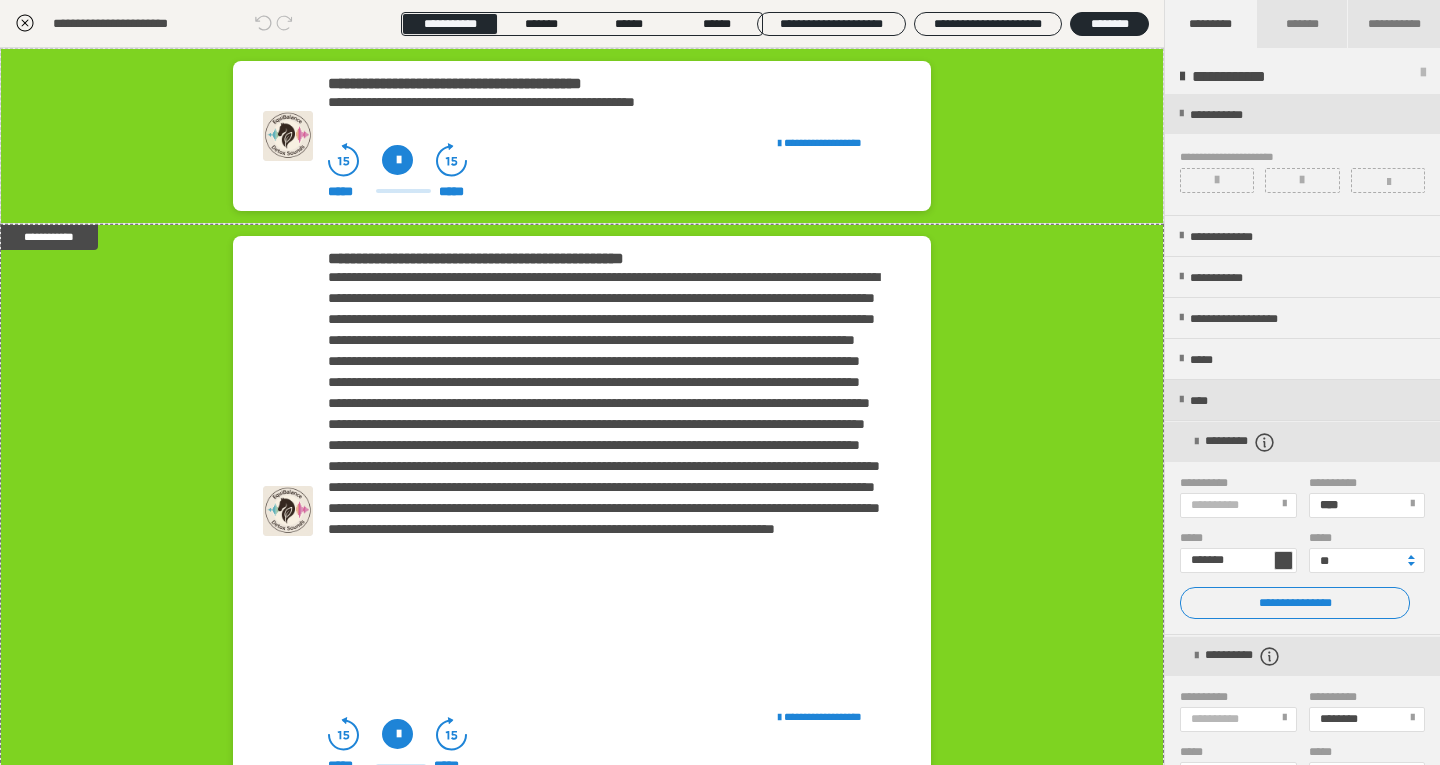 click on "**********" at bounding box center (614, 139) 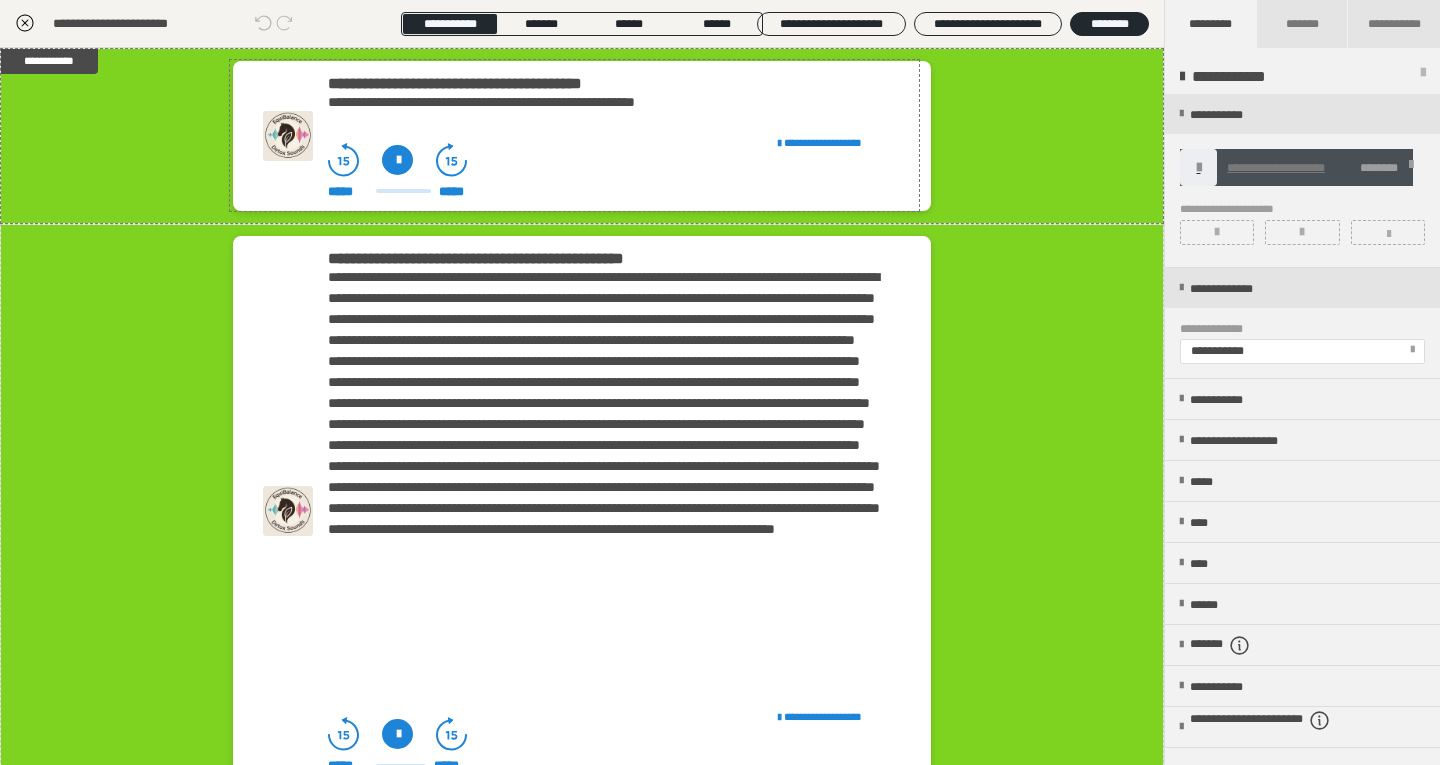 click on "**********" at bounding box center (614, 139) 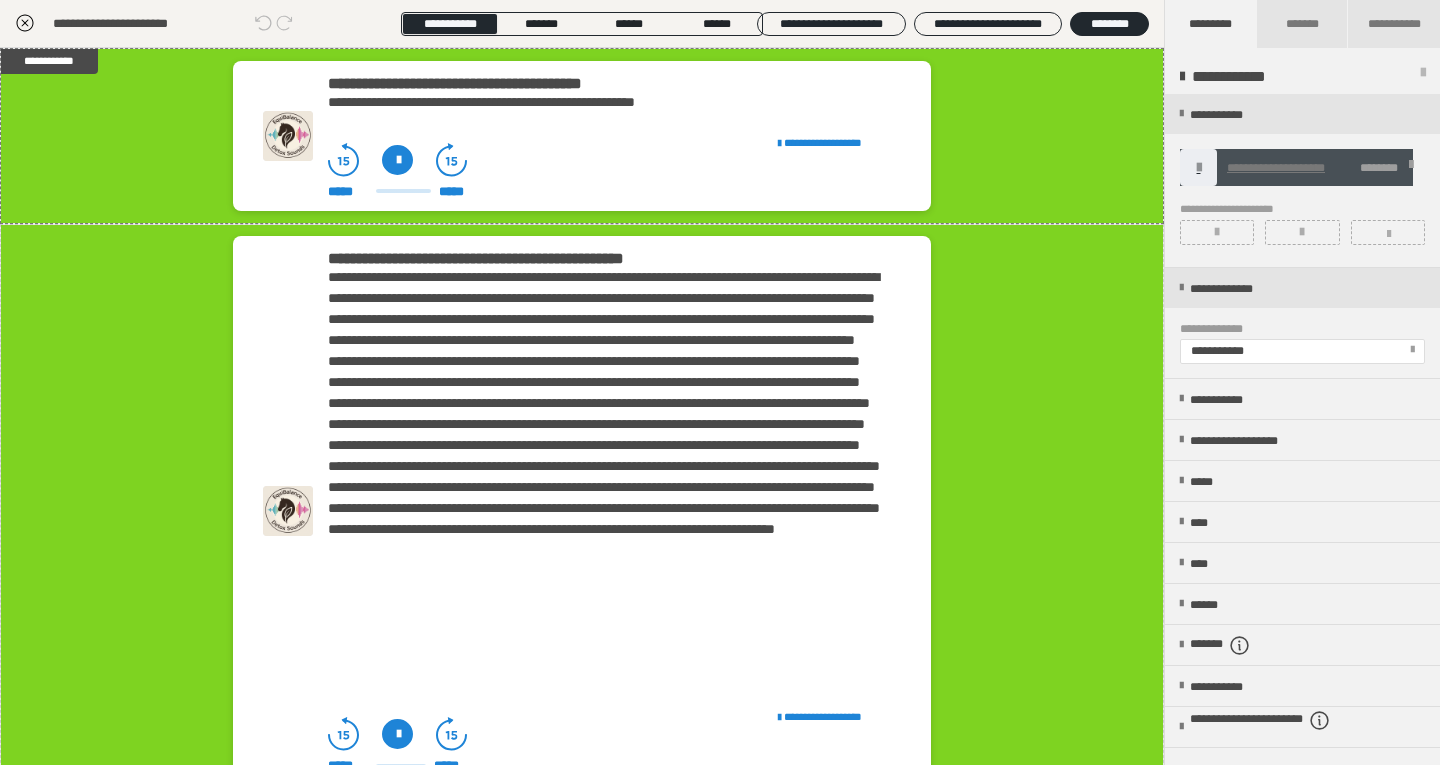 click on "****" at bounding box center [1302, 522] 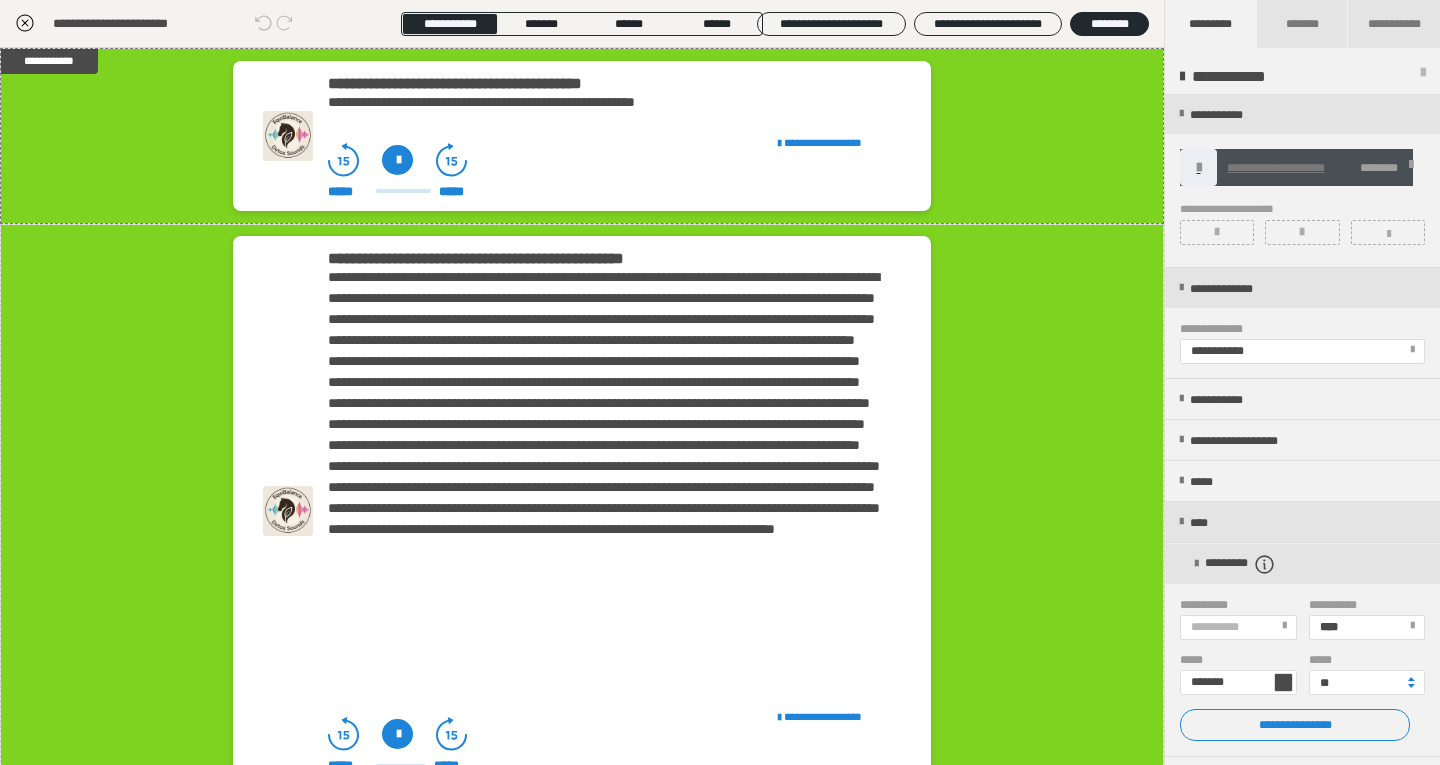 click on "*********" at bounding box center (1253, 564) 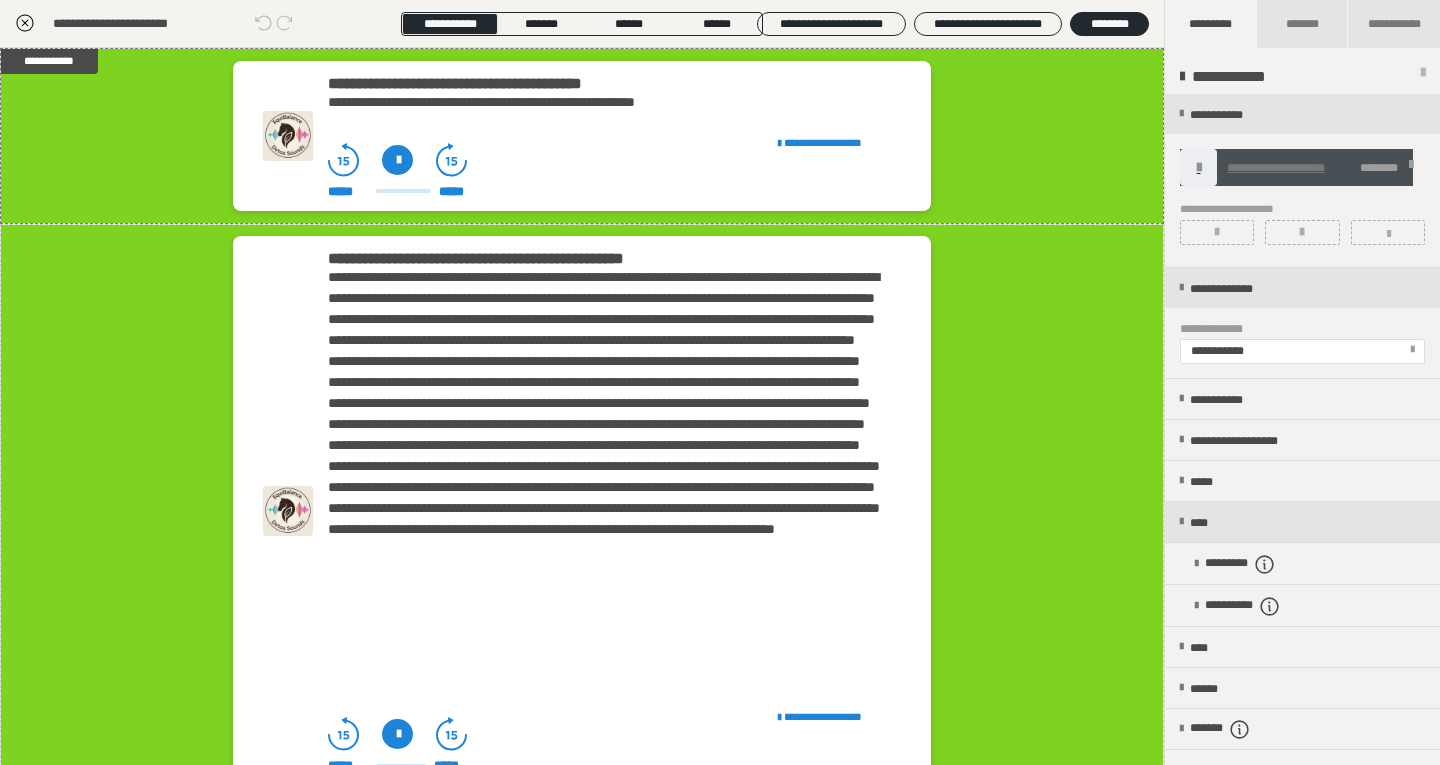 click on "*********" at bounding box center [1253, 564] 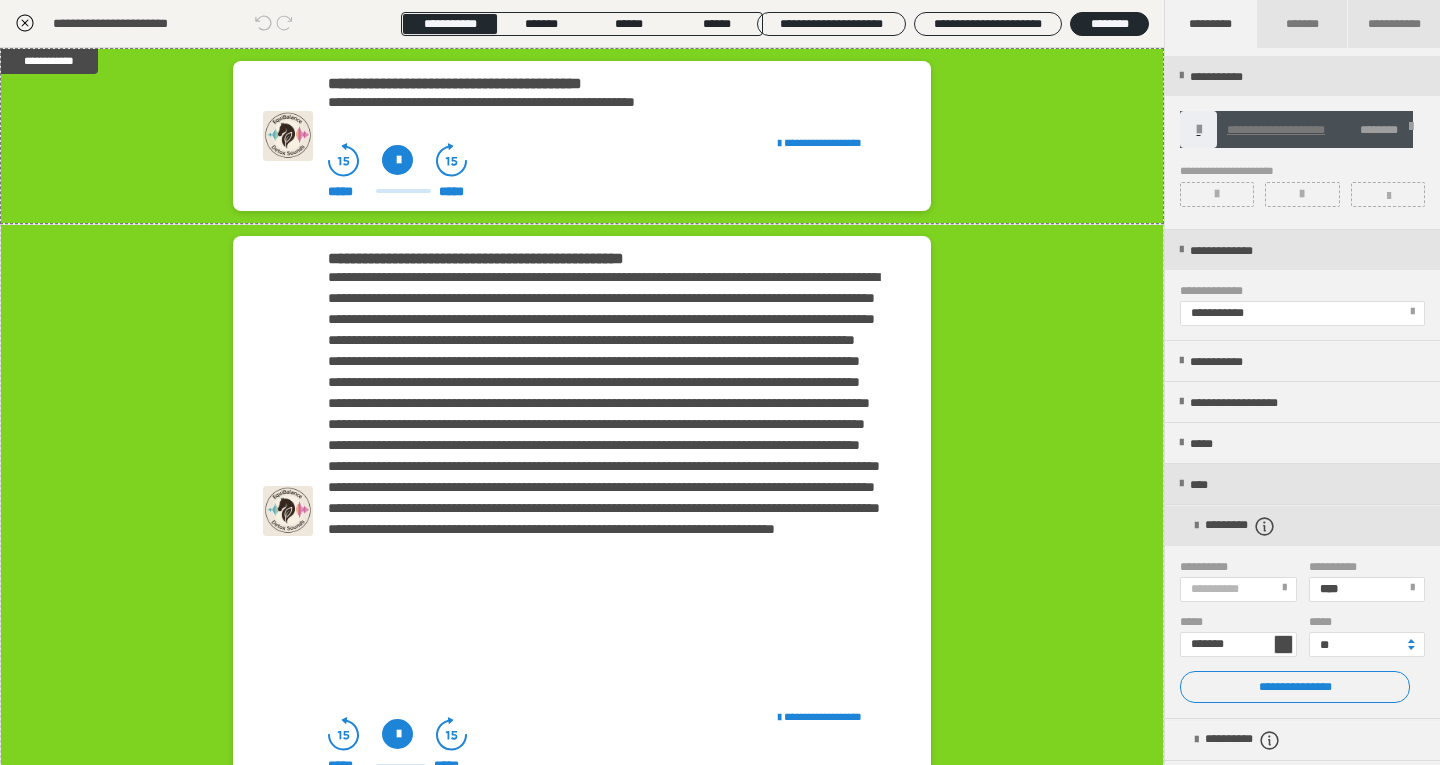 scroll, scrollTop: 0, scrollLeft: 0, axis: both 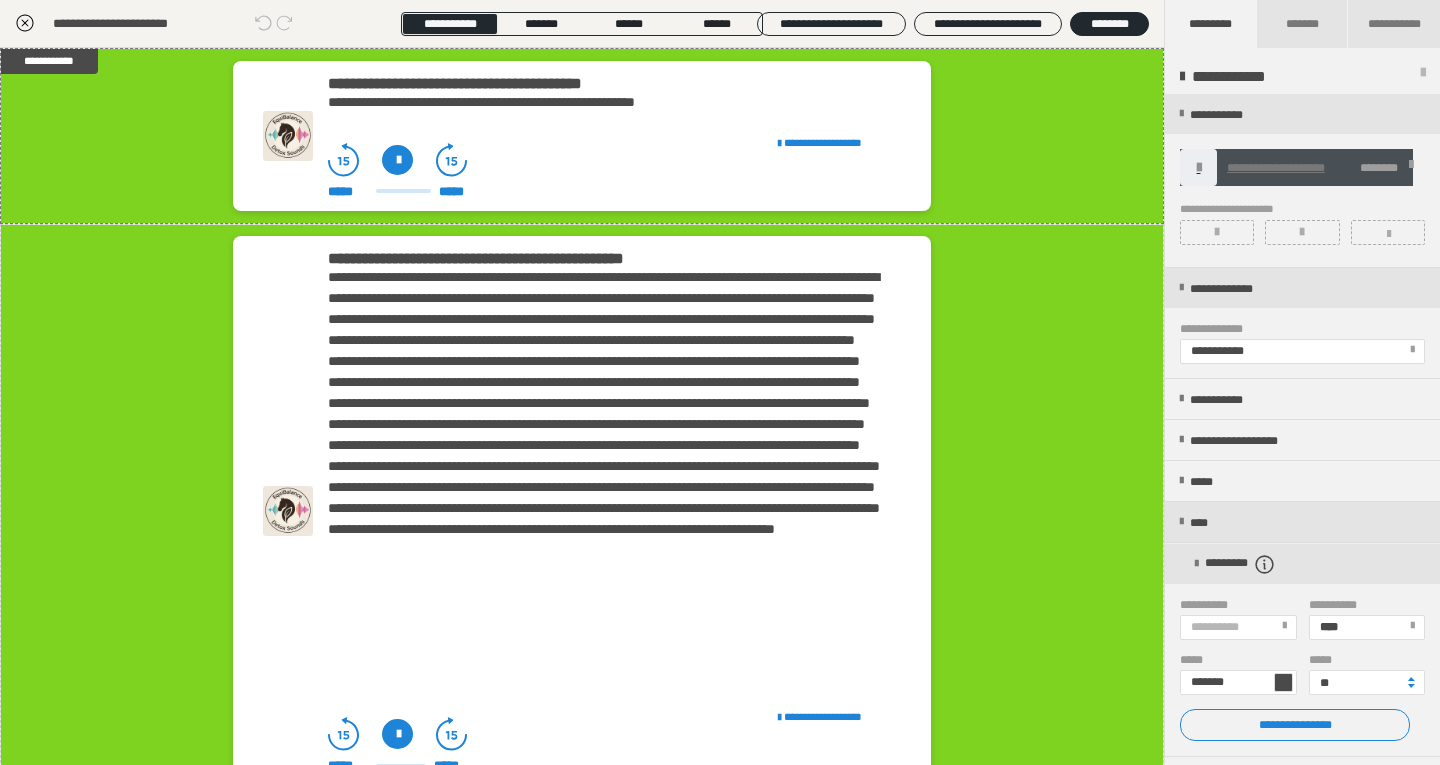 click 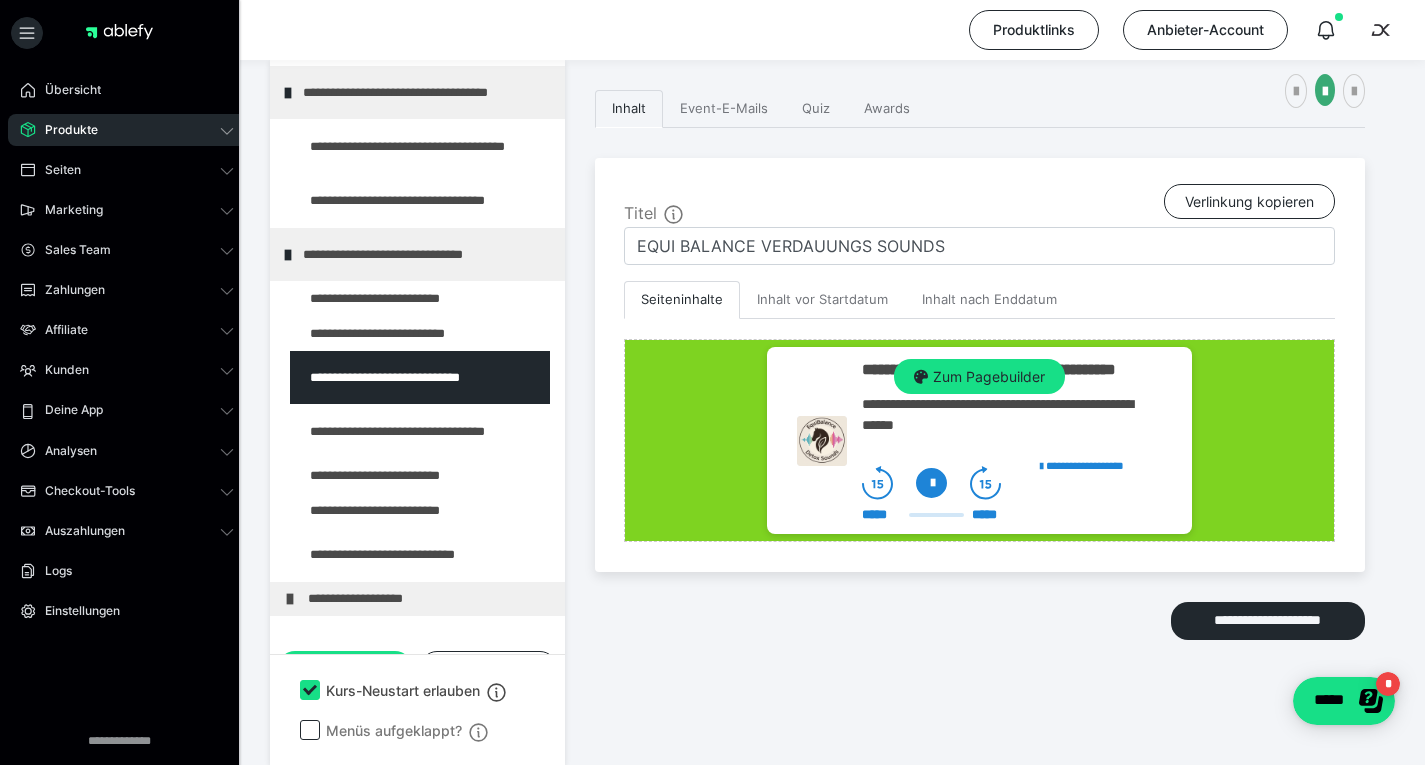 click on "Zum Pagebuilder" at bounding box center [979, 377] 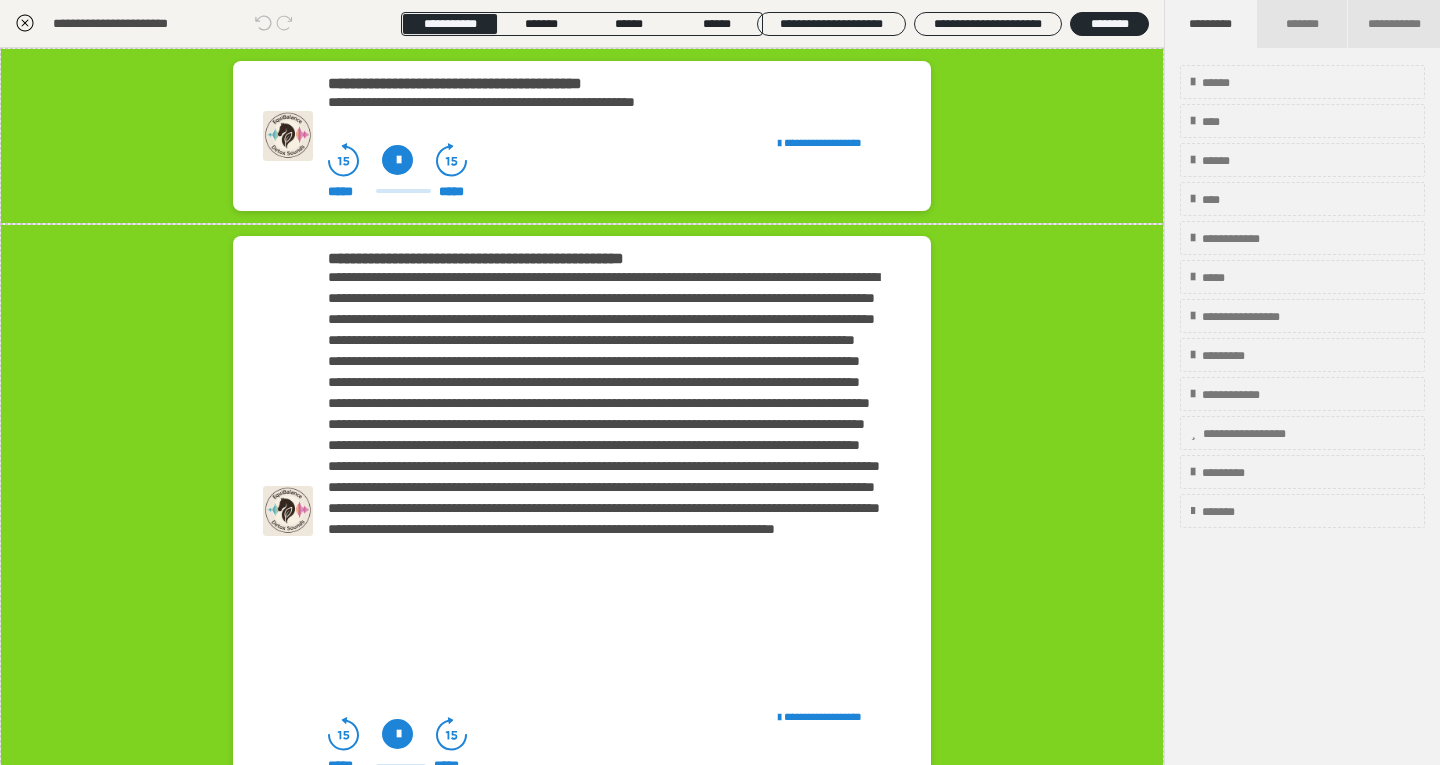 click on "**********" at bounding box center (581, 136) 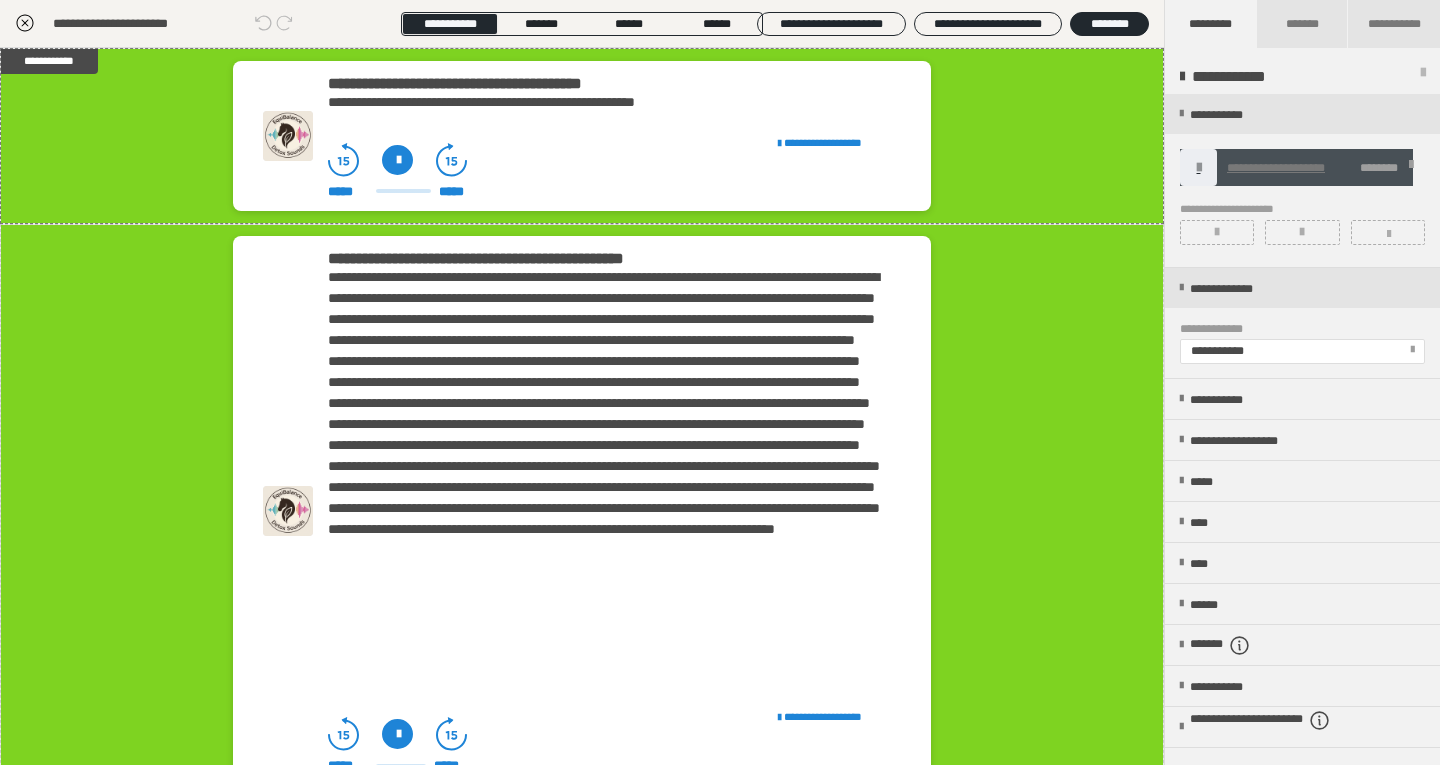 click at bounding box center (1411, 168) 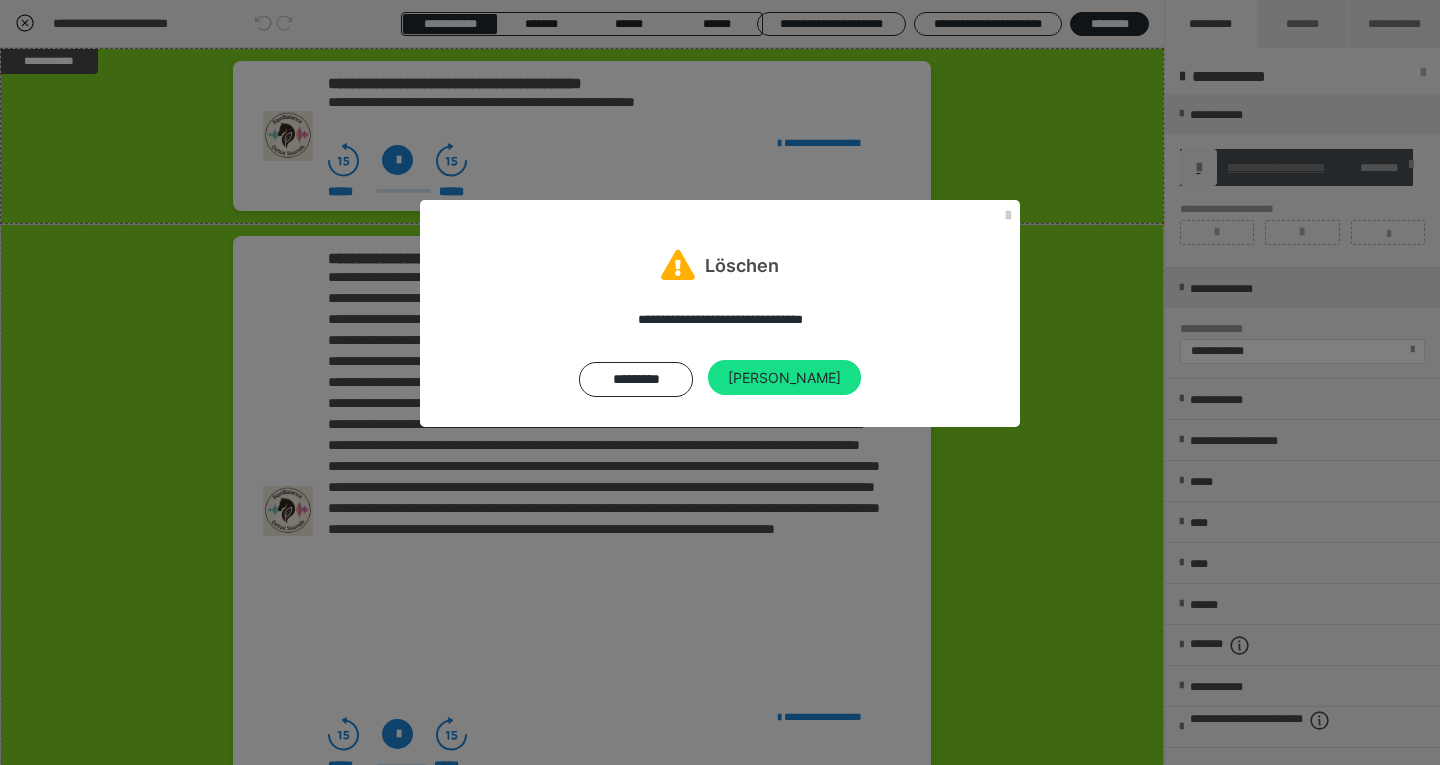 click on "*********" at bounding box center (636, 380) 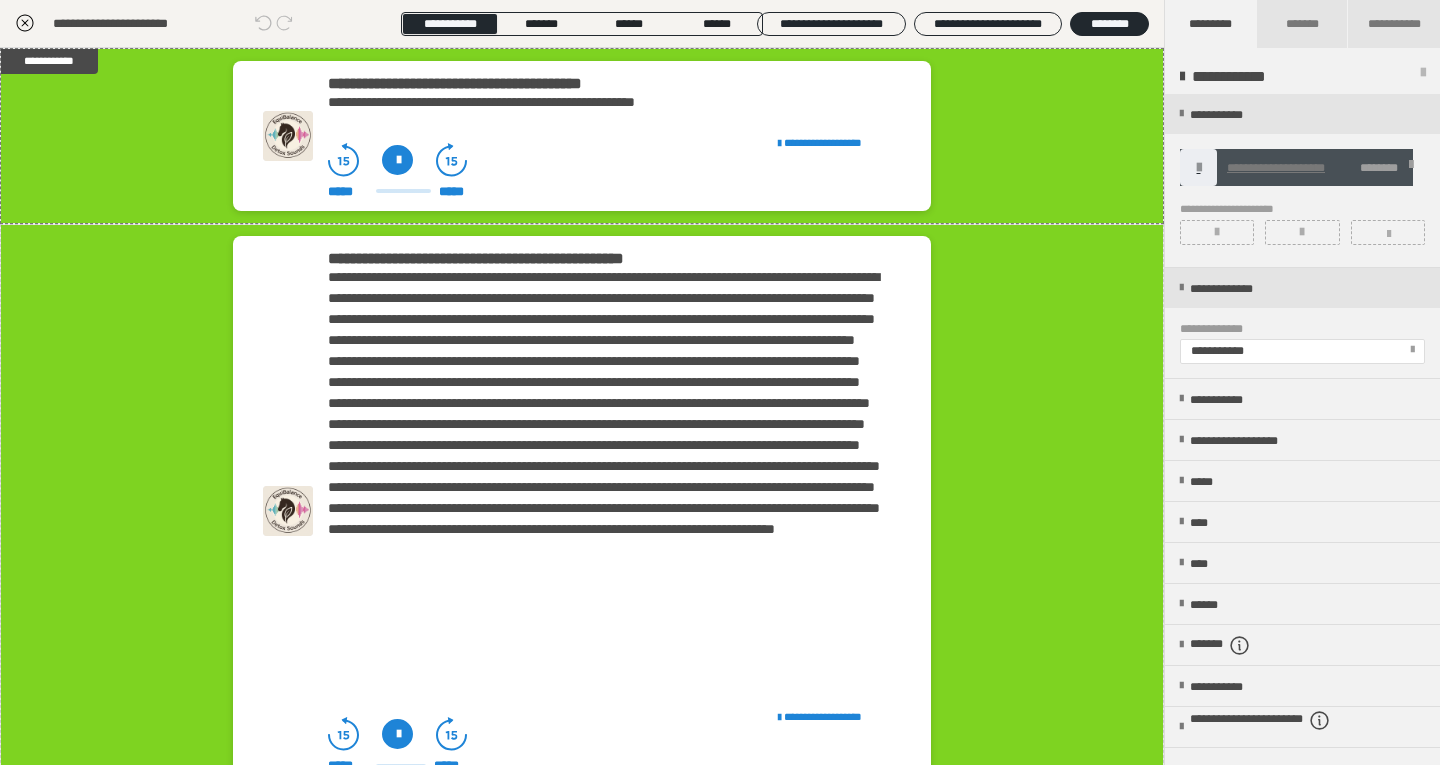 click on "**********" at bounding box center (614, 139) 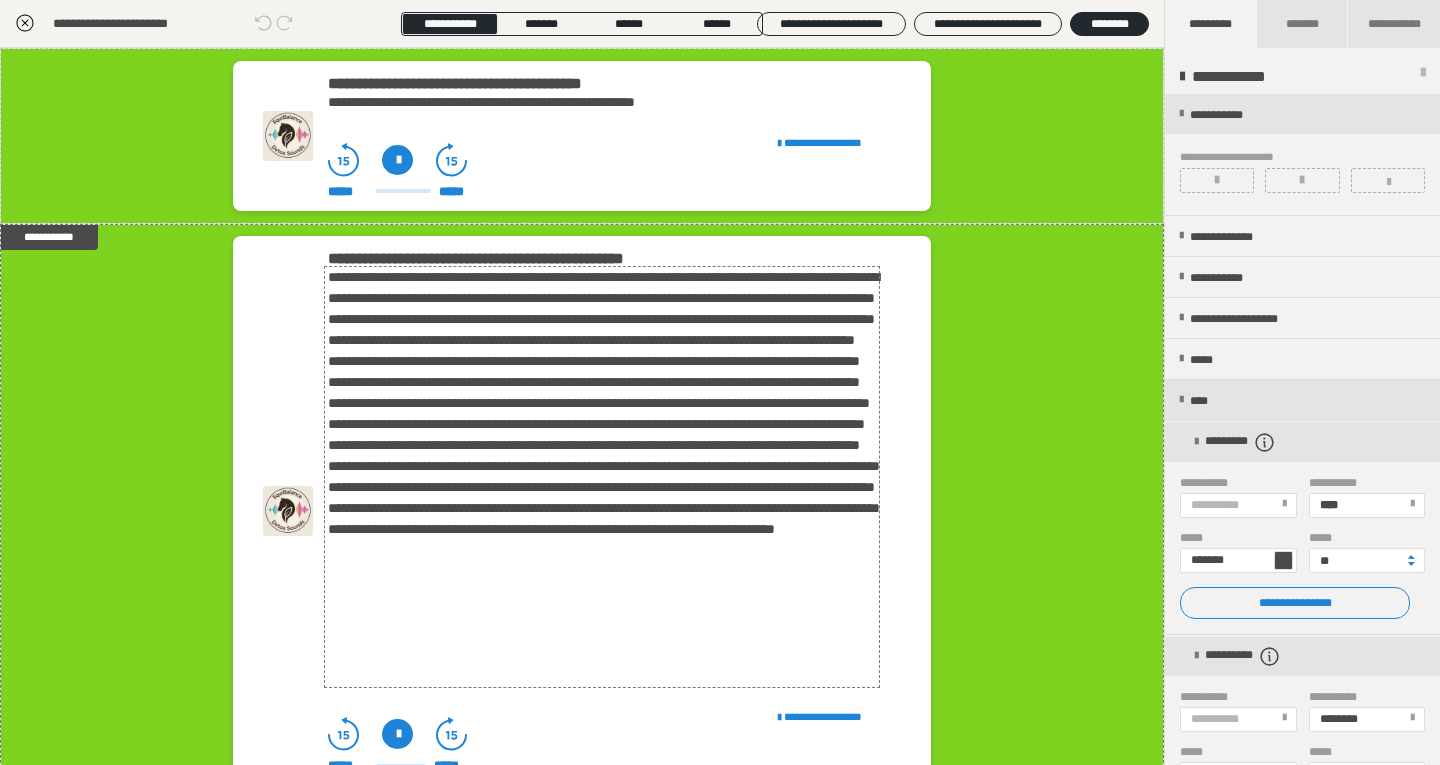 click on "**********" at bounding box center [604, 477] 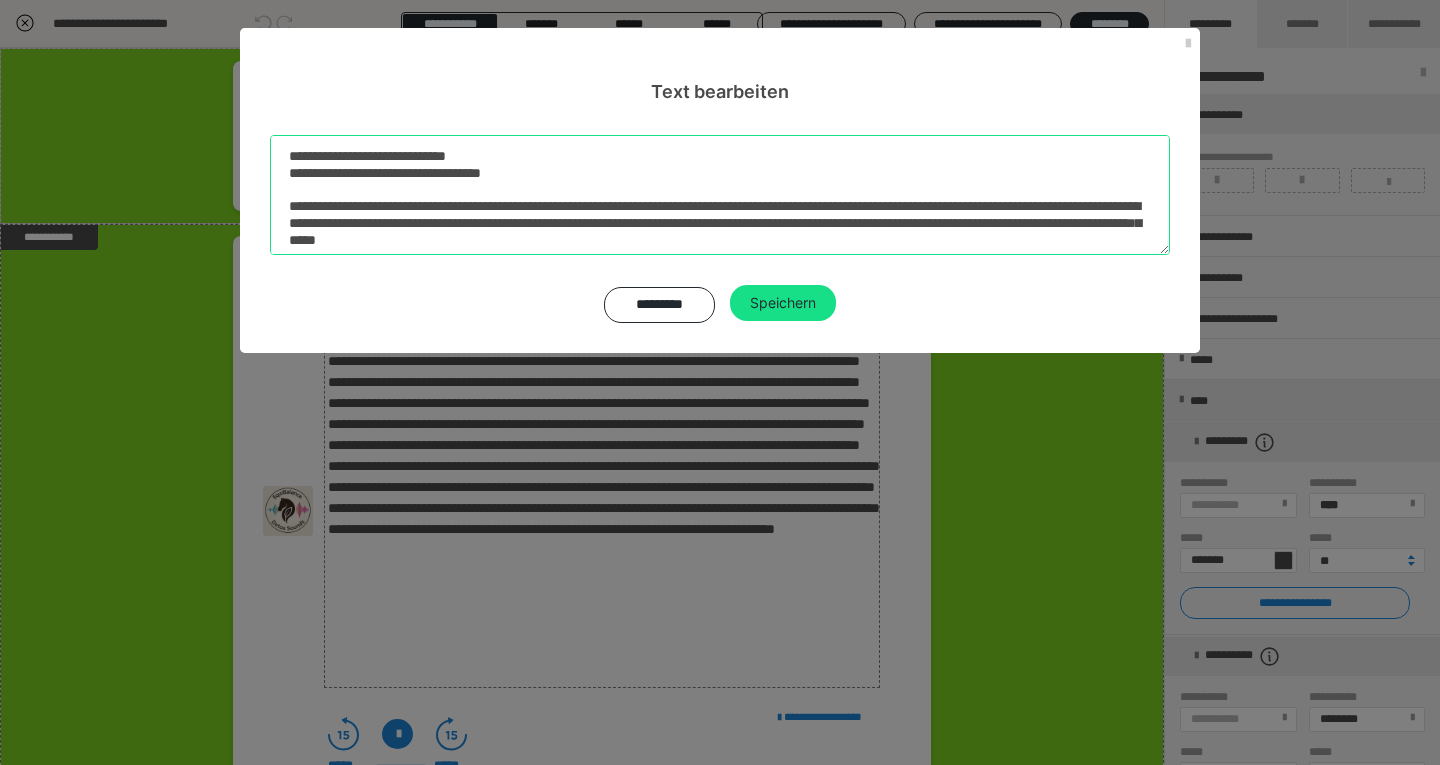 click at bounding box center (720, 195) 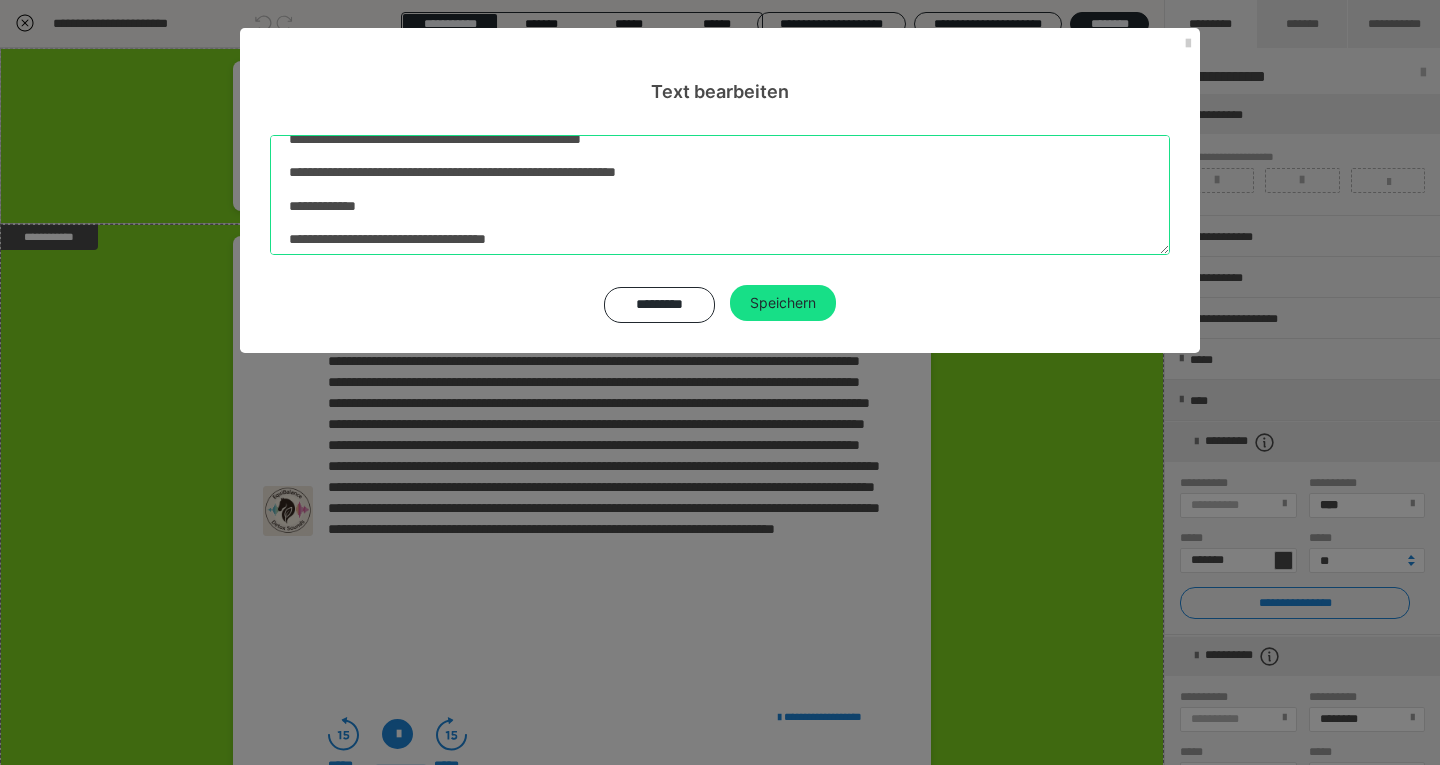 scroll, scrollTop: 662, scrollLeft: 0, axis: vertical 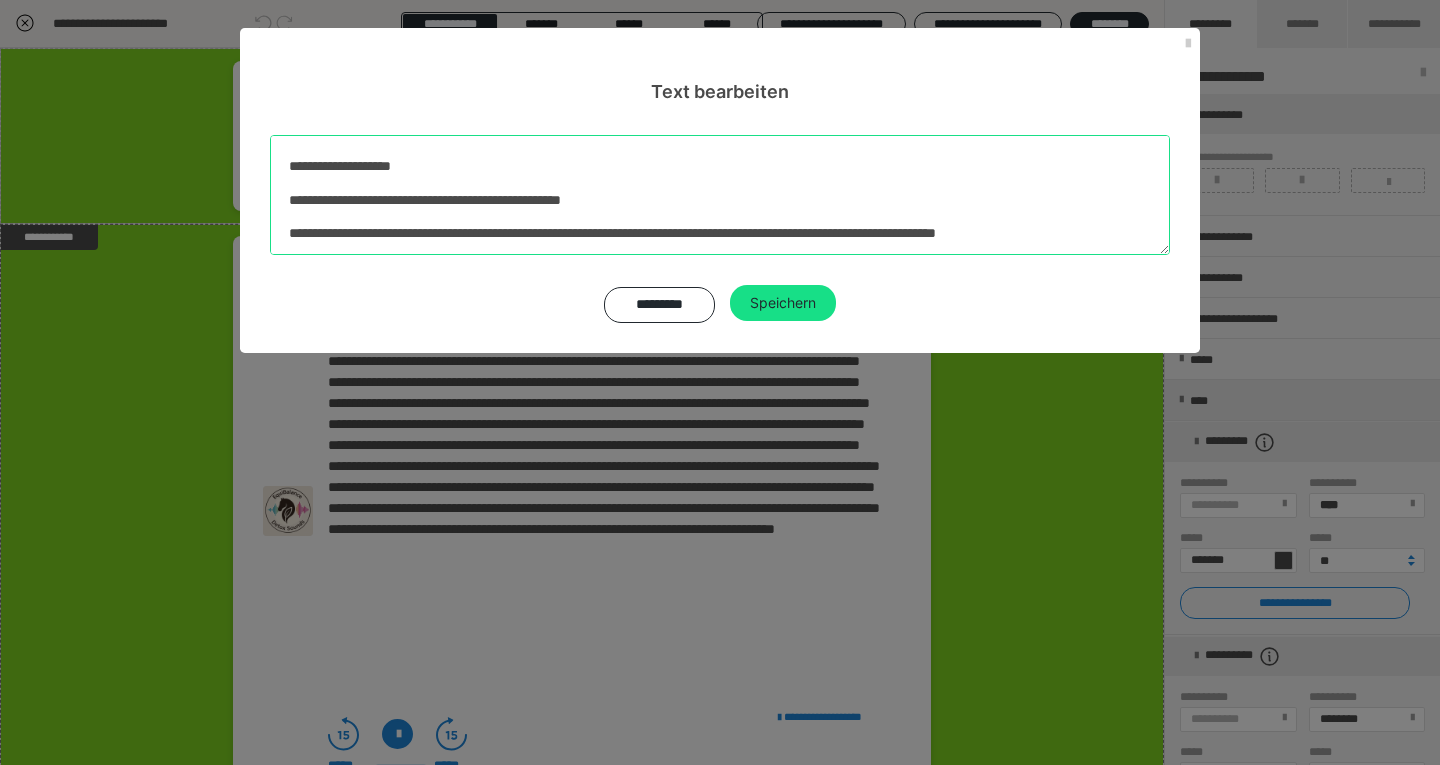 drag, startPoint x: 286, startPoint y: 154, endPoint x: 874, endPoint y: 578, distance: 724.9276 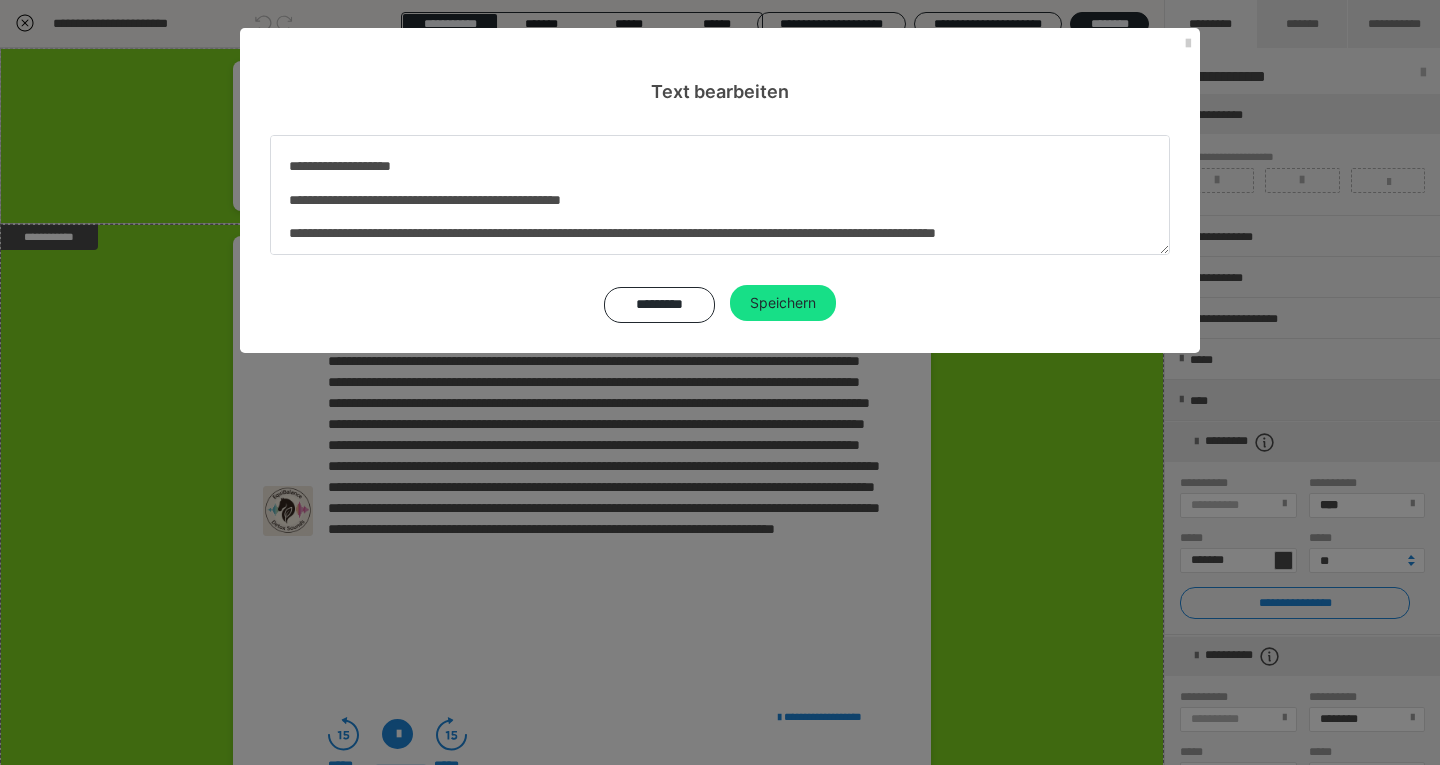 click on "Speichern" at bounding box center (783, 303) 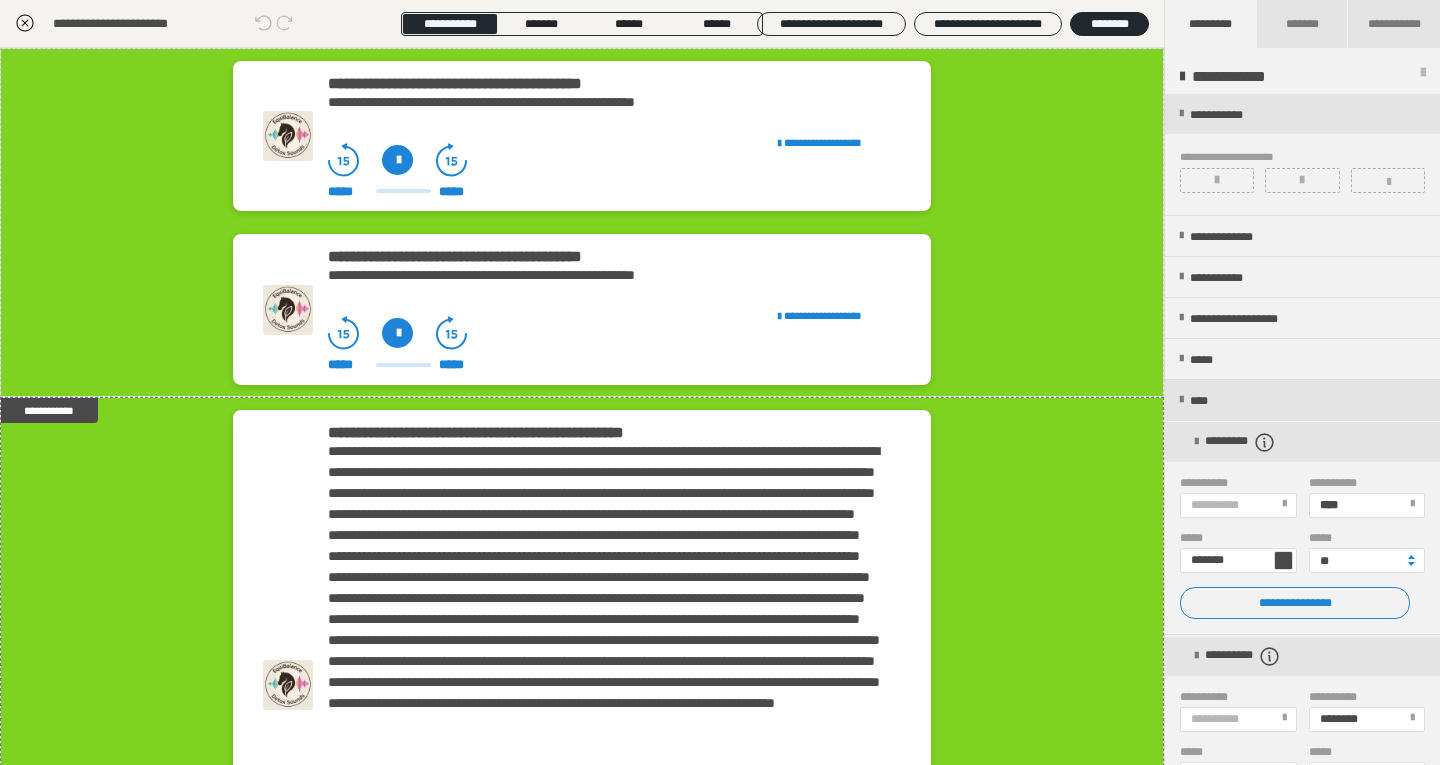 click at bounding box center [1126, 61] 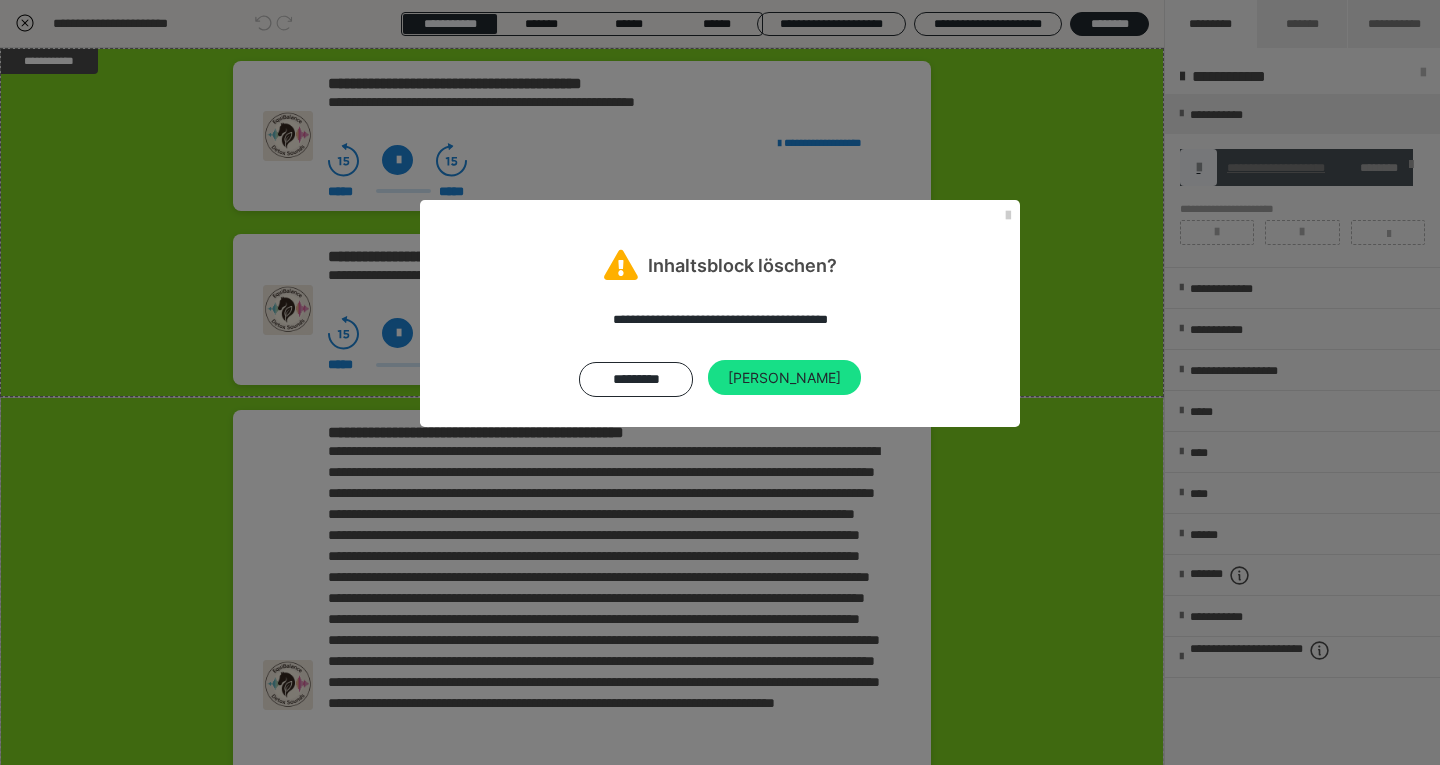 click on "[PERSON_NAME]" at bounding box center [784, 378] 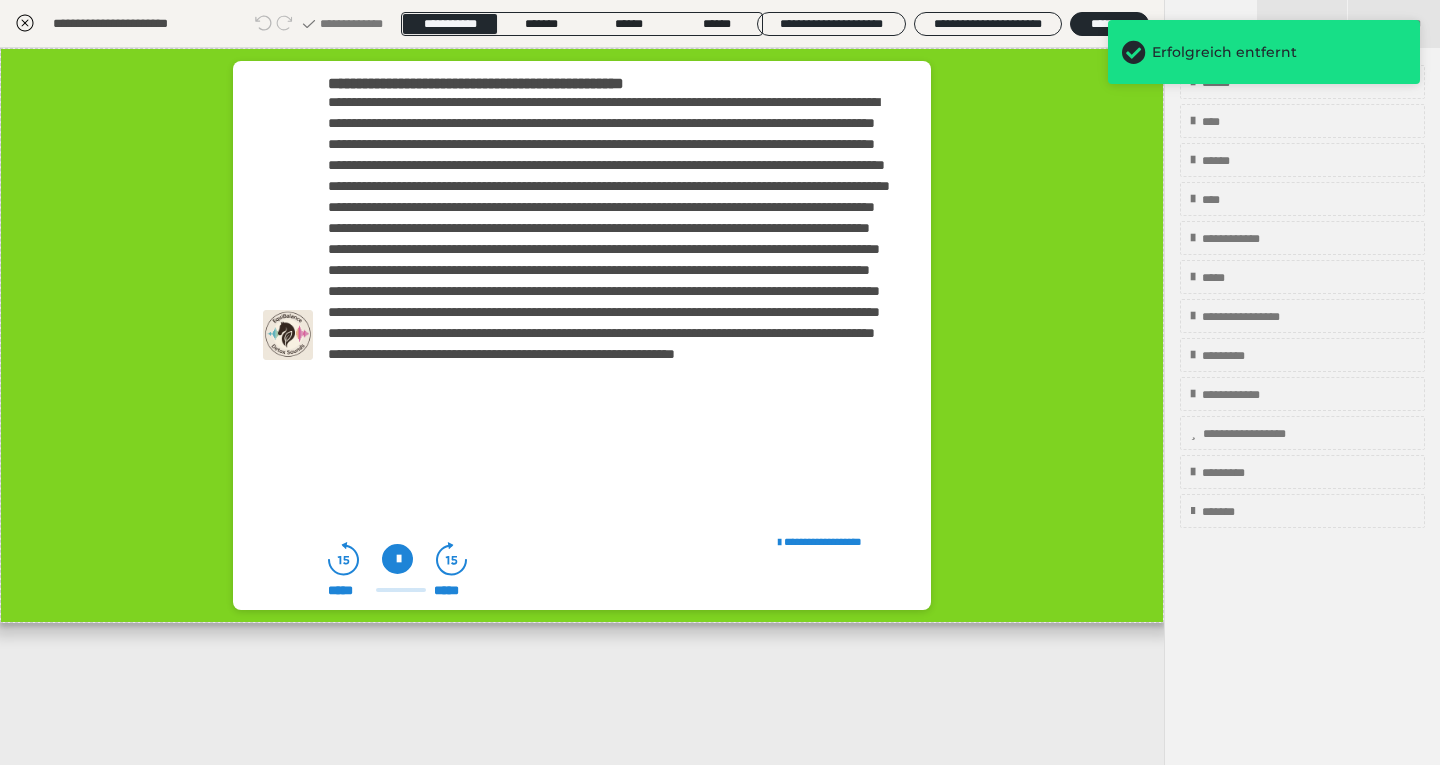 click at bounding box center [1013, 61] 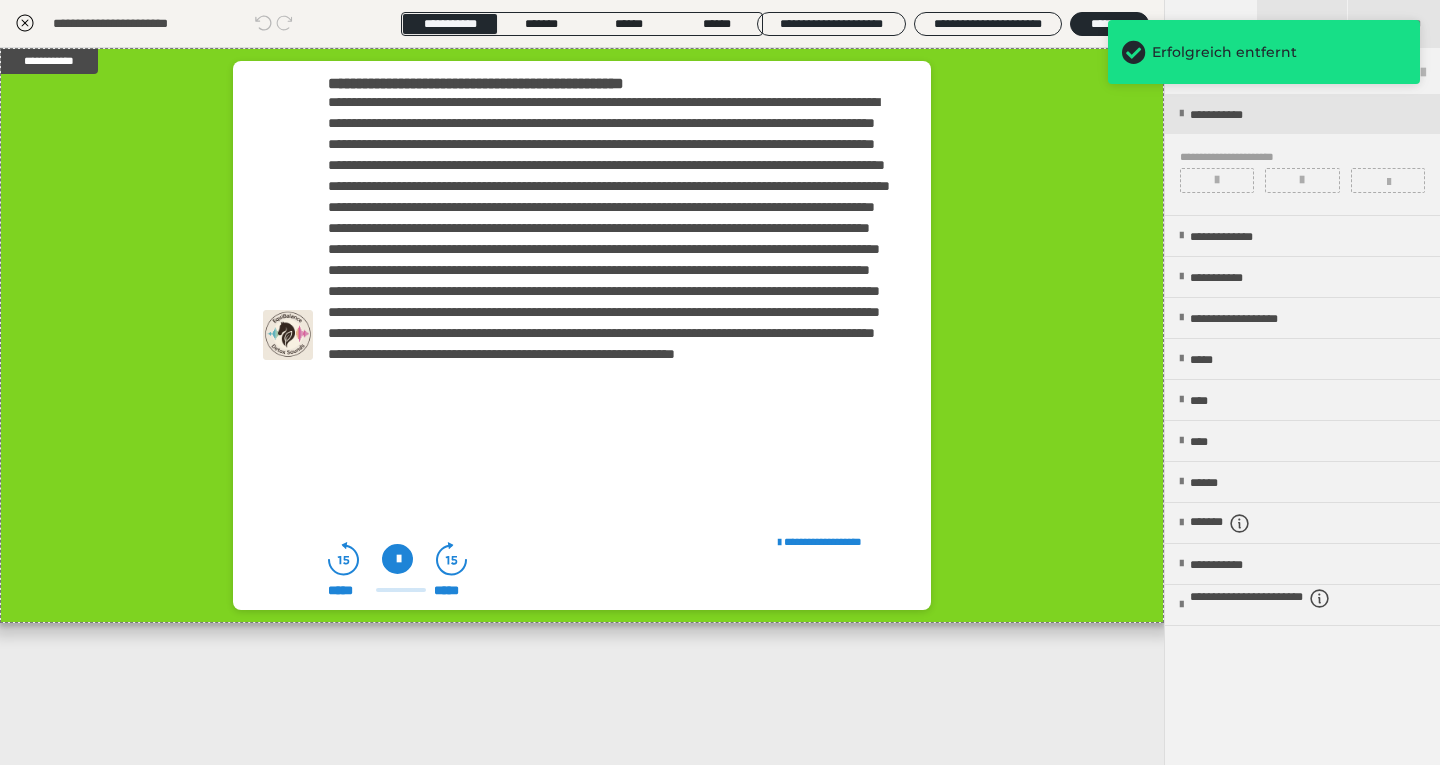 click at bounding box center [1039, 61] 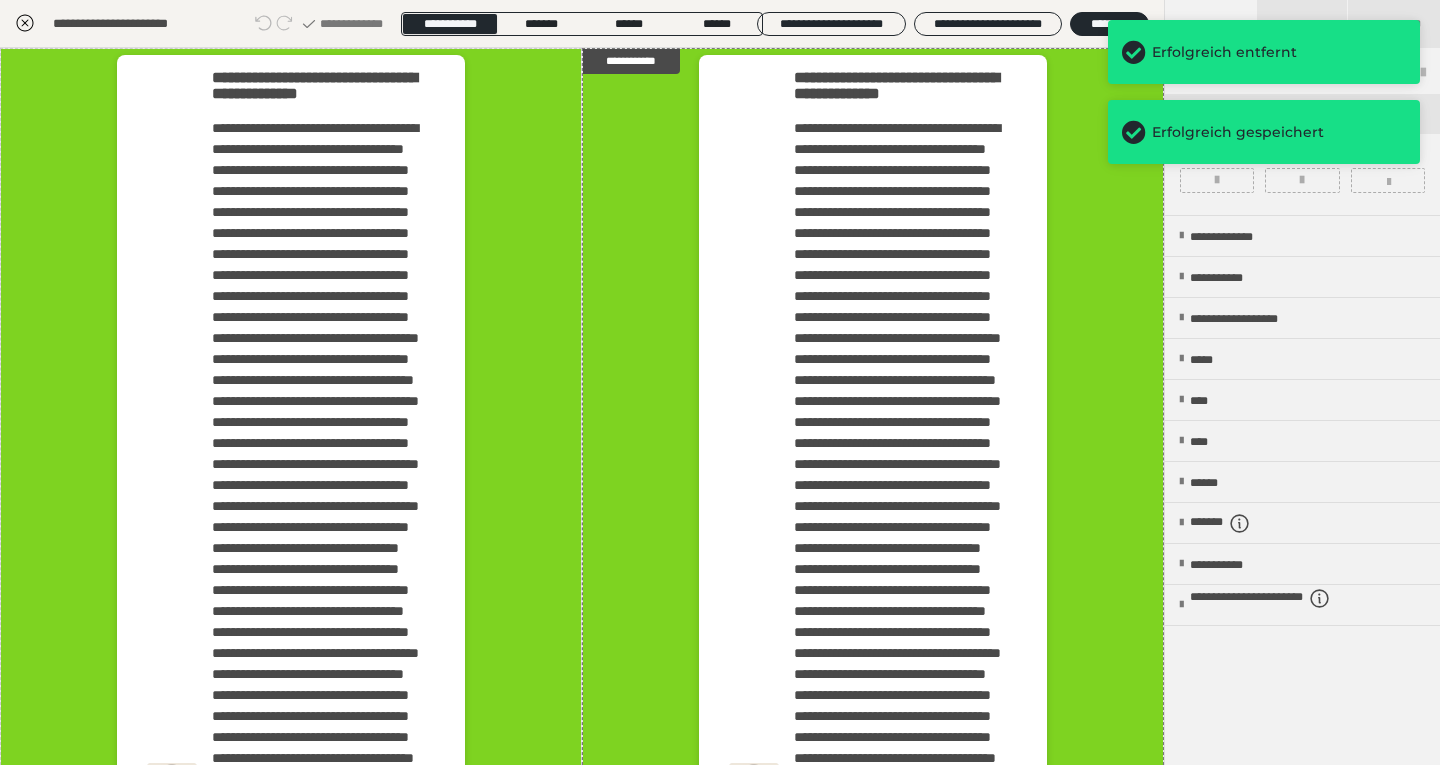 click on "**********" at bounding box center [873, 788] 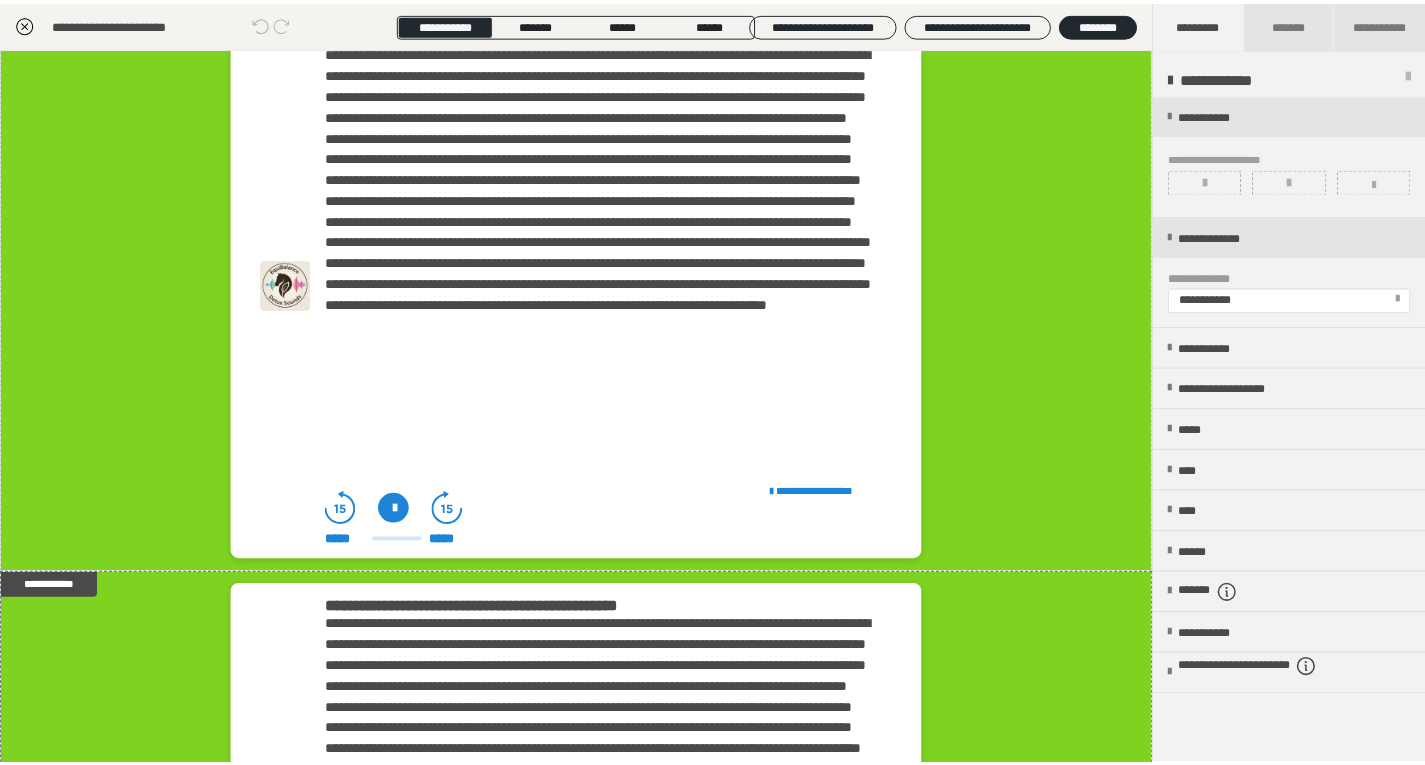 scroll, scrollTop: 0, scrollLeft: 0, axis: both 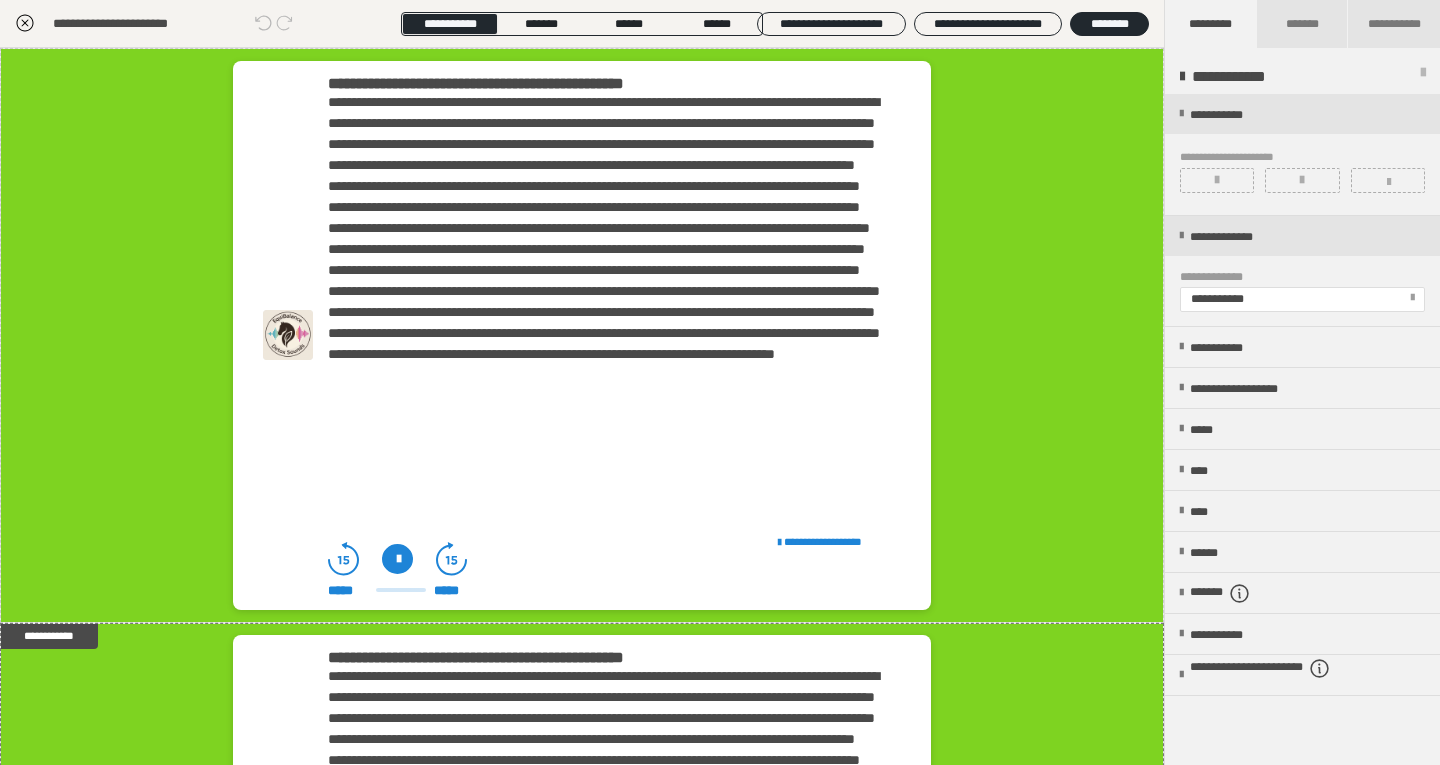 click on "**********" at bounding box center (581, 336) 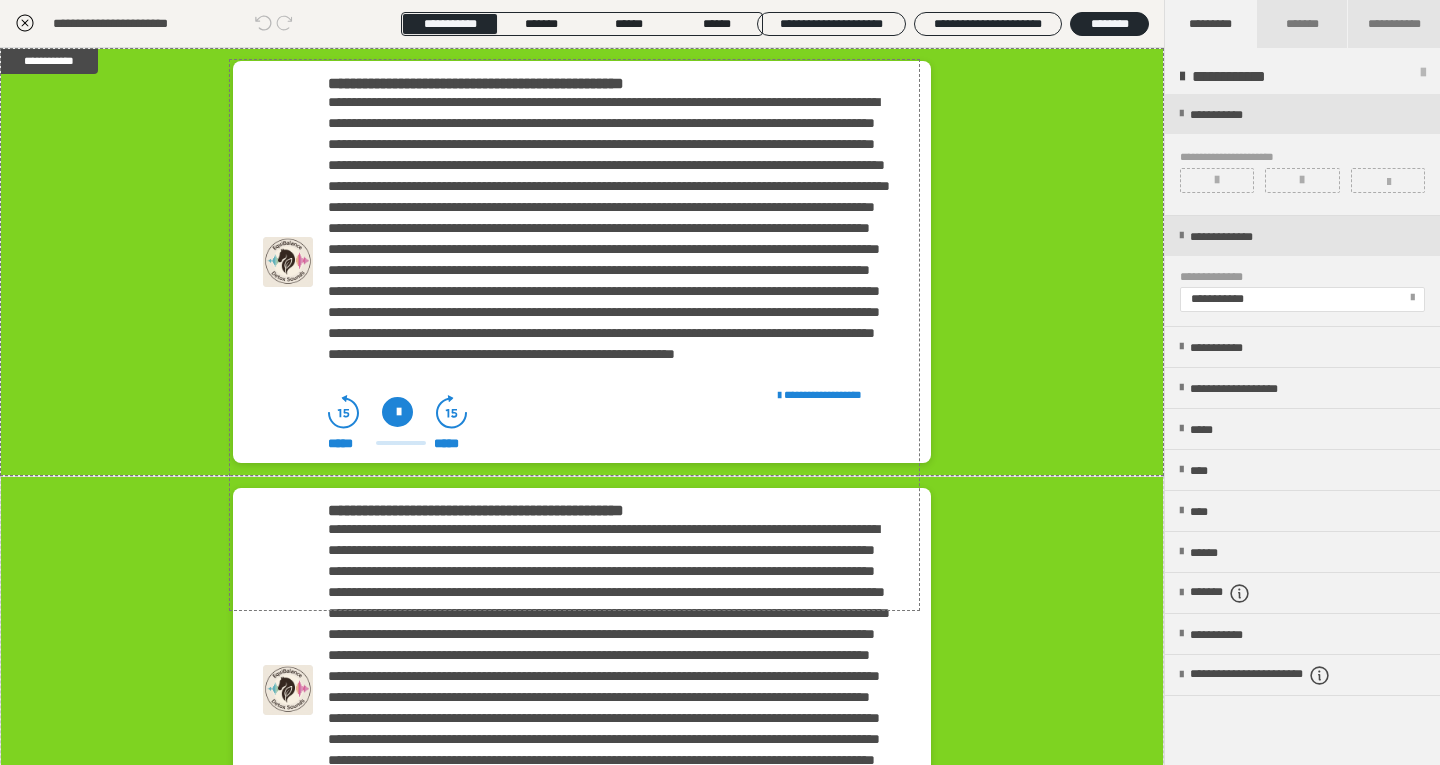 click on "**********" at bounding box center (581, 262) 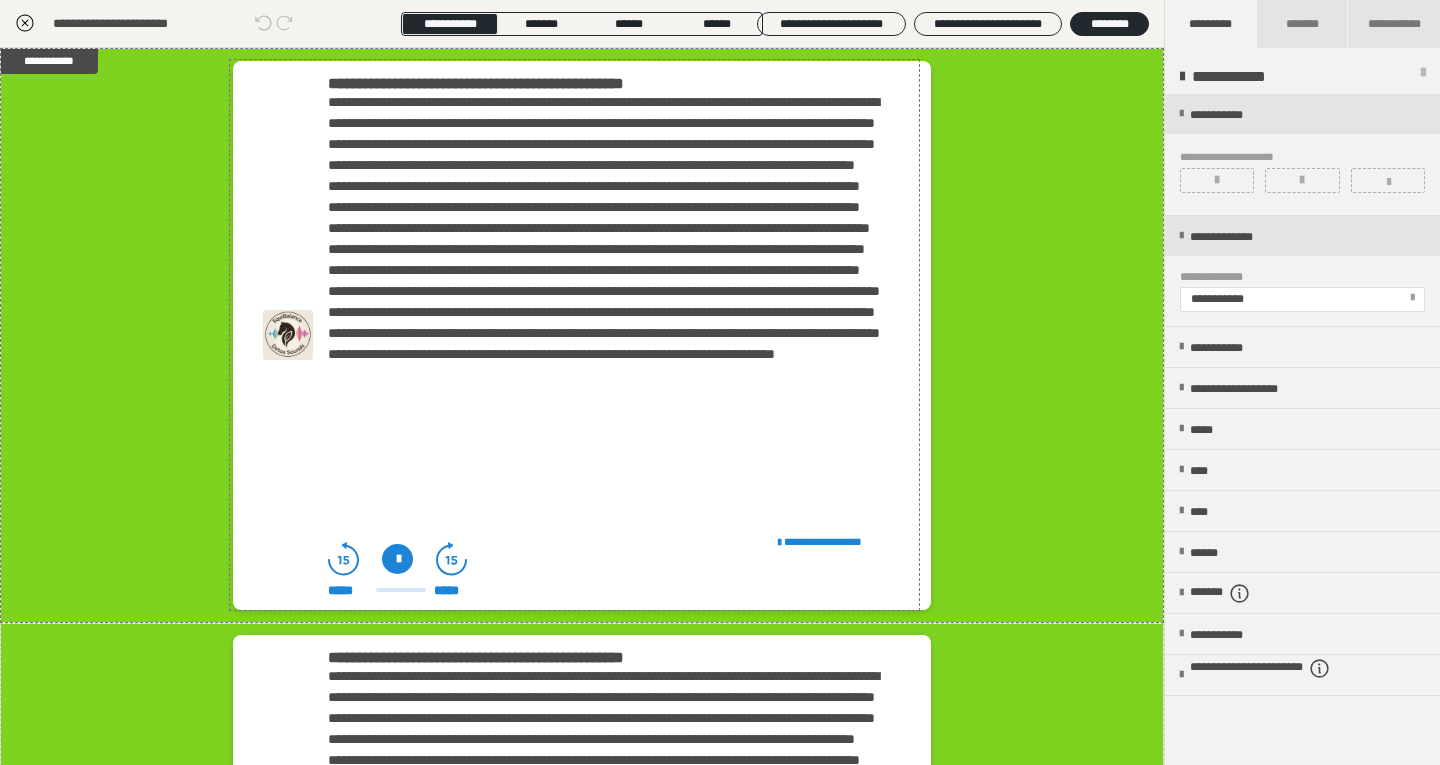 click on "**********" at bounding box center [582, 84] 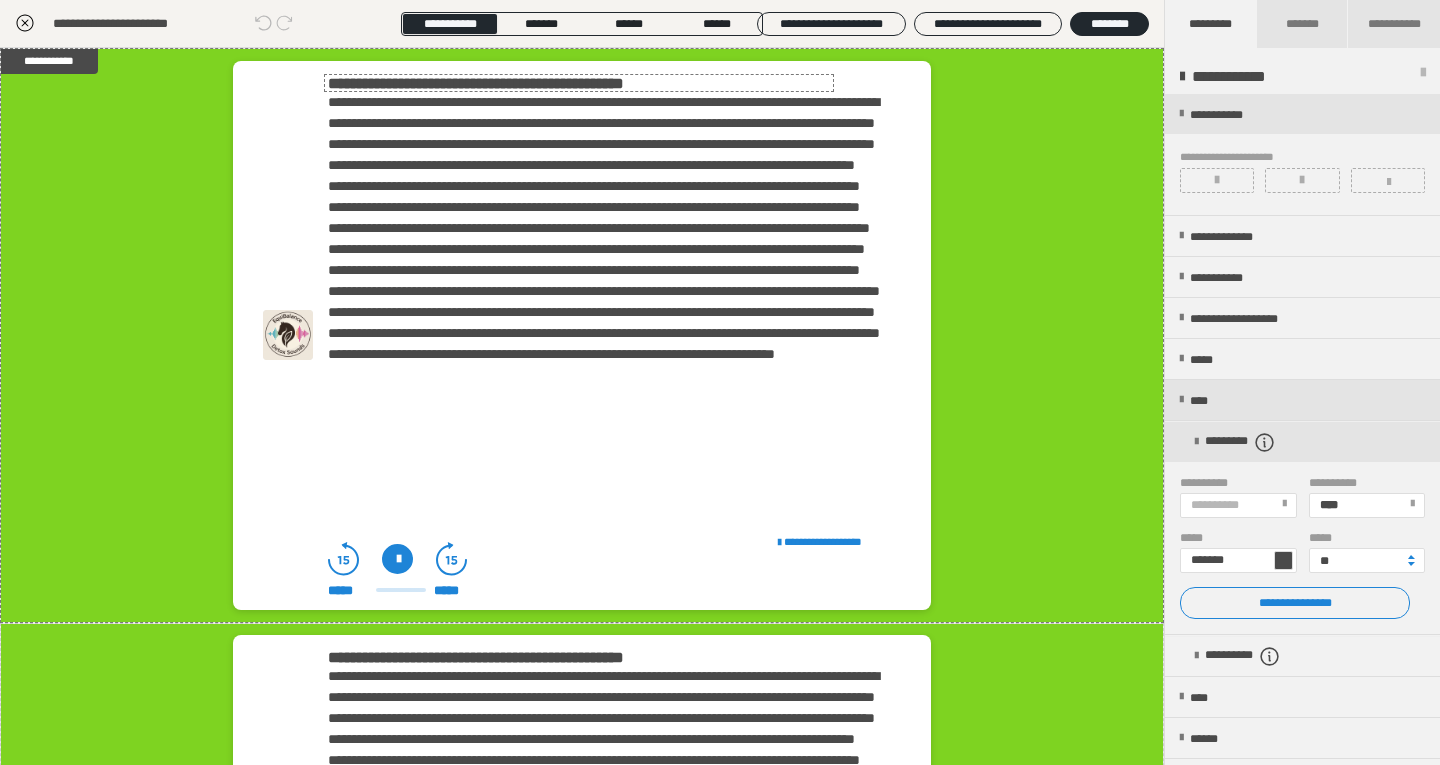 click on "**********" at bounding box center (582, 84) 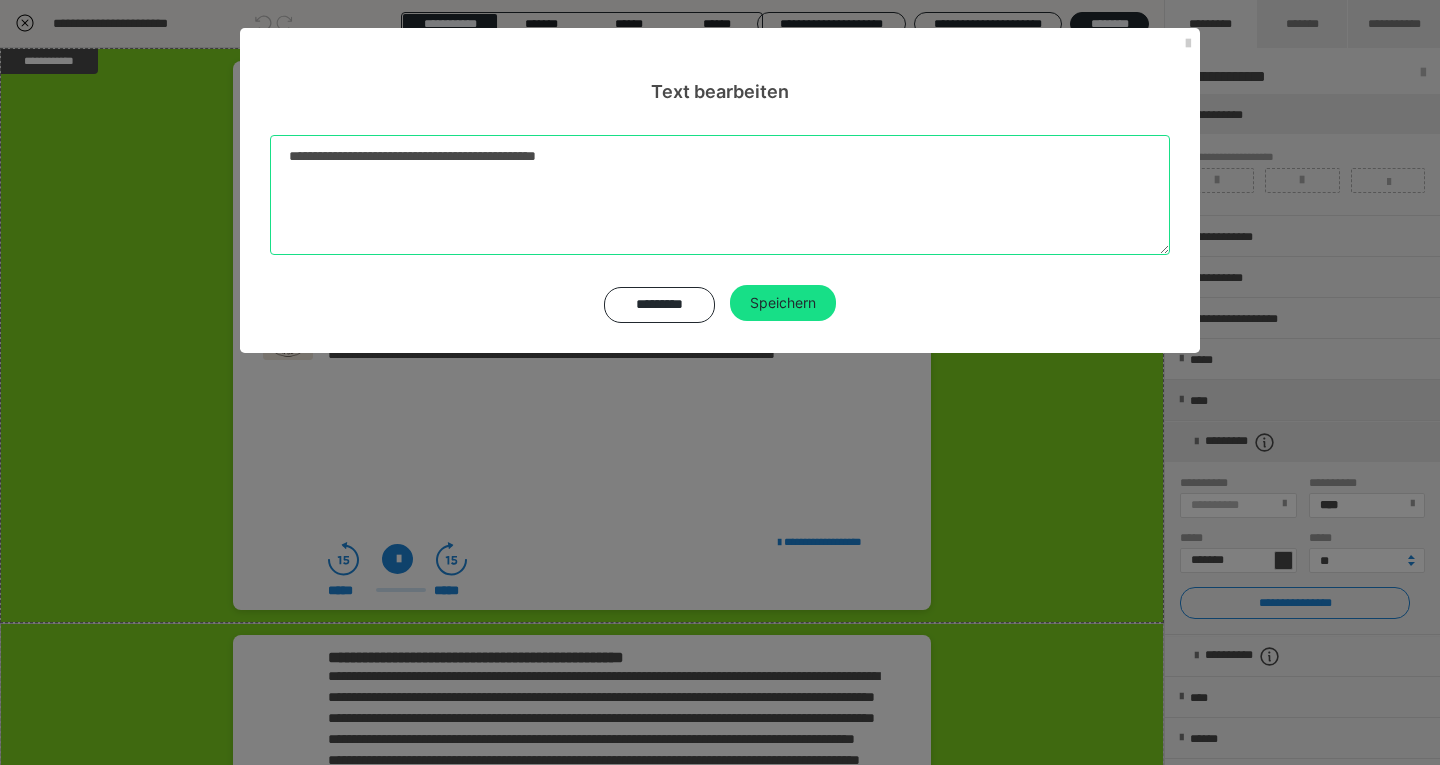 drag, startPoint x: 616, startPoint y: 154, endPoint x: 505, endPoint y: 164, distance: 111.44954 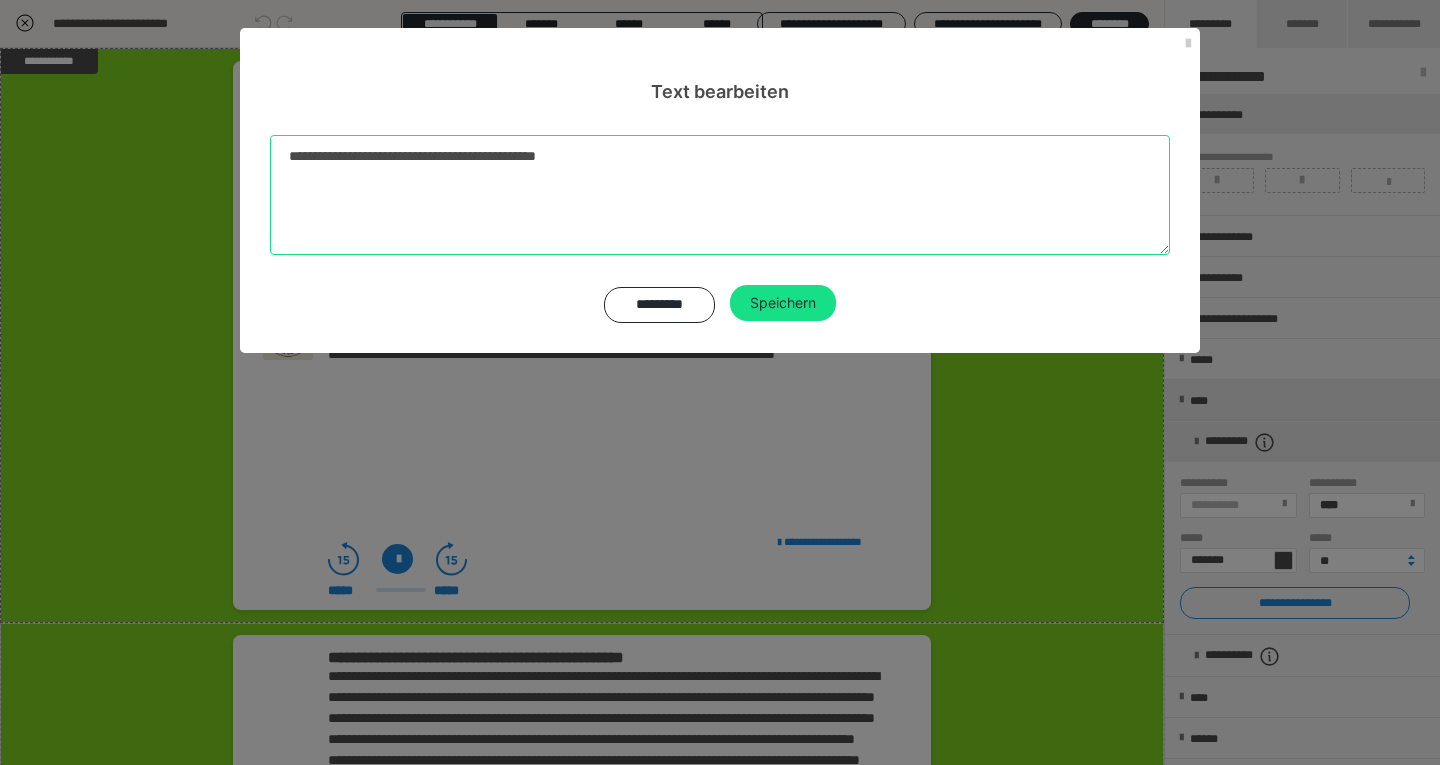 click on "**********" at bounding box center (720, 195) 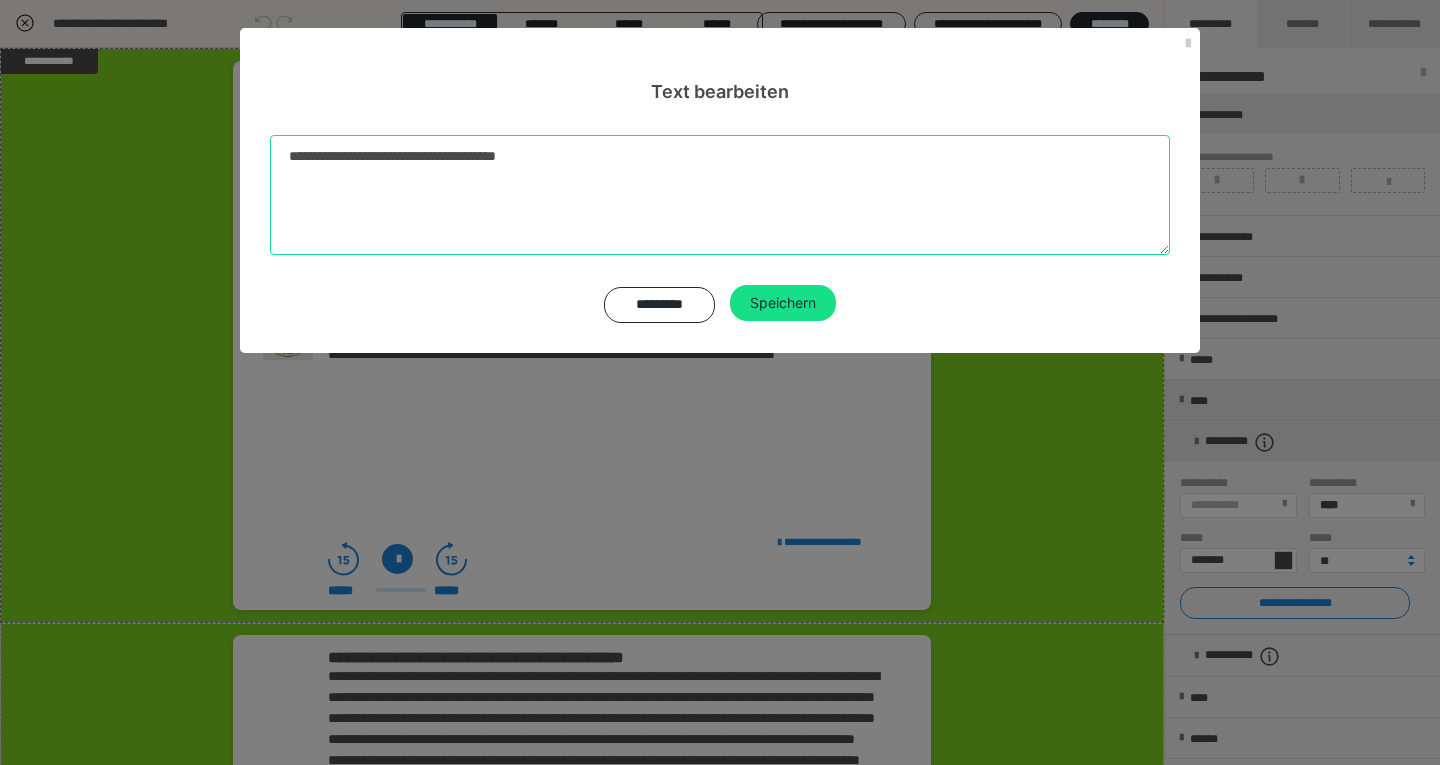 type on "**********" 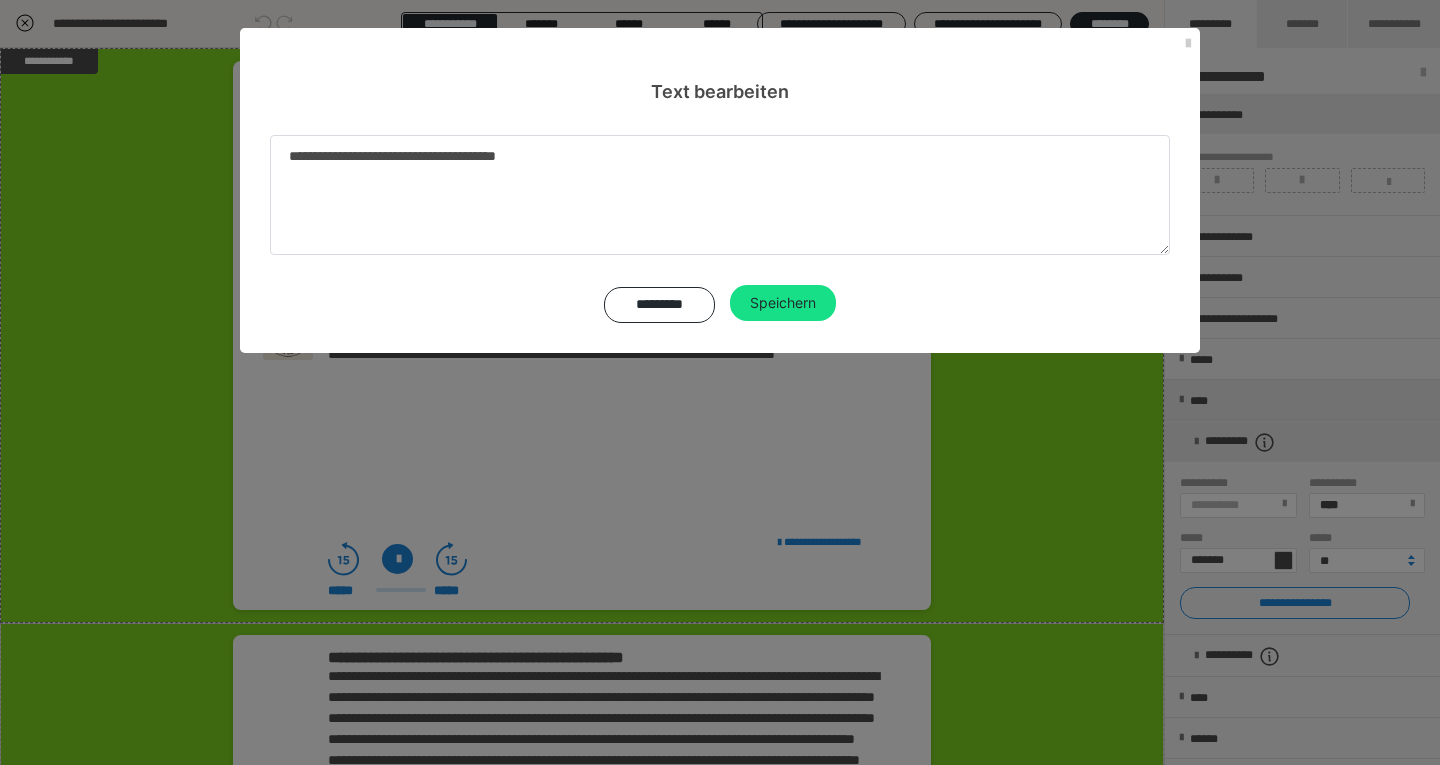 click on "Speichern" at bounding box center [783, 303] 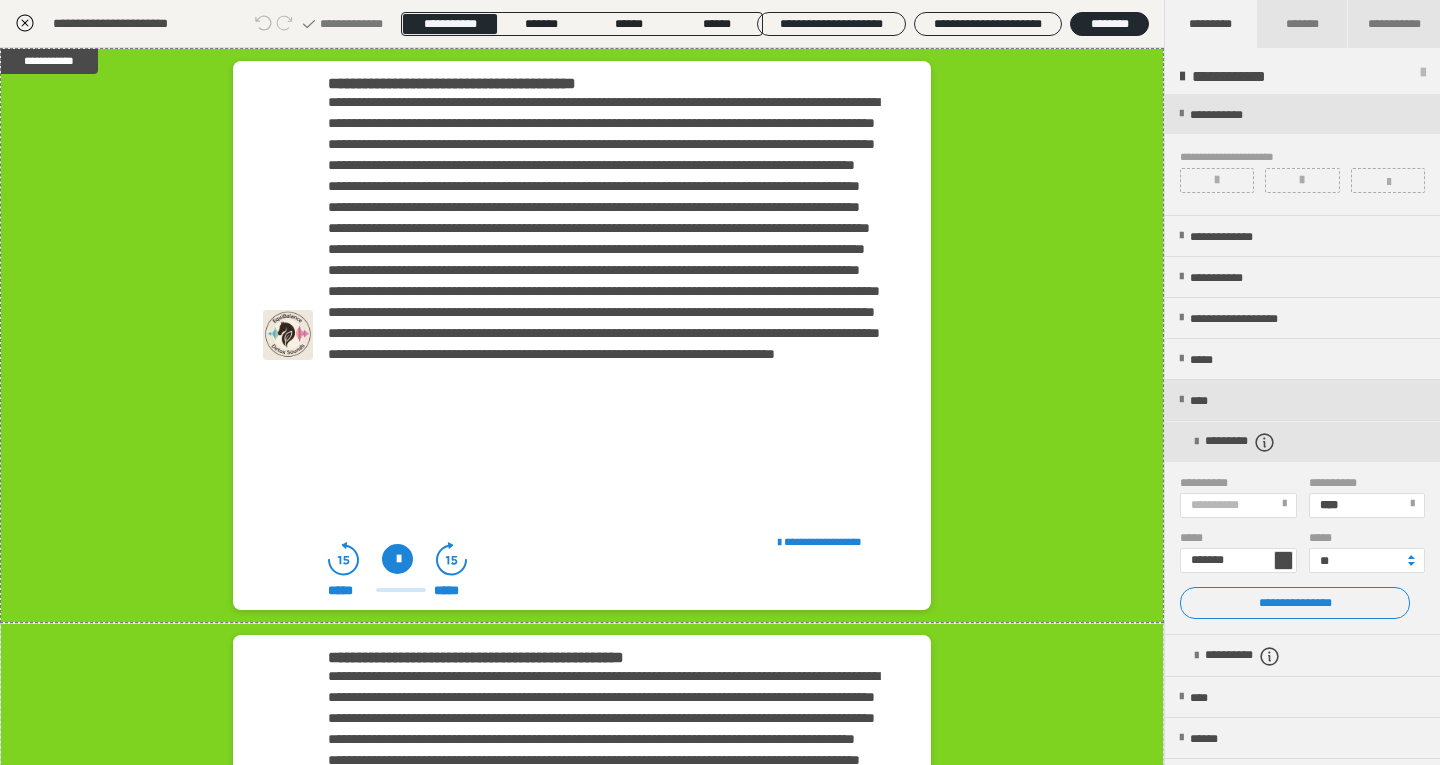 click on "**********" at bounding box center [604, 302] 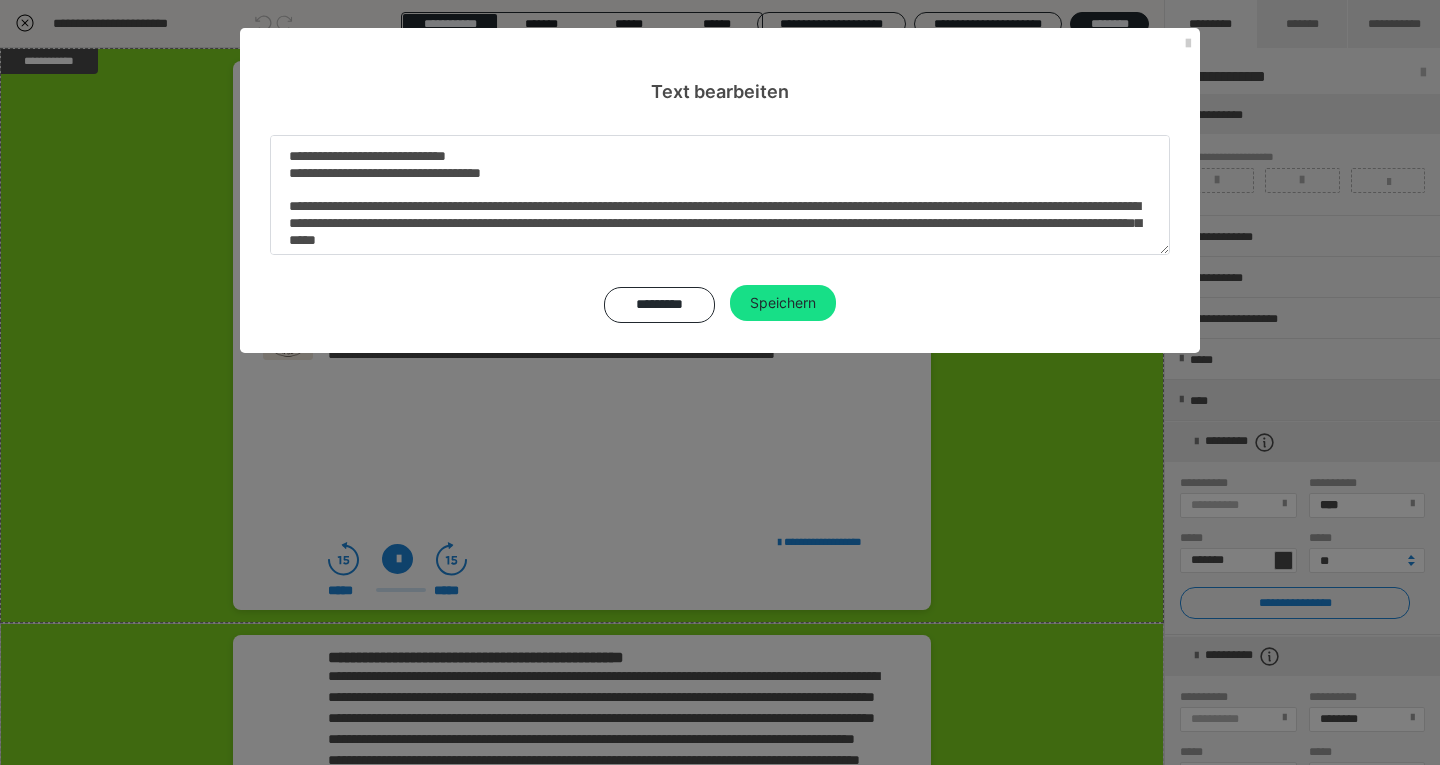 click on "*********" at bounding box center (659, 305) 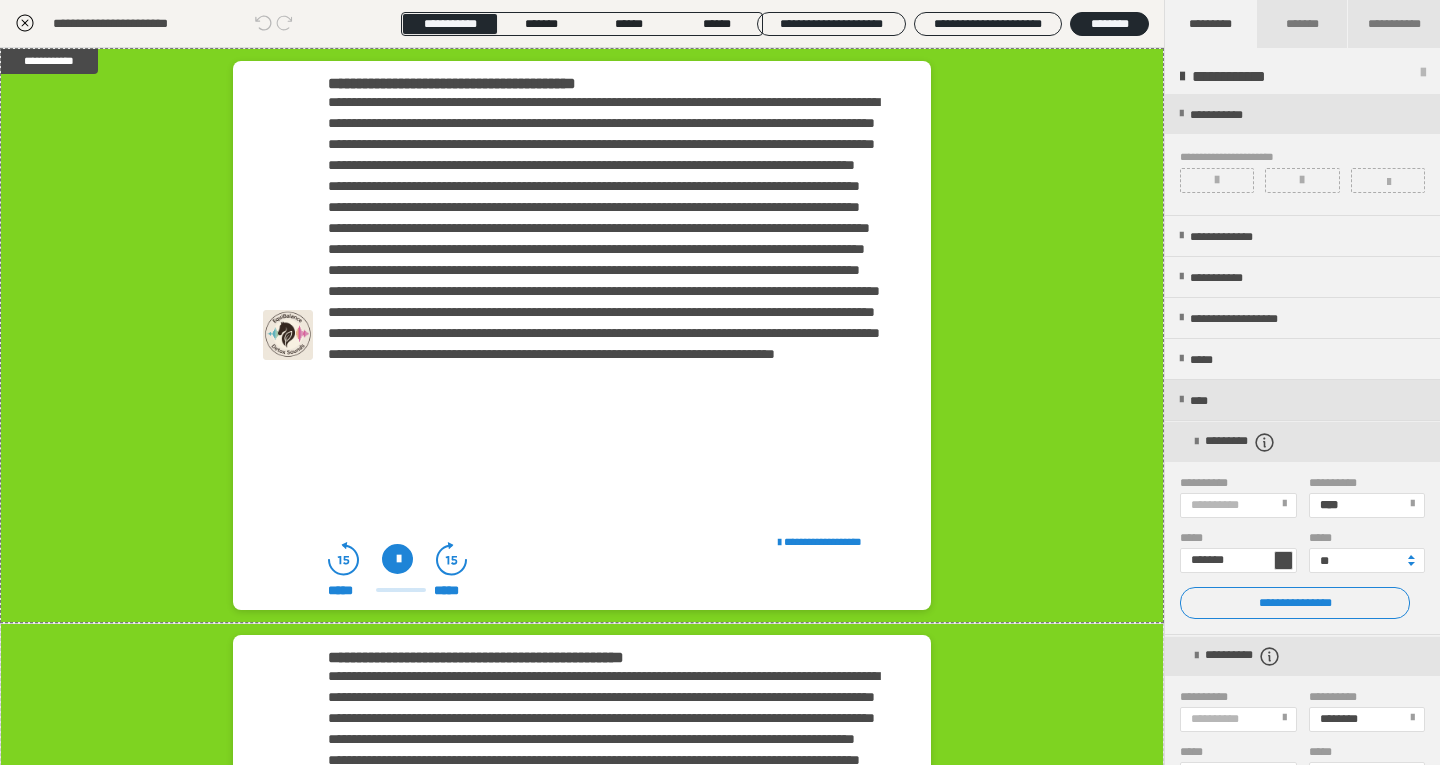 click at bounding box center [1217, 180] 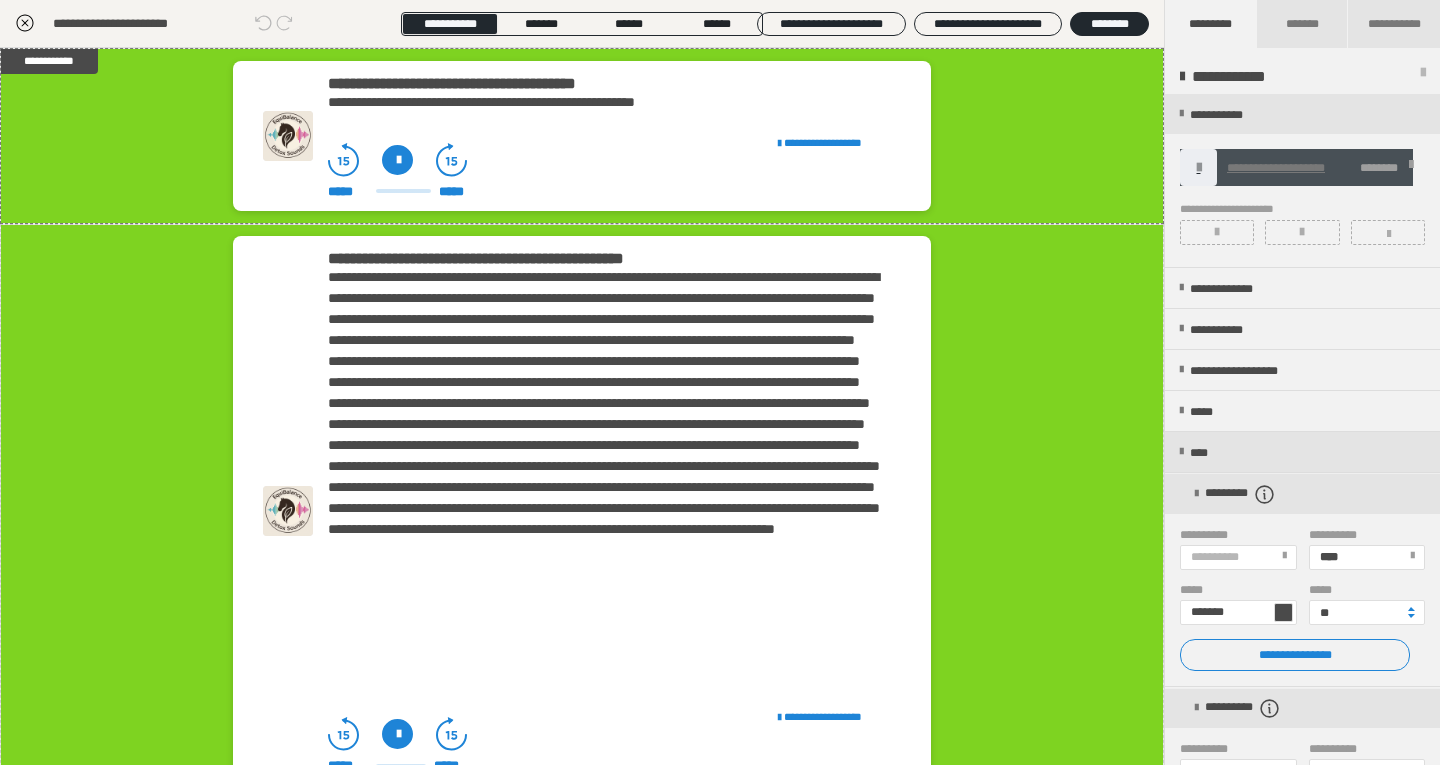 click on "**********" at bounding box center (213, 24) 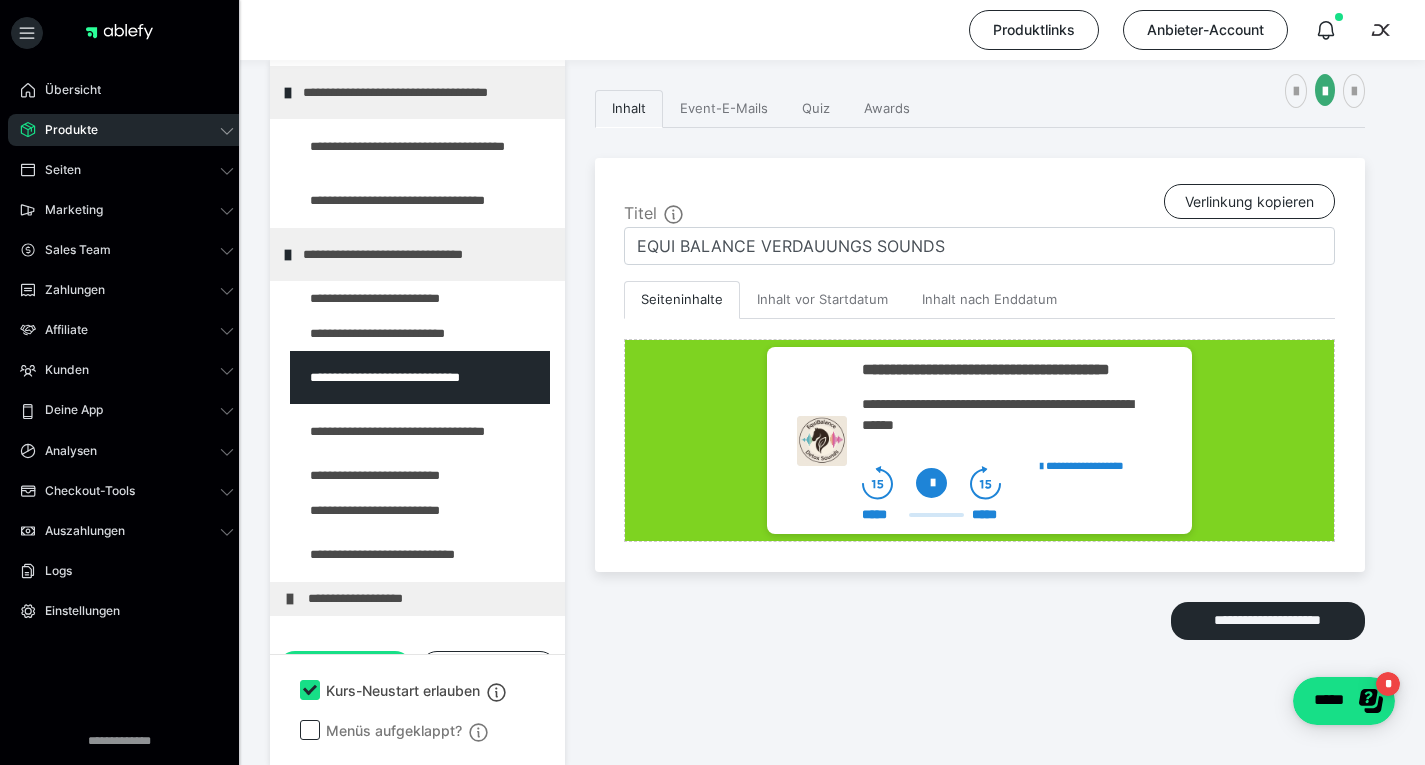 click at bounding box center (375, 431) 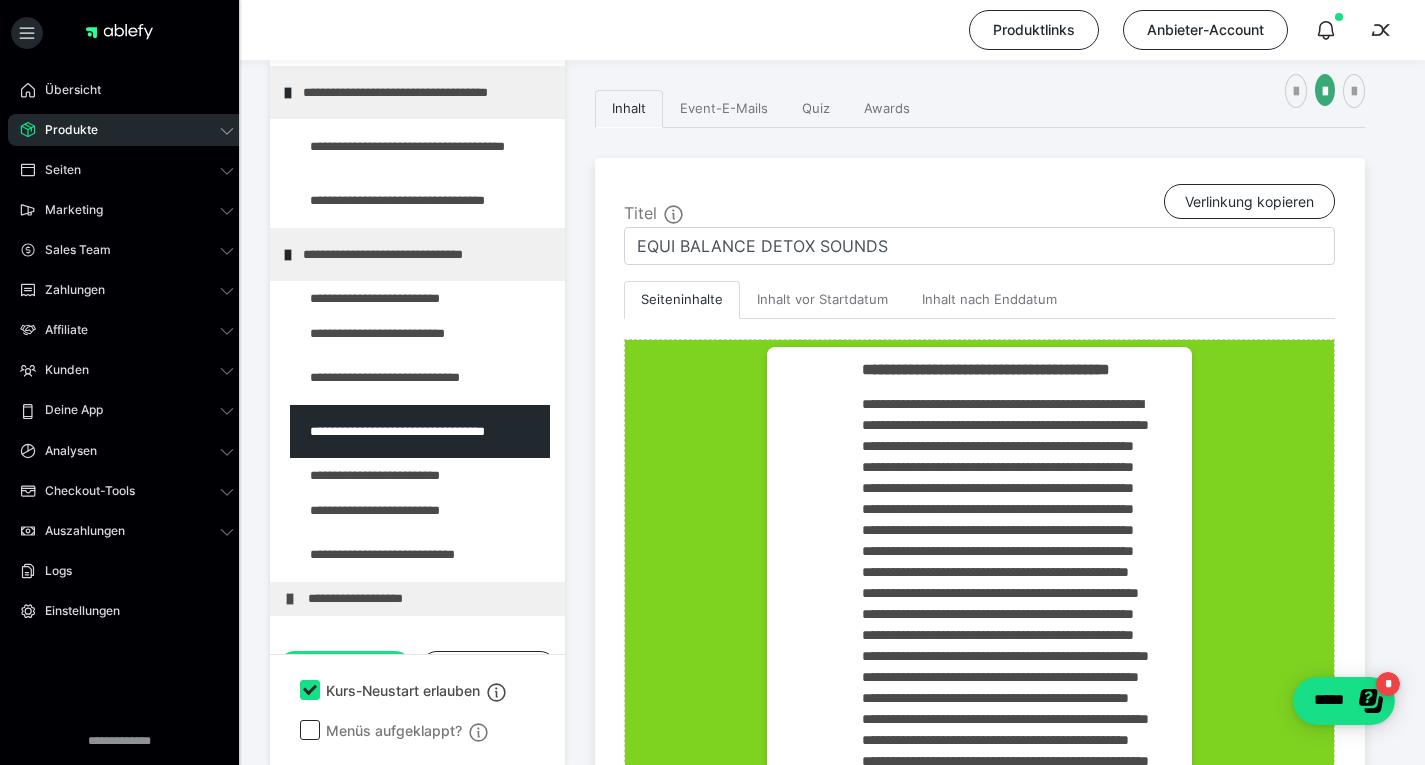 click at bounding box center (0, 0) 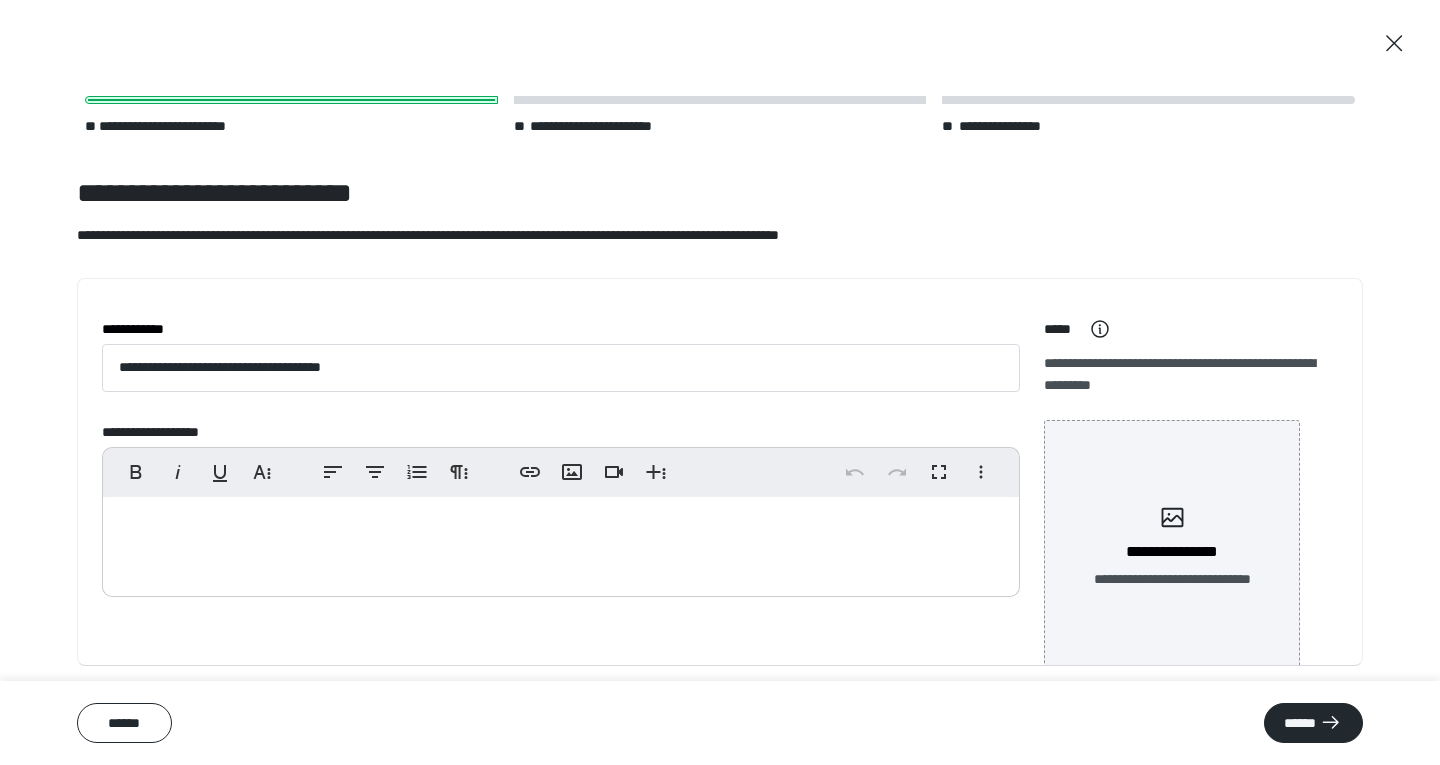 scroll, scrollTop: 0, scrollLeft: 0, axis: both 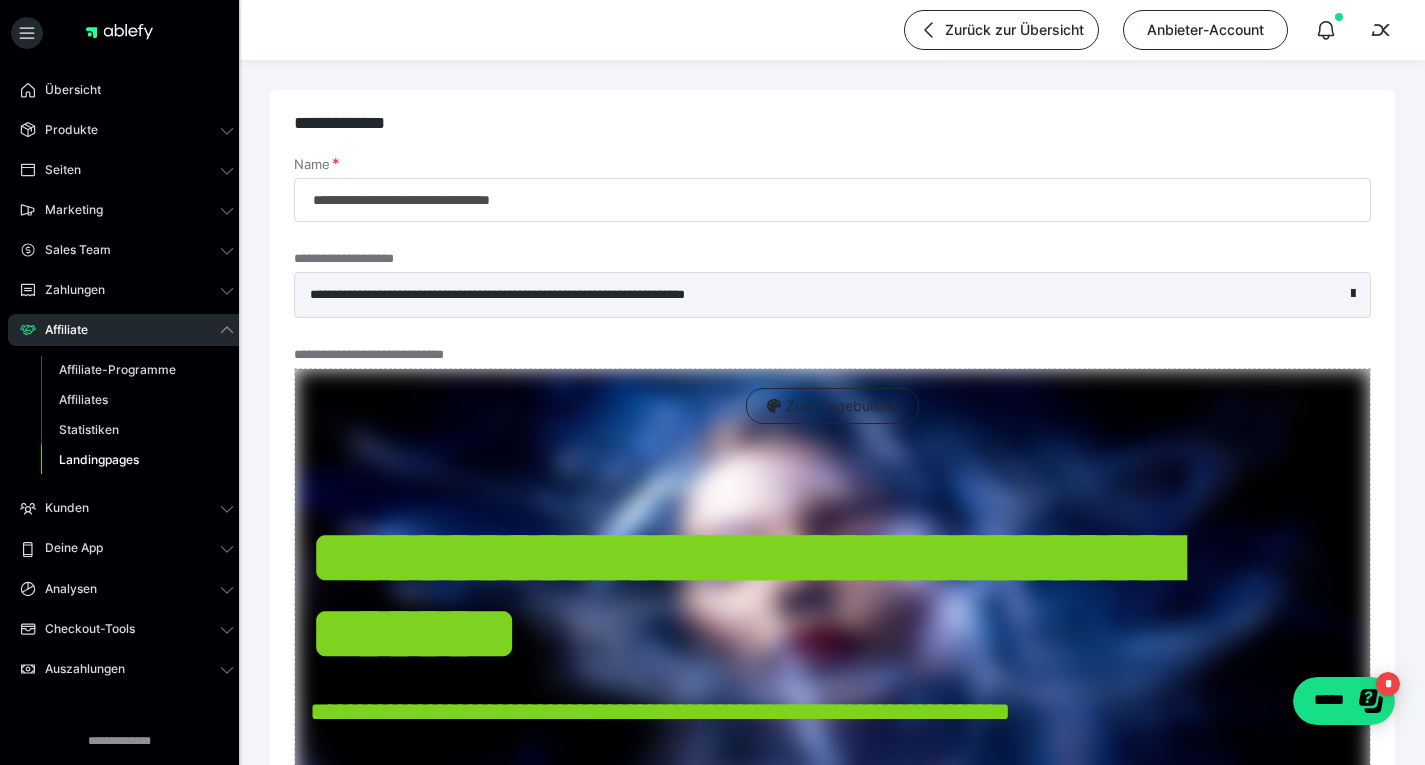 click on "Produkte" at bounding box center [127, 130] 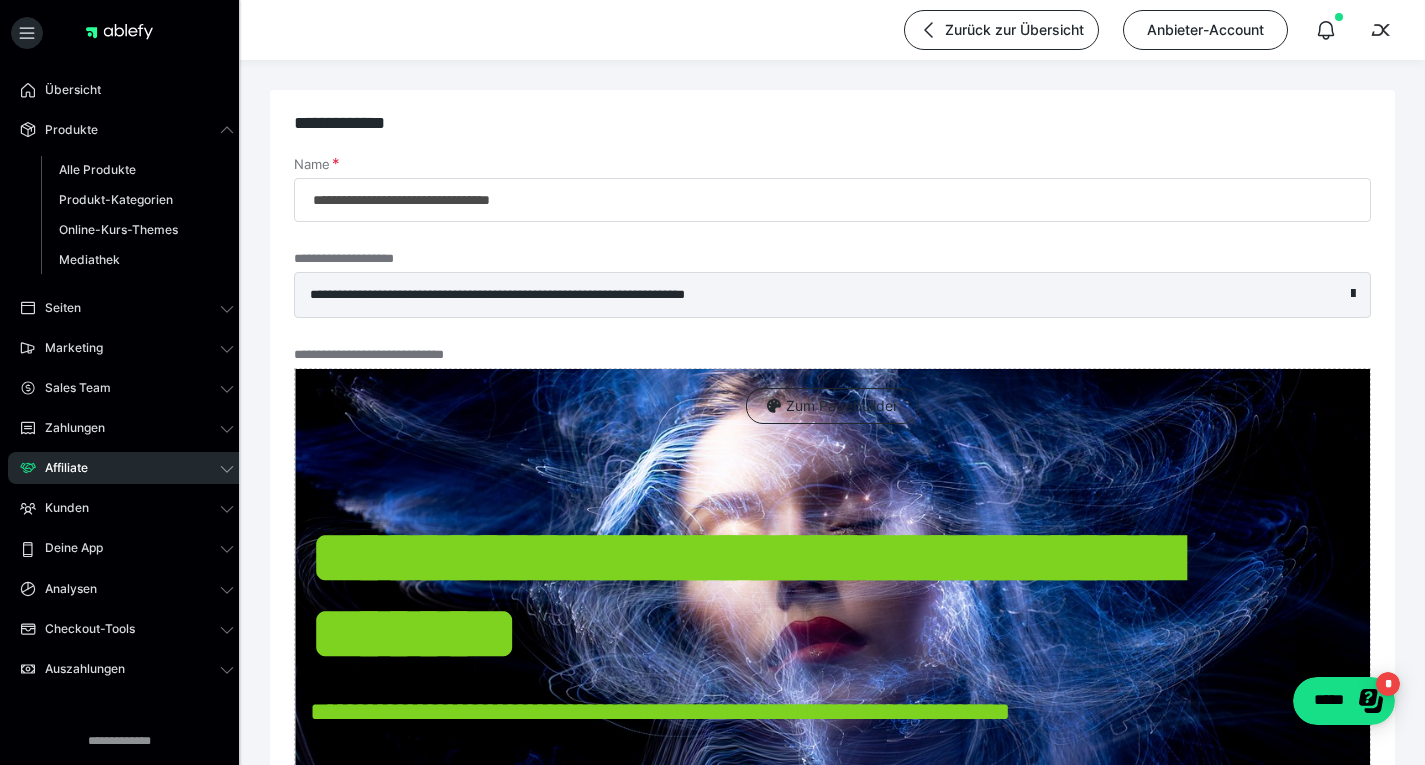 click on "Alle Produkte" at bounding box center (97, 169) 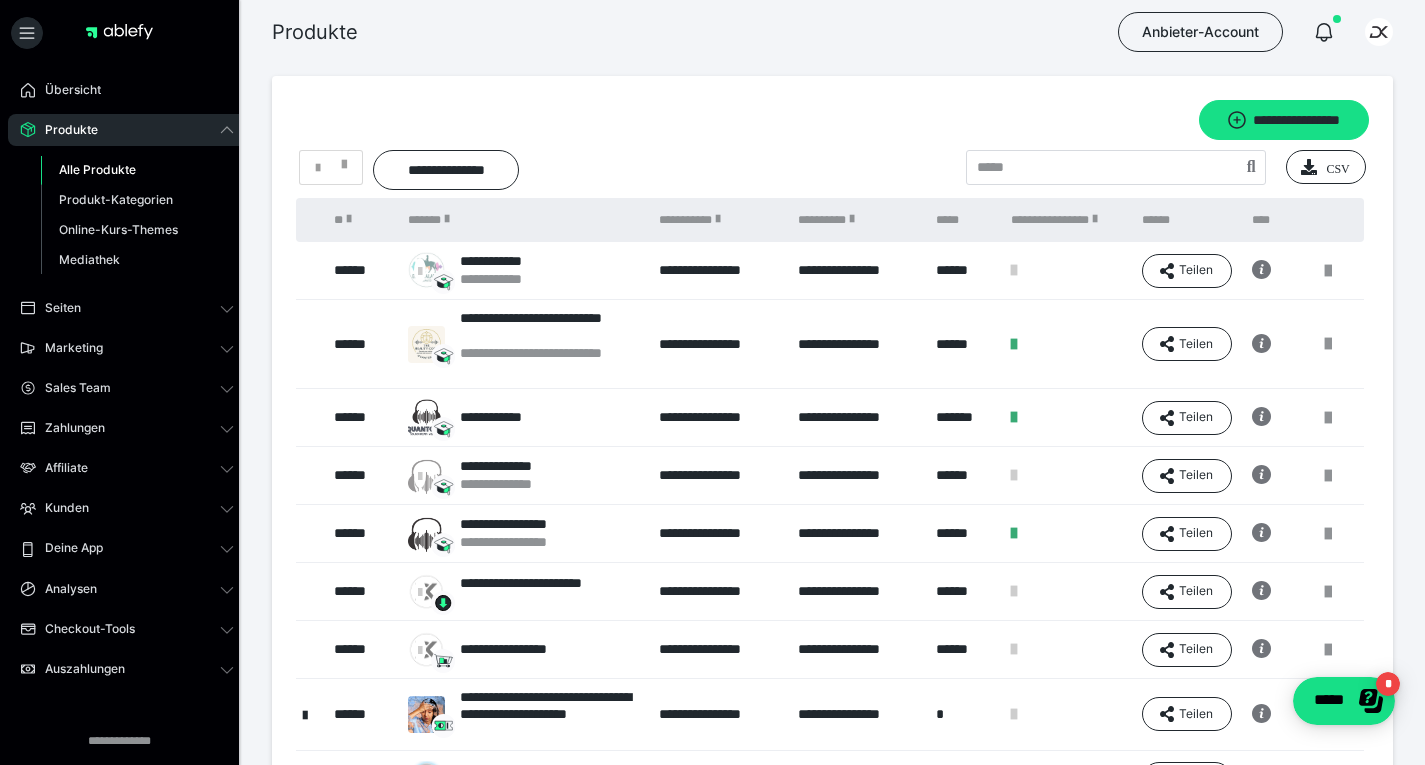 click on "**********" at bounding box center [511, 261] 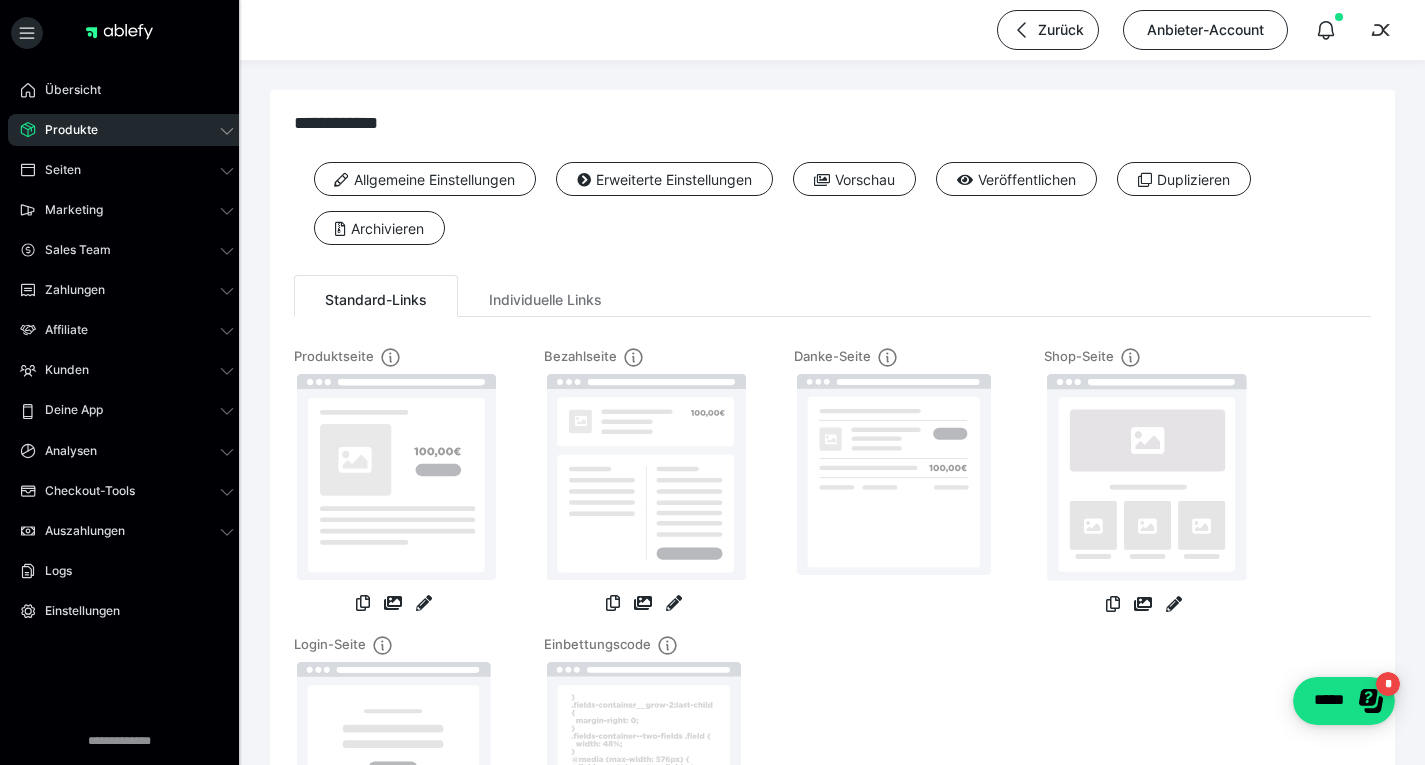 click on "Erweiterte Einstellungen" at bounding box center [664, 179] 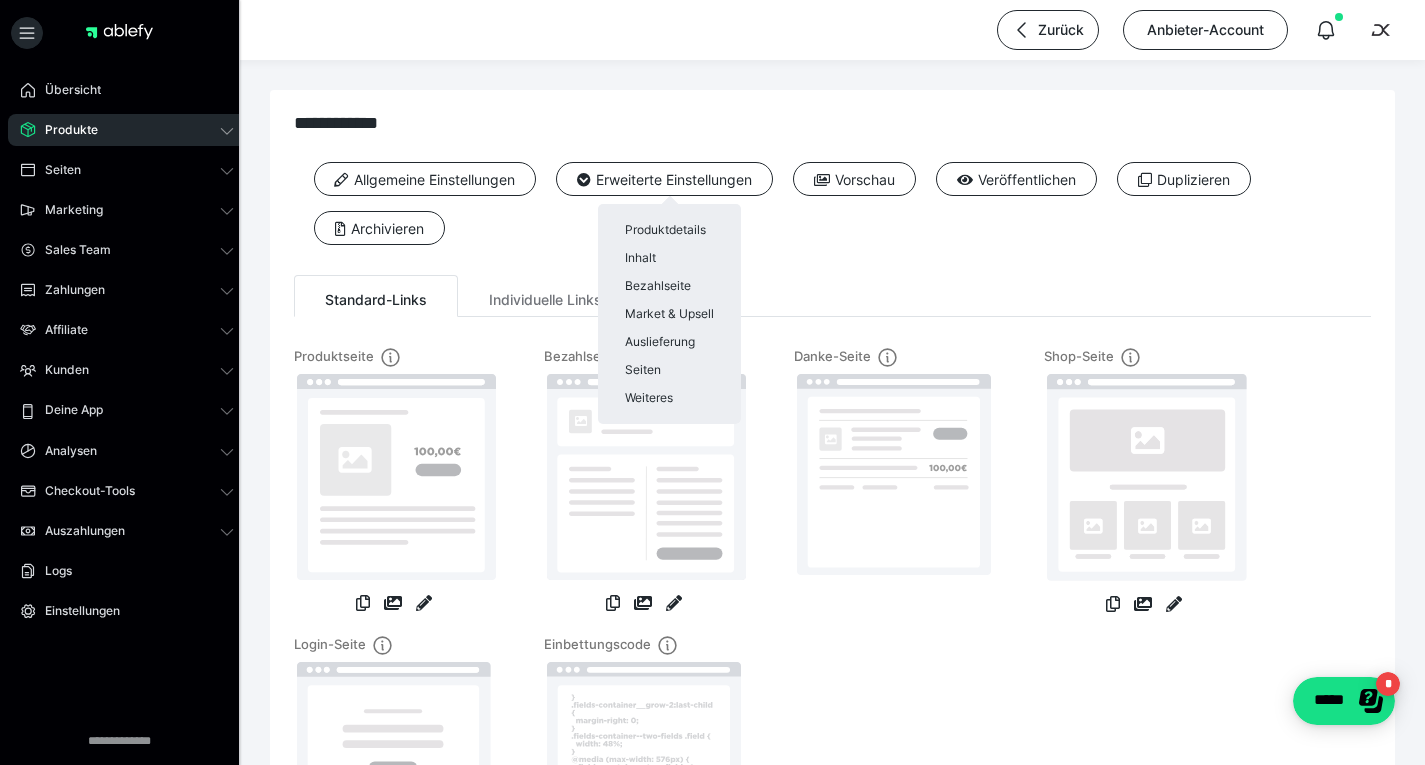 click on "Inhalt" at bounding box center [669, 258] 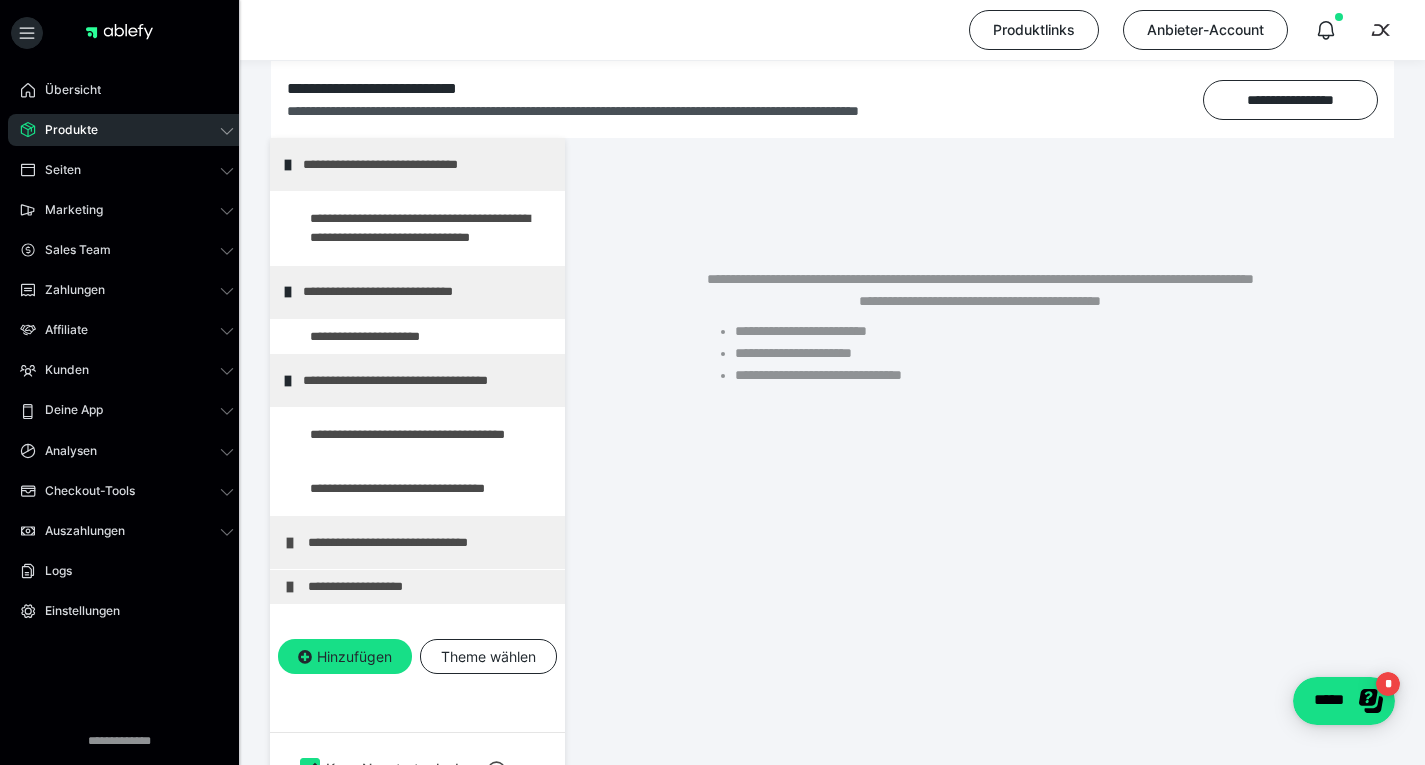 scroll, scrollTop: 374, scrollLeft: 0, axis: vertical 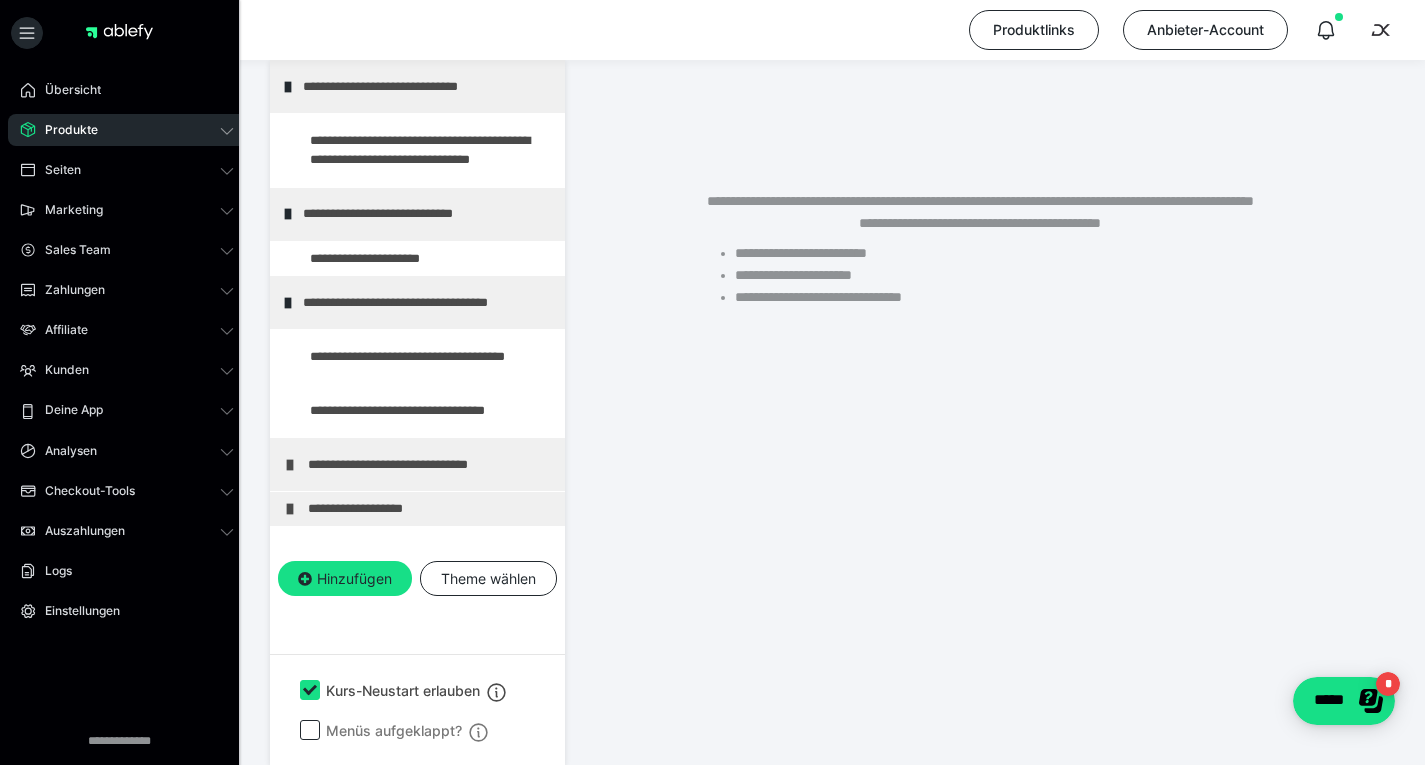 click at bounding box center (0, 0) 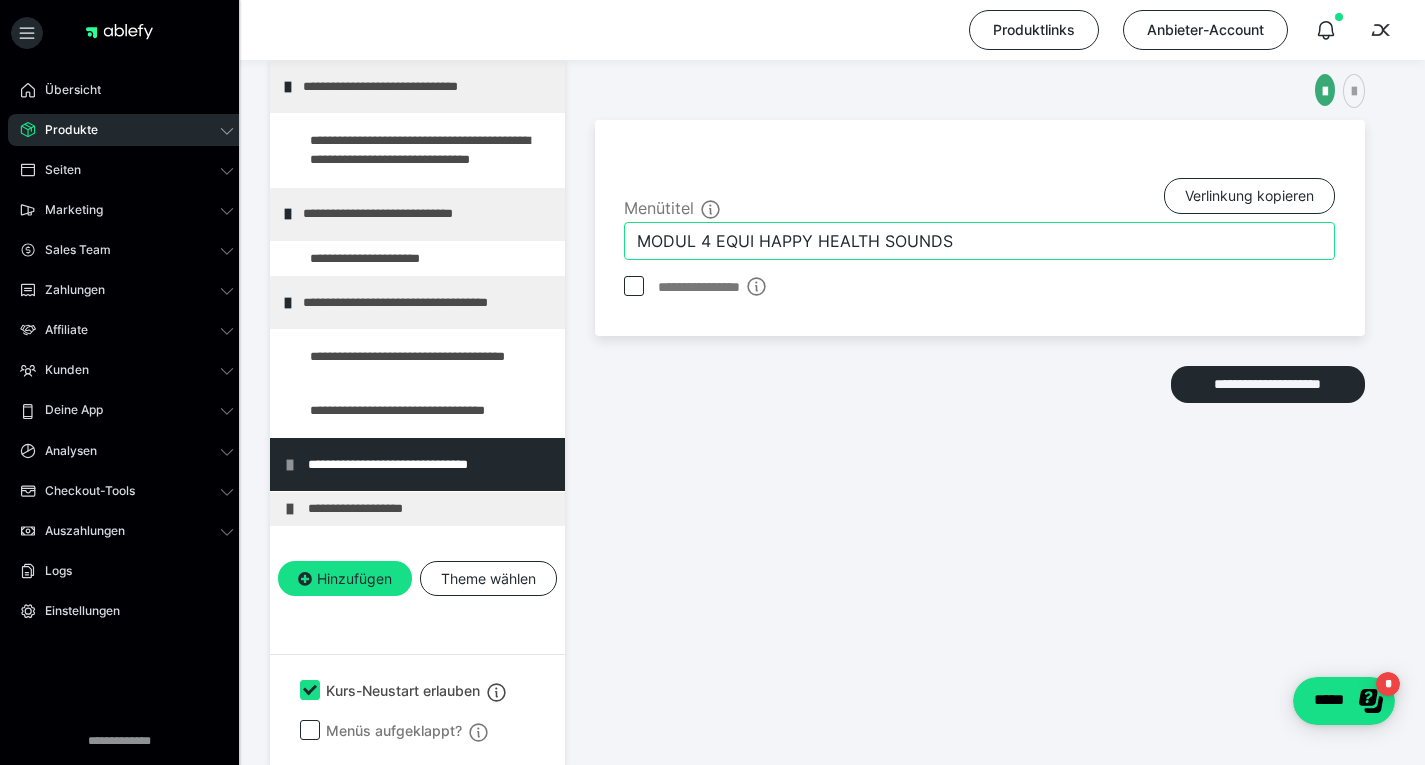 click on "MODUL 4 EQUI HAPPY HEALTH SOUNDS" at bounding box center [979, 241] 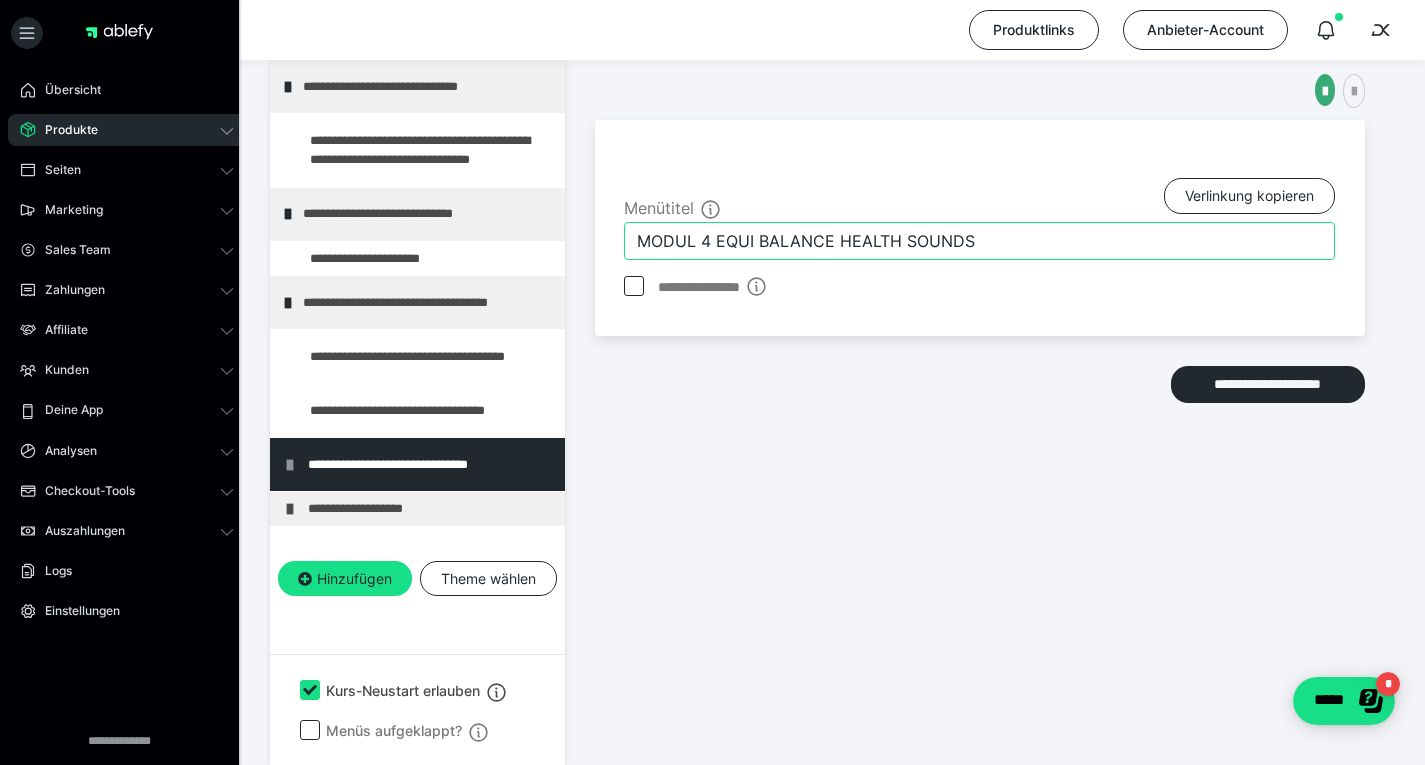 type on "MODUL 4 EQUI BALANCE HEALTH SOUNDS" 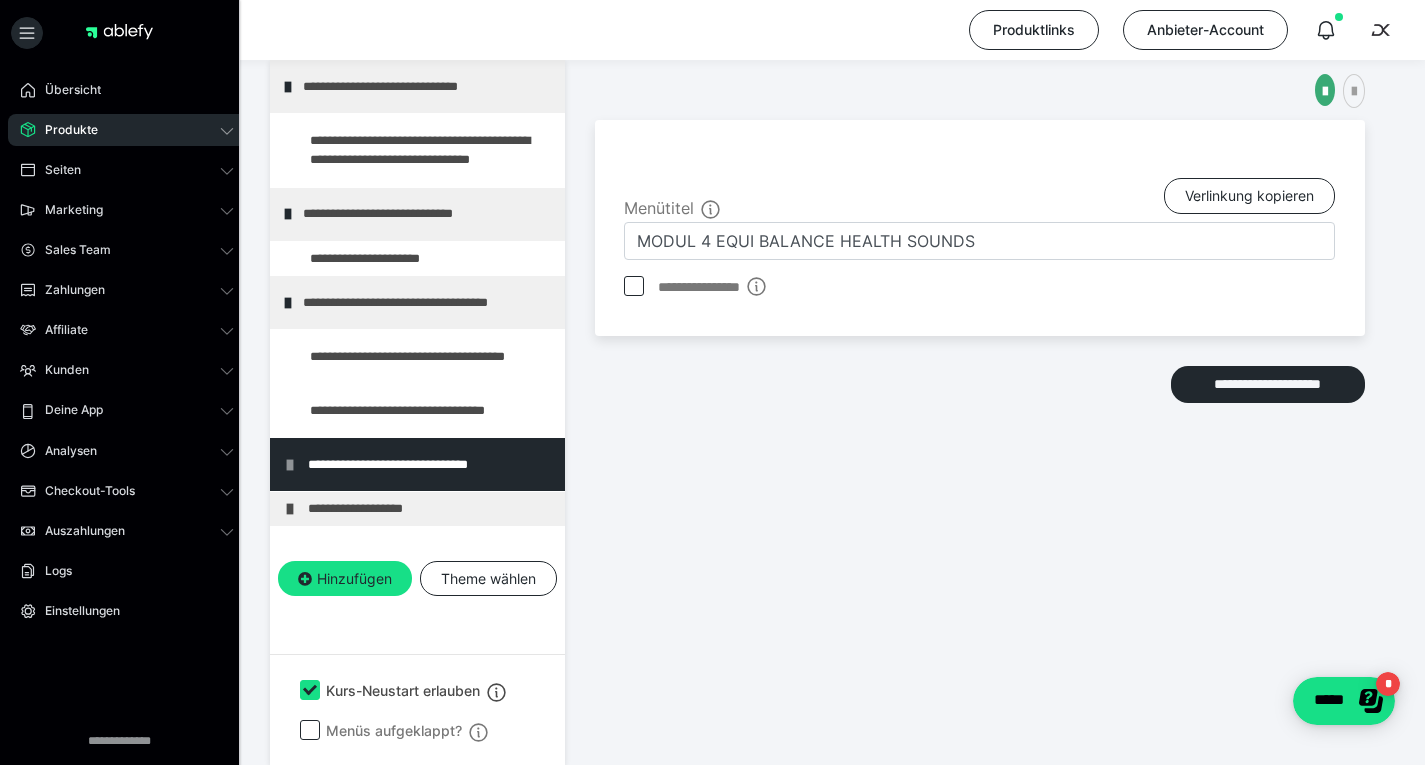 click on "**********" at bounding box center [431, 509] 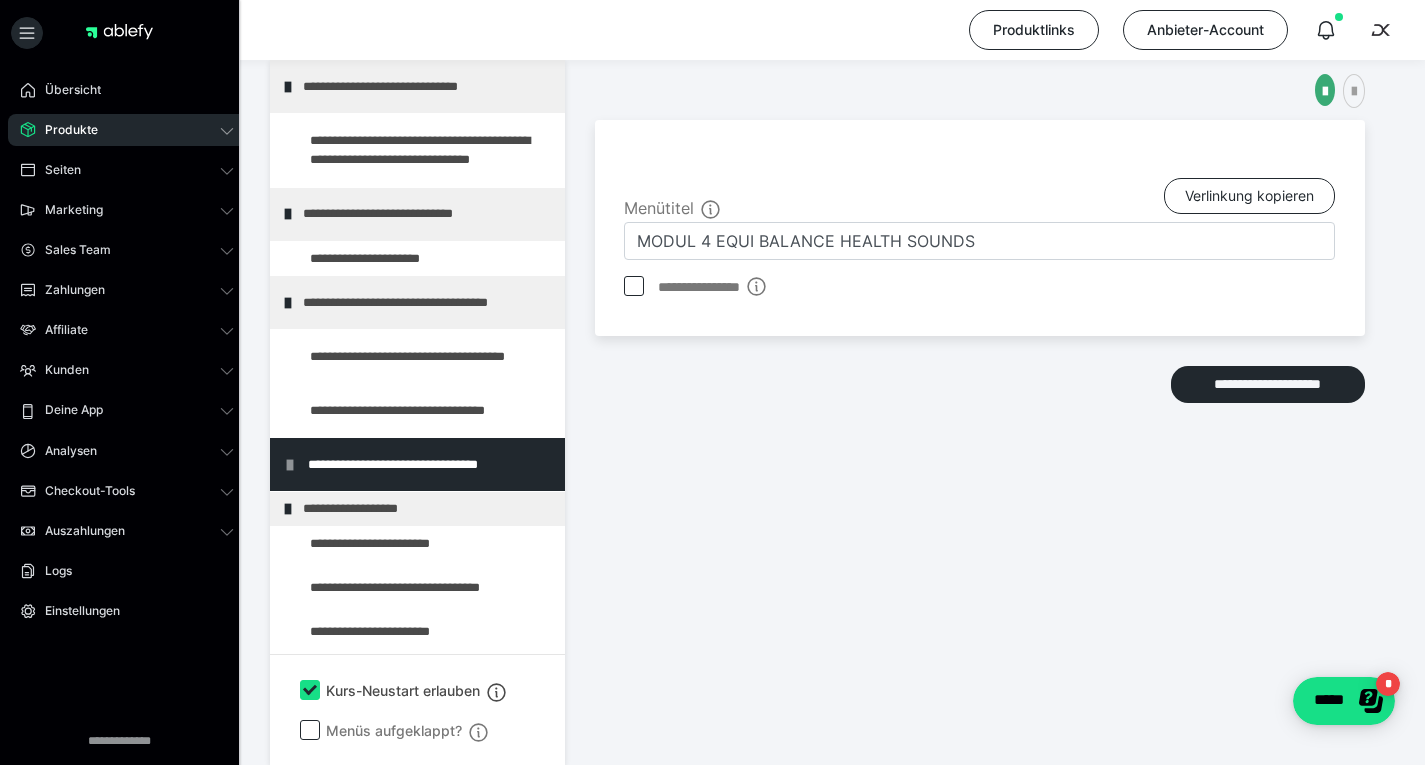 click on "**********" at bounding box center (418, 509) 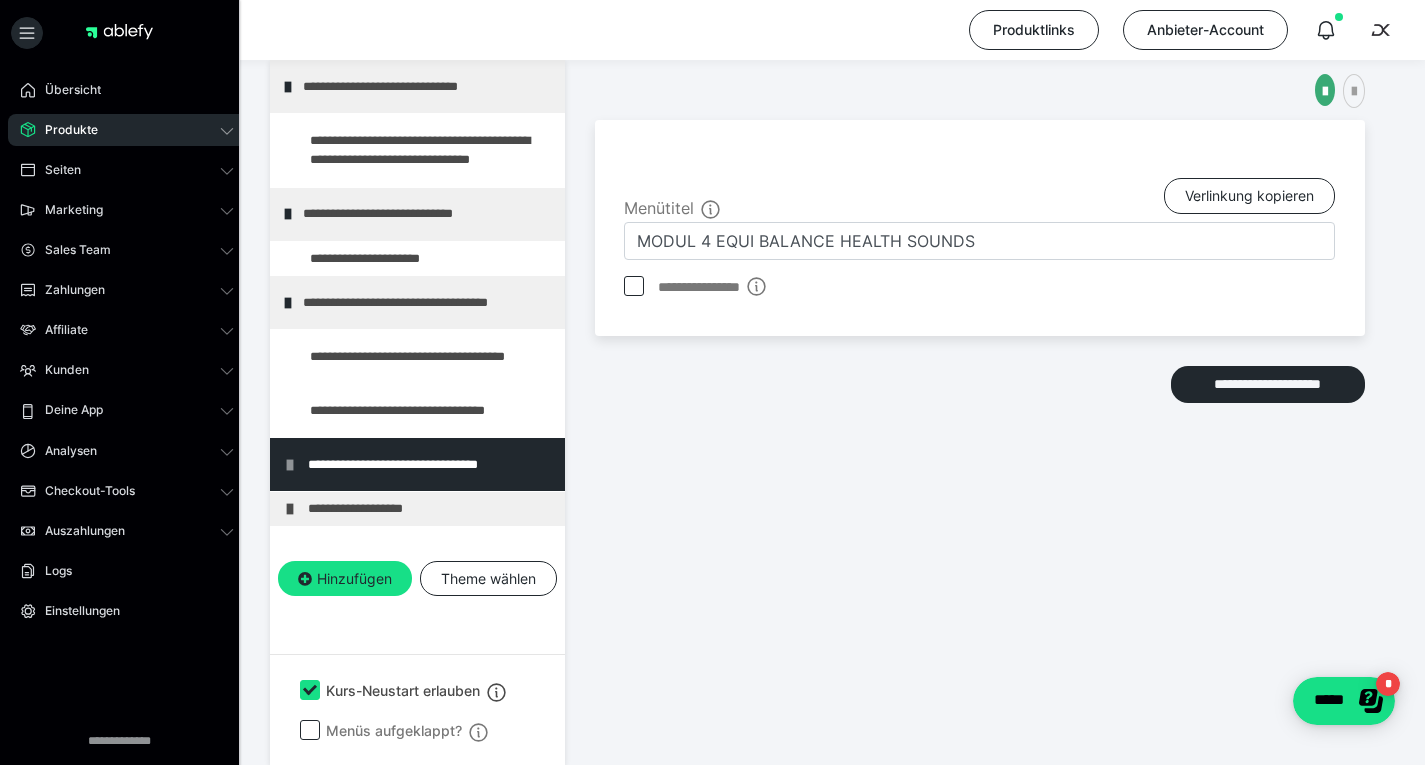 click on "**********" at bounding box center (431, 464) 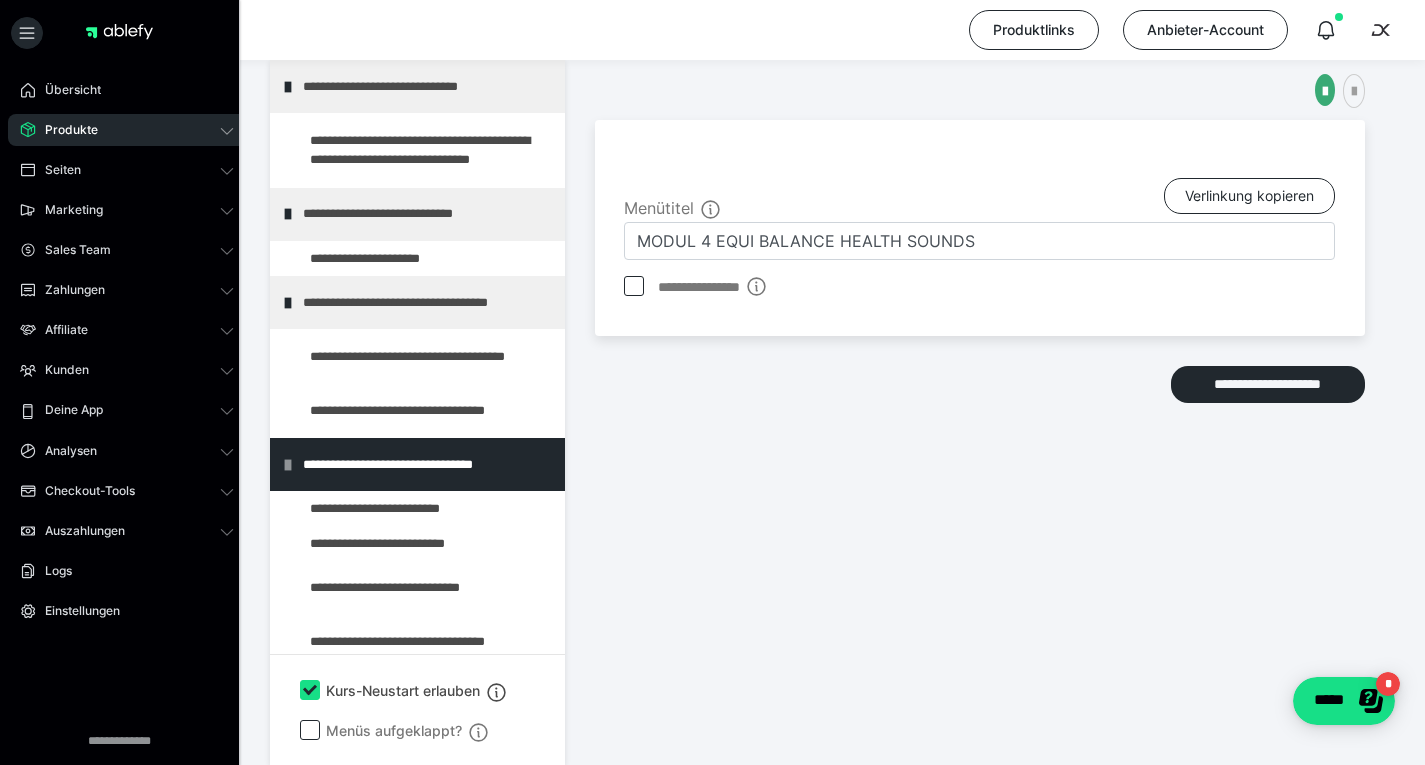 click at bounding box center [0, 0] 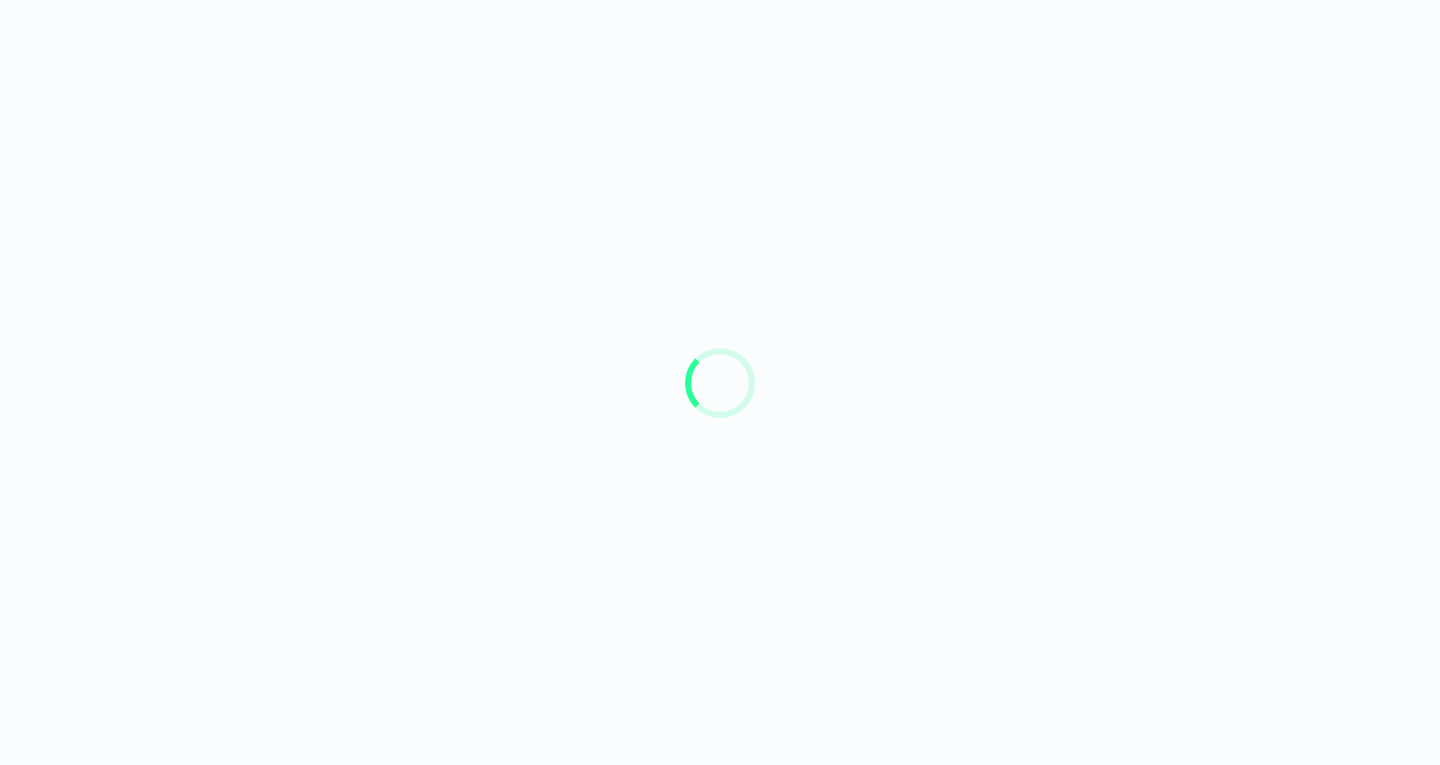 scroll, scrollTop: 0, scrollLeft: 0, axis: both 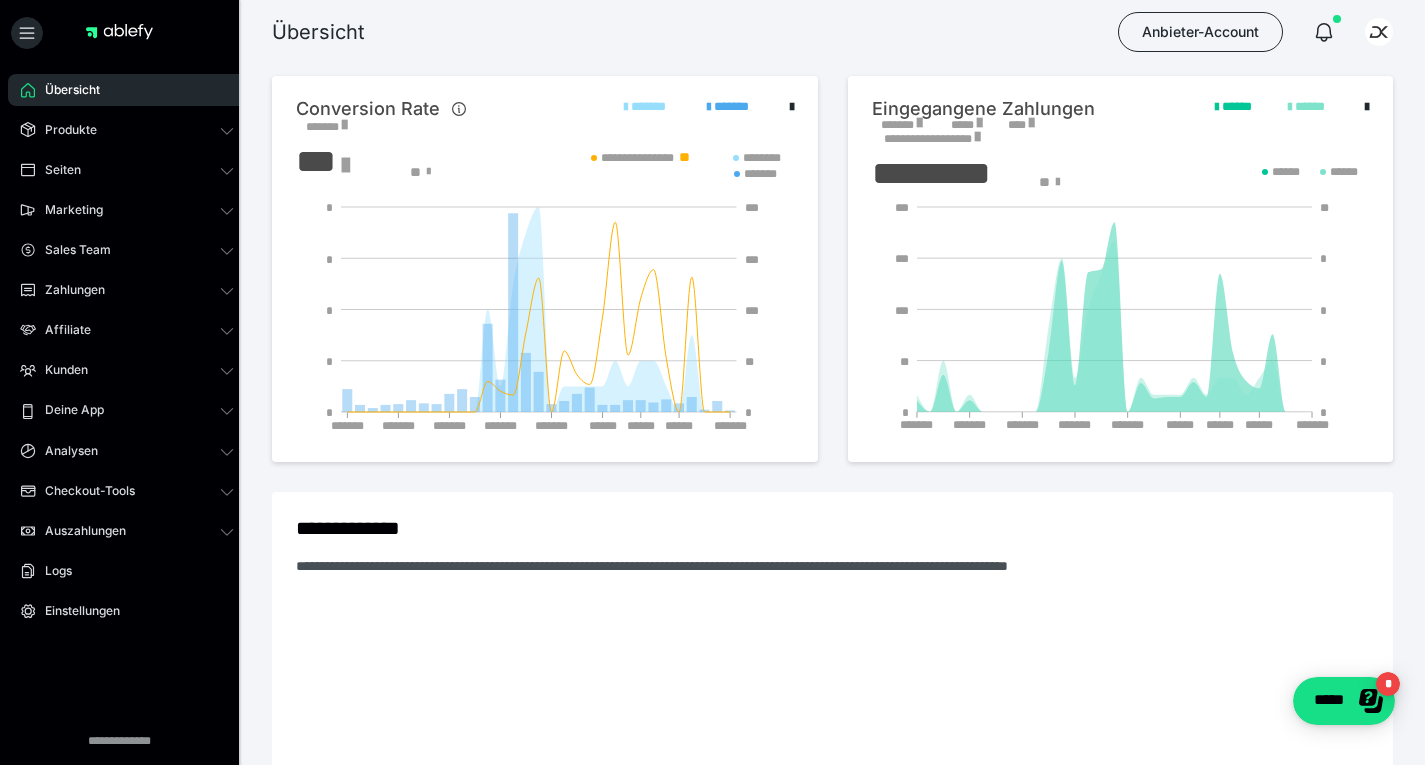 click on "Produkte" at bounding box center [127, 130] 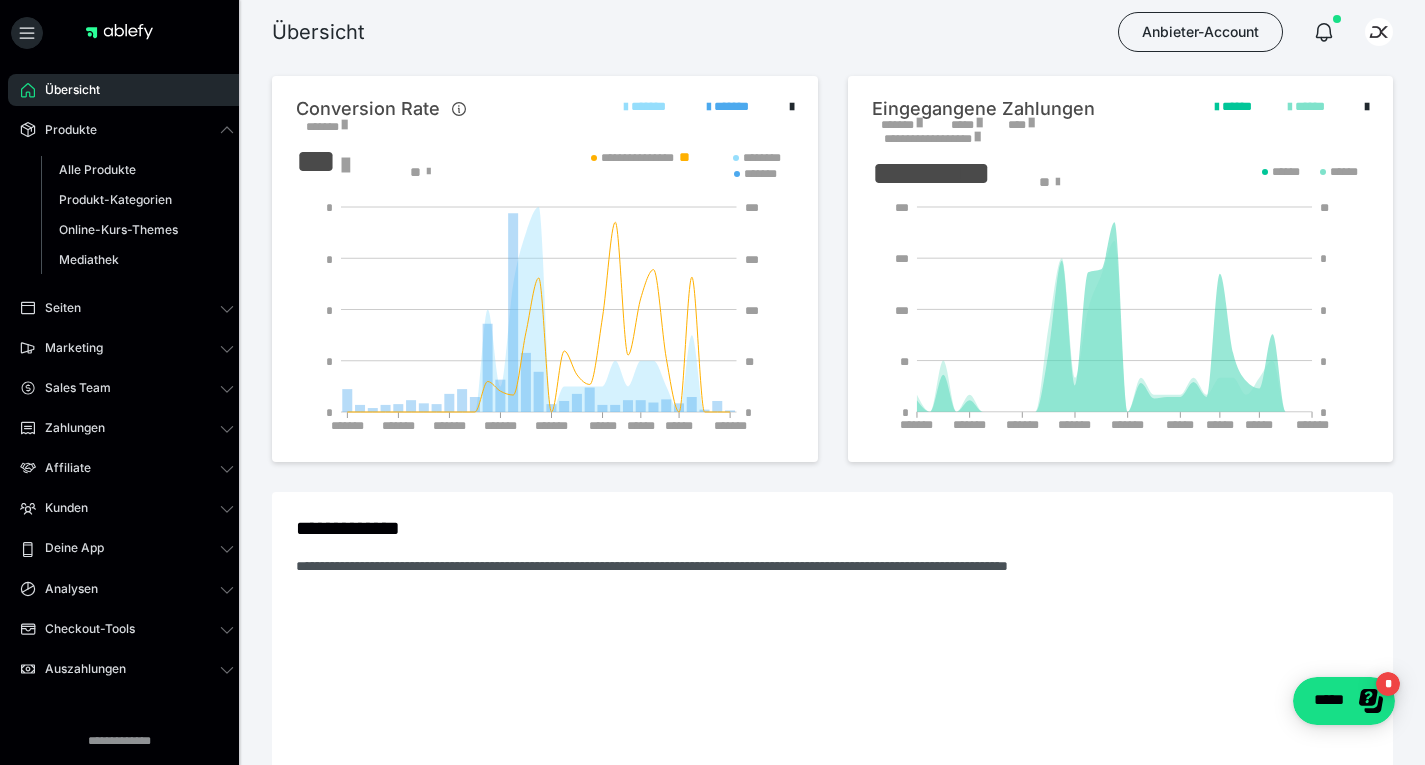 click on "Alle Produkte" at bounding box center [97, 169] 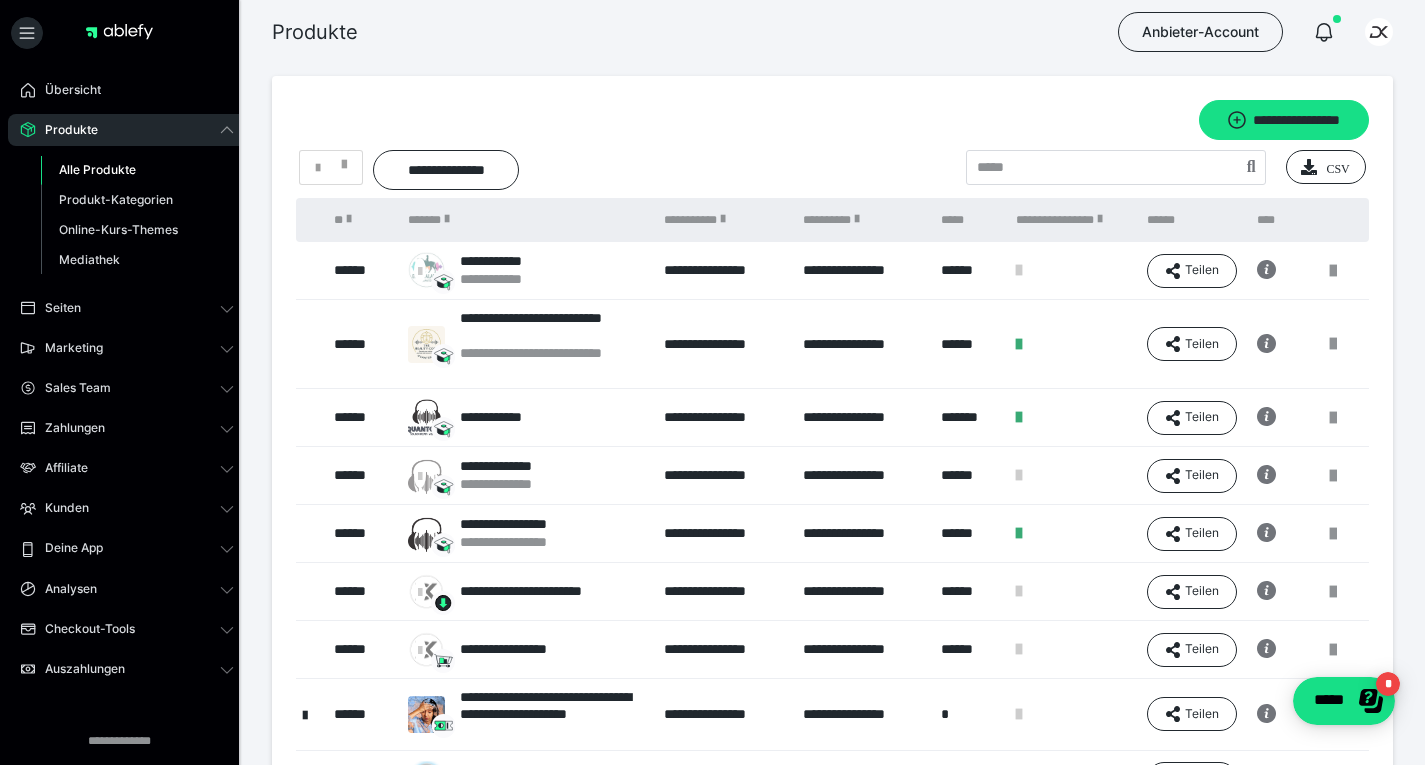 click on "**********" at bounding box center (511, 261) 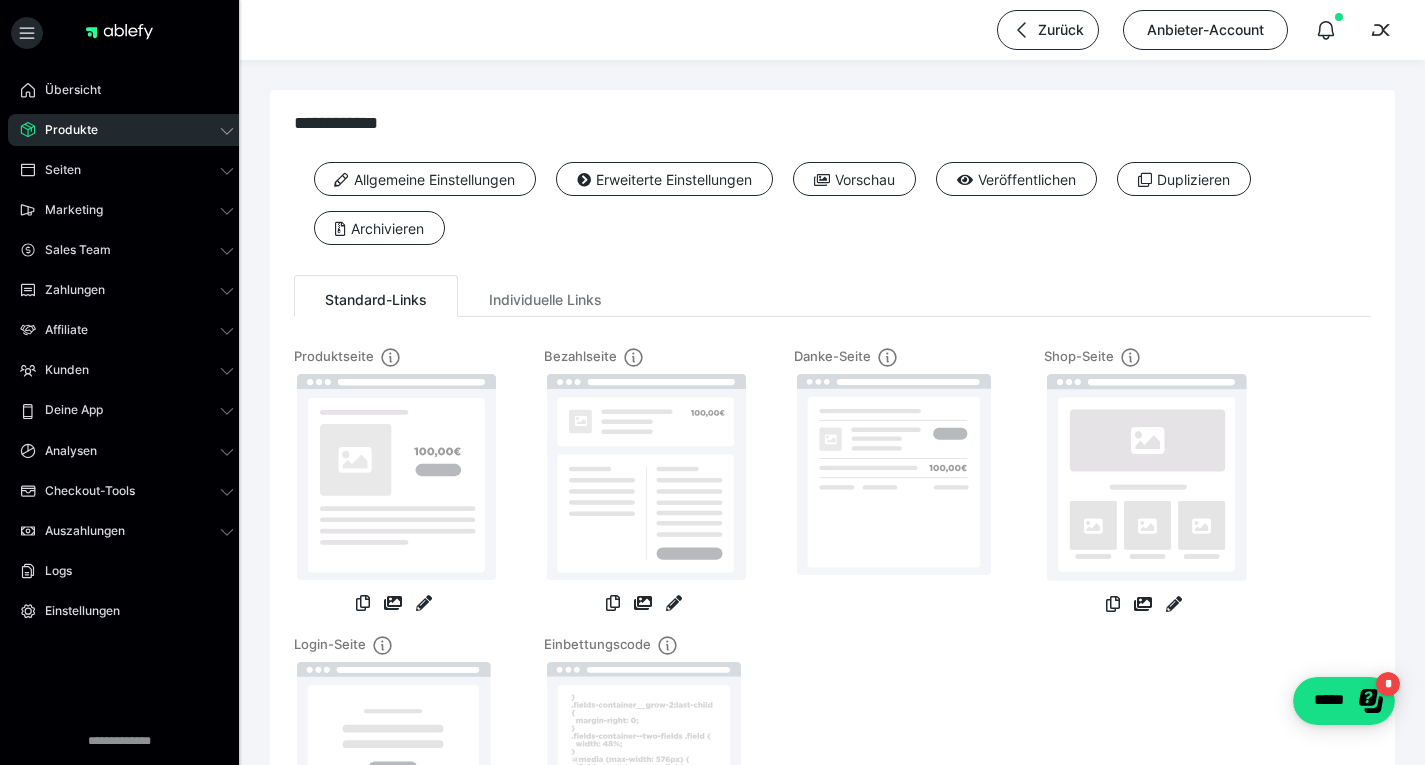 click on "Erweiterte Einstellungen" at bounding box center [664, 179] 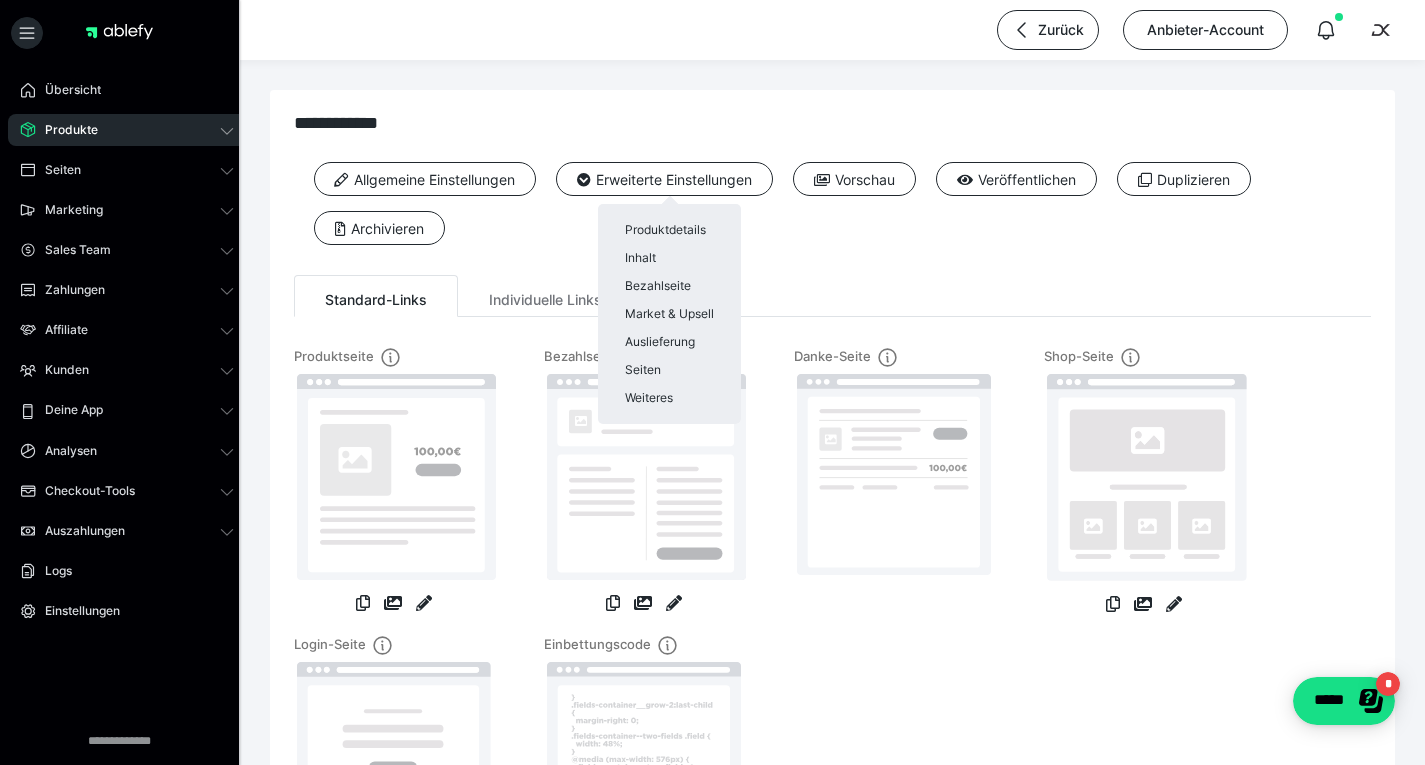 click on "Inhalt" at bounding box center [669, 258] 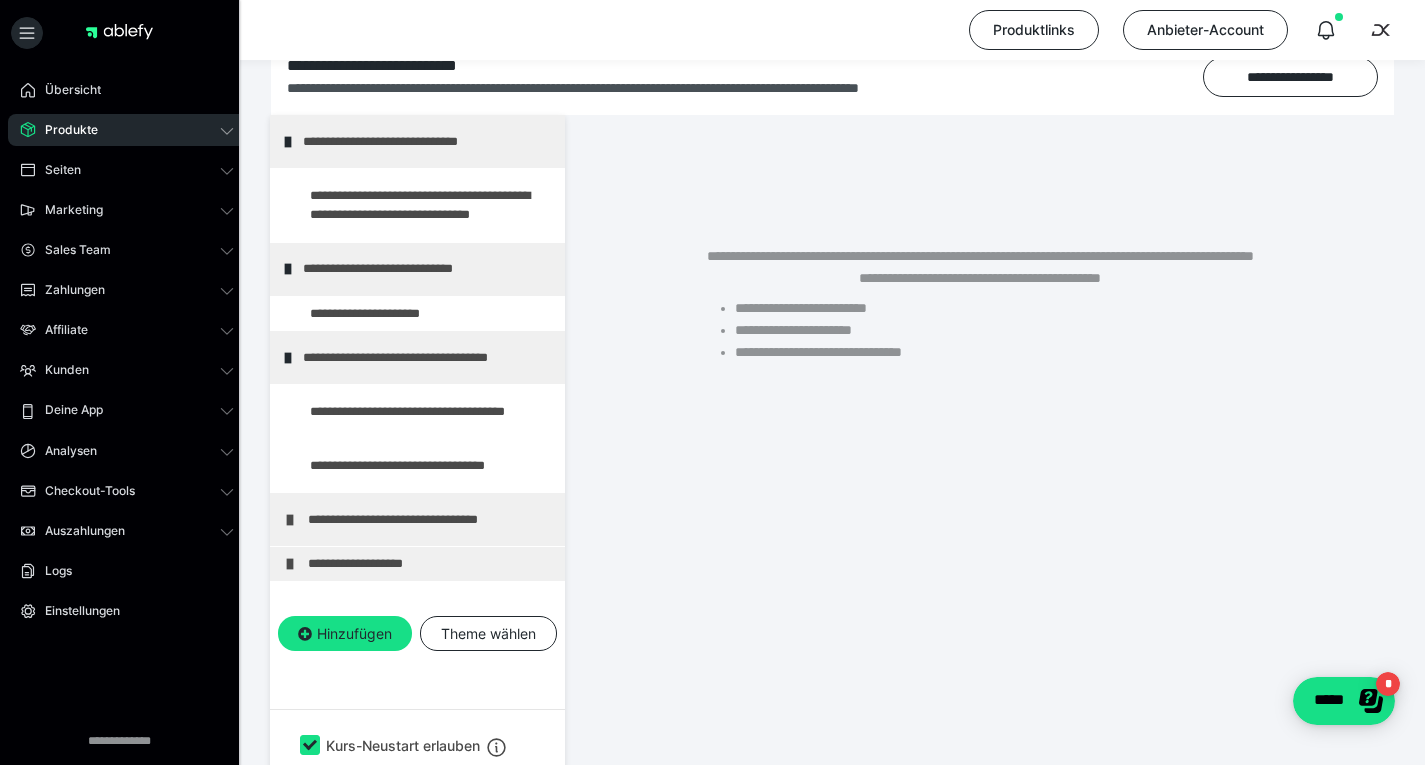 scroll, scrollTop: 357, scrollLeft: 0, axis: vertical 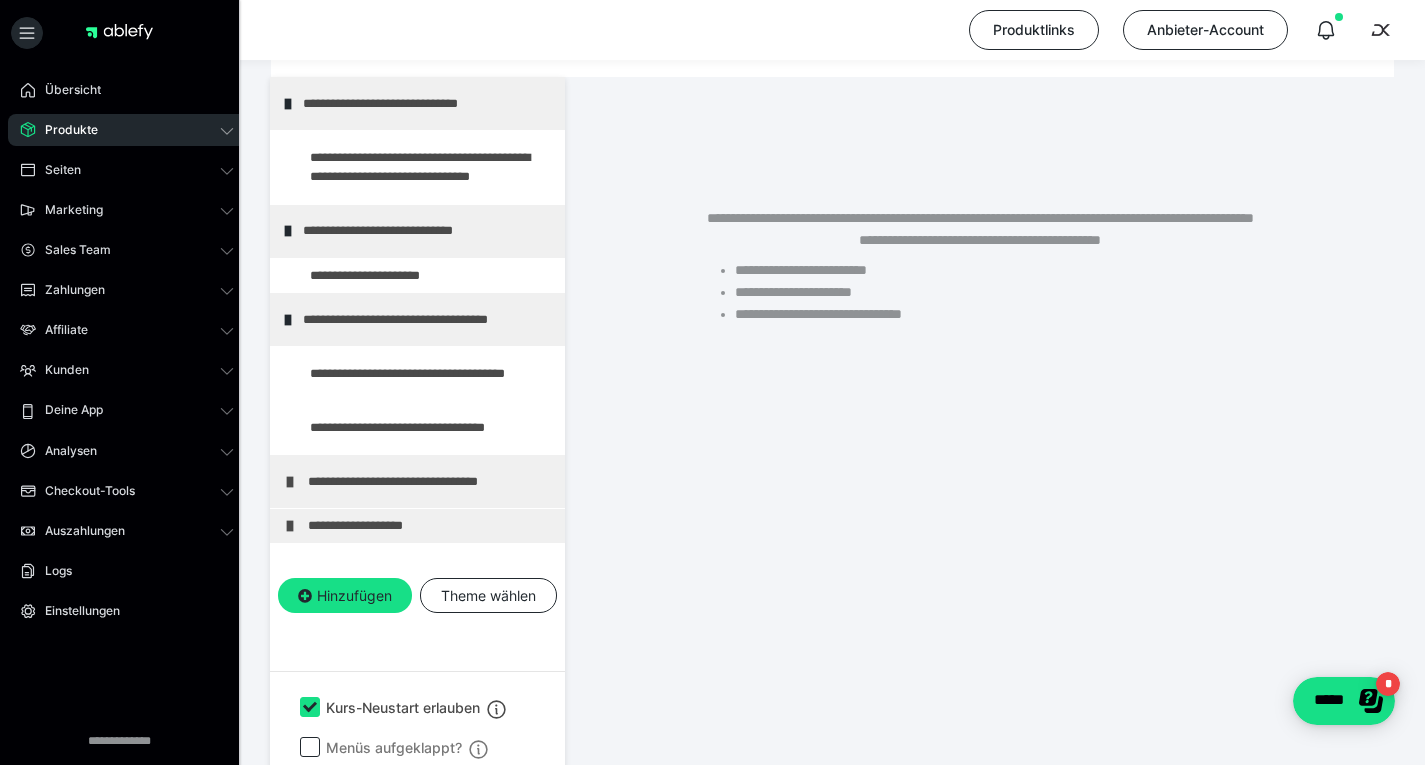 click at bounding box center [290, 482] 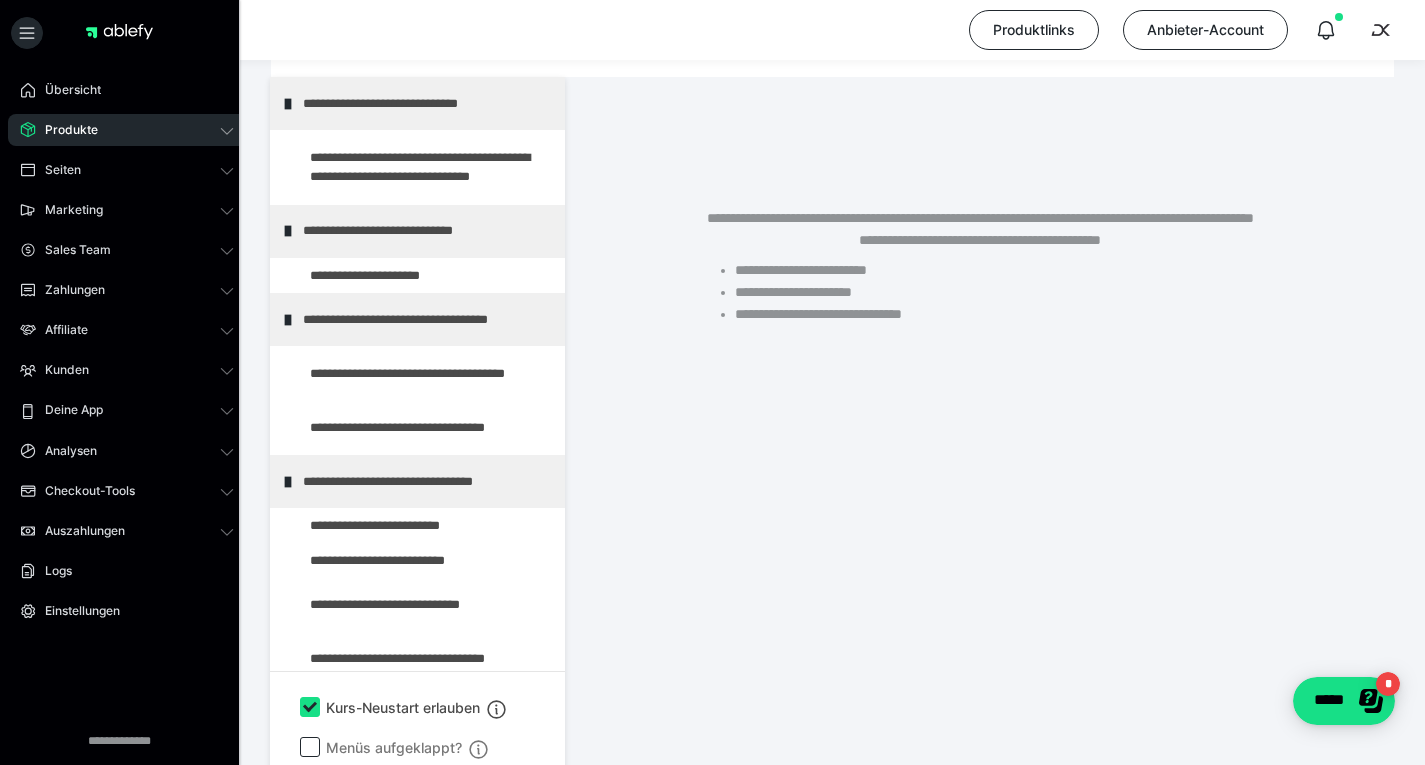 click at bounding box center [0, 0] 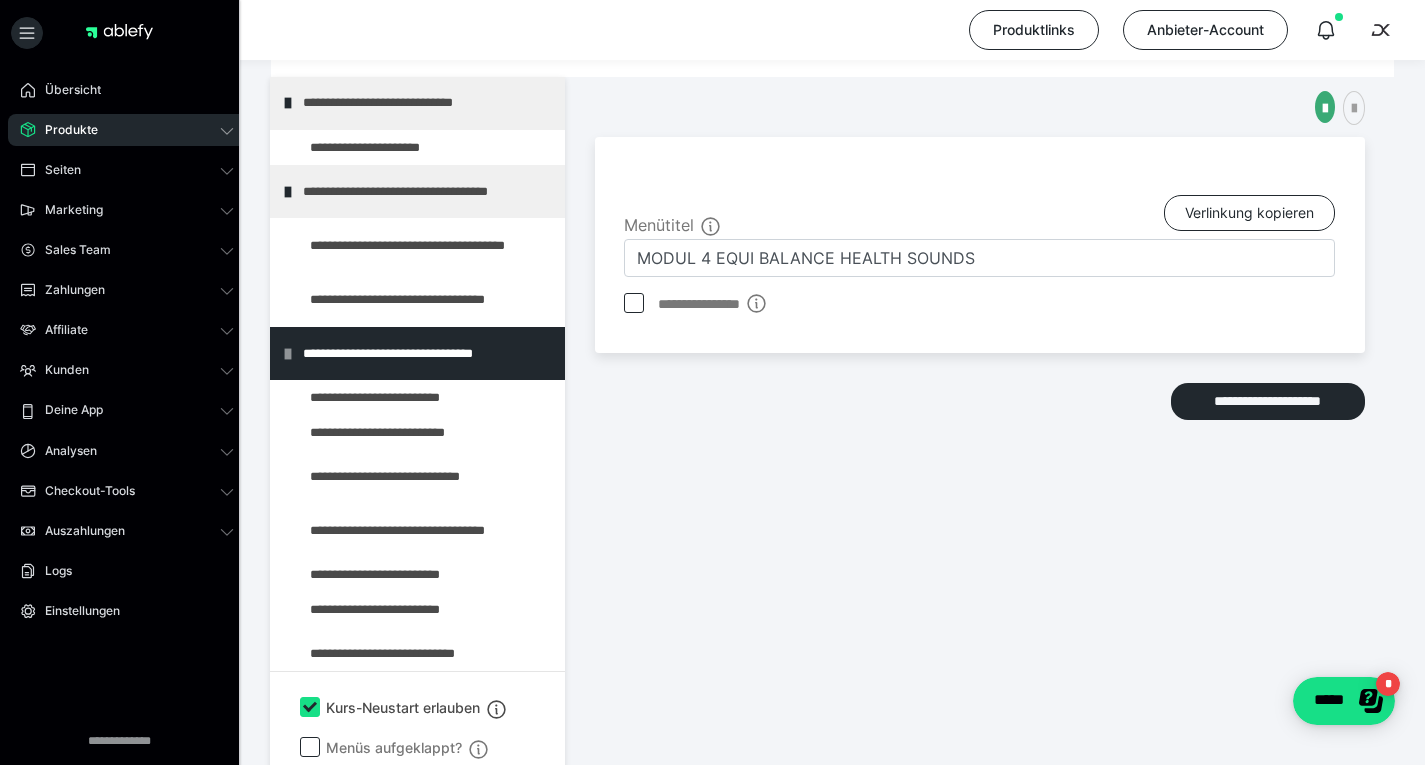 scroll, scrollTop: 129, scrollLeft: 0, axis: vertical 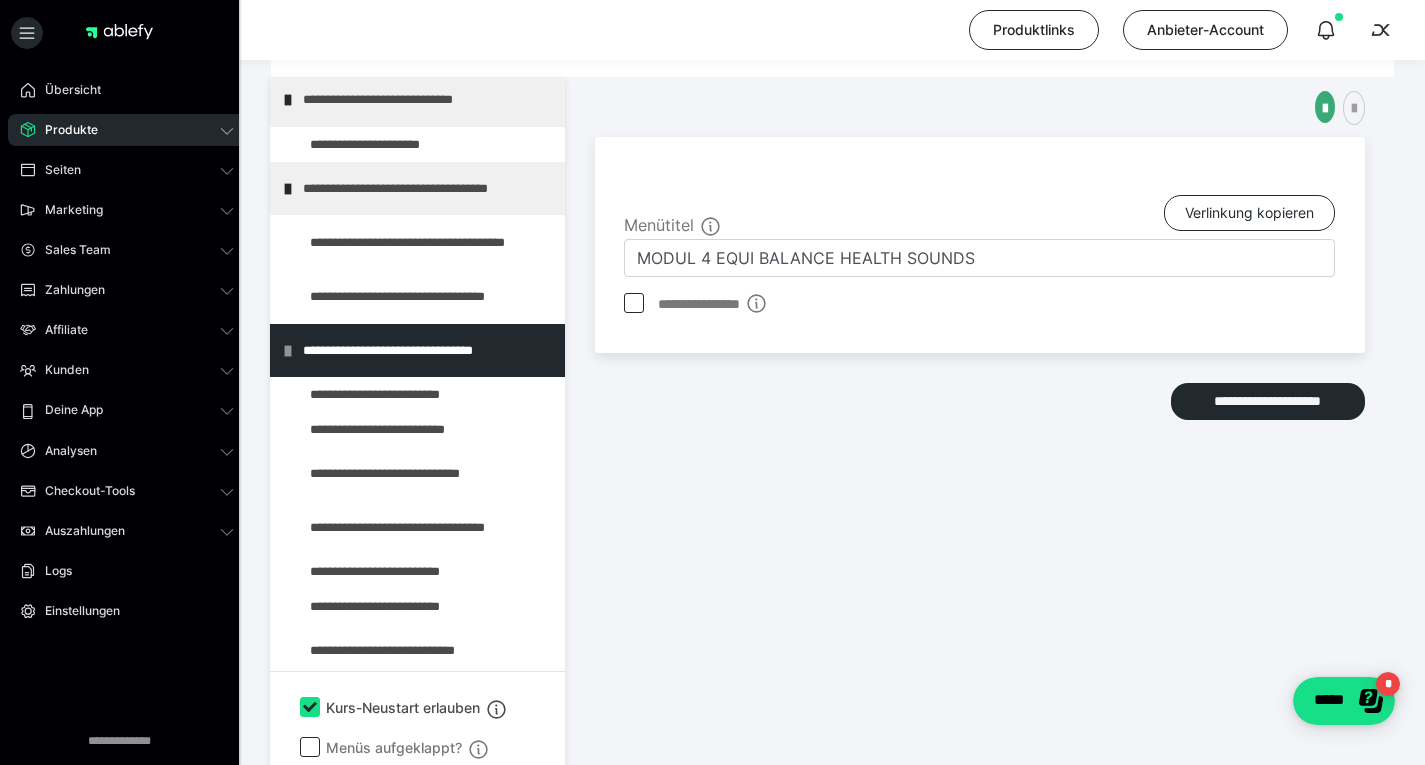 click at bounding box center (0, 0) 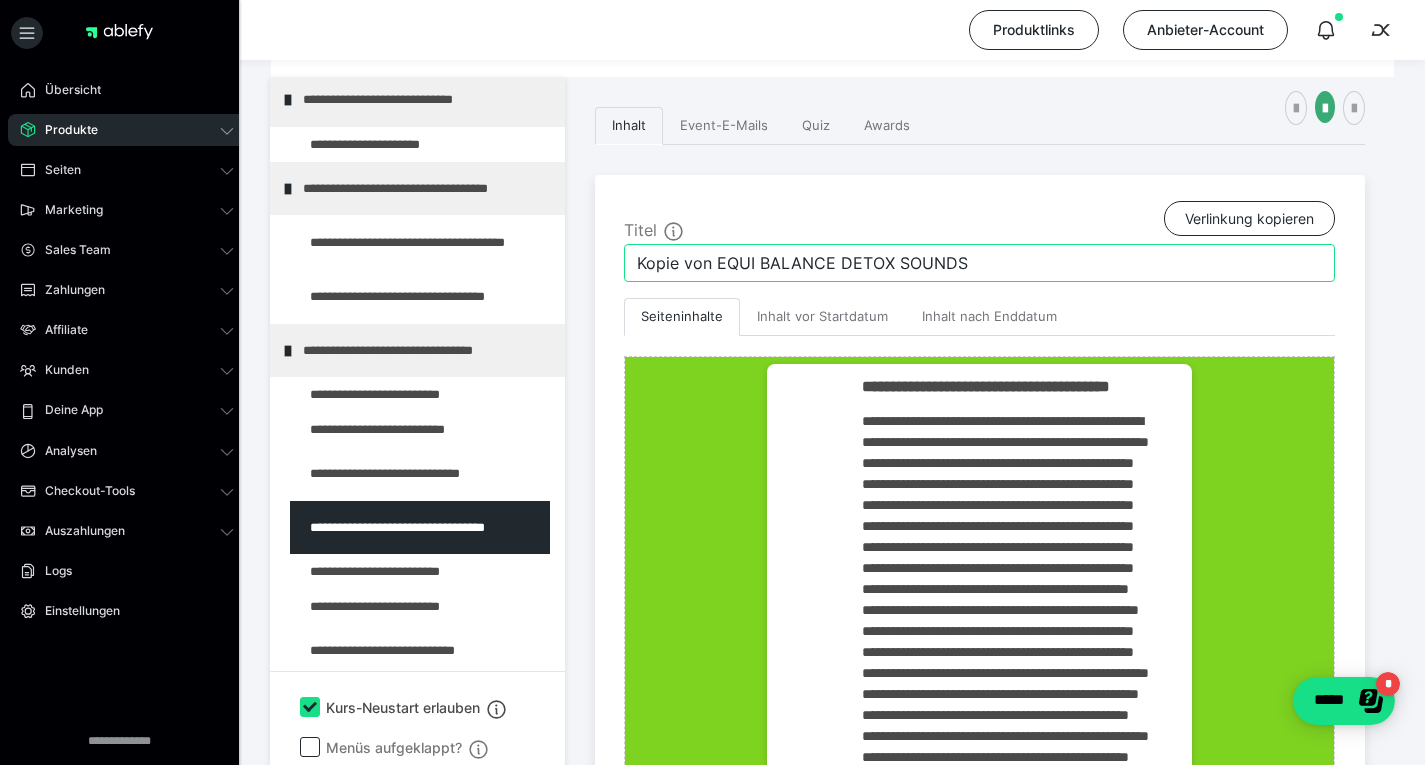 drag, startPoint x: 712, startPoint y: 266, endPoint x: 555, endPoint y: 276, distance: 157.31815 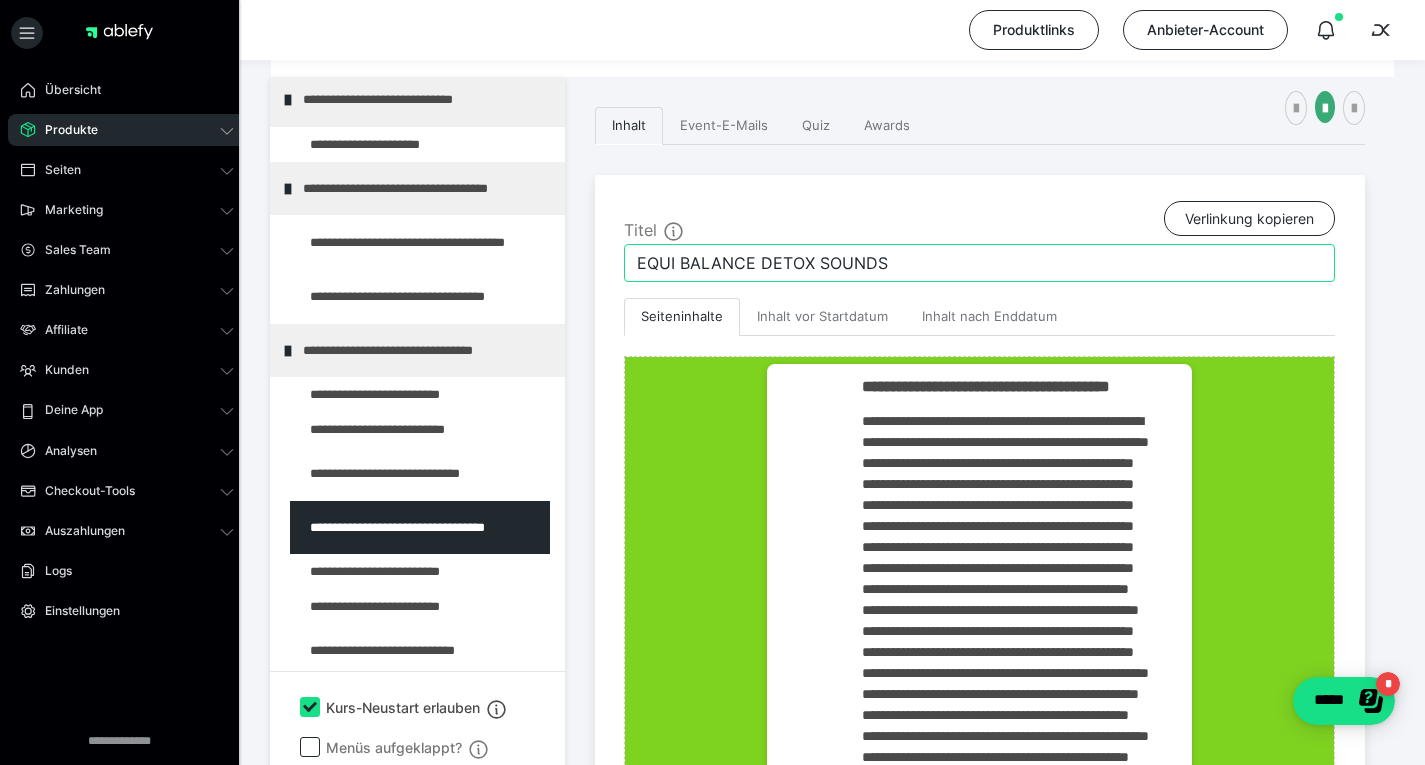 click on "EQUI BALANCE DETOX SOUNDS" at bounding box center (979, 263) 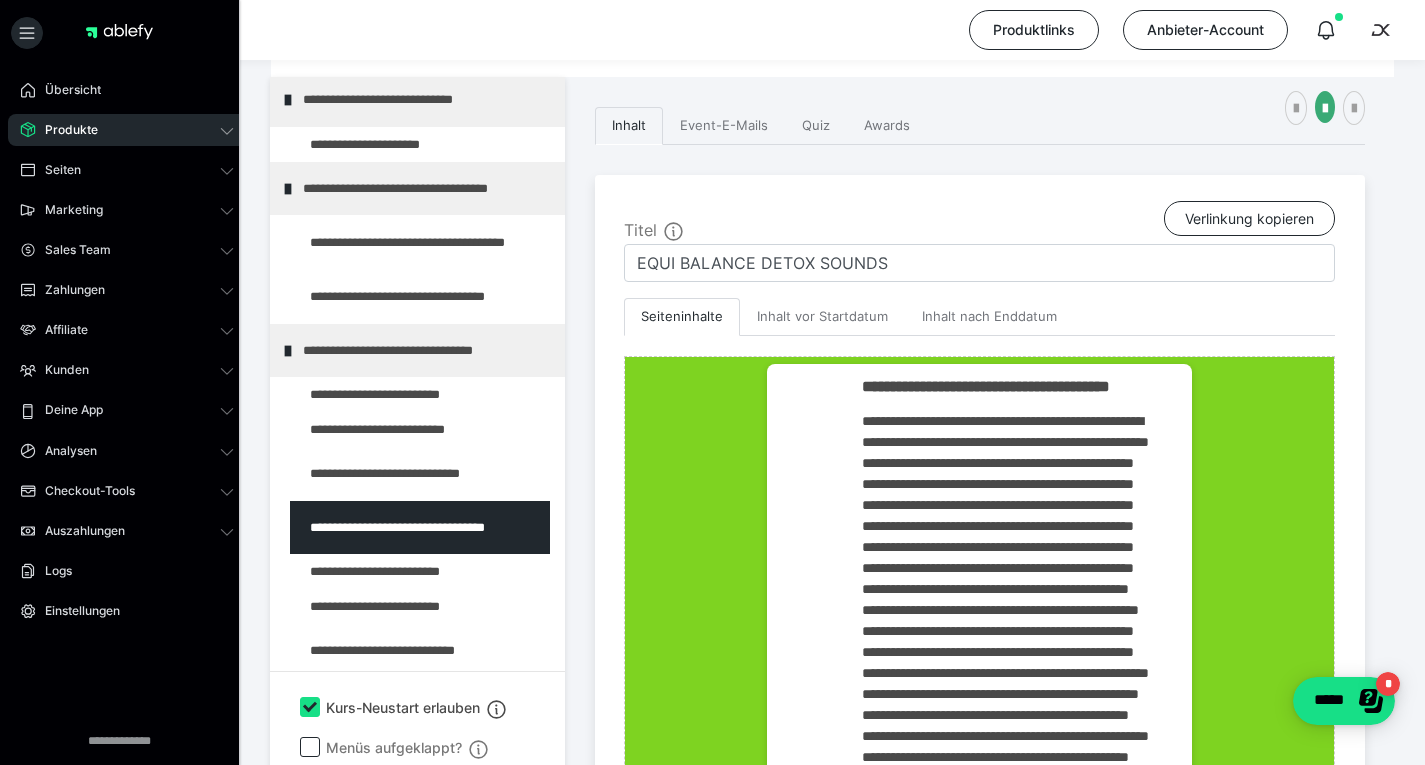 click on "Produktlinks Anbieter-Account" at bounding box center (712, 30) 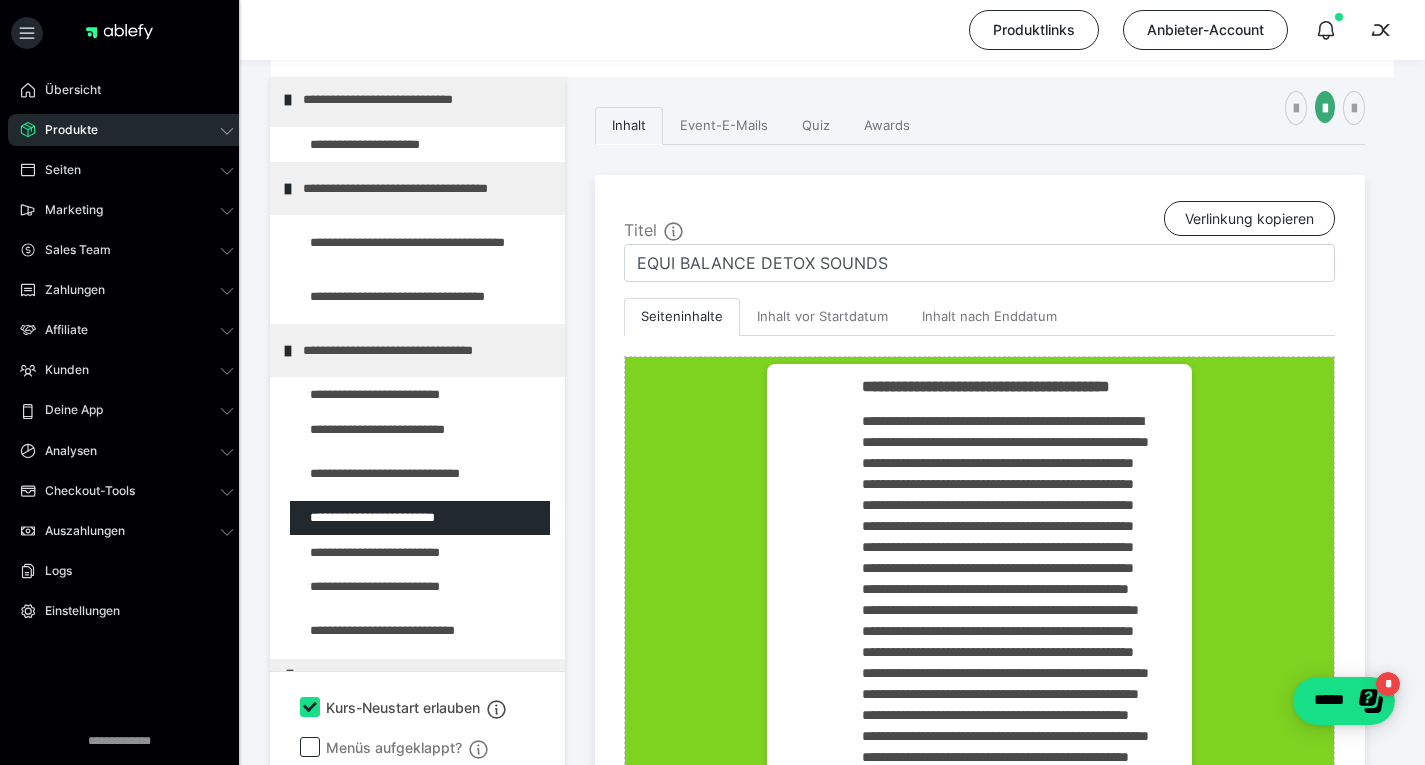 click at bounding box center [375, 553] 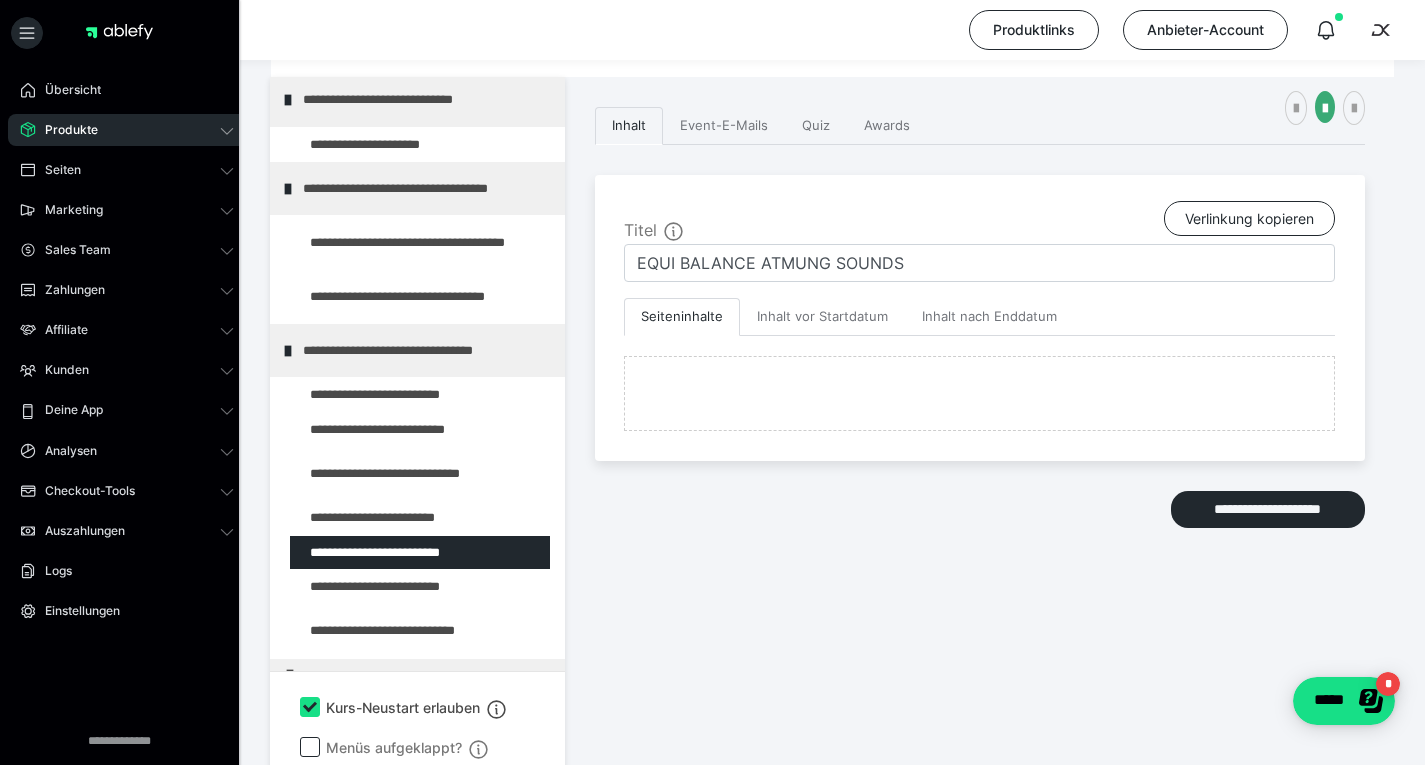 click at bounding box center [375, 587] 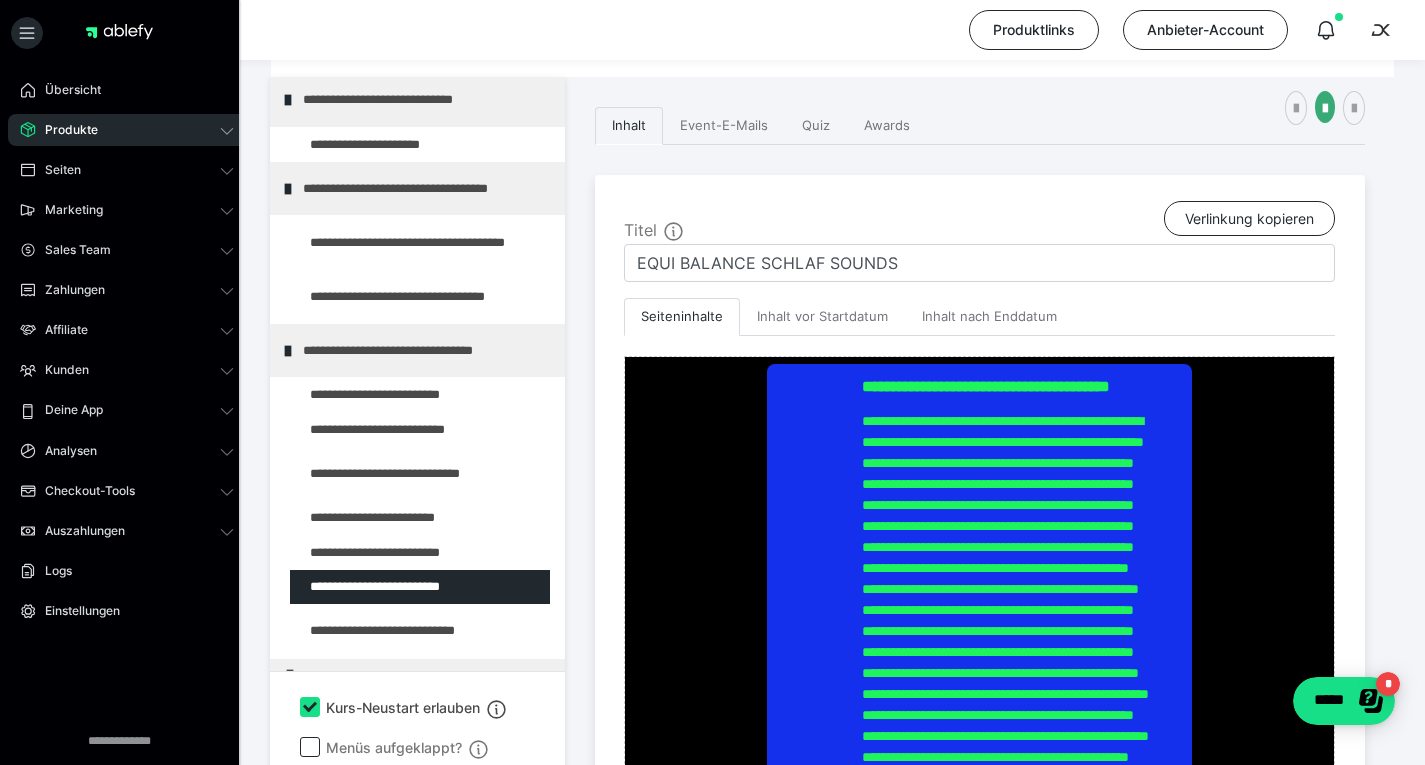 click at bounding box center [375, 395] 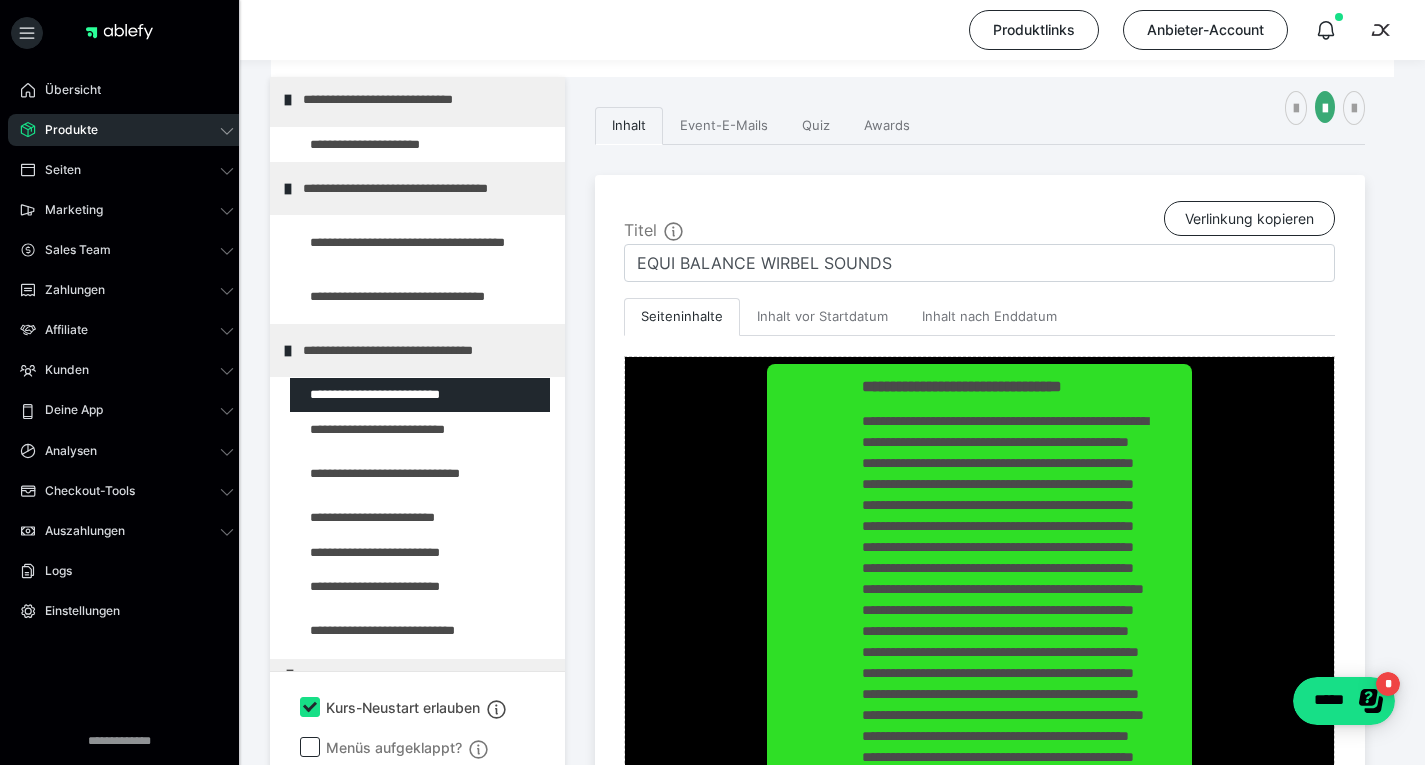 click at bounding box center [375, 242] 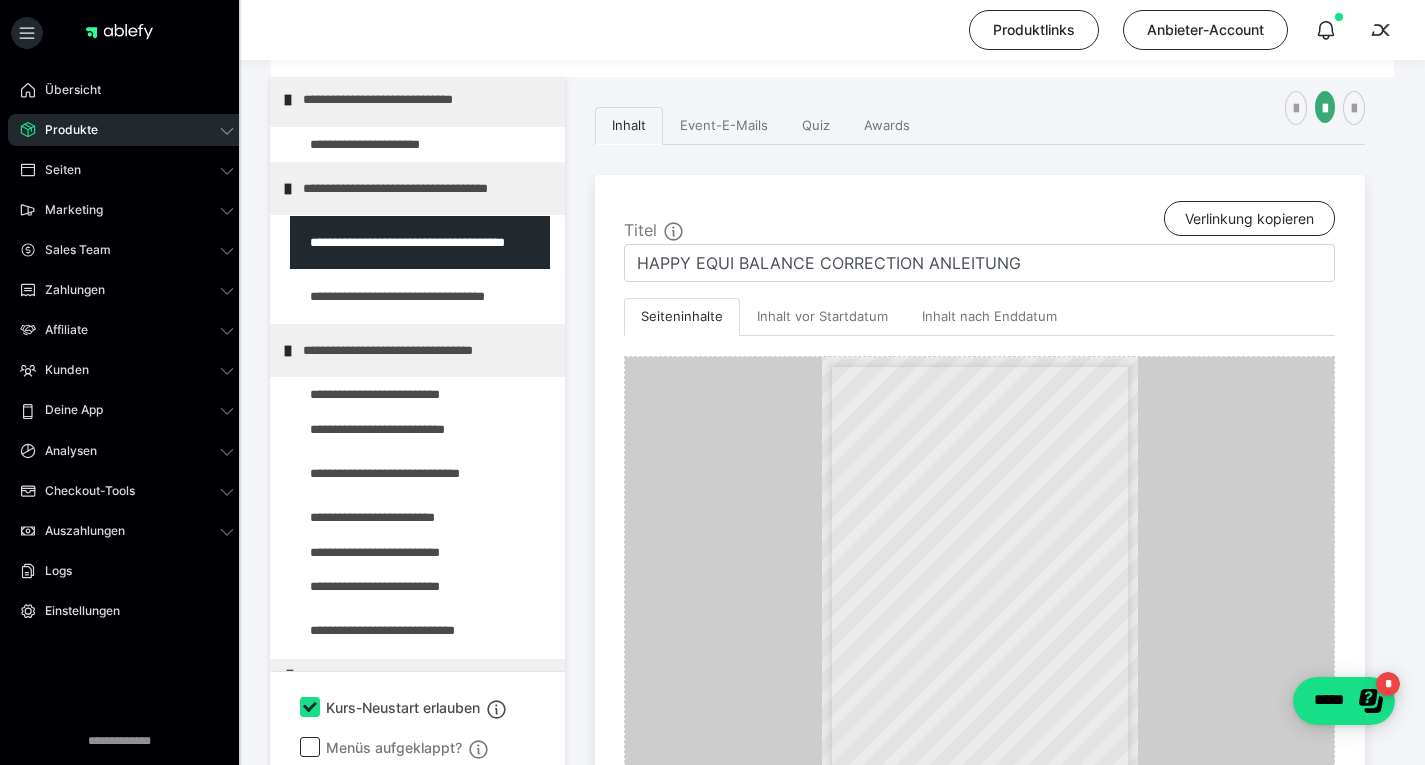 click at bounding box center [375, 296] 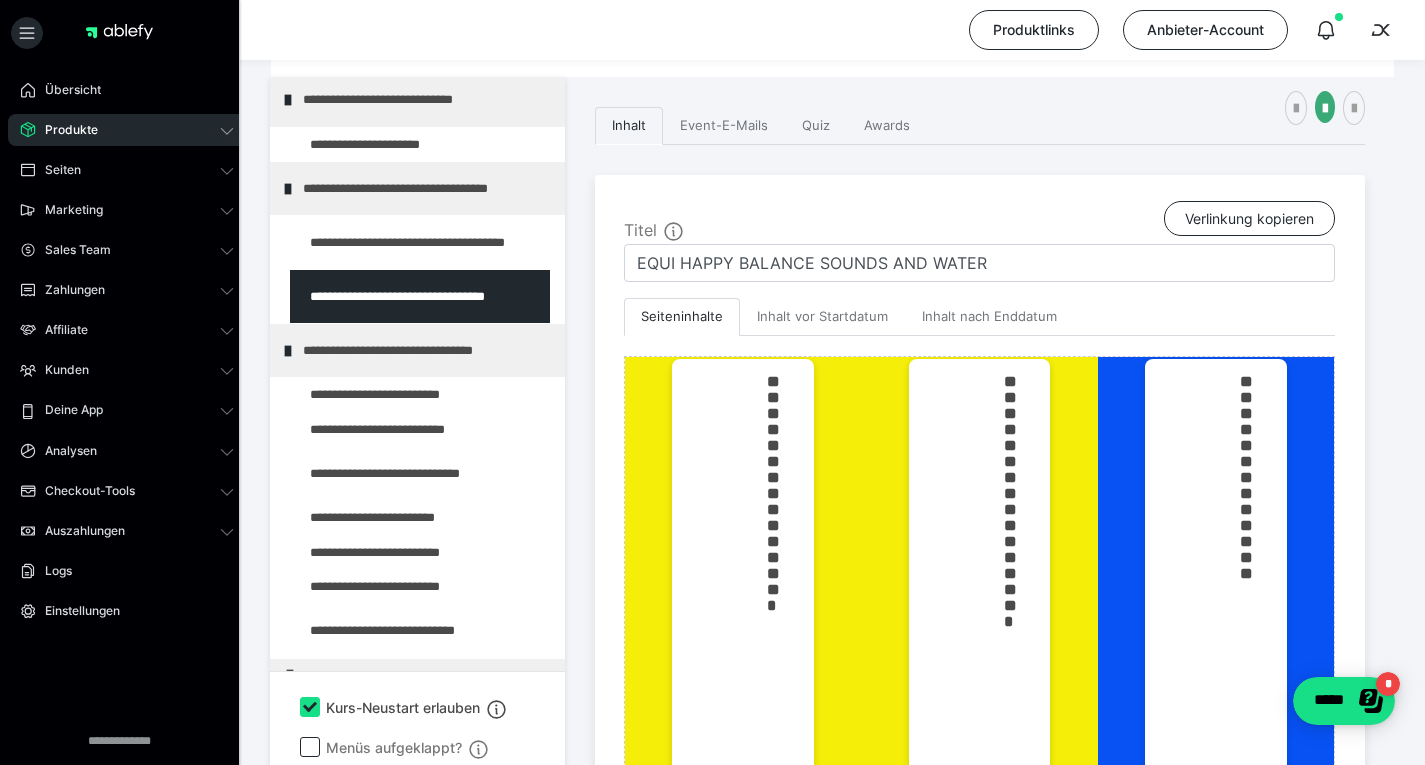 click at bounding box center [375, 145] 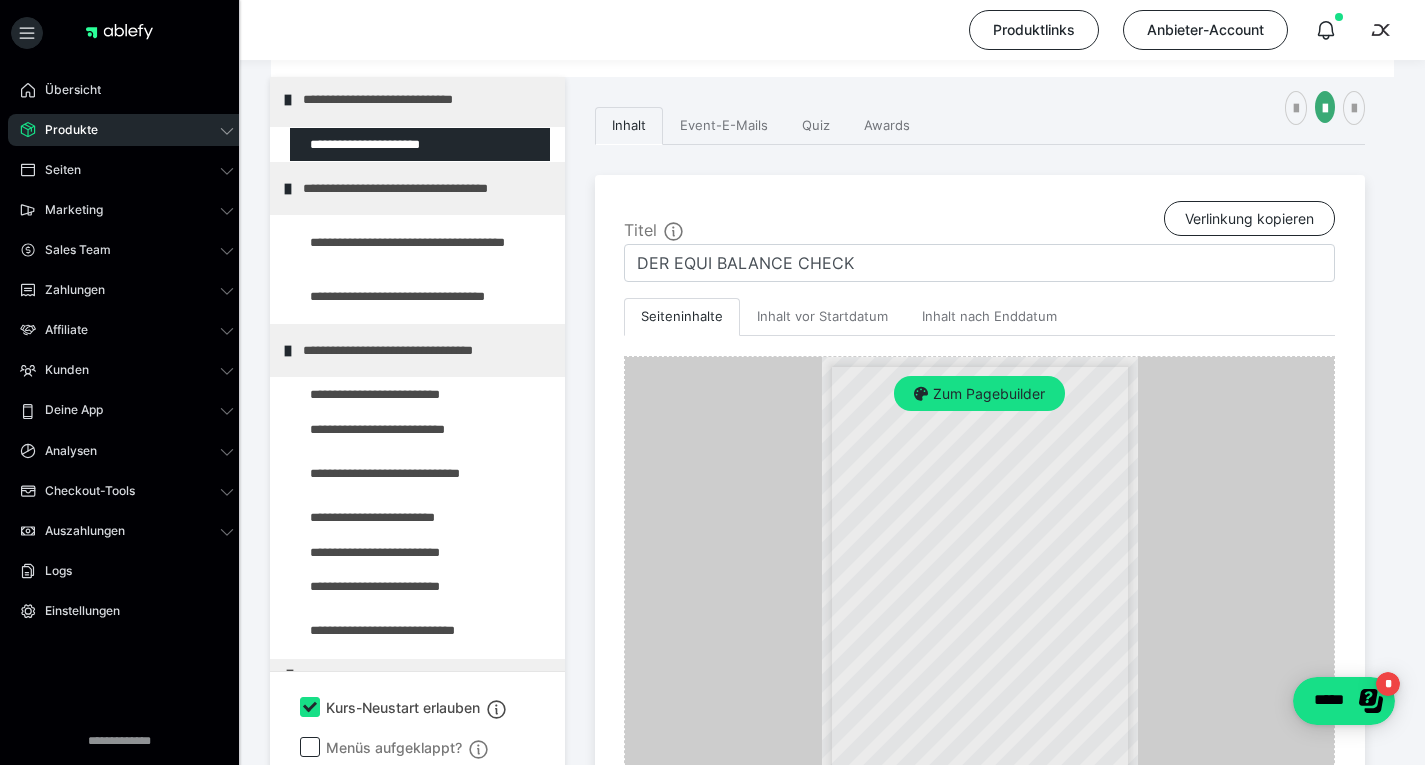 click on "Zum Pagebuilder" at bounding box center [979, 394] 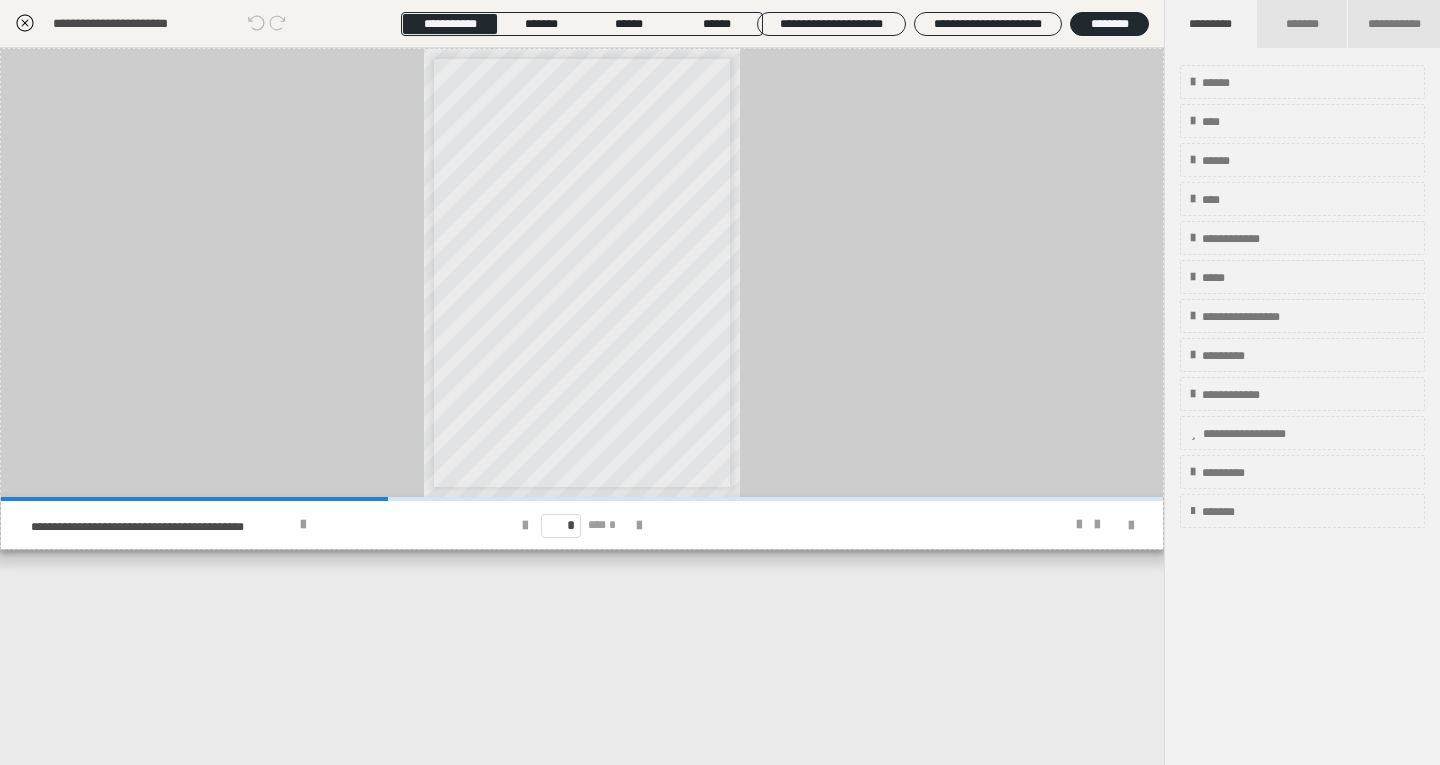 click at bounding box center (1131, 526) 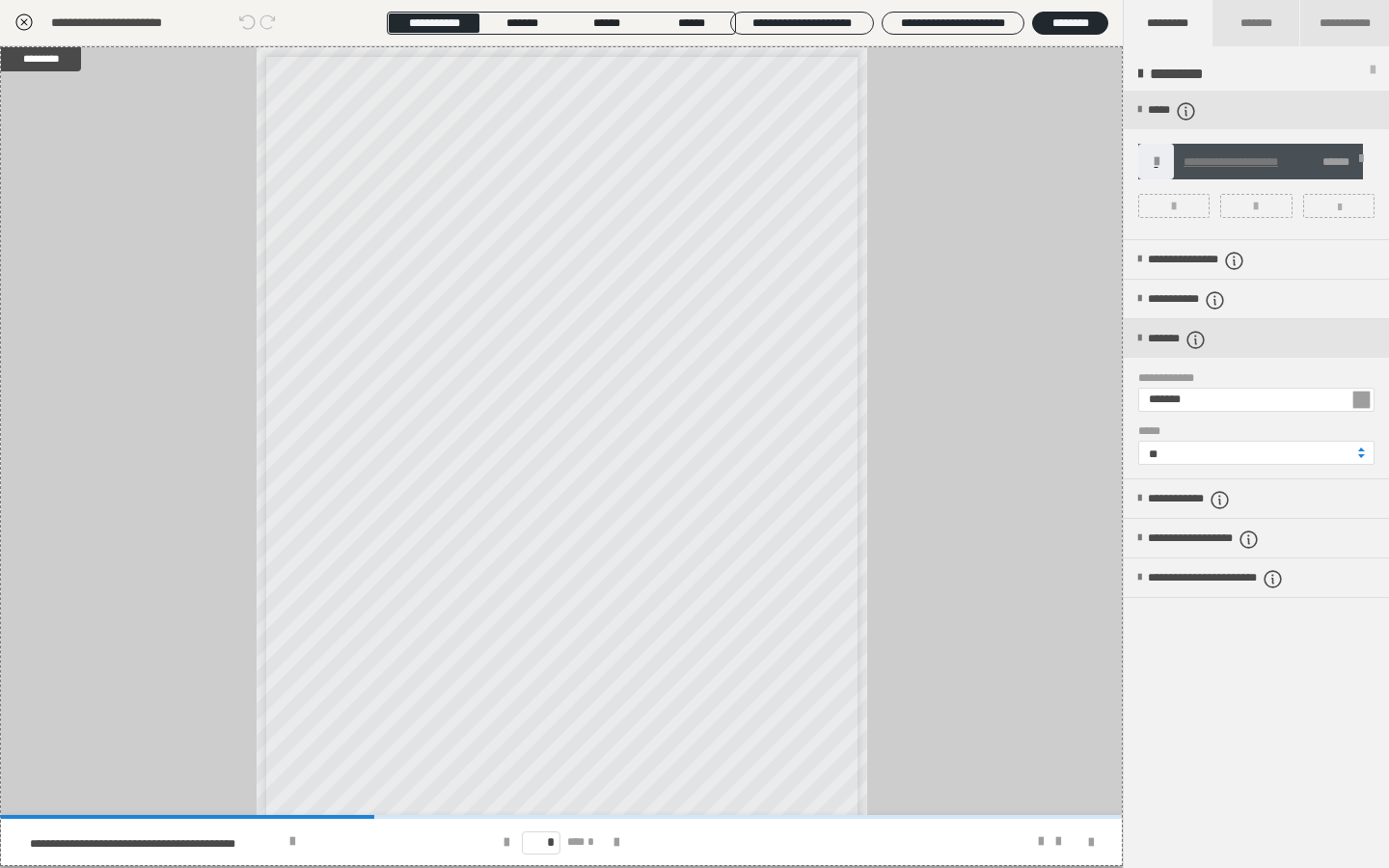 click at bounding box center [1041, 842] 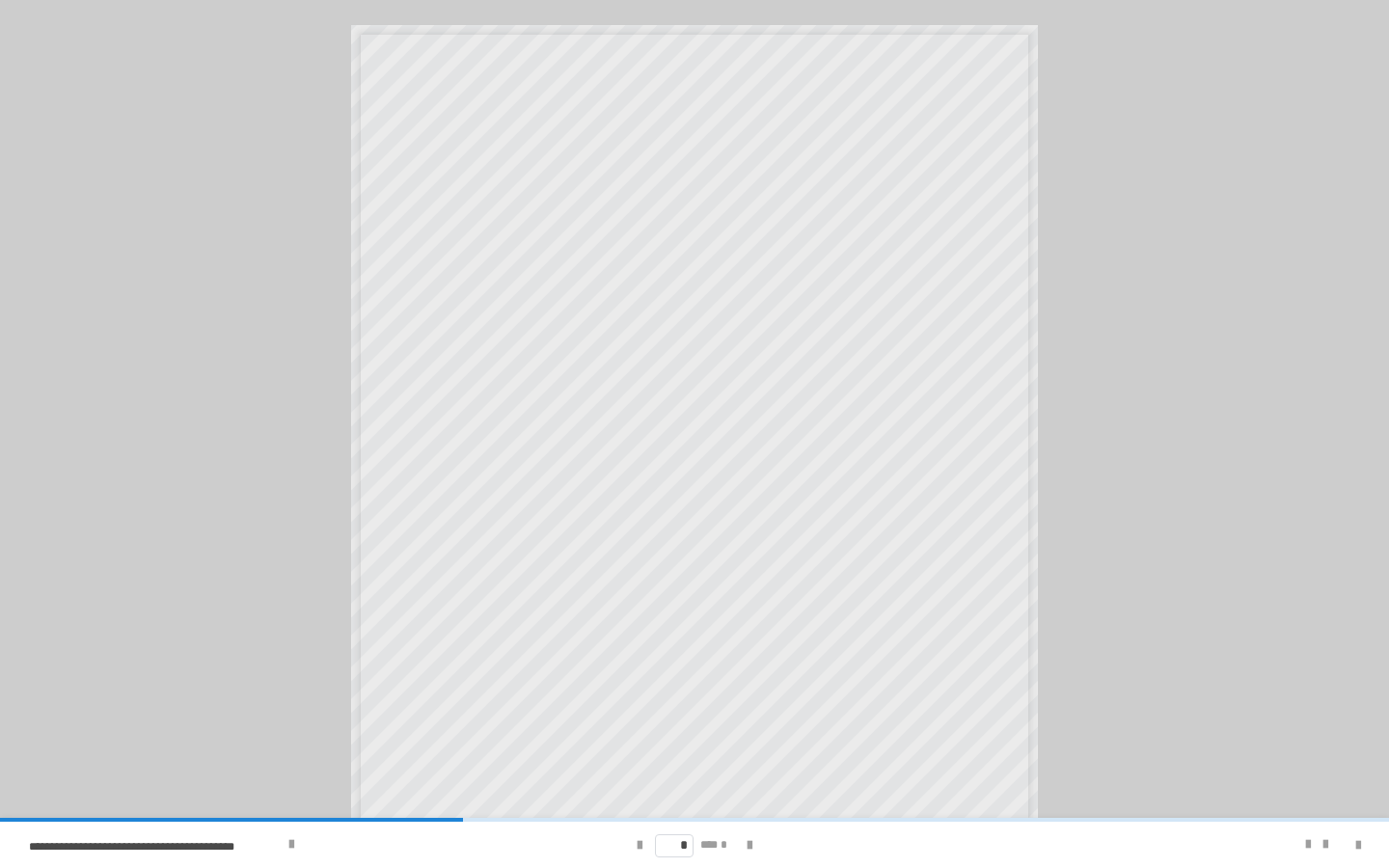 click at bounding box center [1308, 845] 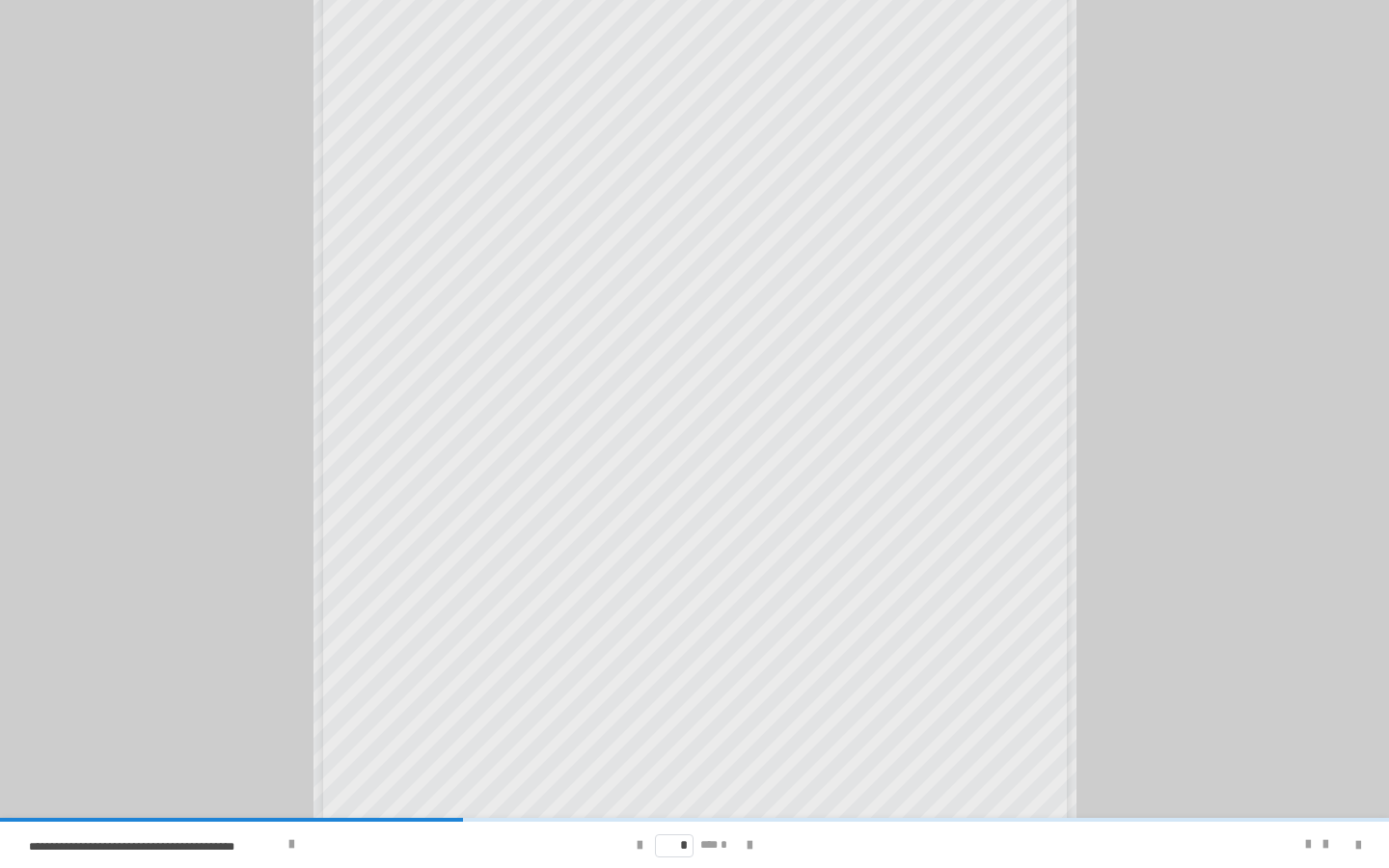 scroll, scrollTop: 237, scrollLeft: 0, axis: vertical 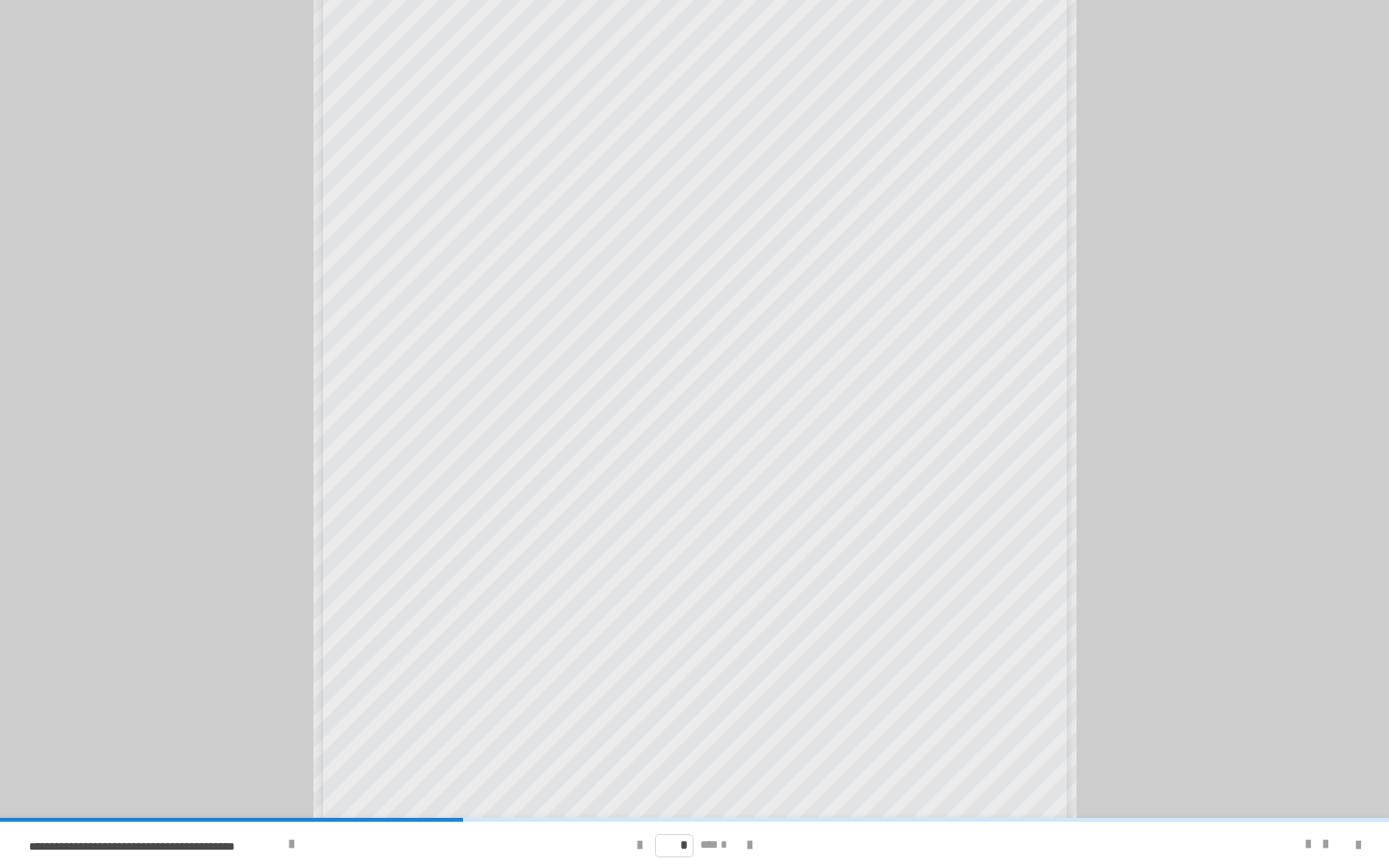 click at bounding box center [749, 846] 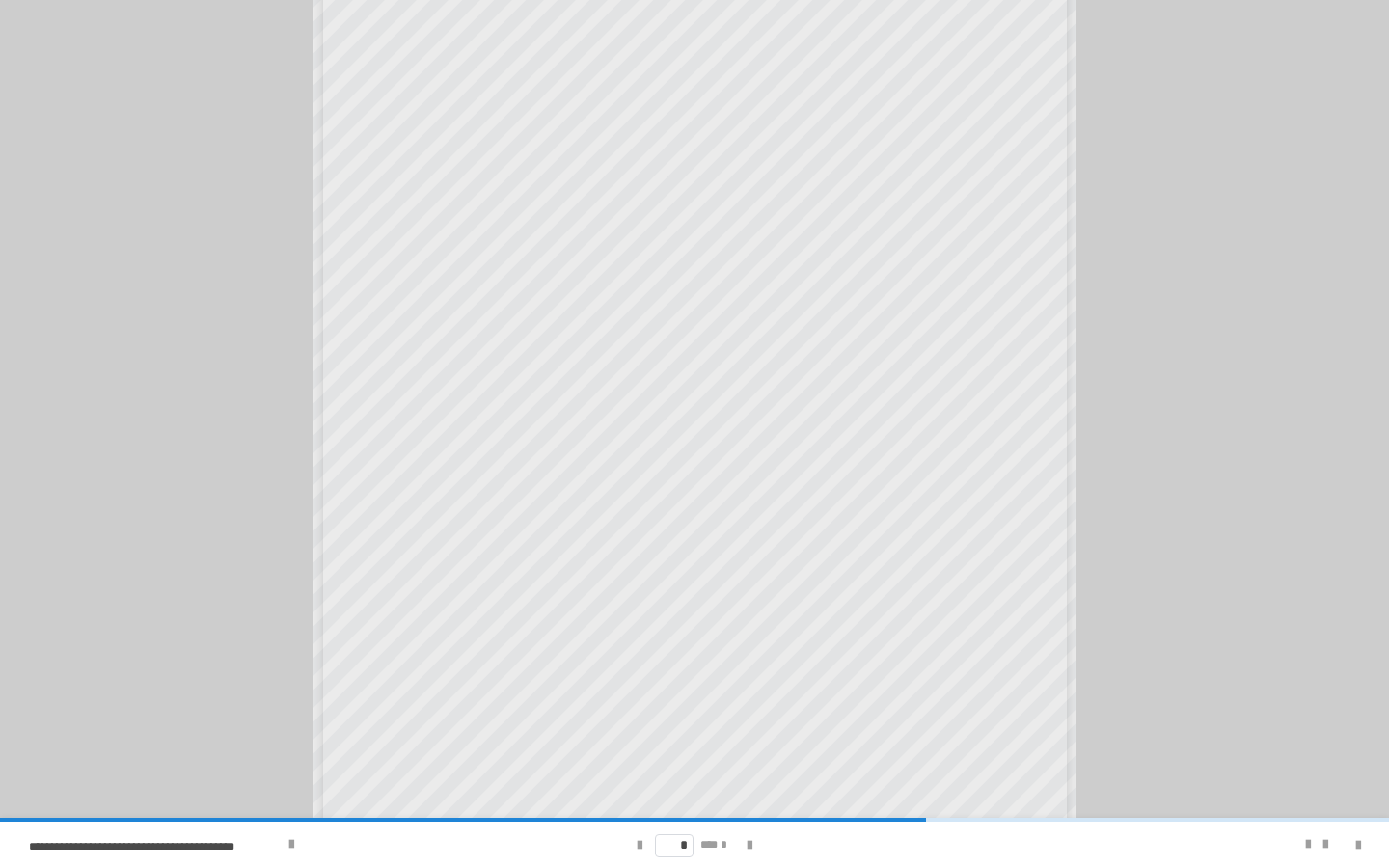 scroll, scrollTop: 196, scrollLeft: 0, axis: vertical 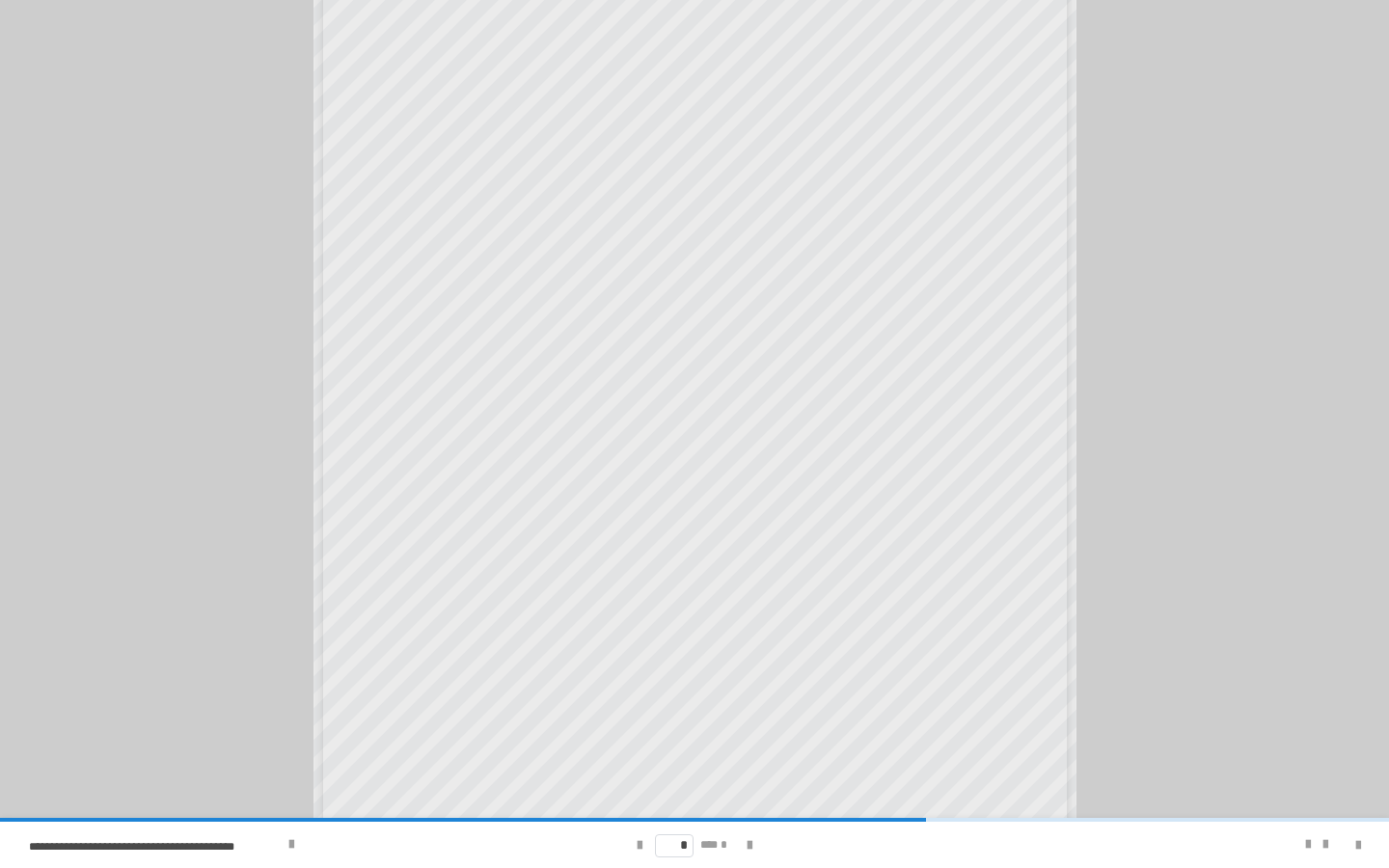 click at bounding box center [749, 846] 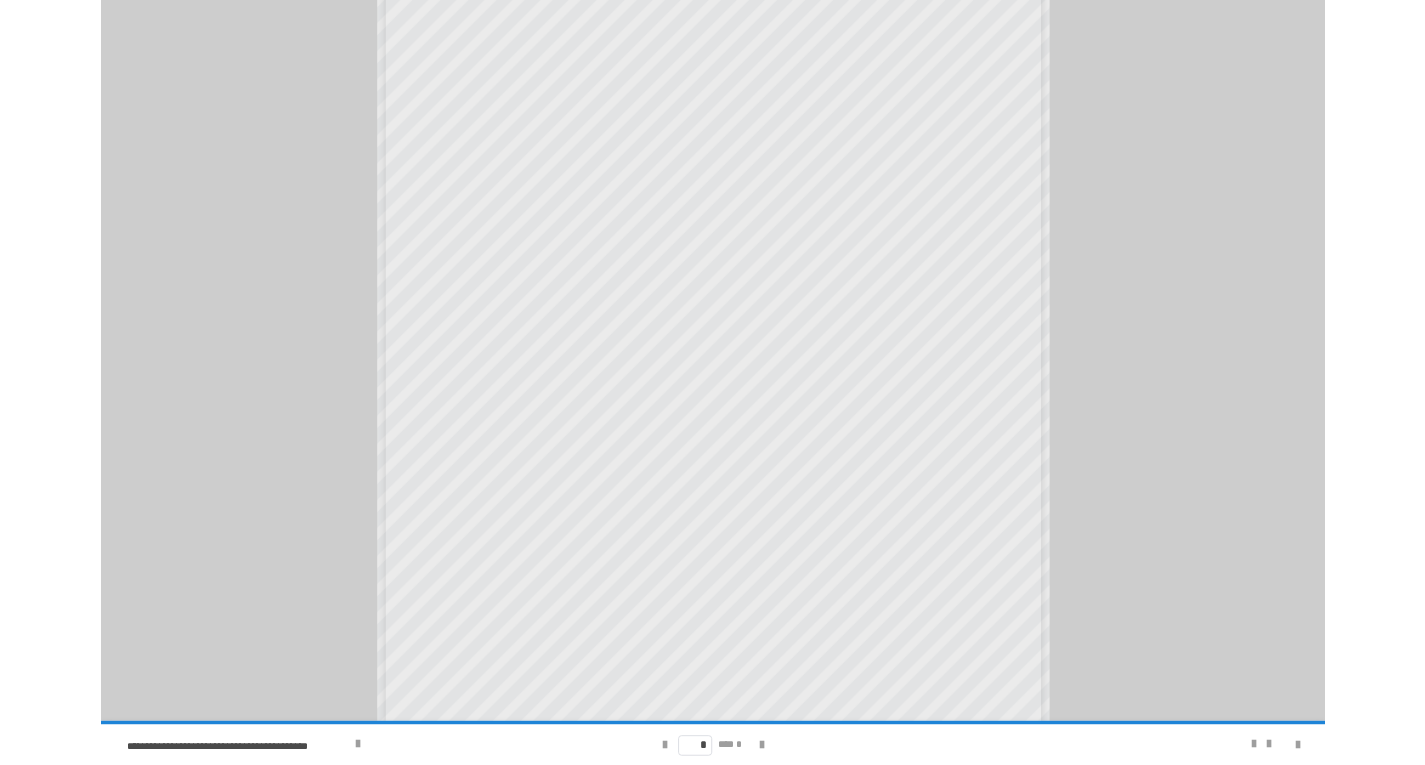 scroll, scrollTop: 0, scrollLeft: 0, axis: both 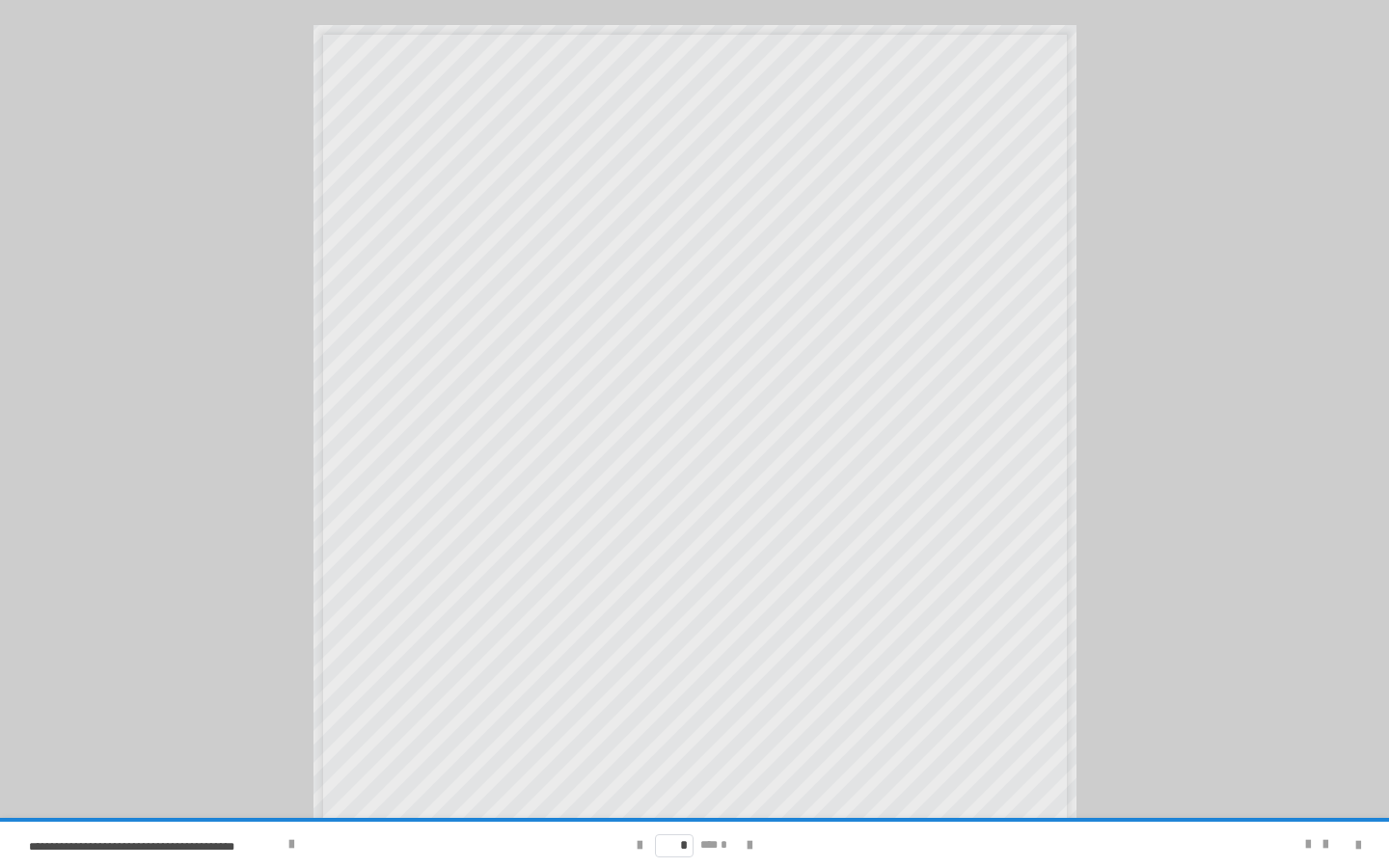 click at bounding box center (1358, 846) 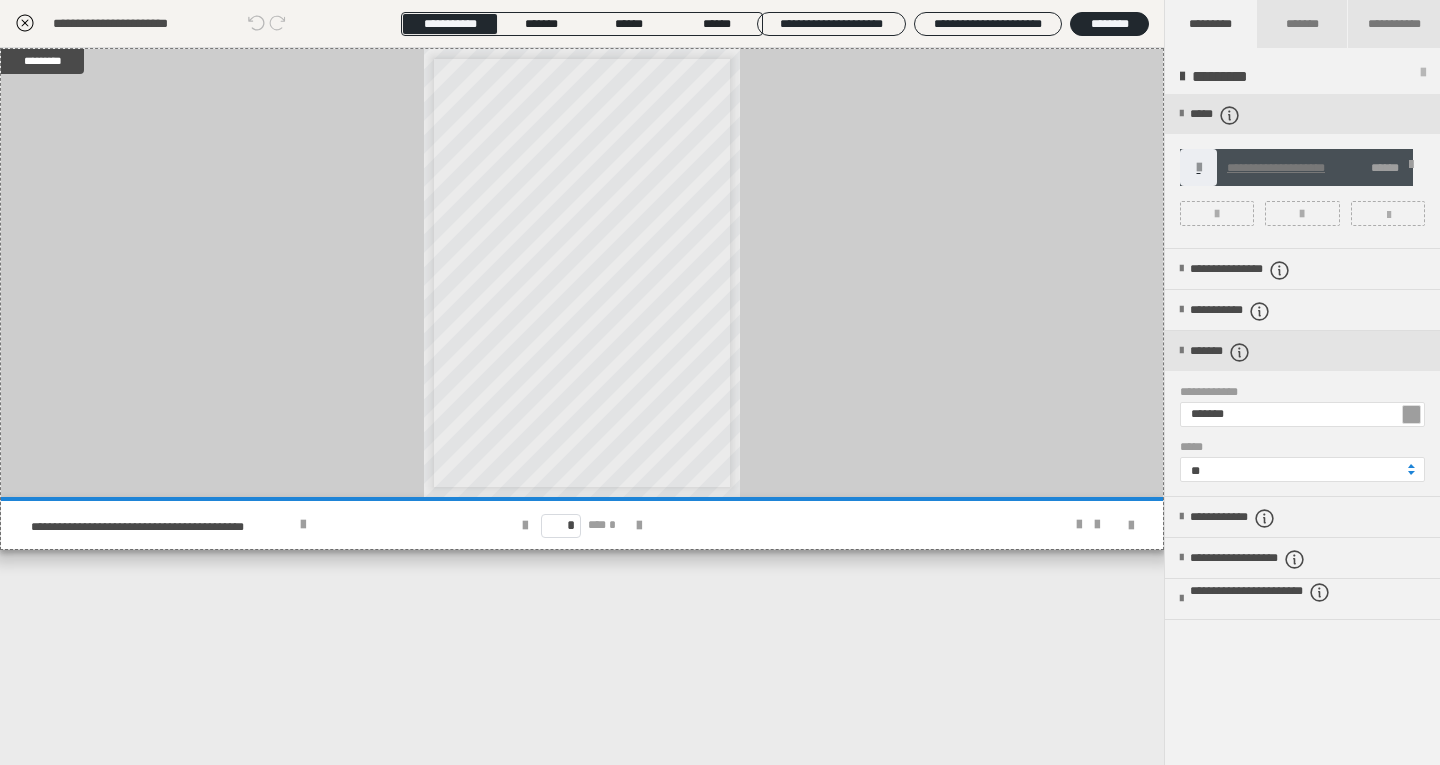 click 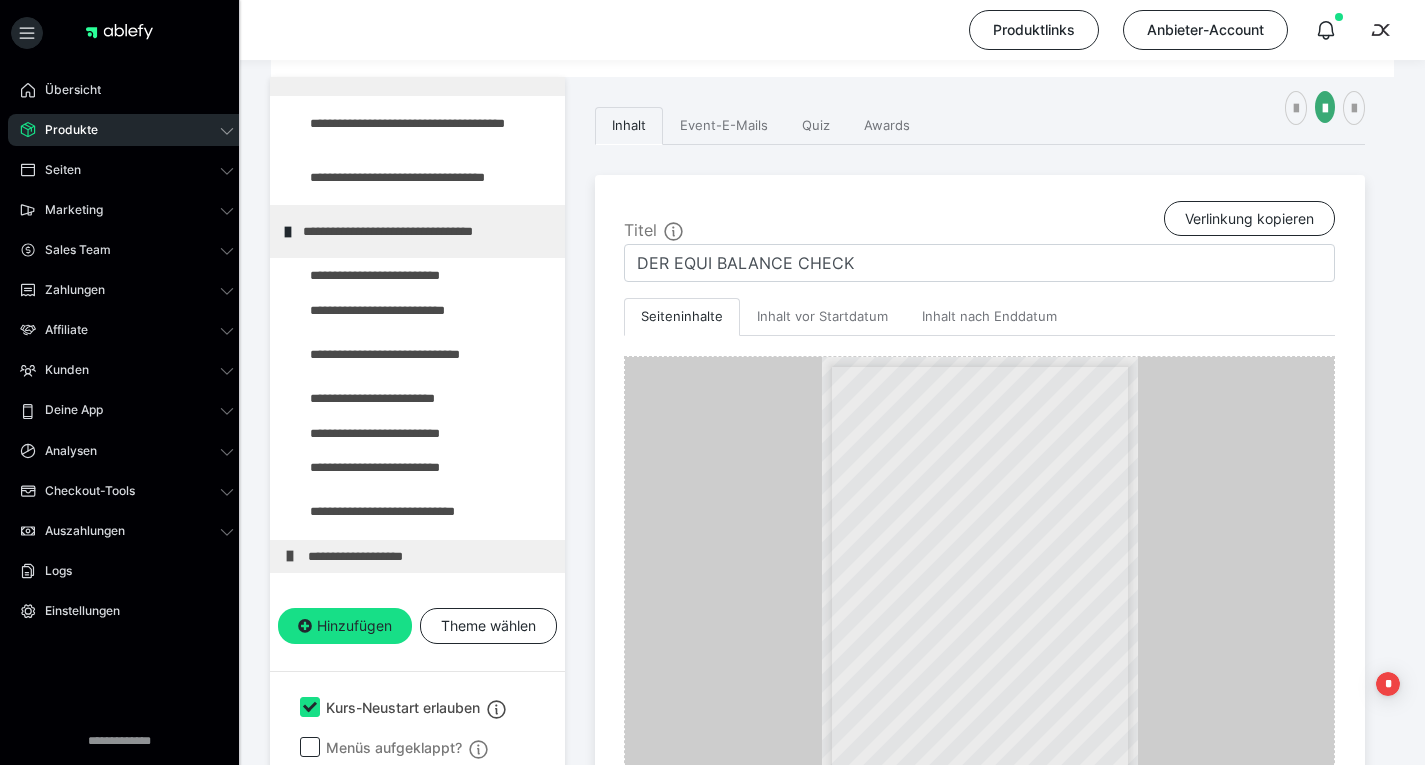 scroll, scrollTop: 293, scrollLeft: 0, axis: vertical 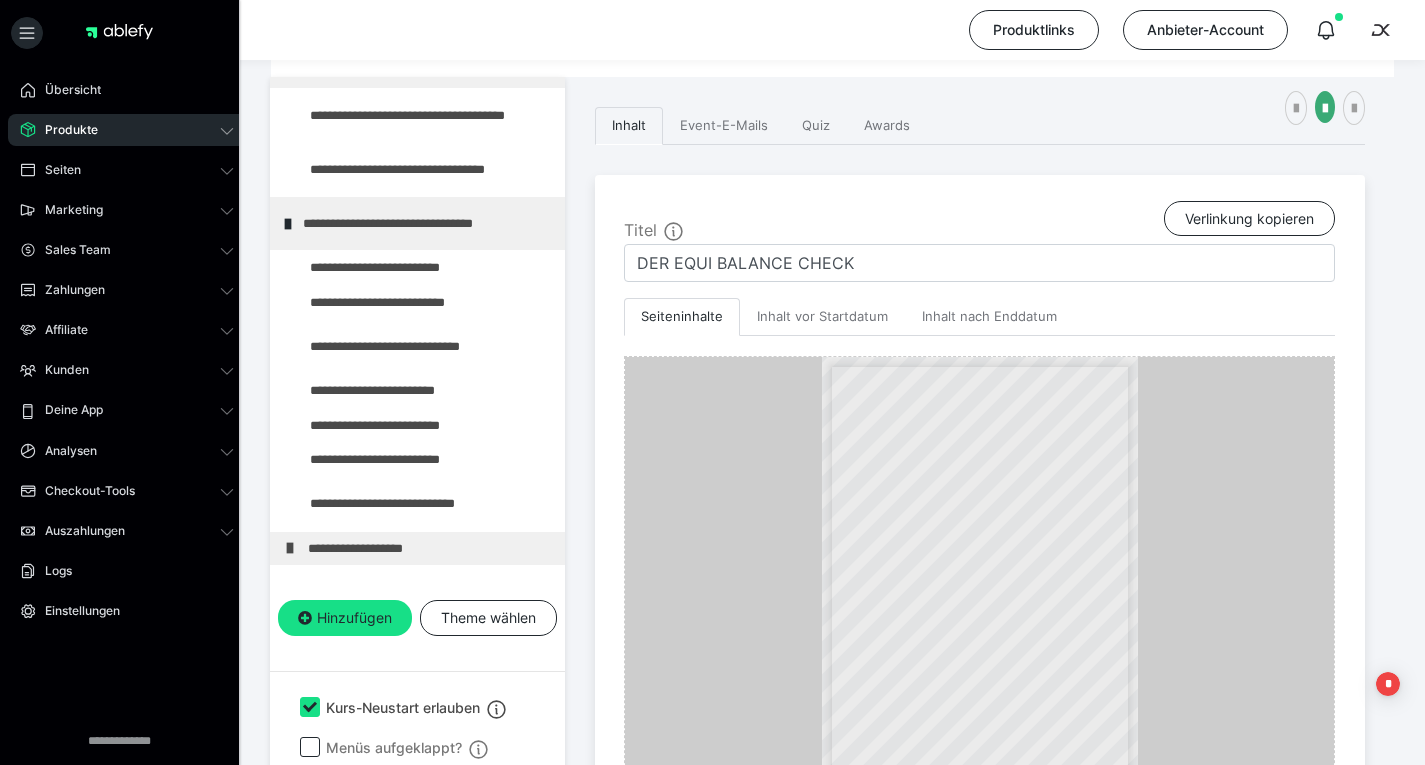 click on "**********" at bounding box center [423, 549] 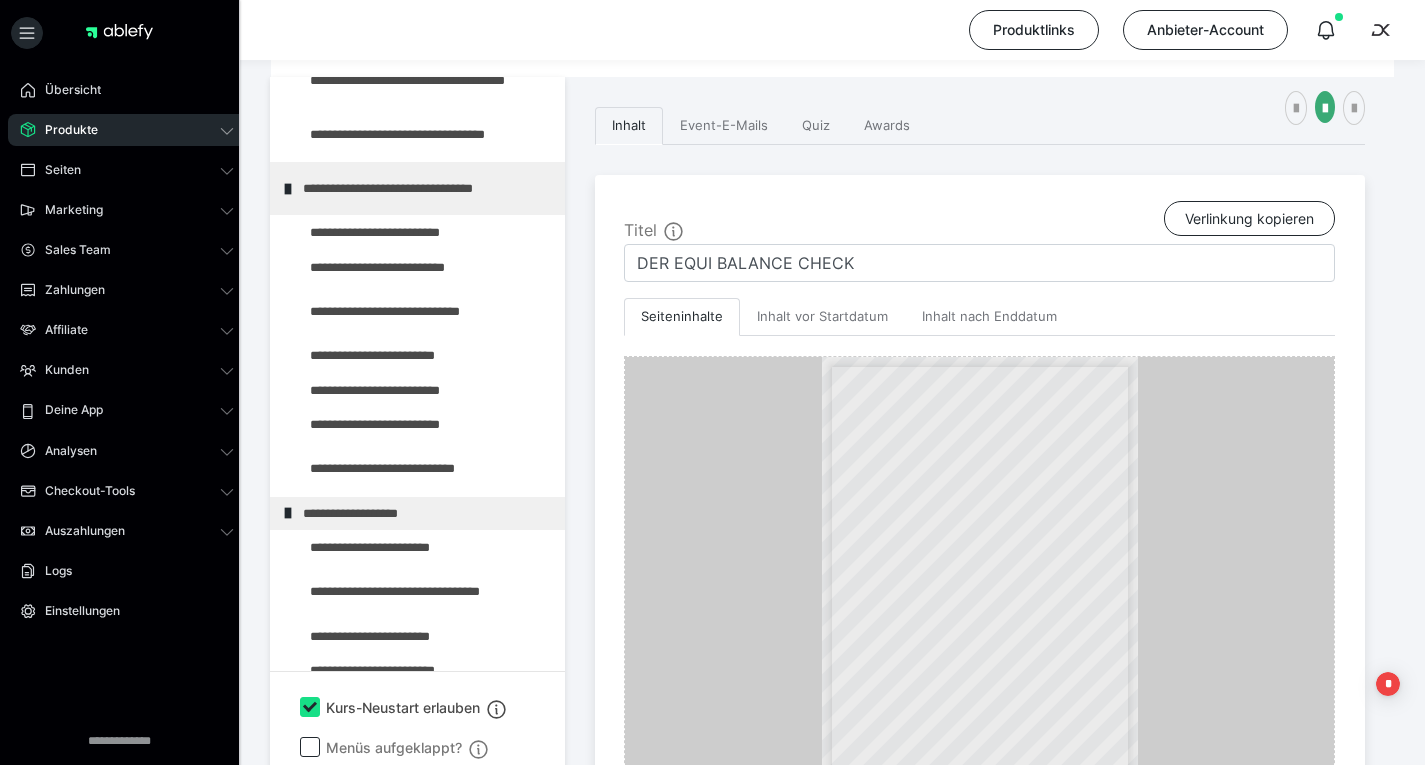 click on "**********" at bounding box center (418, 514) 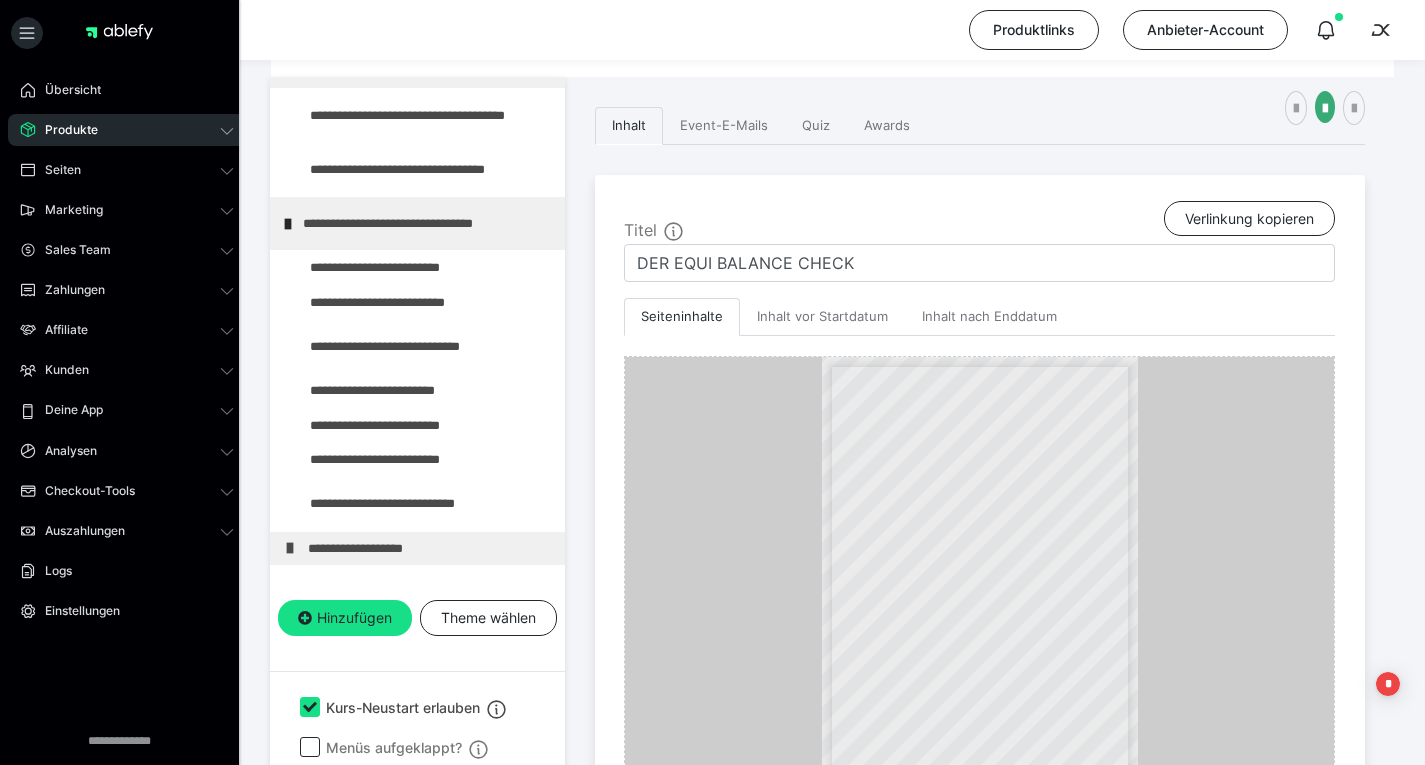 click on "**********" at bounding box center (418, 223) 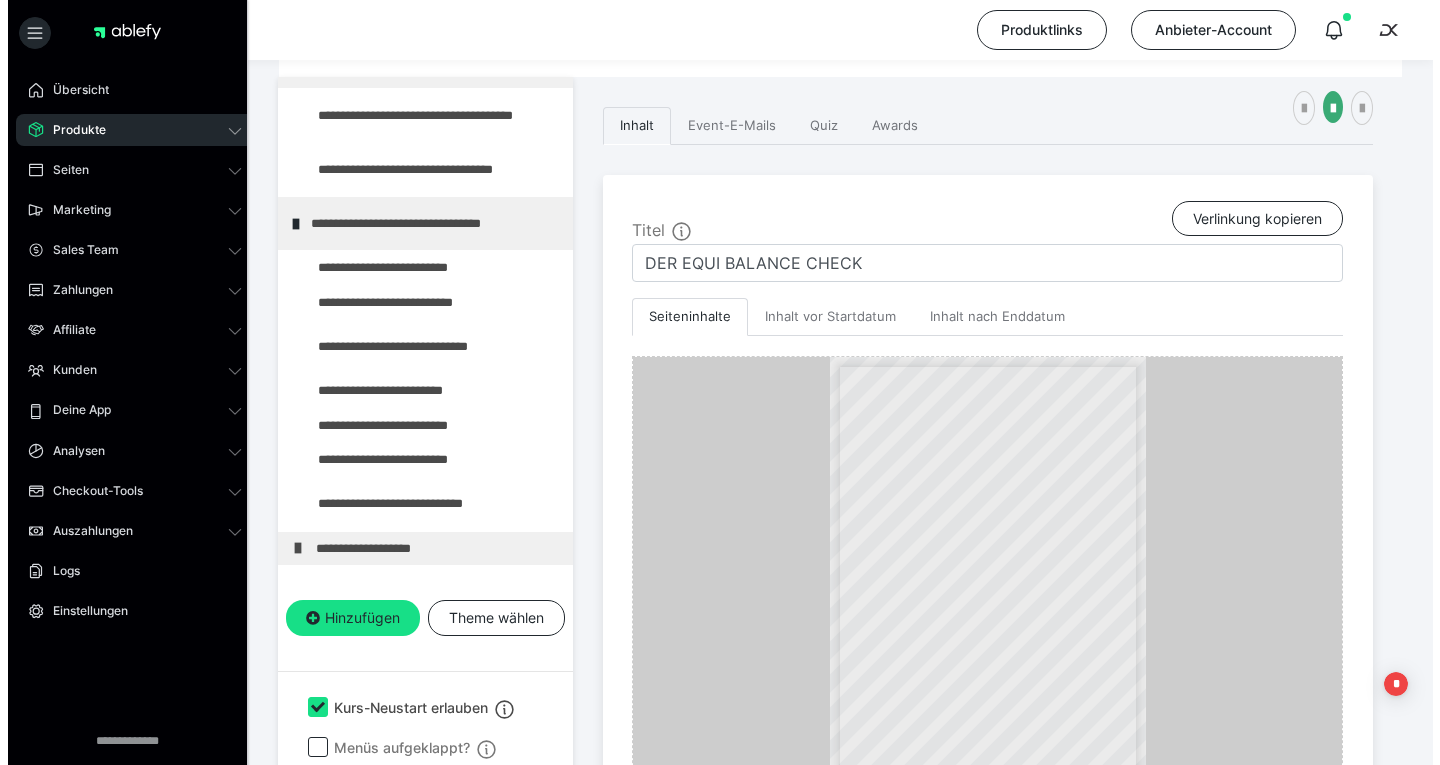 scroll, scrollTop: 0, scrollLeft: 0, axis: both 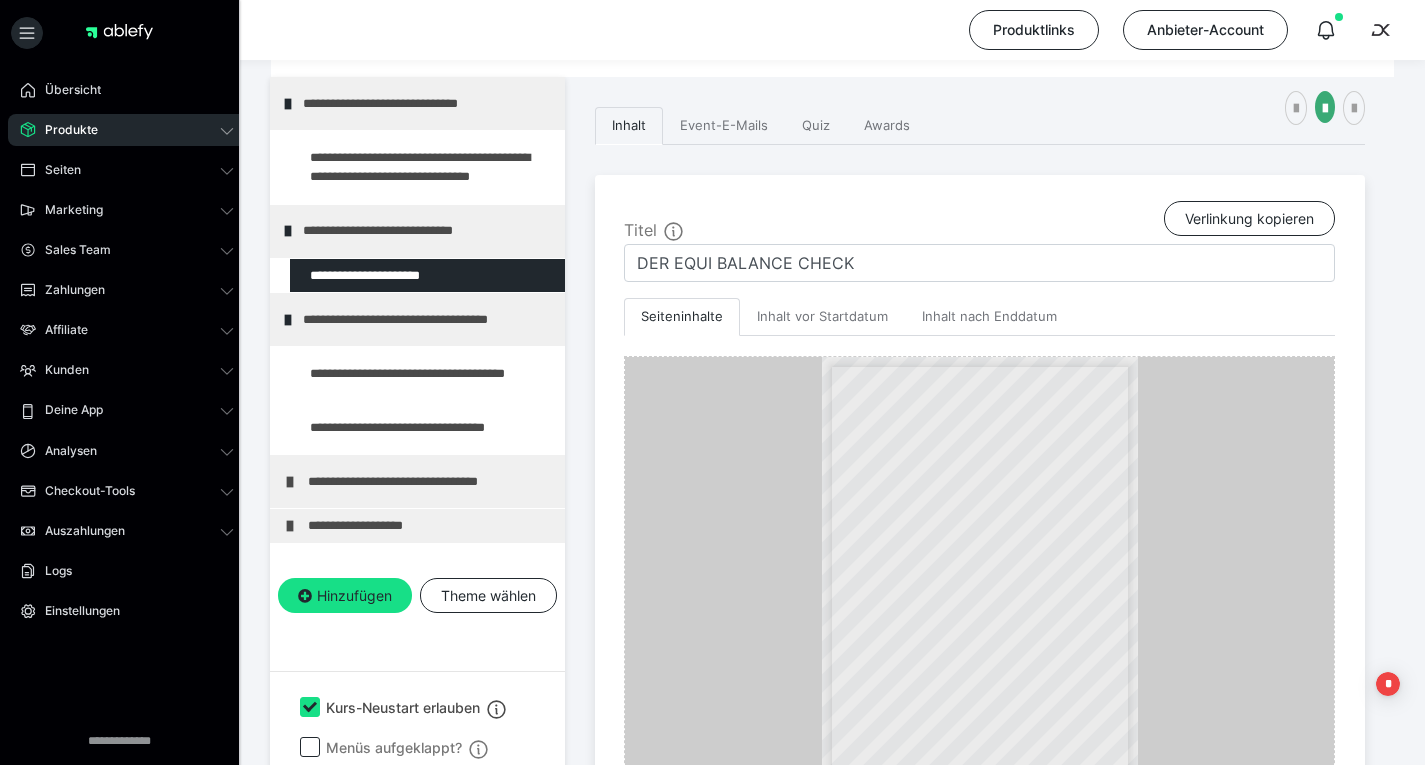 click at bounding box center [290, 482] 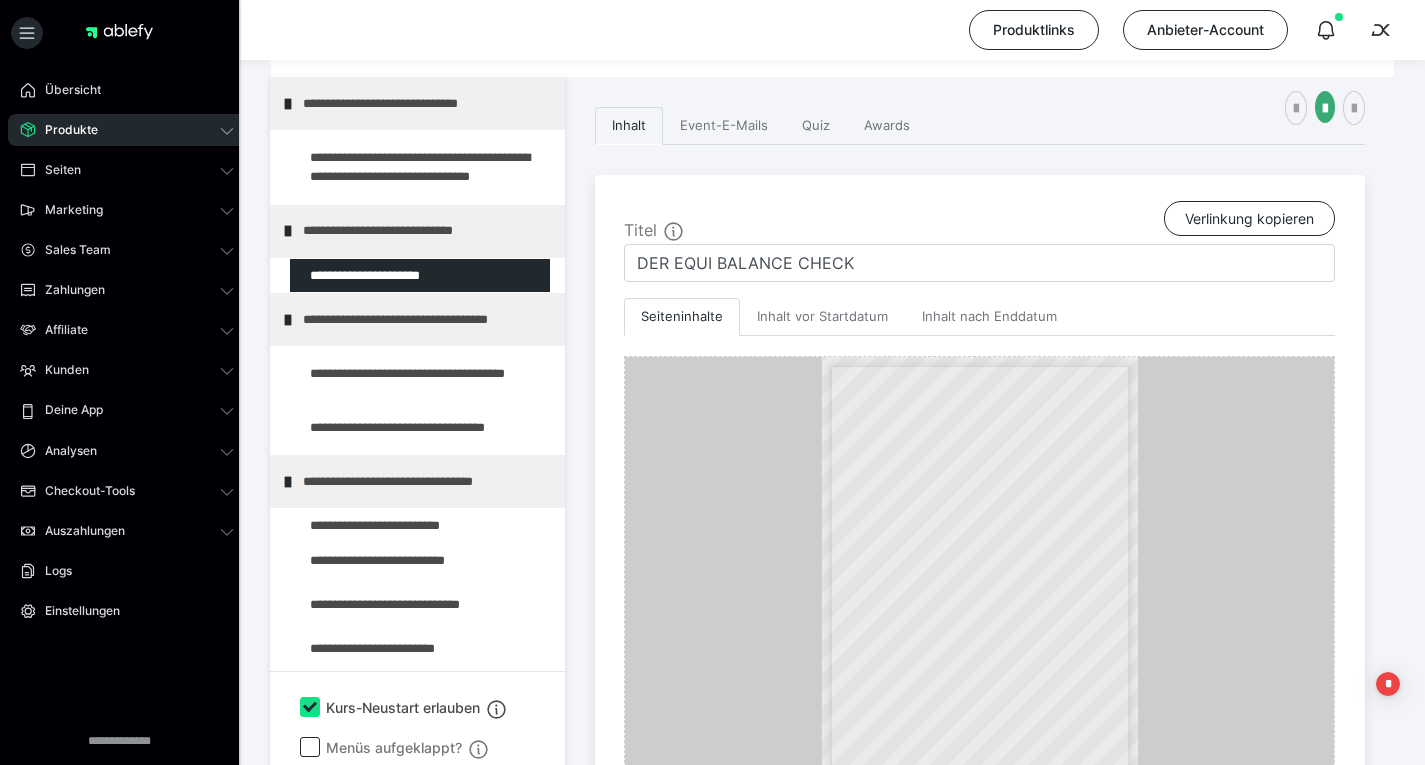click at bounding box center (0, 0) 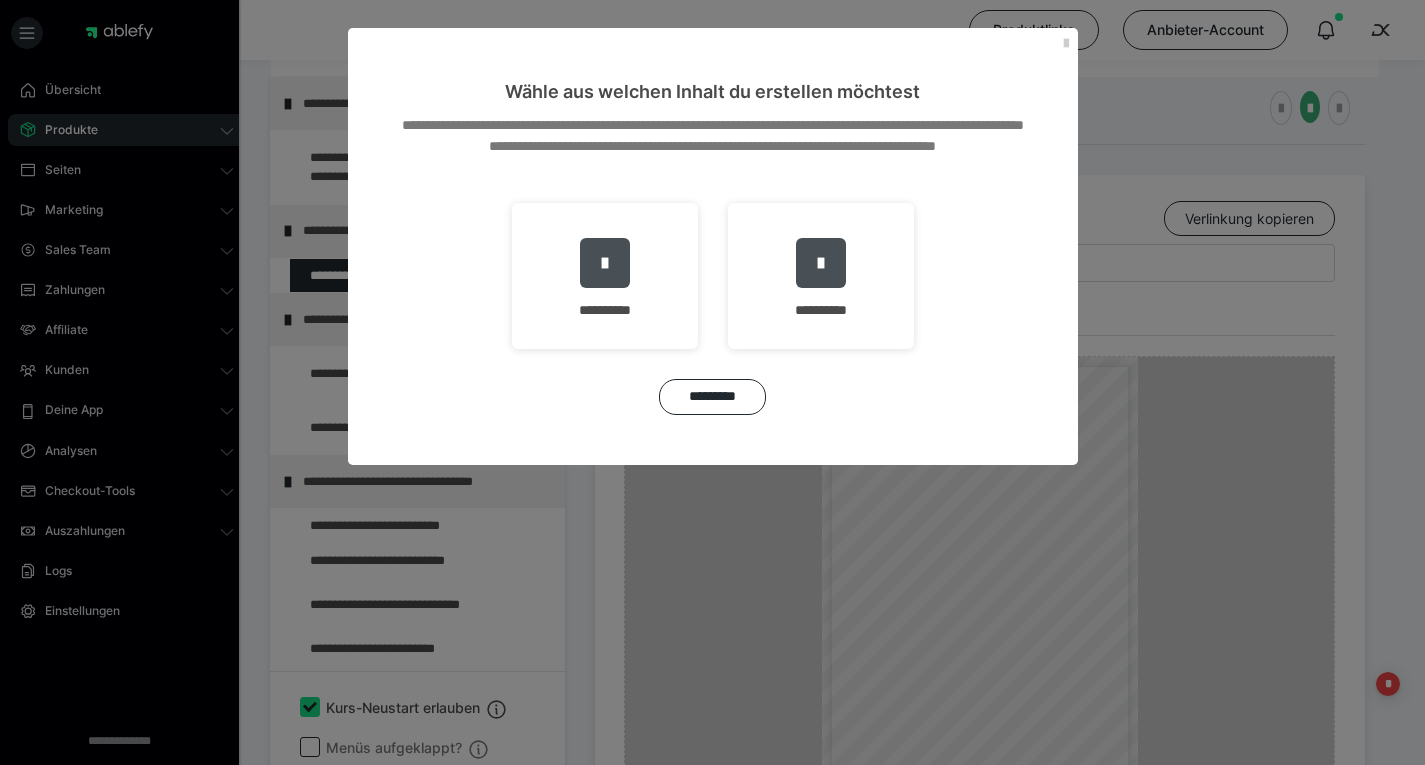click on "**********" at bounding box center (0, 0) 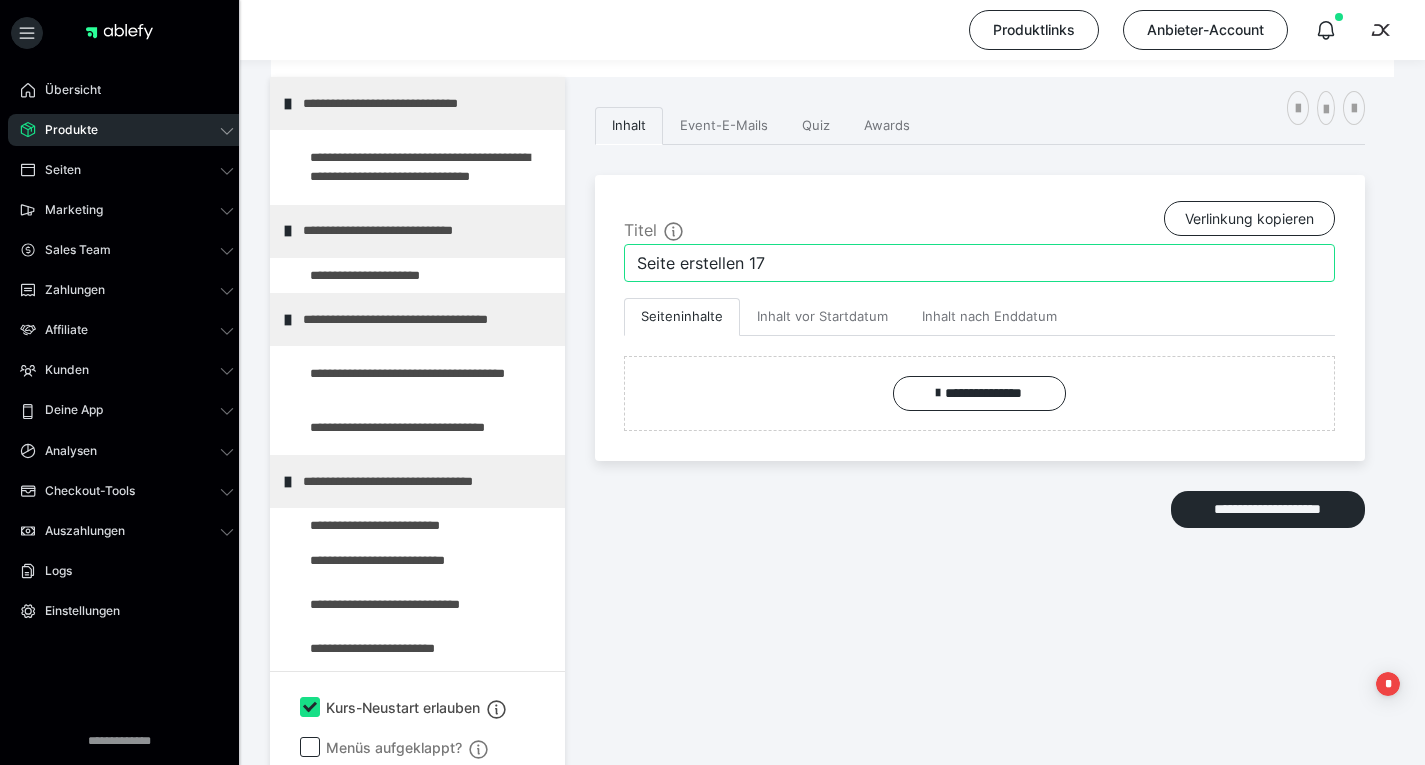 drag, startPoint x: 829, startPoint y: 257, endPoint x: 499, endPoint y: 269, distance: 330.2181 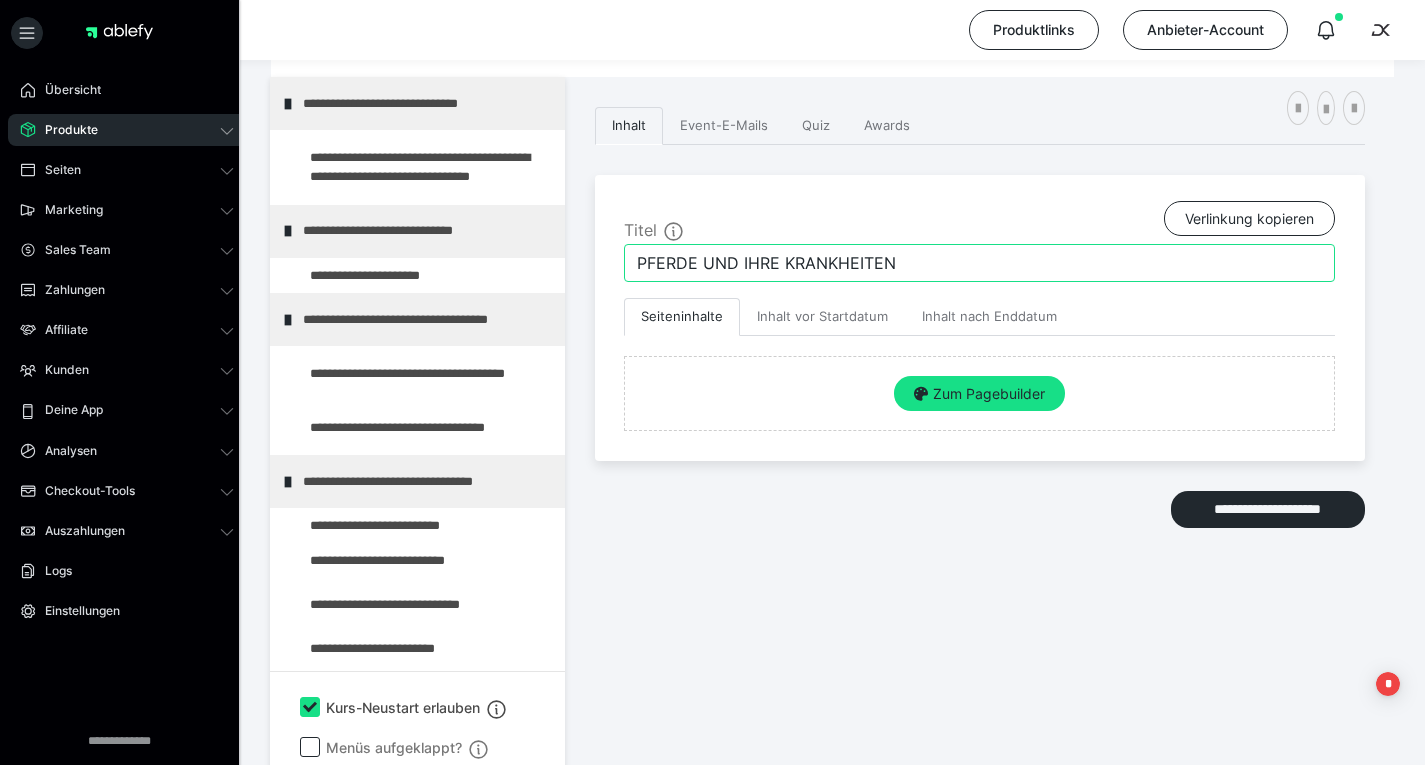 type on "PFERDE UND IHRE KRANKHEITEN" 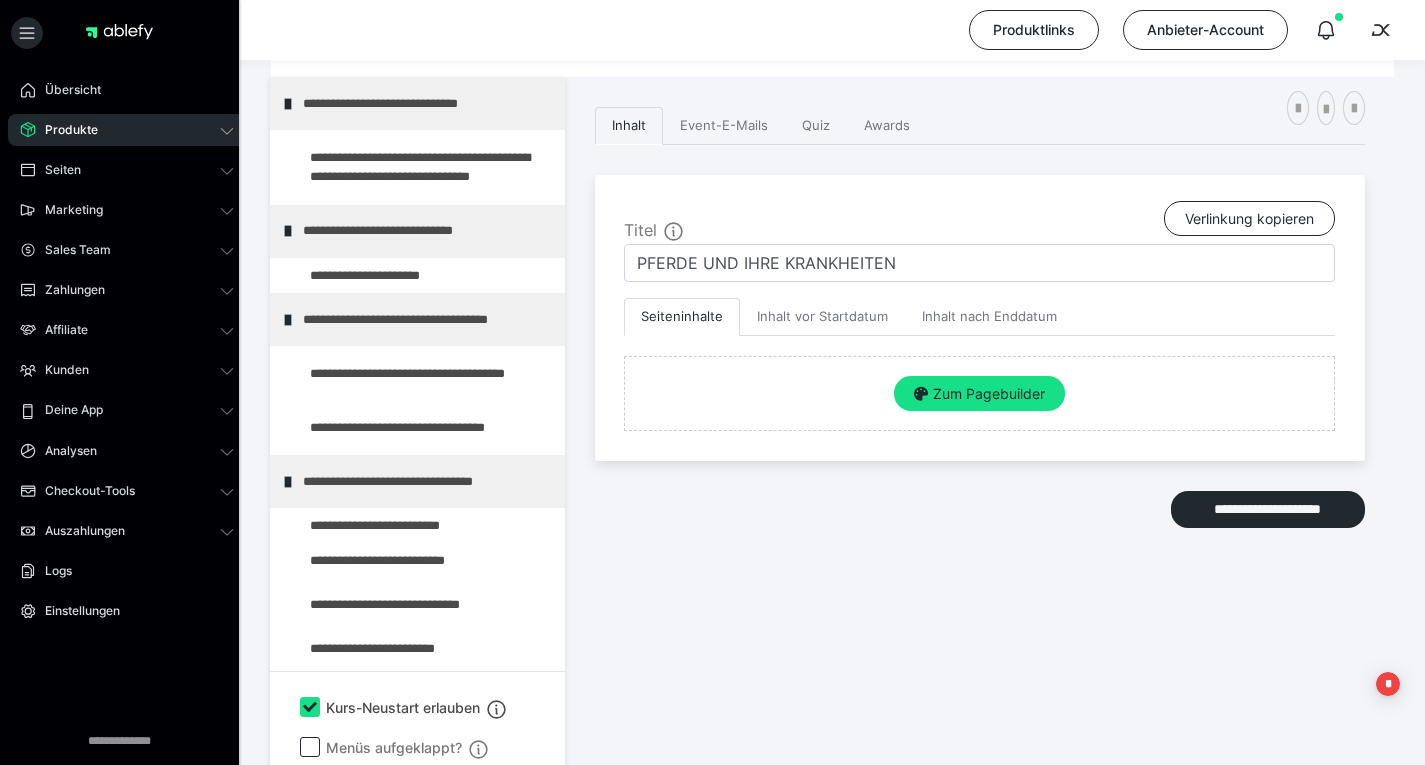 click on "Zum Pagebuilder" at bounding box center (979, 394) 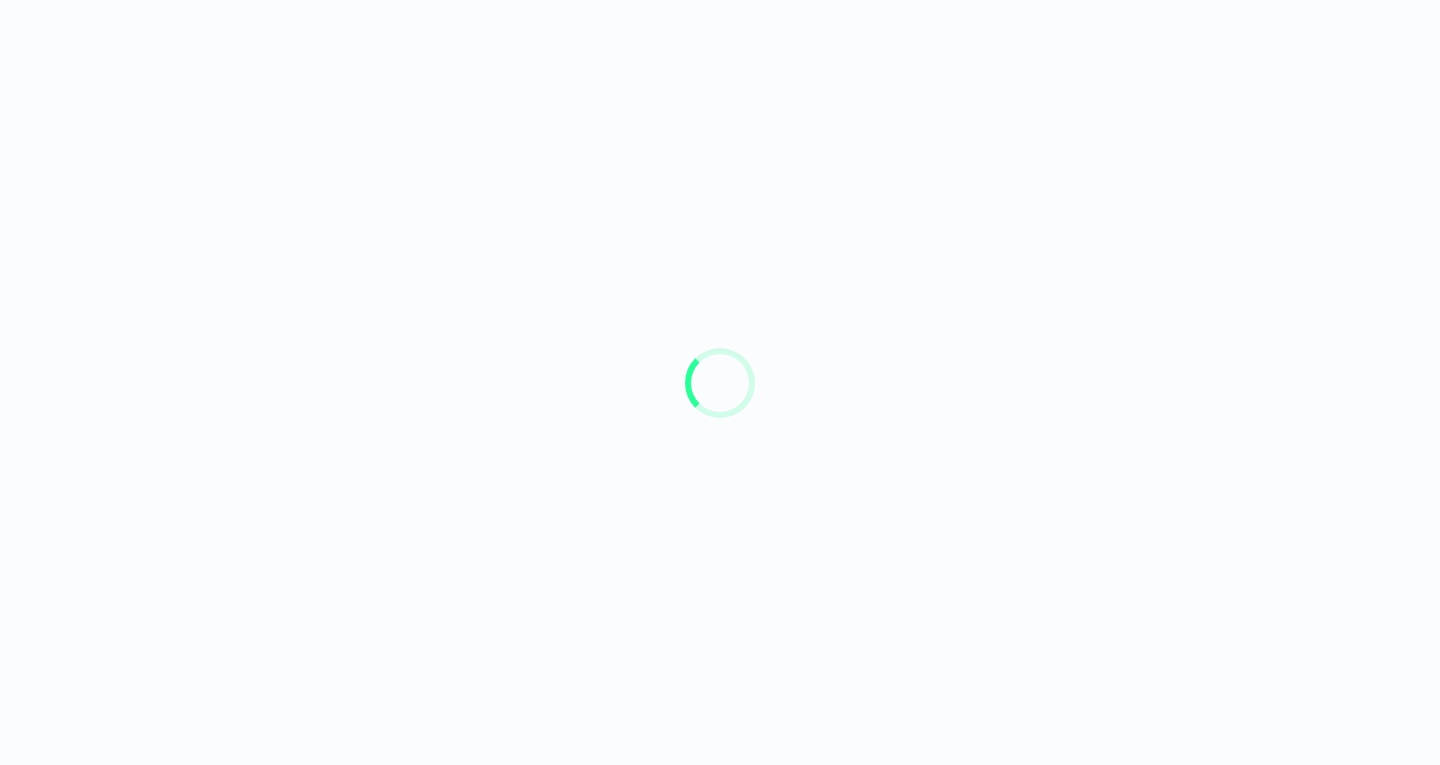 scroll, scrollTop: 0, scrollLeft: 0, axis: both 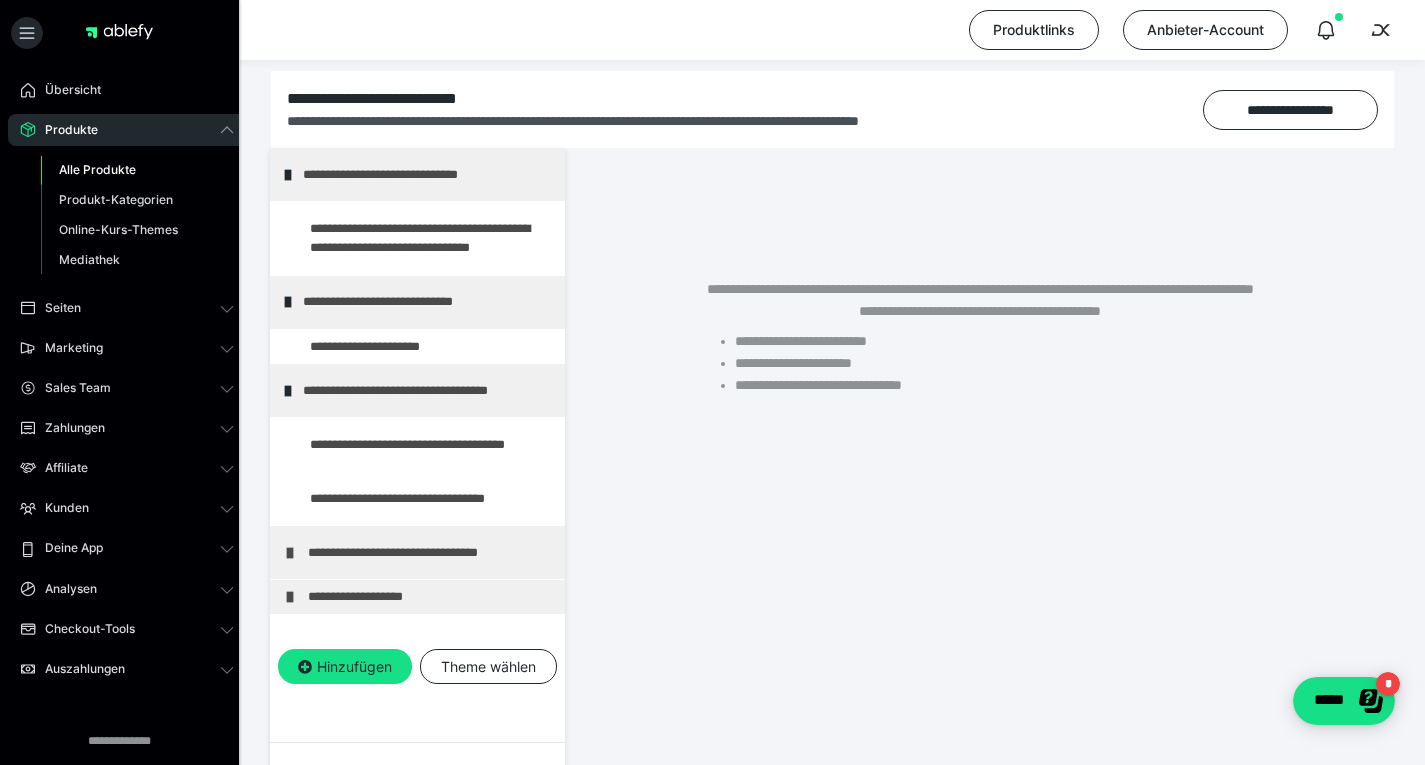 click on "**********" at bounding box center [417, 552] 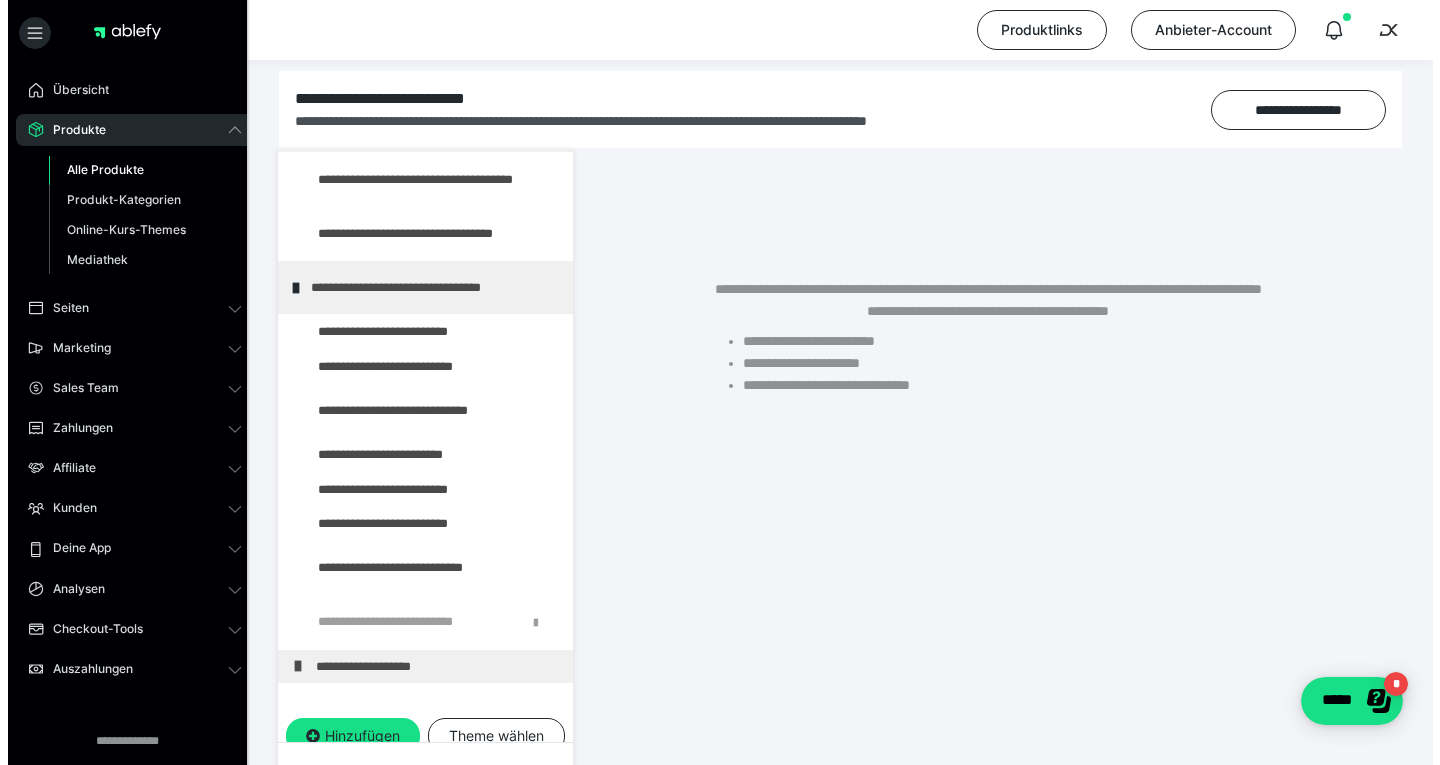 scroll, scrollTop: 265, scrollLeft: 0, axis: vertical 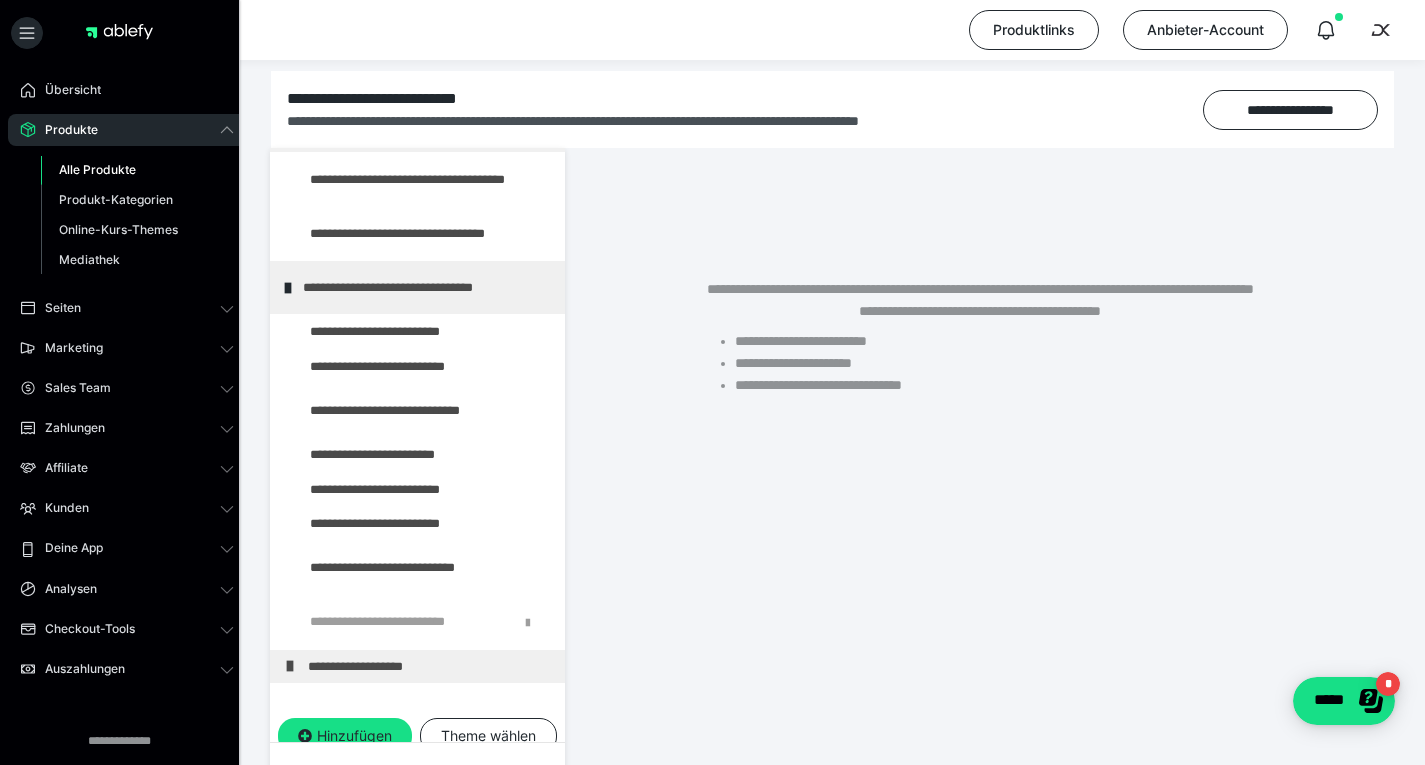click at bounding box center [375, 367] 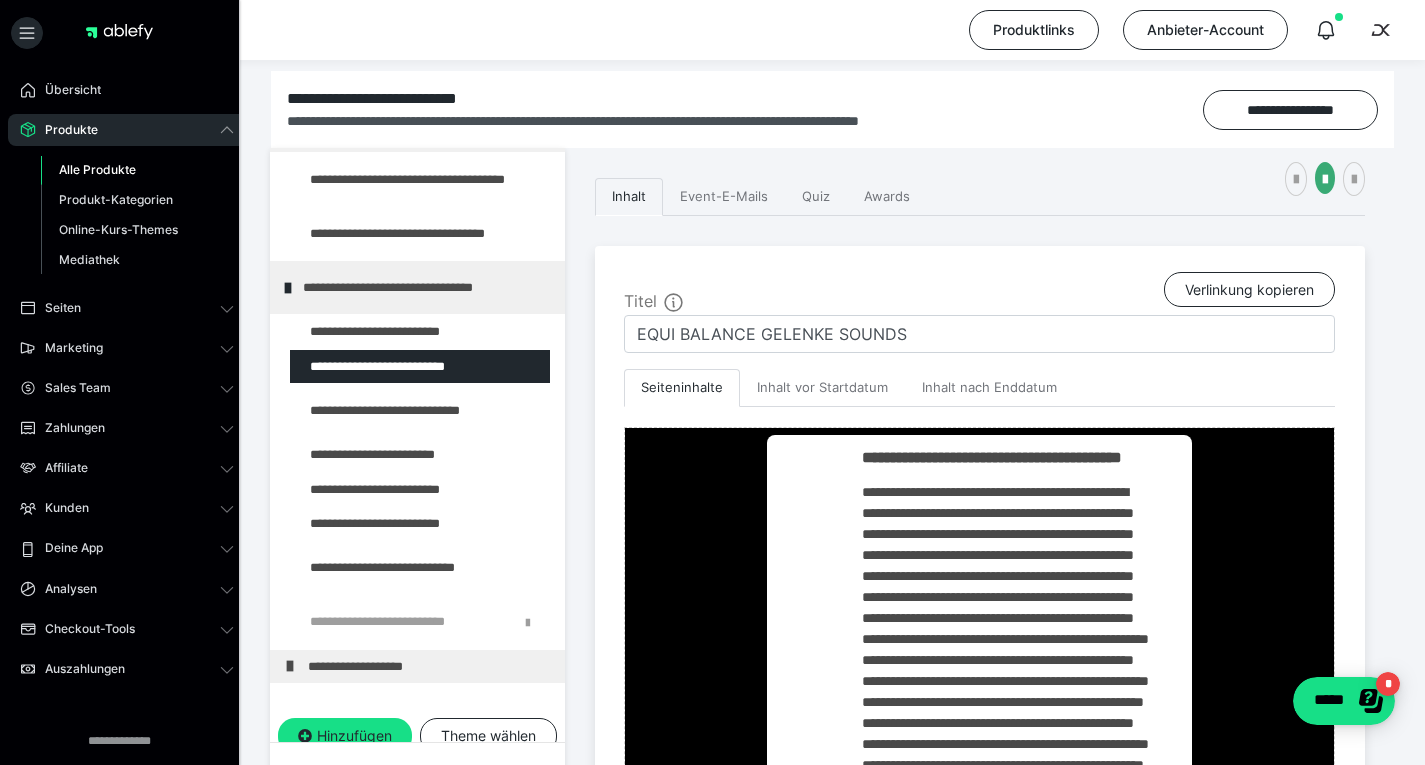 click at bounding box center (375, 332) 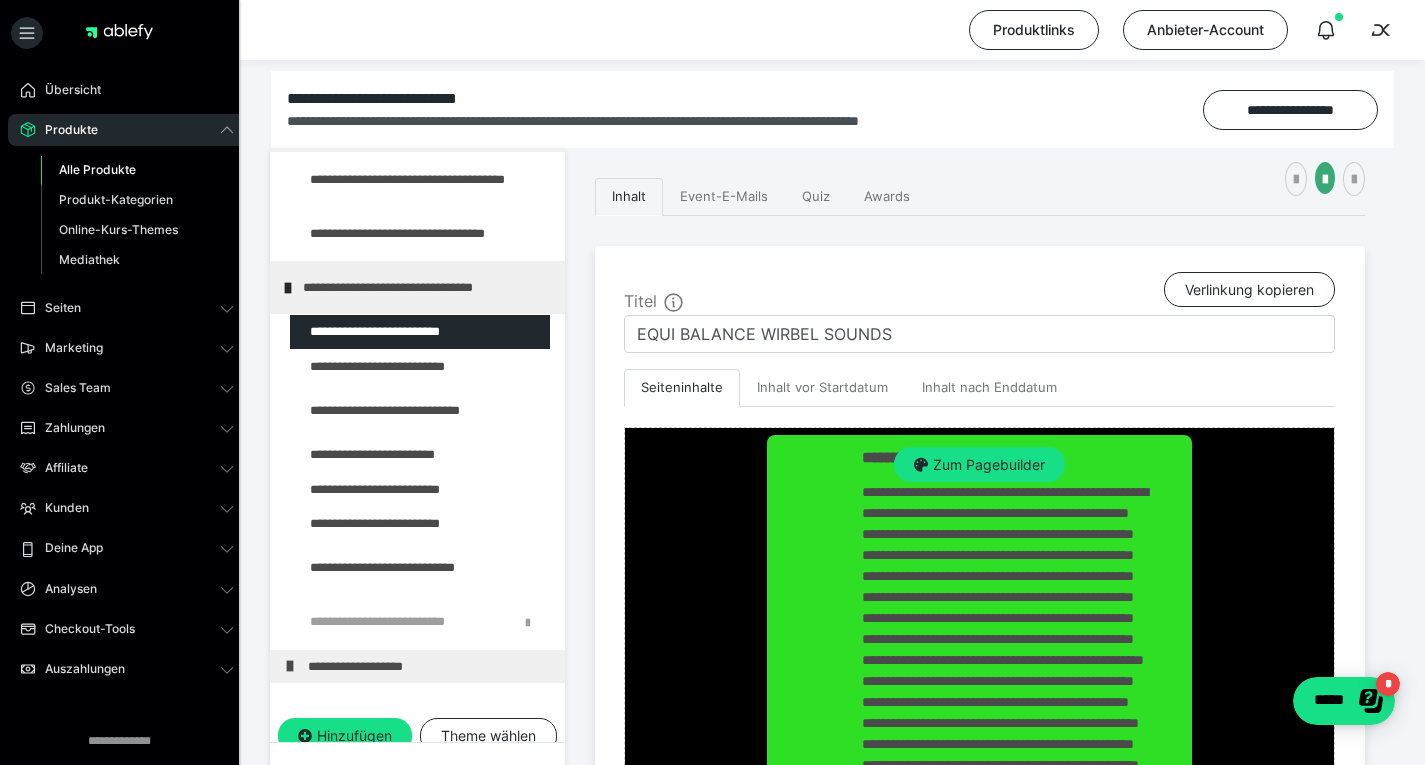click on "Zum Pagebuilder" at bounding box center (979, 465) 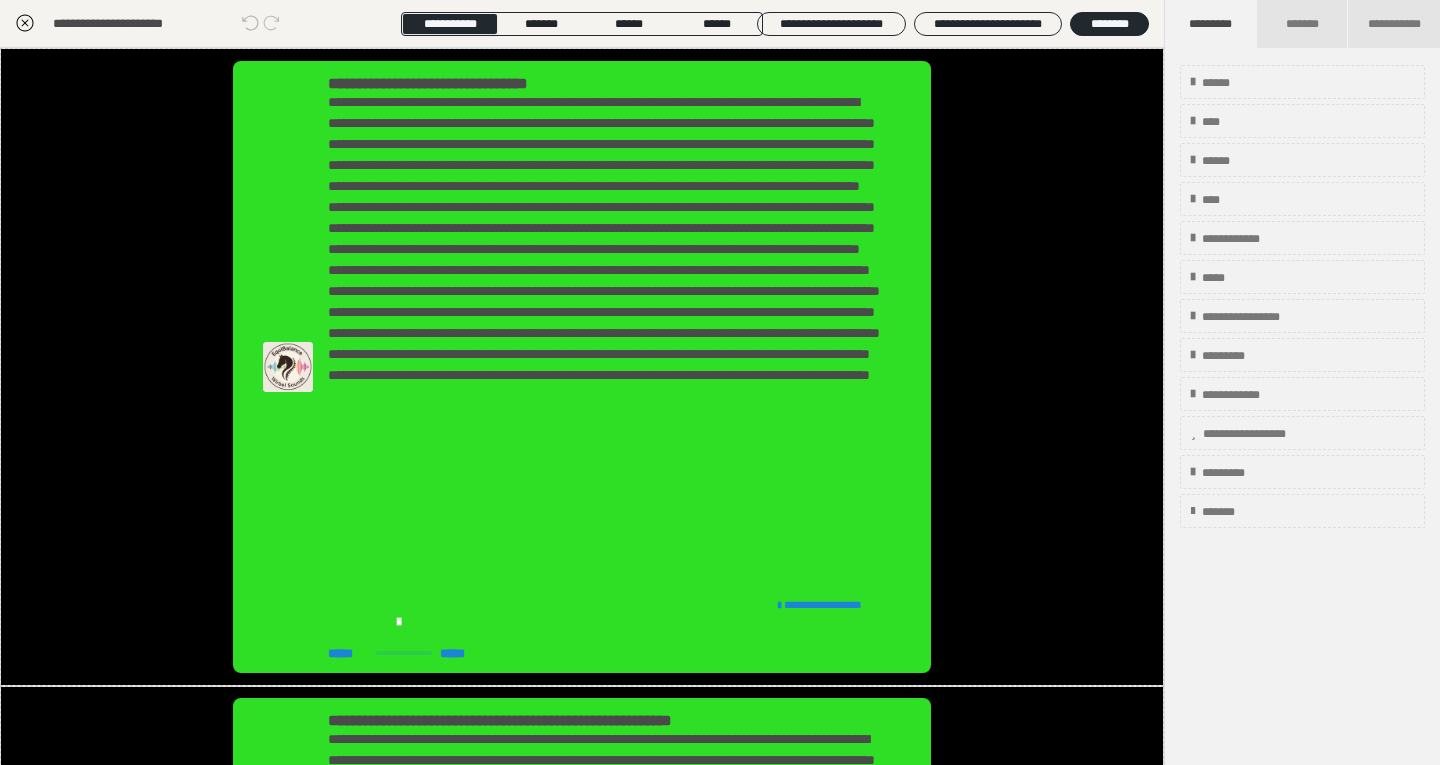 click on "**********" at bounding box center [604, 333] 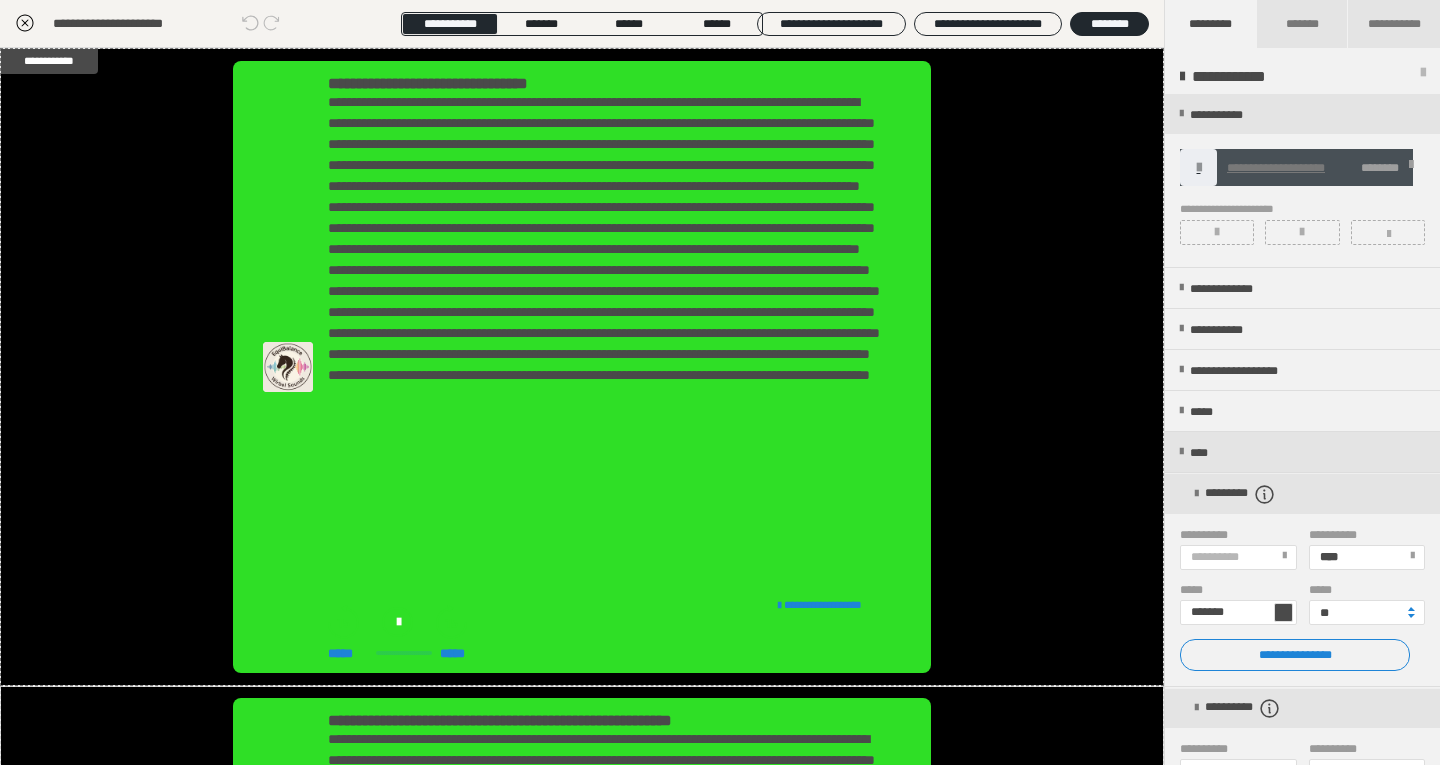 click 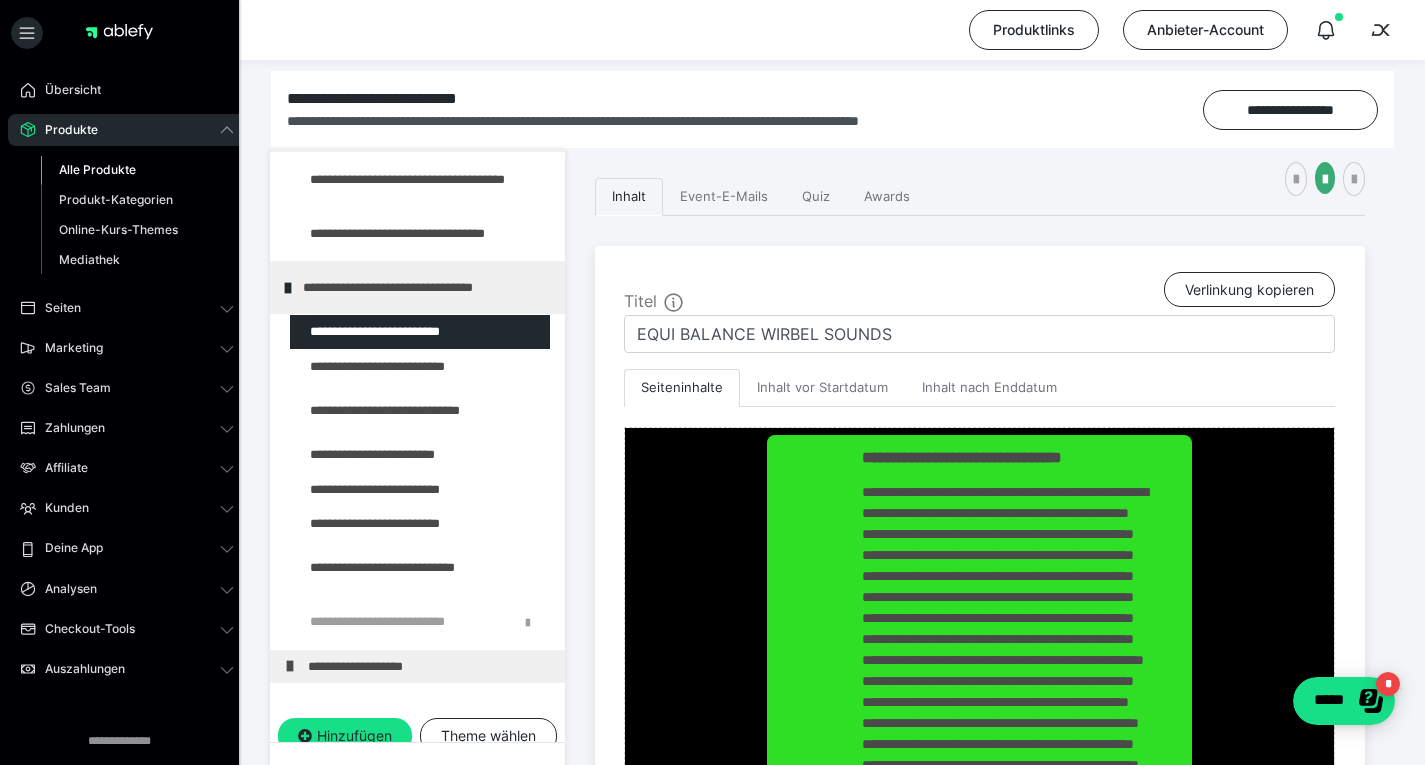 click at bounding box center (375, 524) 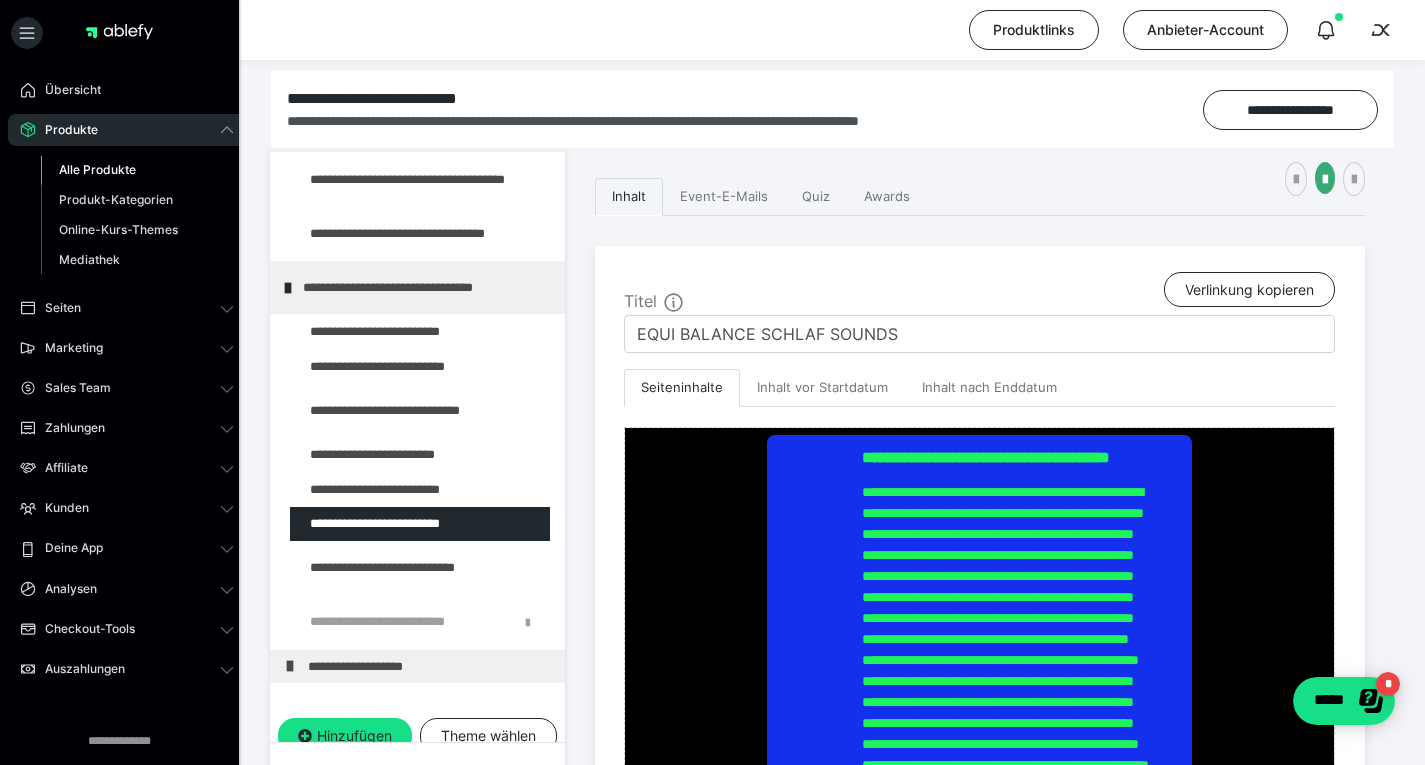 click at bounding box center [375, 622] 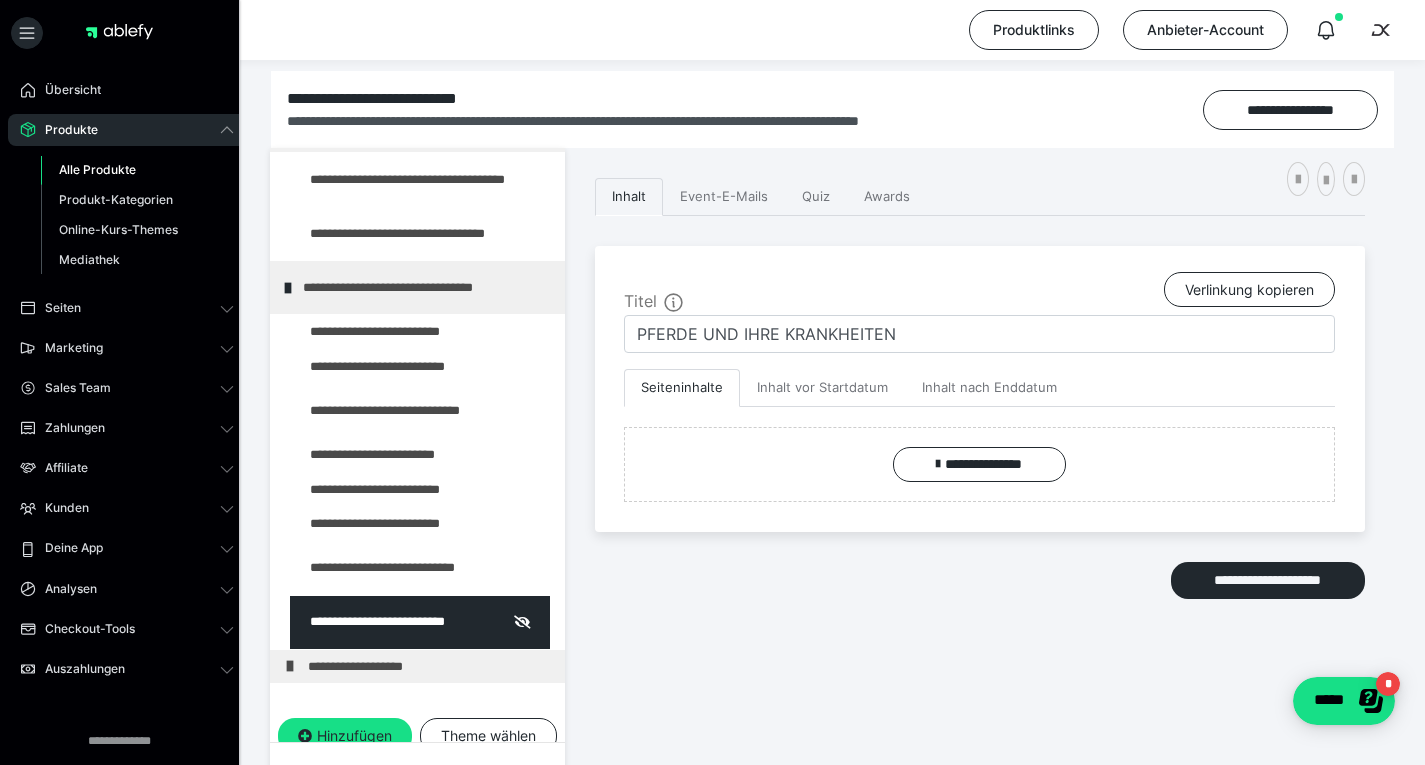 click at bounding box center (0, 0) 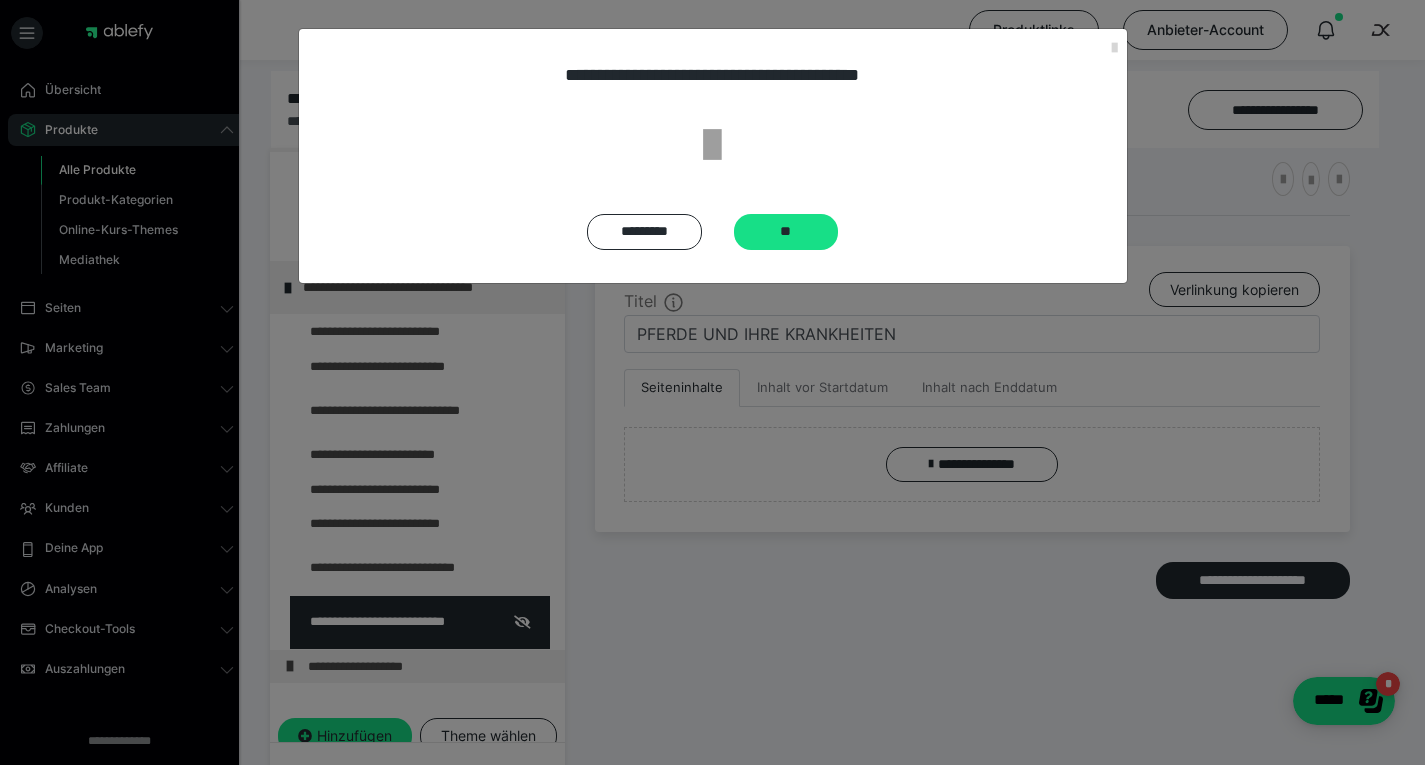 click on "**" at bounding box center (786, 232) 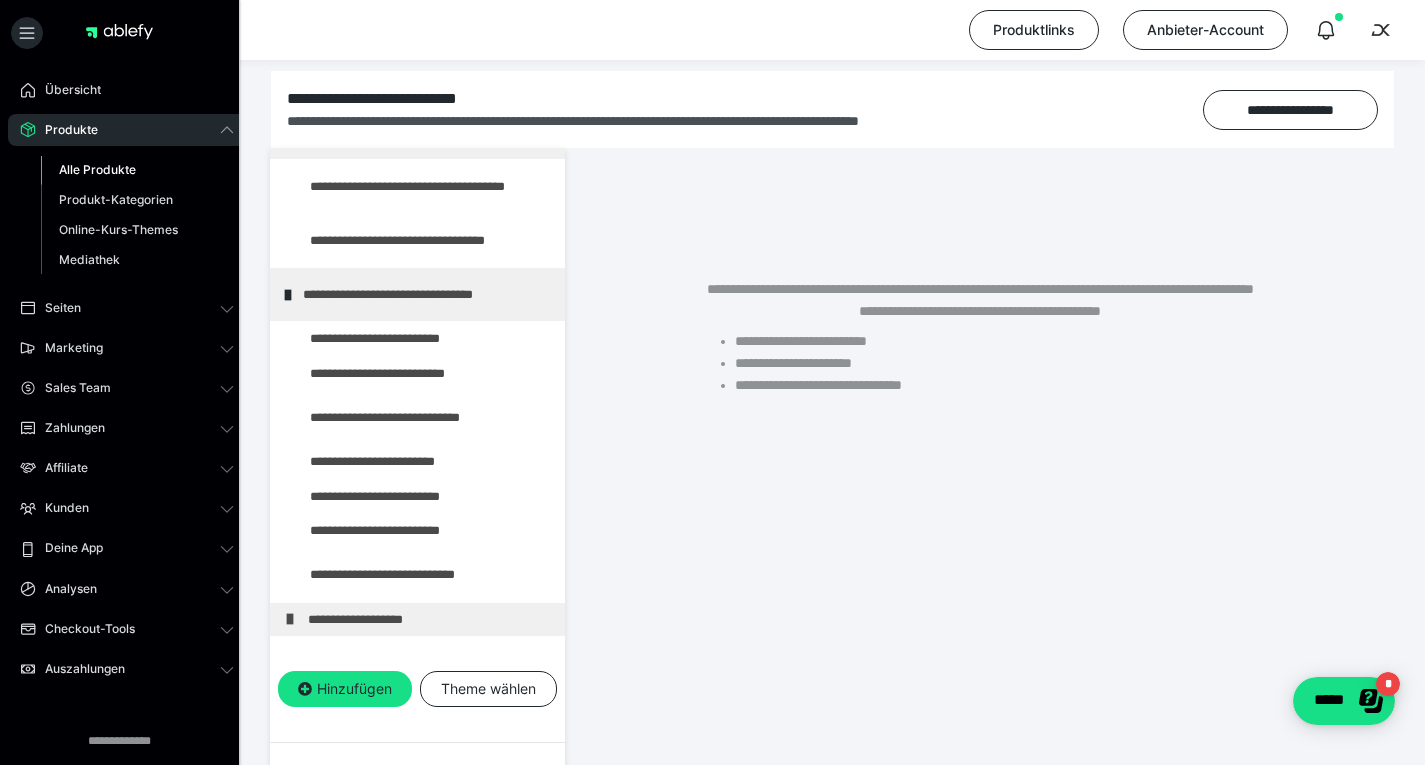 click on "Hinzufügen" at bounding box center [345, 689] 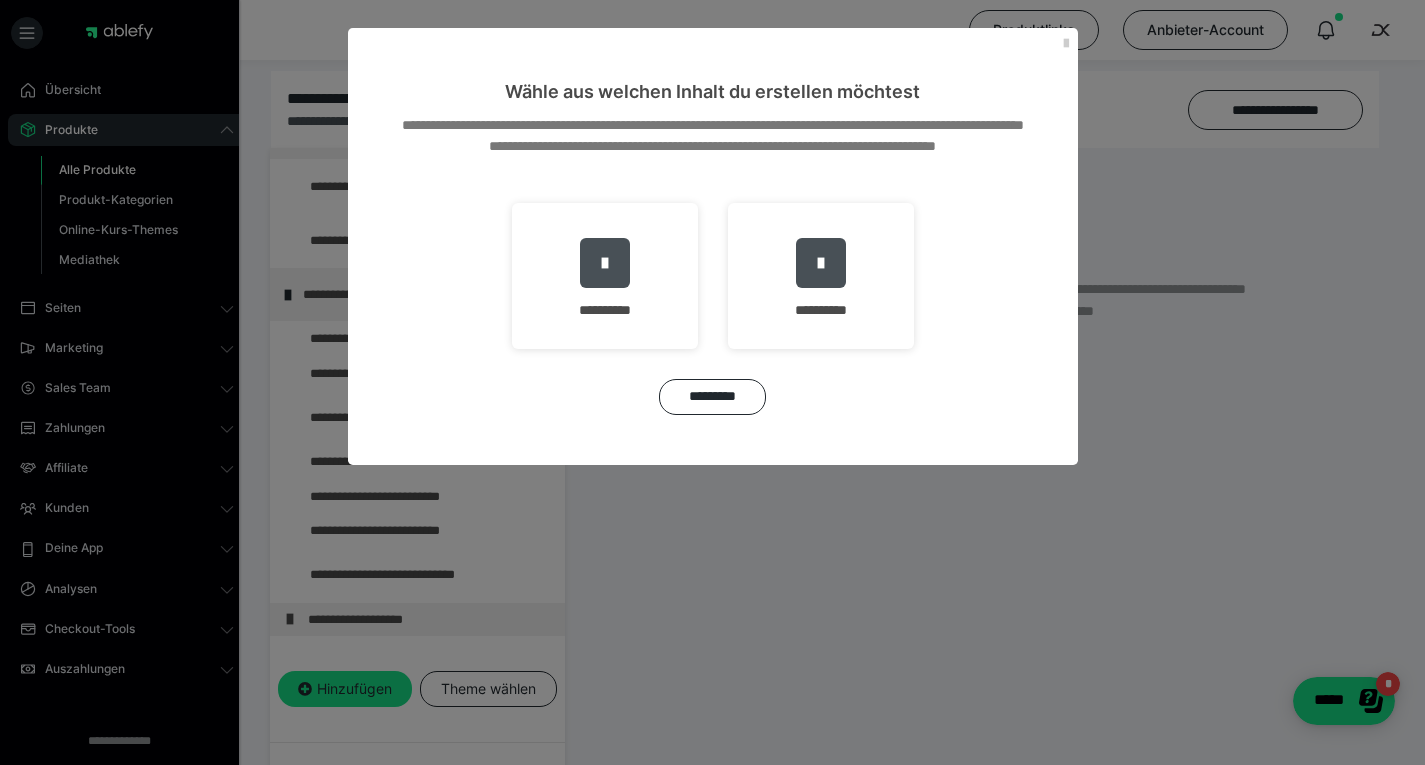 click on "**********" at bounding box center (0, 0) 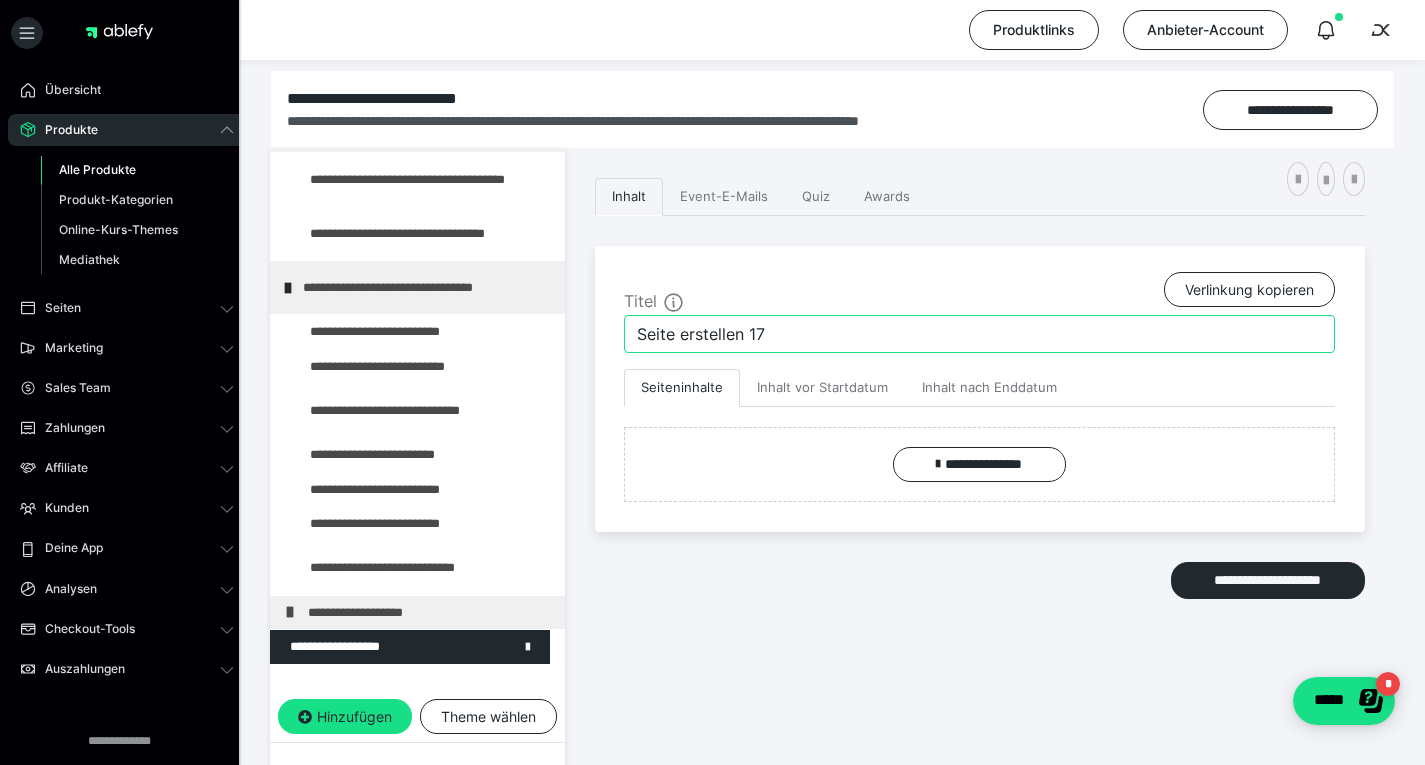 drag, startPoint x: 785, startPoint y: 333, endPoint x: 544, endPoint y: 345, distance: 241.29857 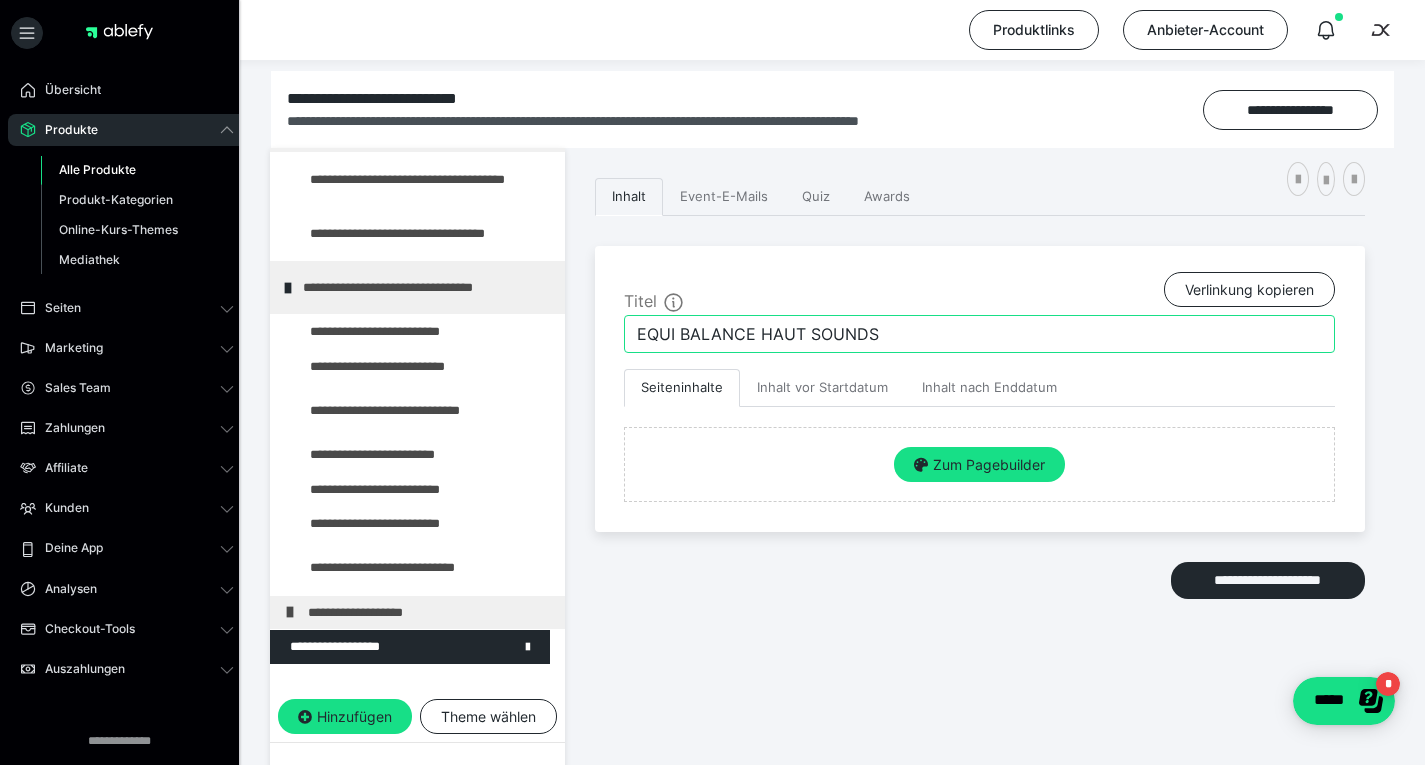 type on "EQUI BALANCE HAUT SOUNDS" 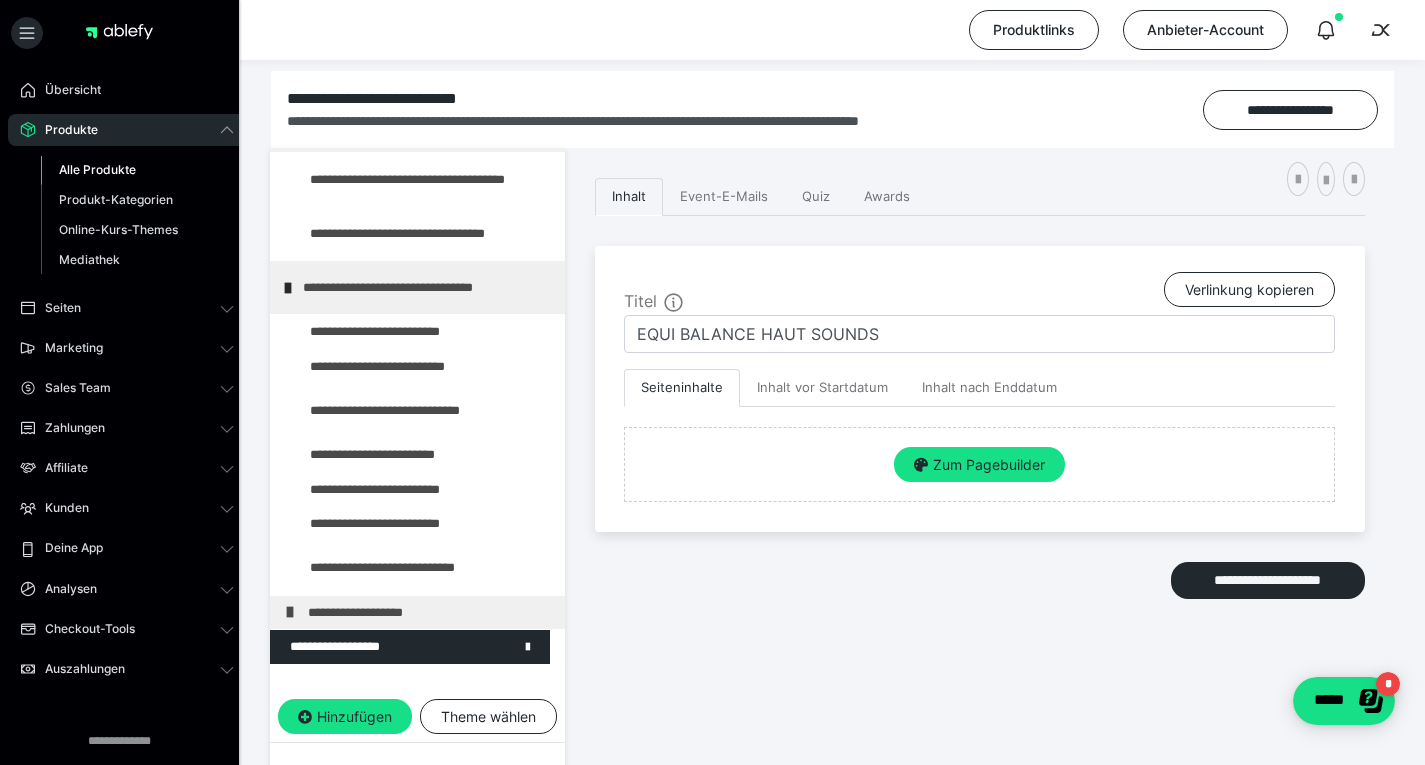 click on "Zum Pagebuilder" at bounding box center (979, 465) 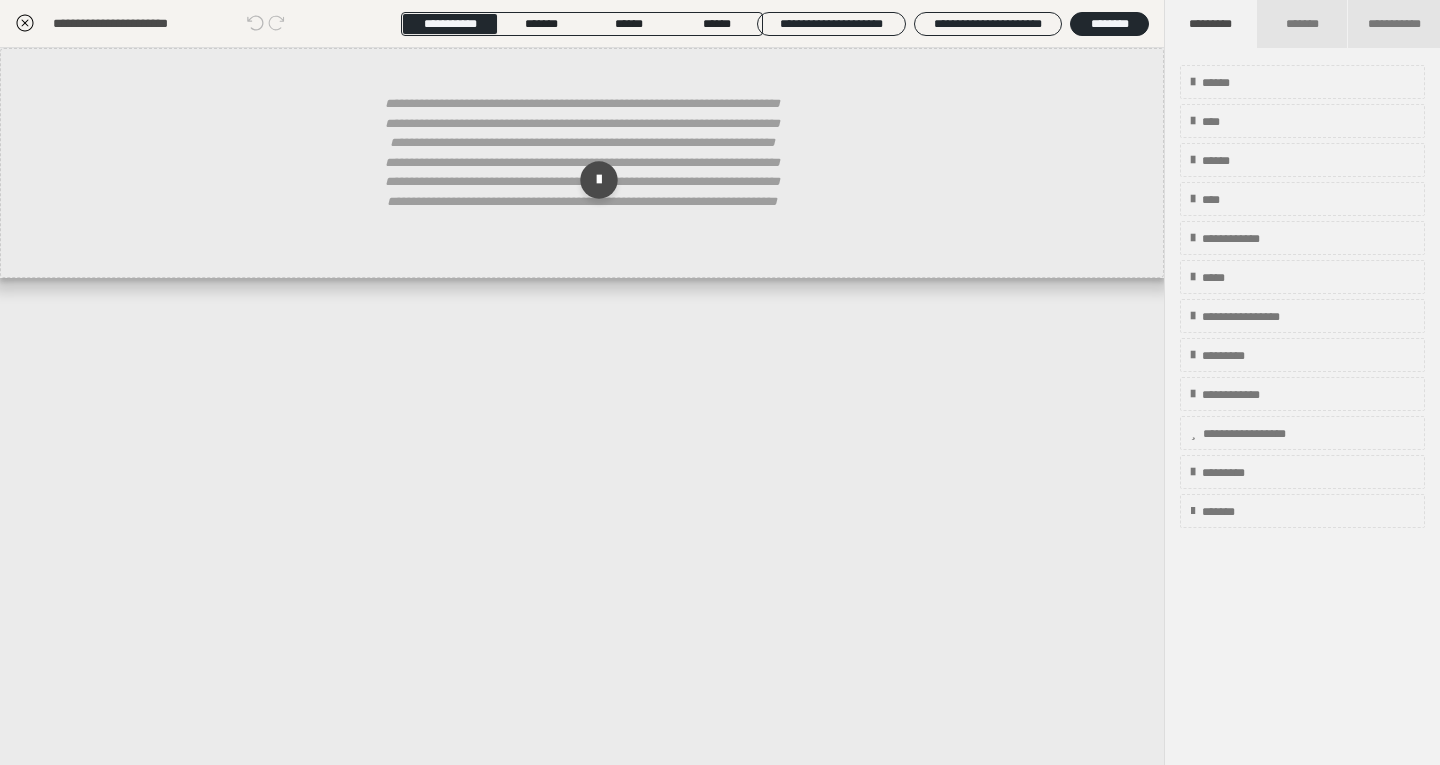 click on "**********" at bounding box center [1394, 24] 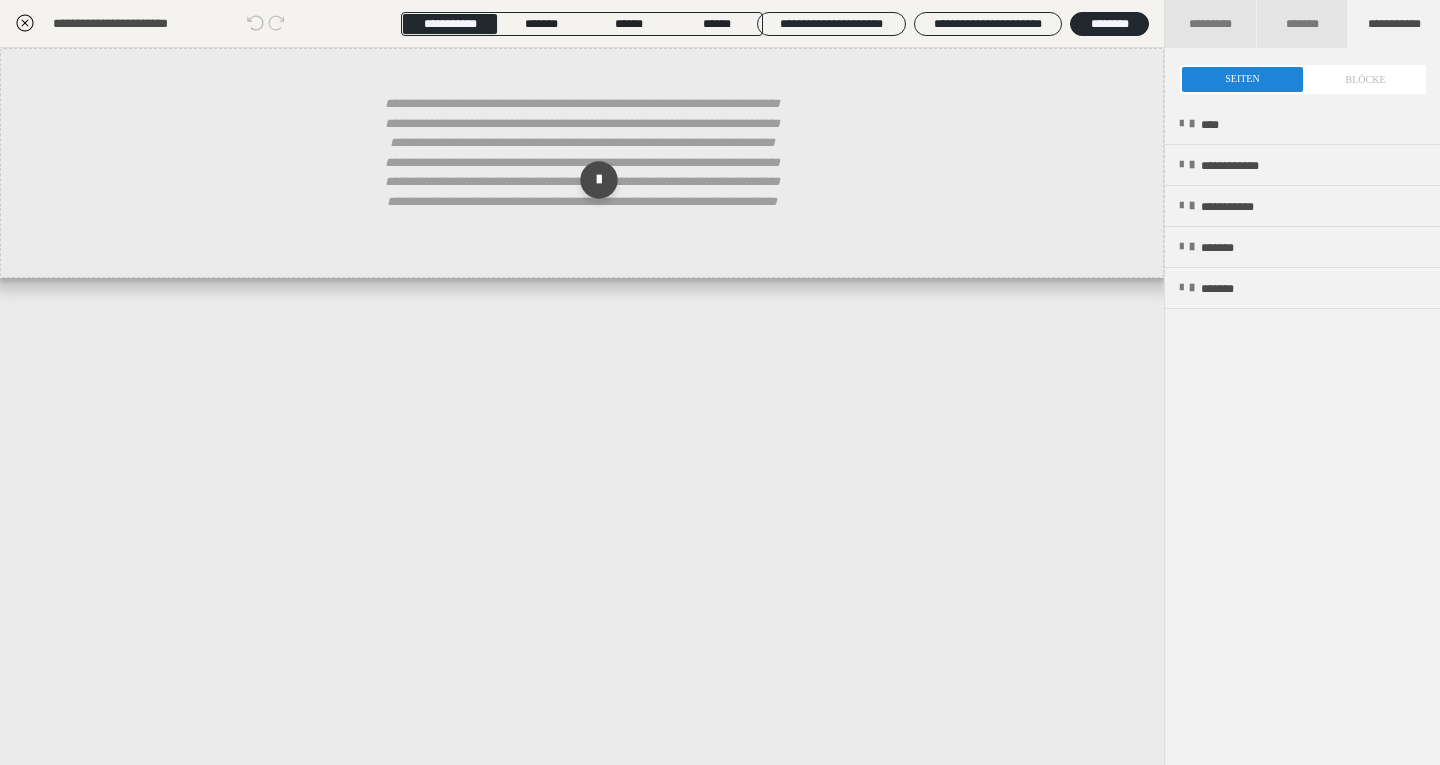click on "**********" at bounding box center [1251, 166] 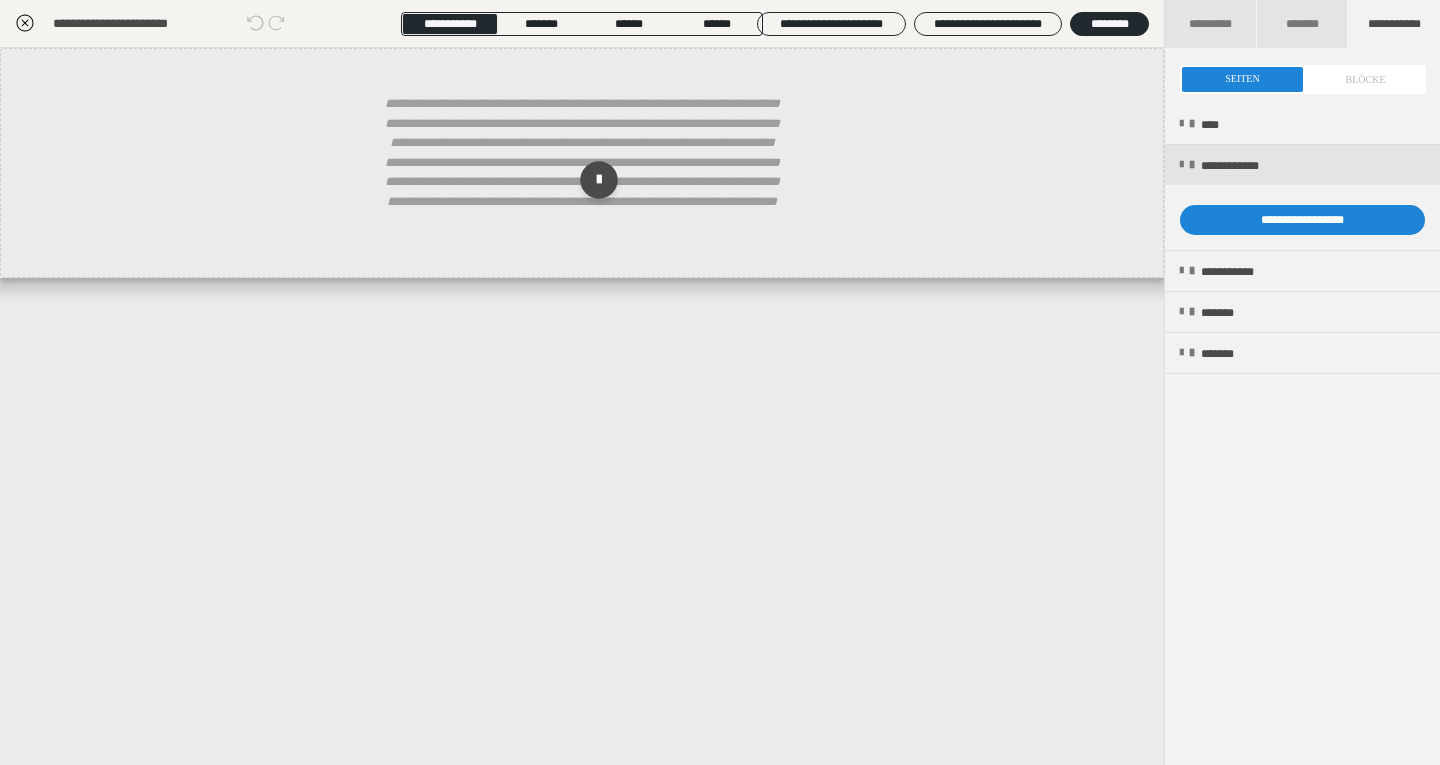 click on "**********" at bounding box center [1302, 220] 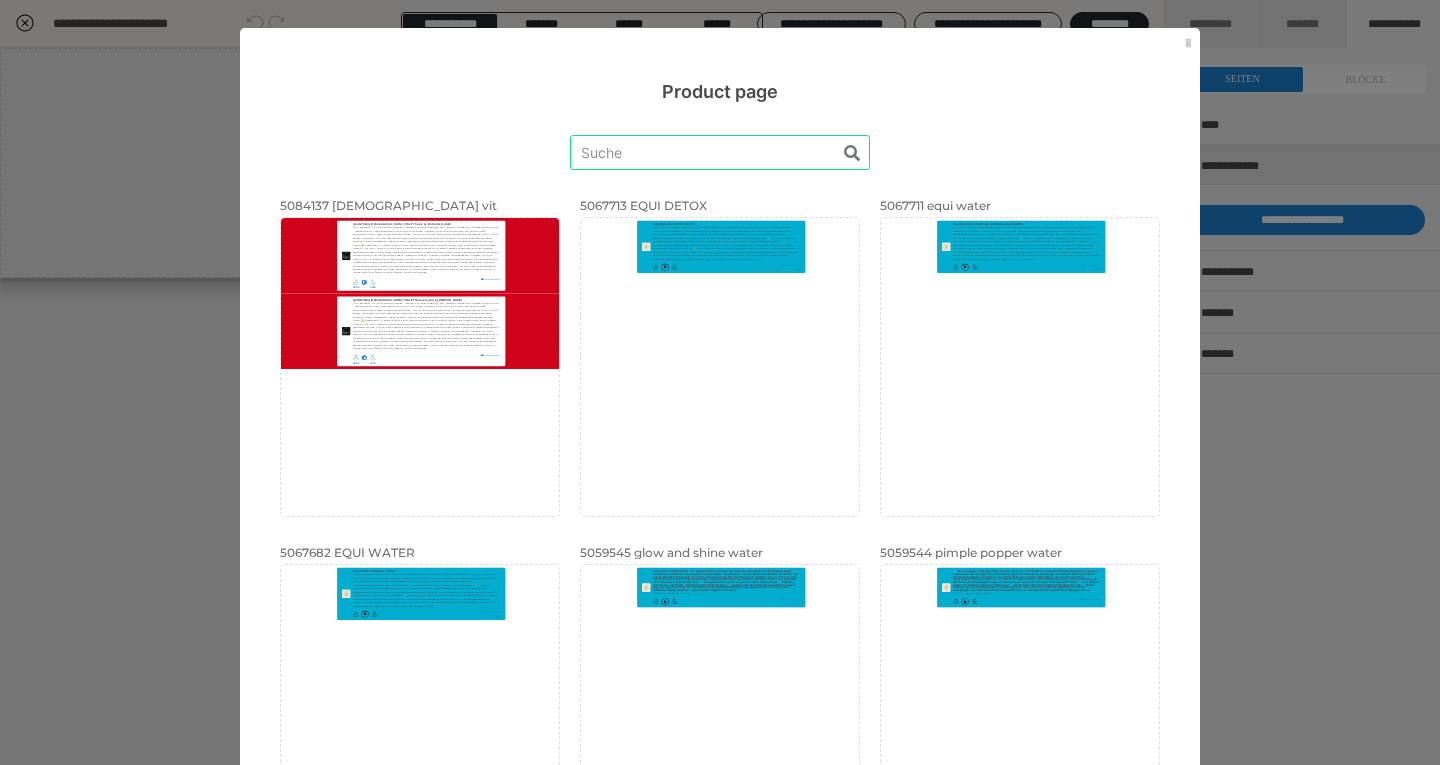 click at bounding box center (720, 152) 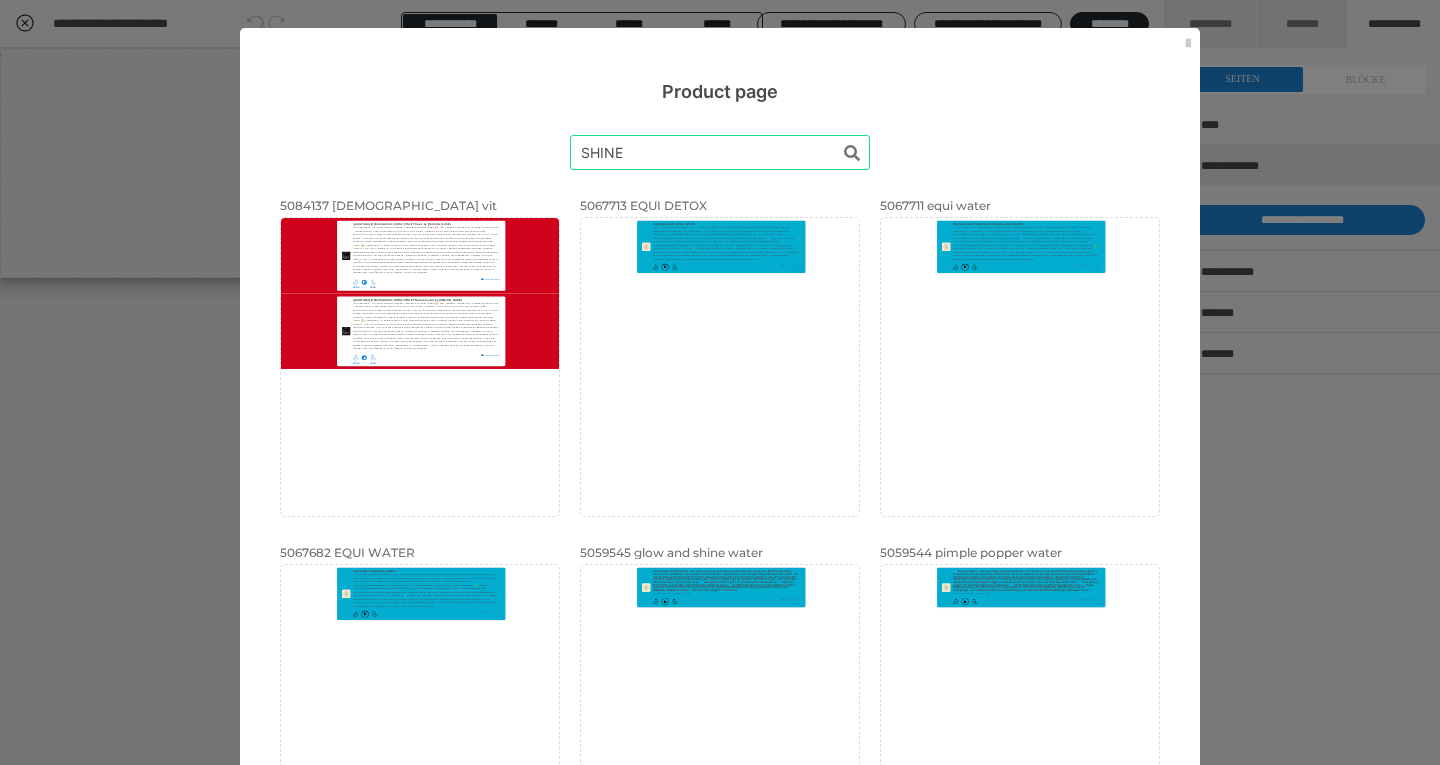 click at bounding box center (720, 152) 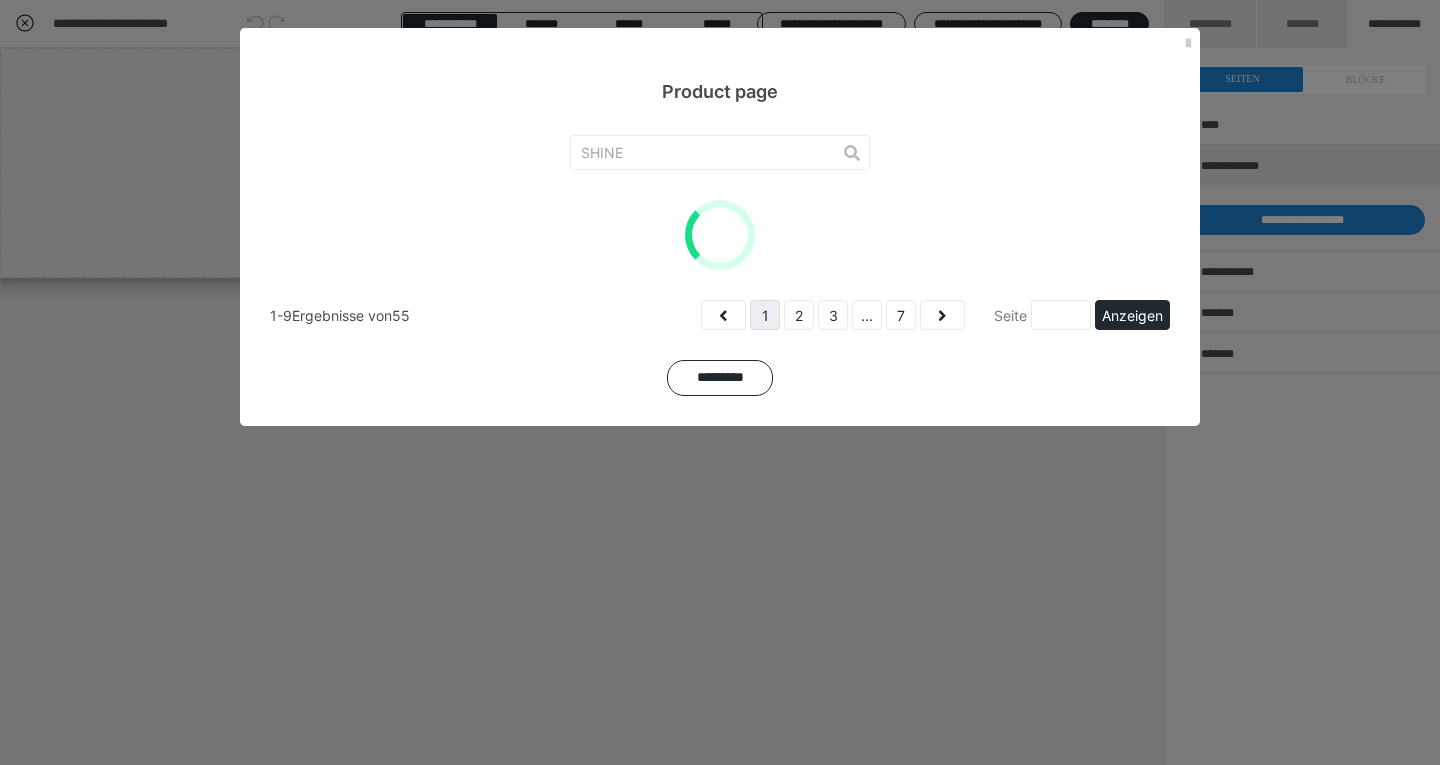 click at bounding box center (720, 152) 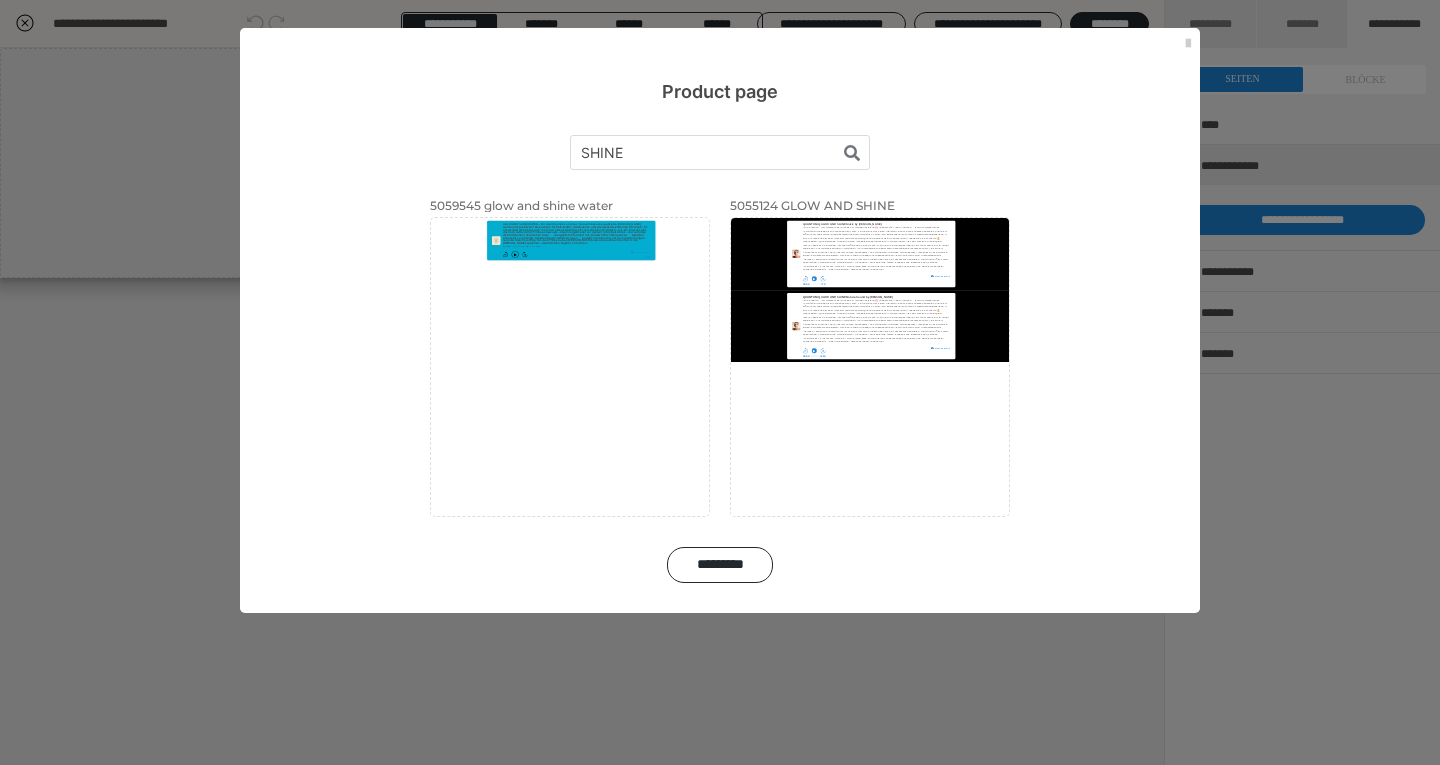 click on "Anwenden" at bounding box center [0, 0] 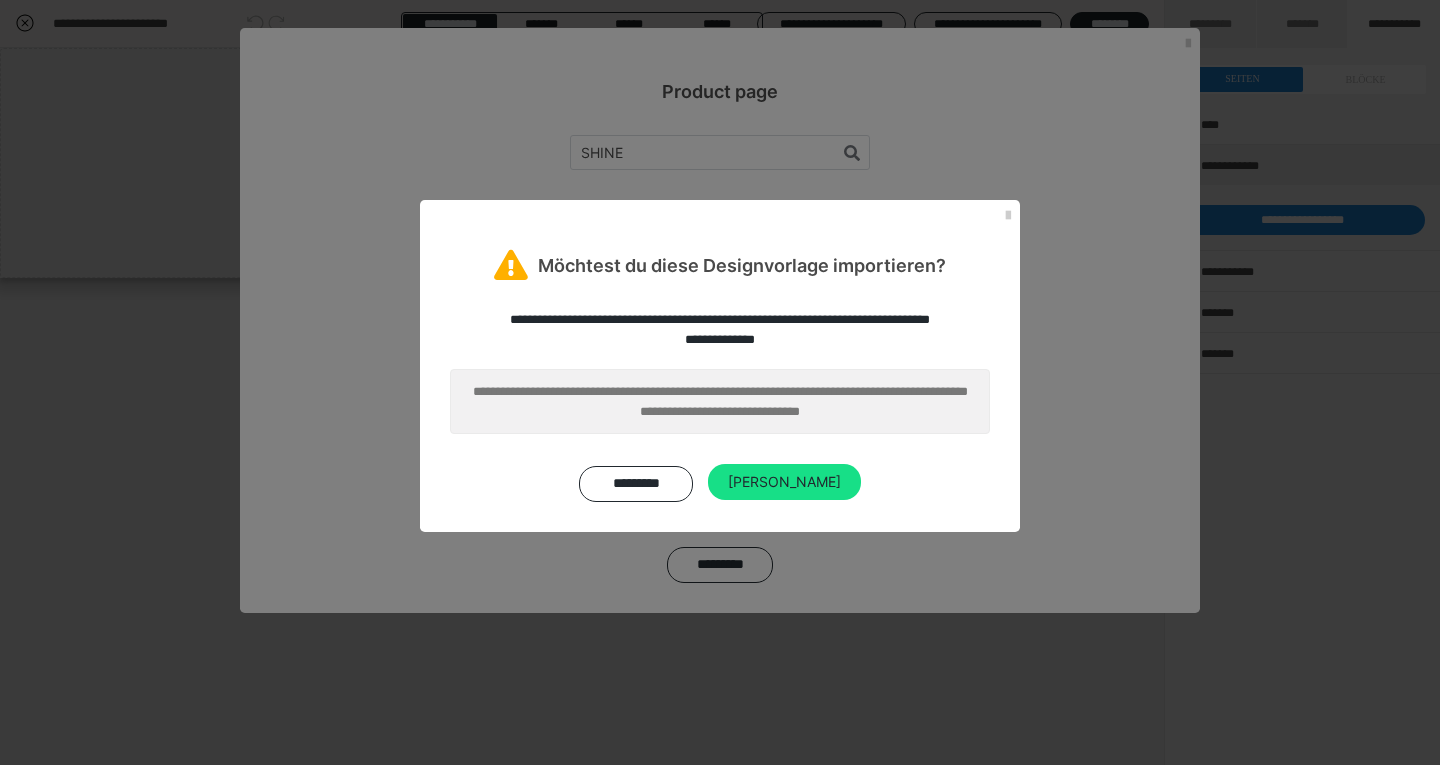 click on "[PERSON_NAME]" at bounding box center [784, 482] 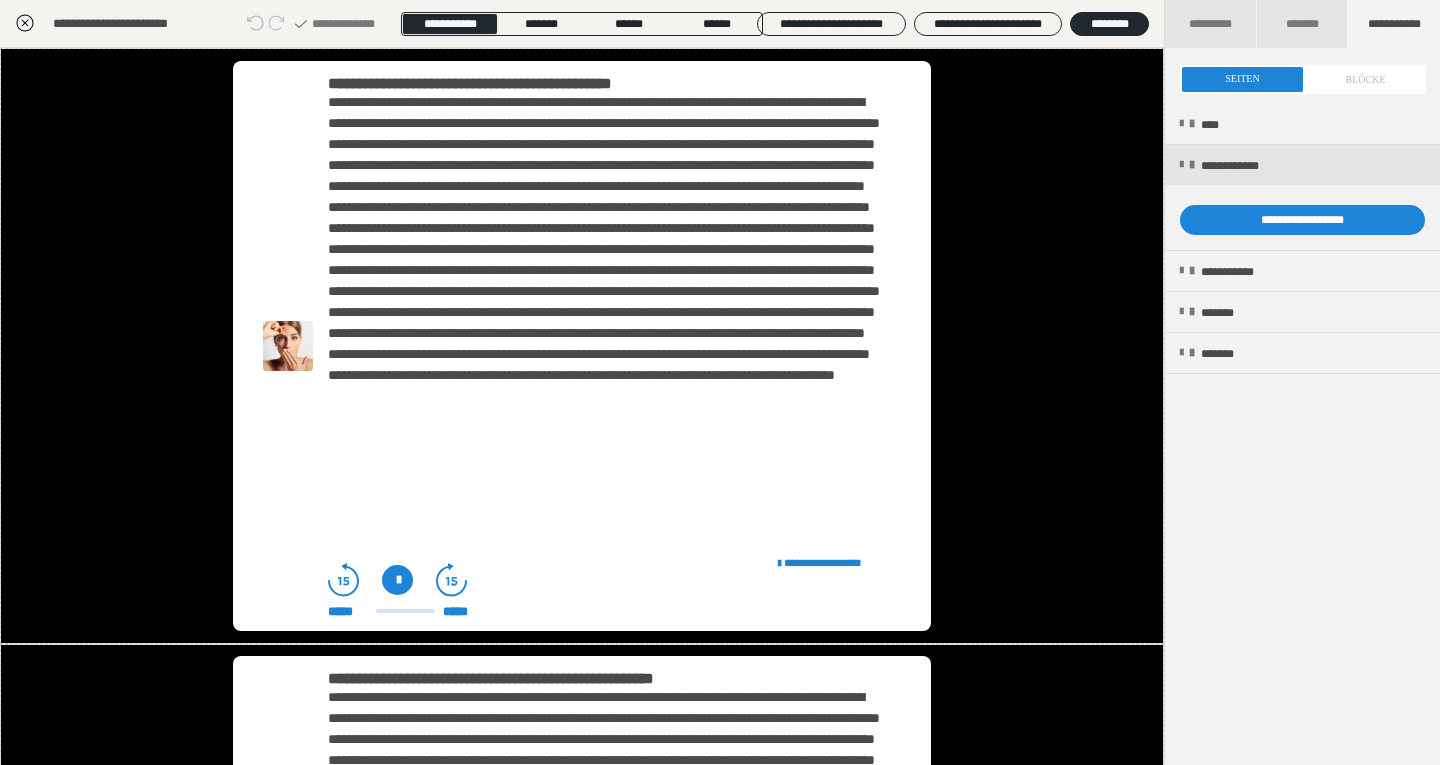 click on "**********" at bounding box center (555, 84) 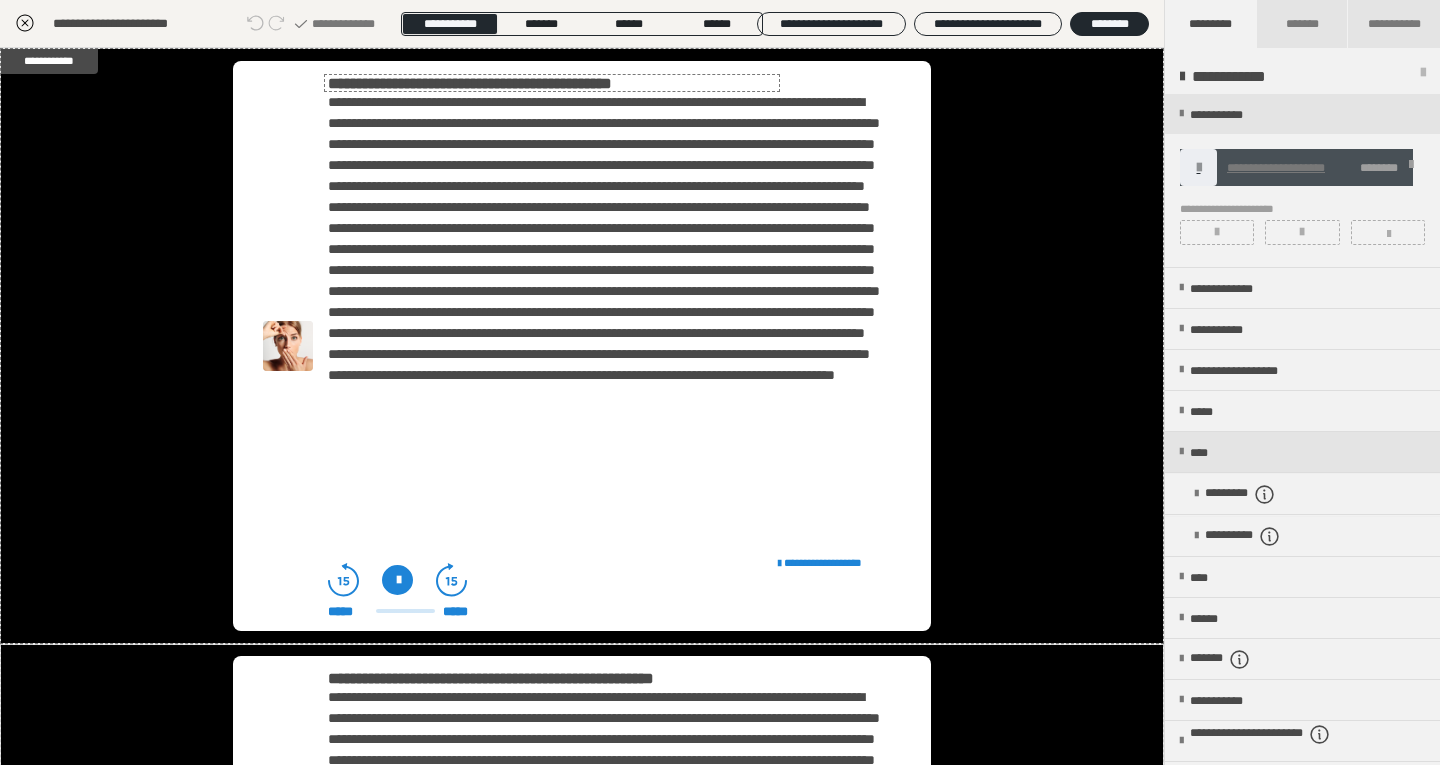 click on "**********" at bounding box center (555, 84) 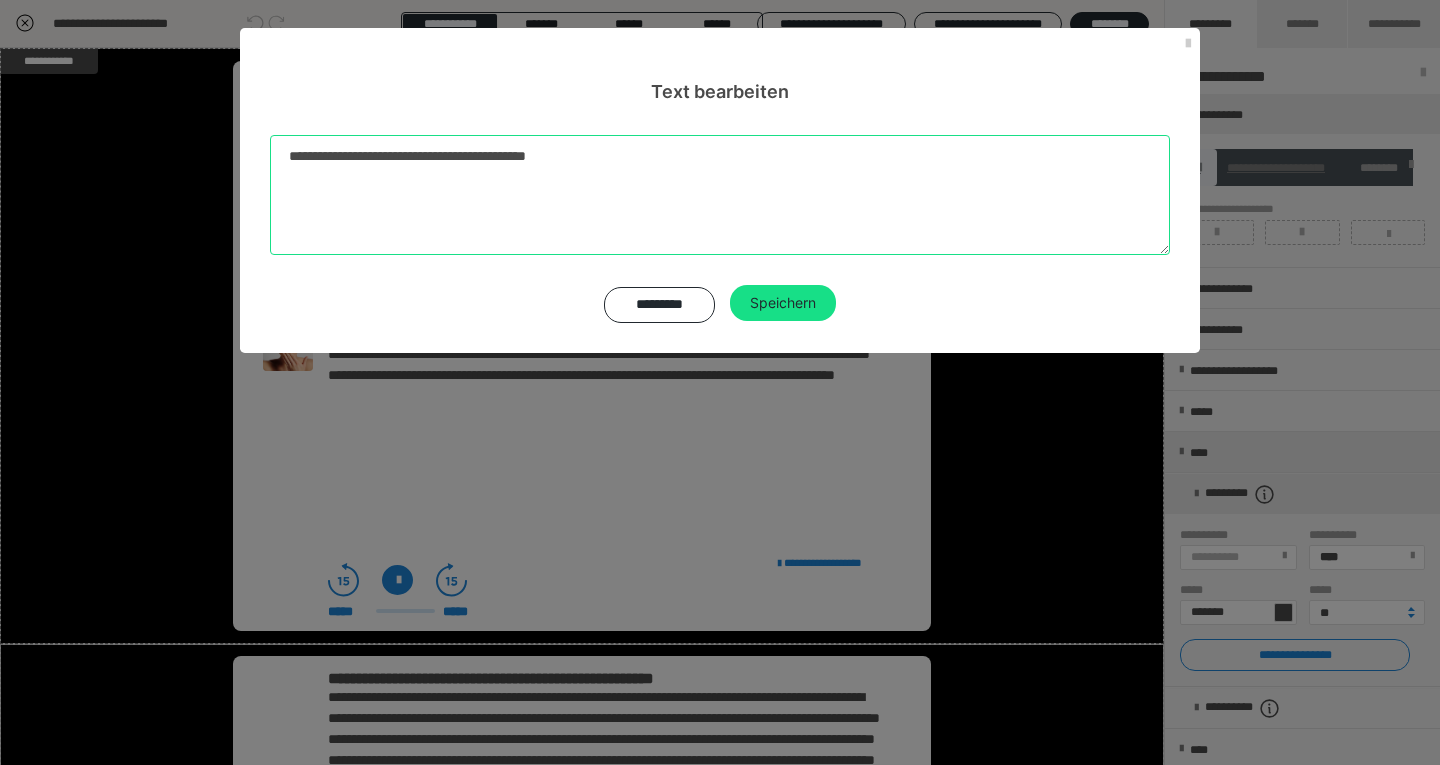drag, startPoint x: 497, startPoint y: 153, endPoint x: 268, endPoint y: 166, distance: 229.3687 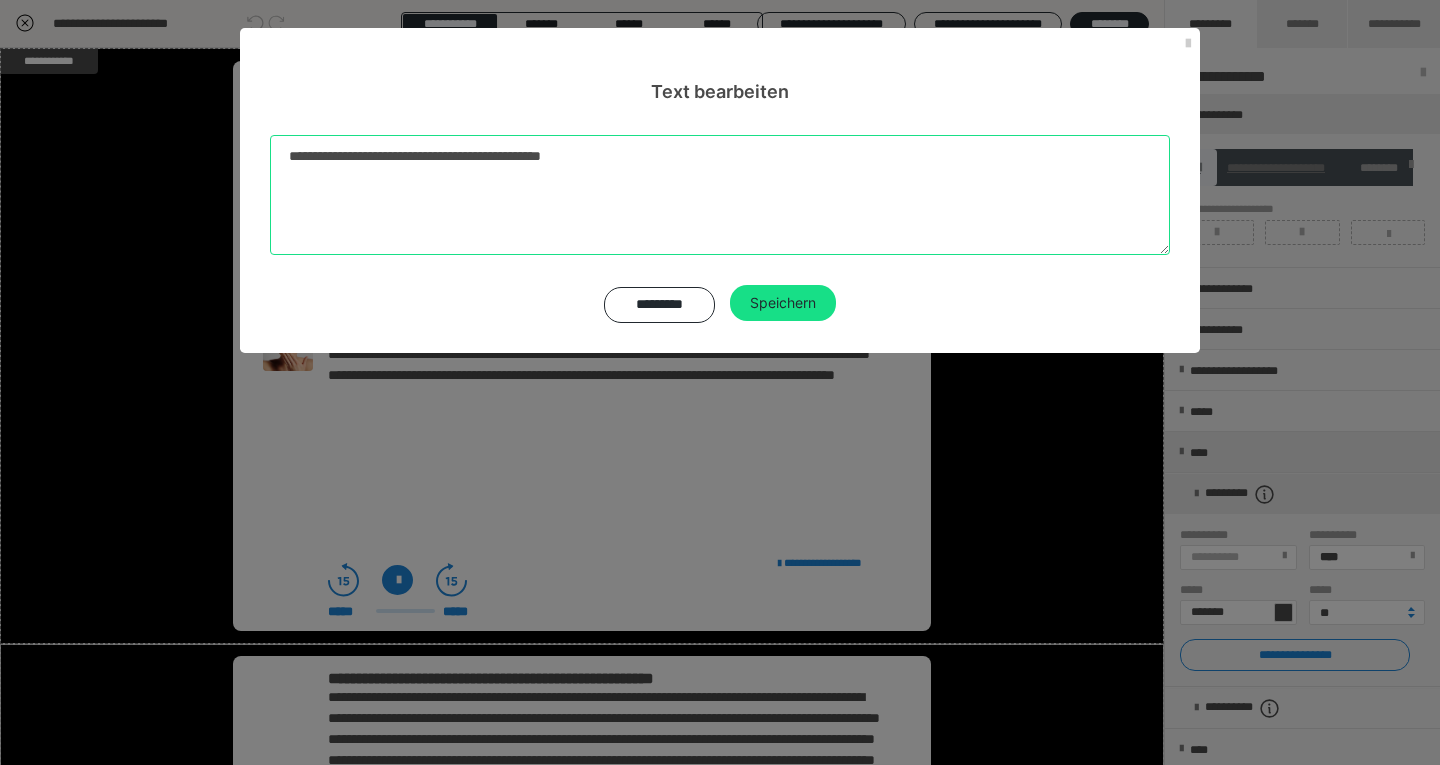 type on "**********" 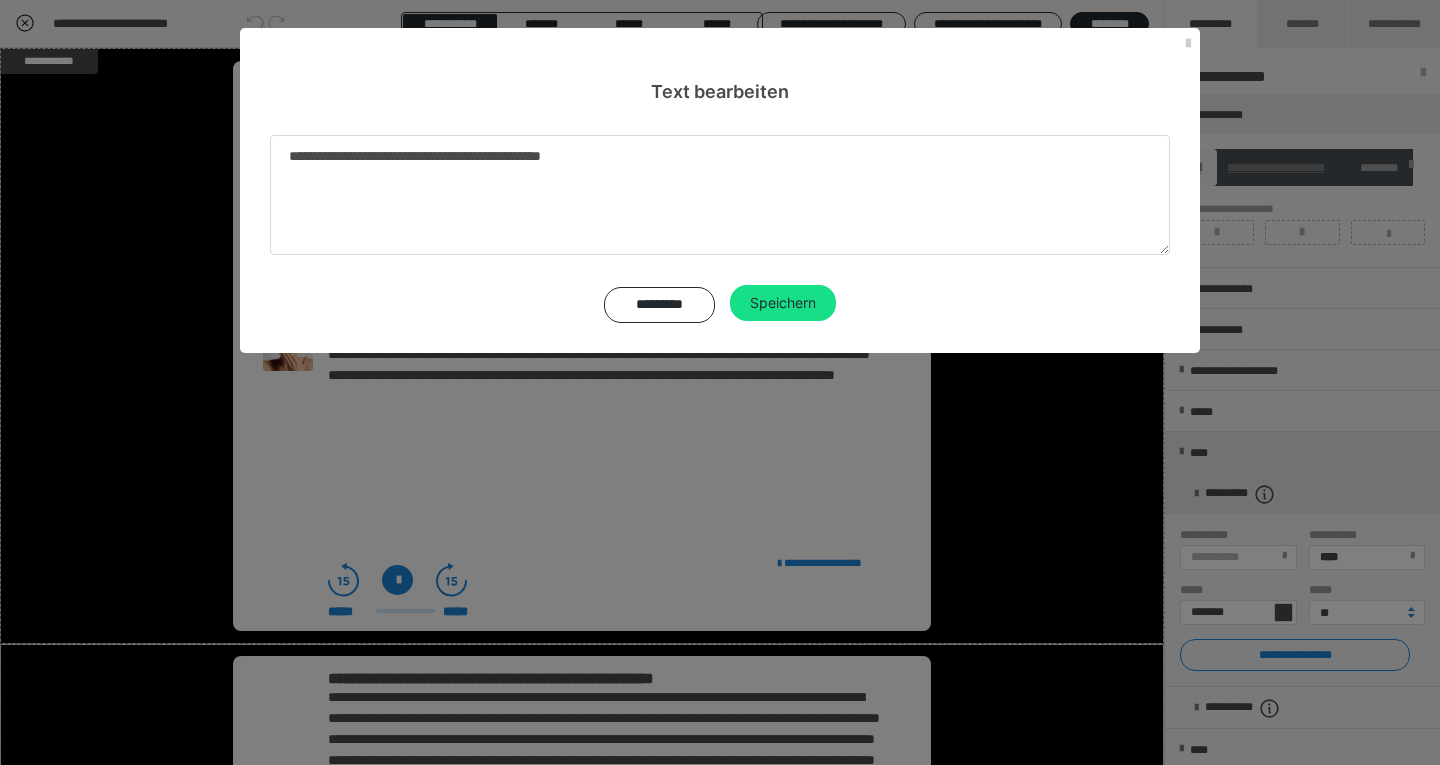 click on "Speichern" at bounding box center (783, 303) 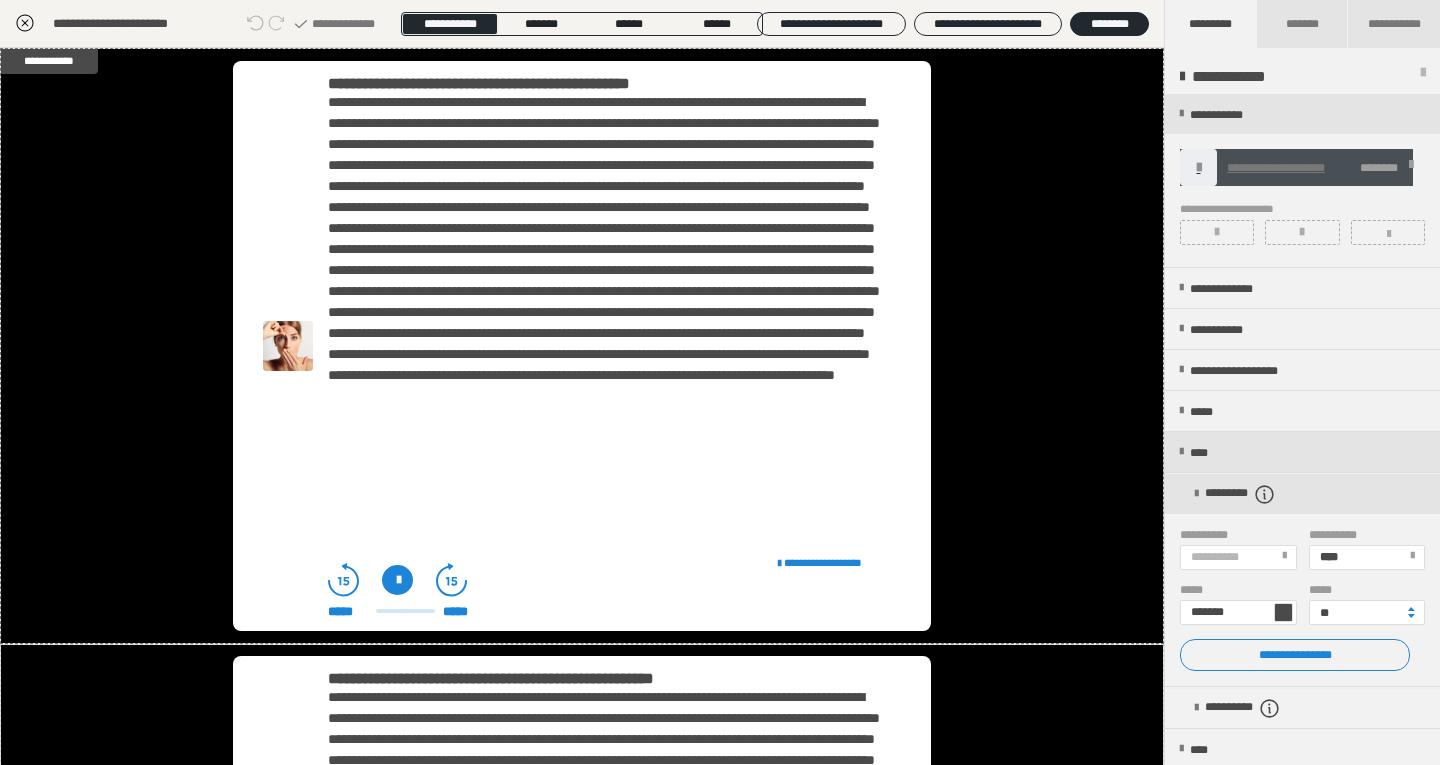 click on "**********" at bounding box center (587, 679) 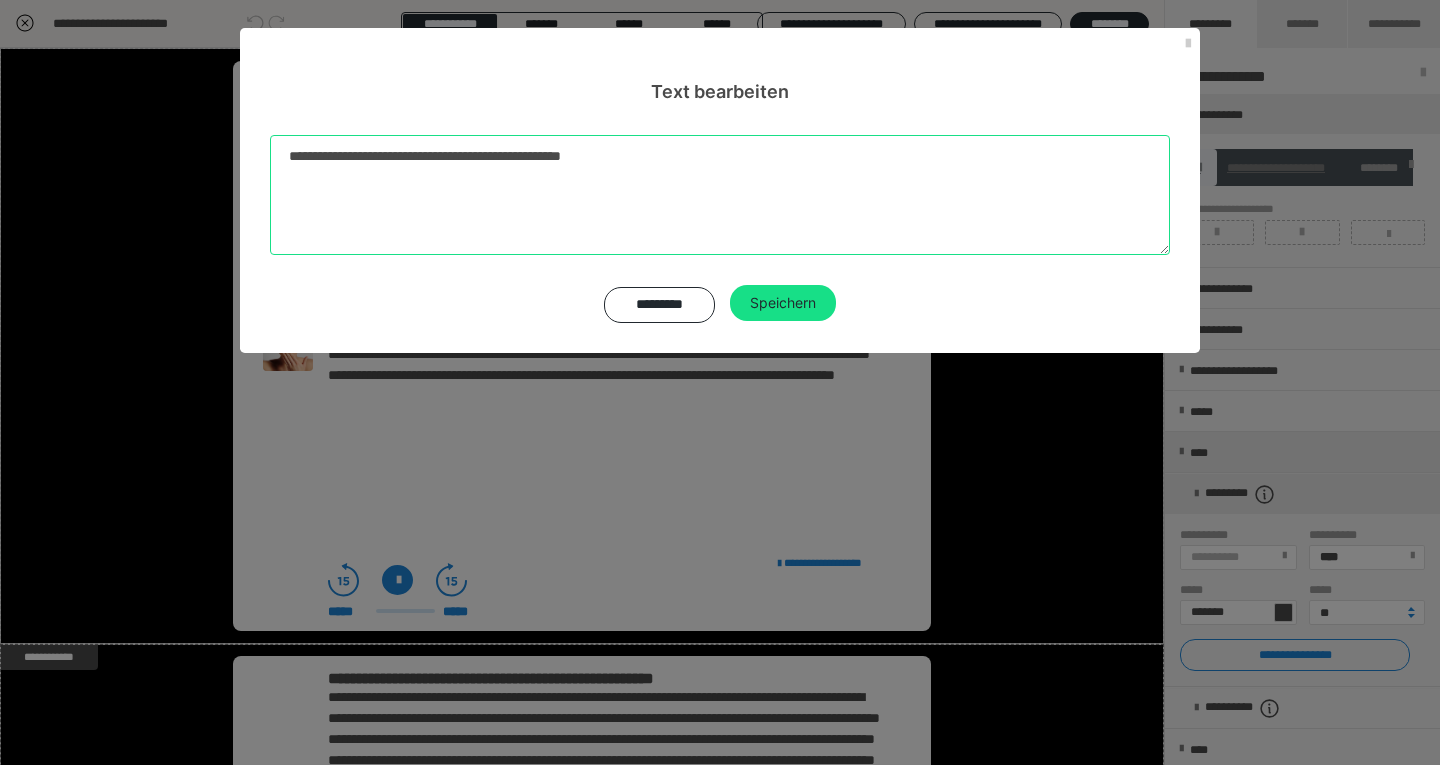 drag, startPoint x: 502, startPoint y: 160, endPoint x: 280, endPoint y: 180, distance: 222.89908 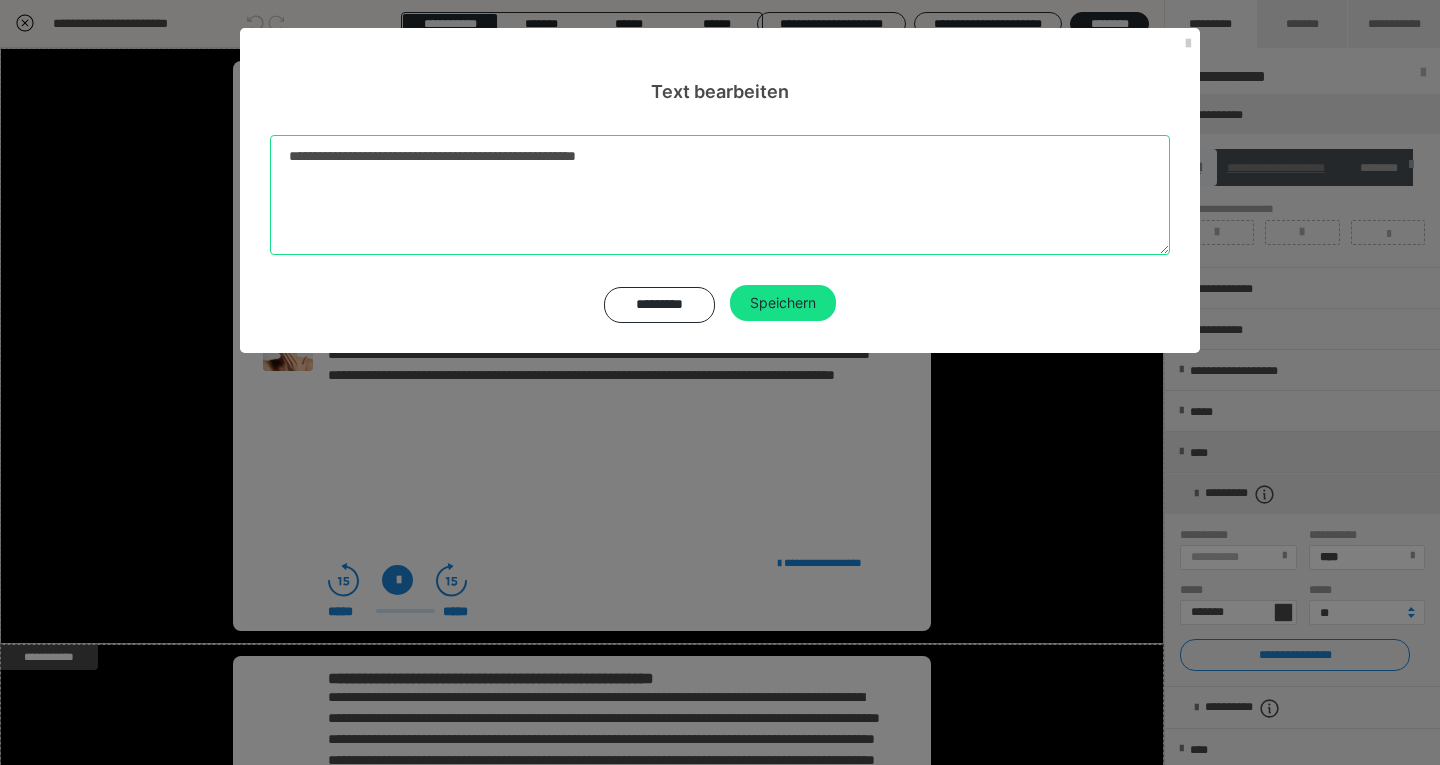 type on "**********" 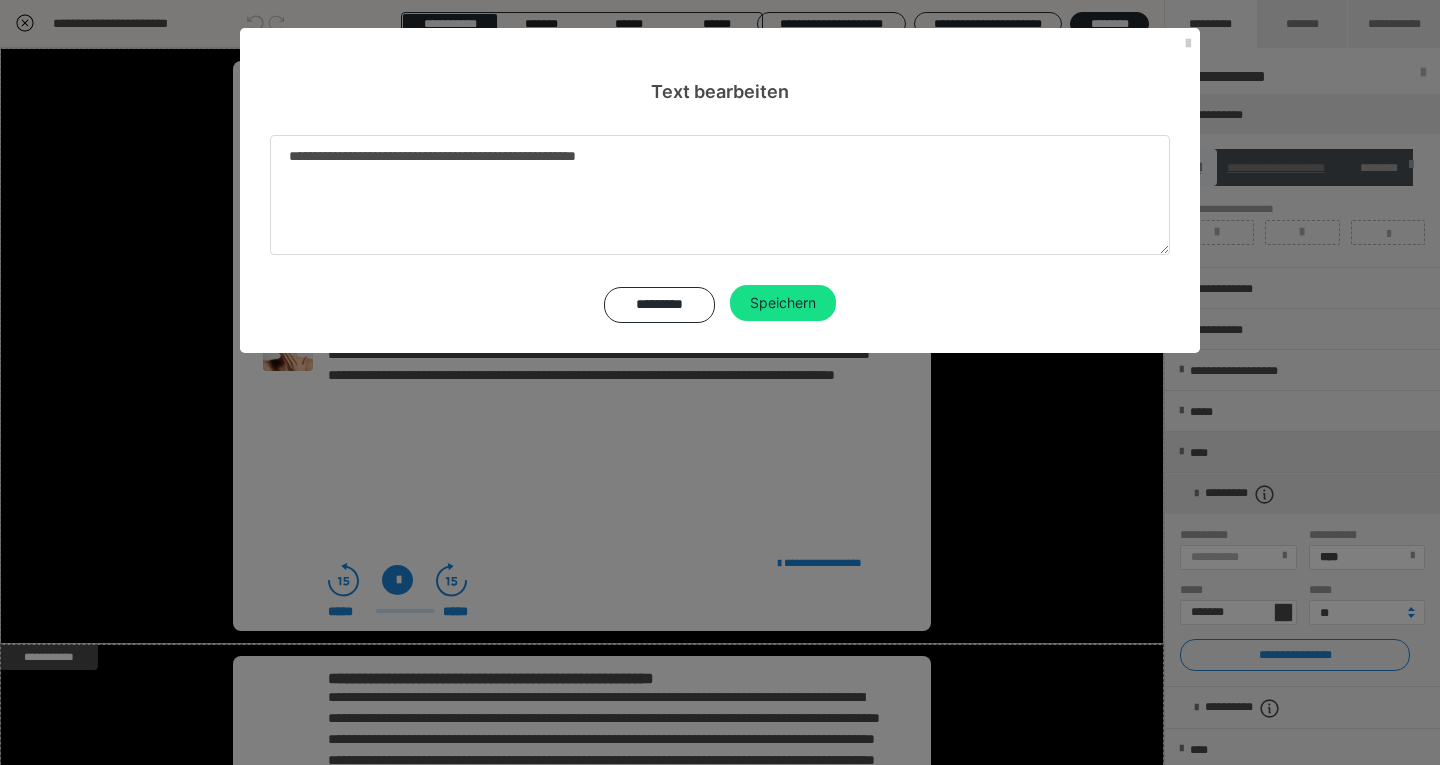 click on "Speichern" at bounding box center (783, 303) 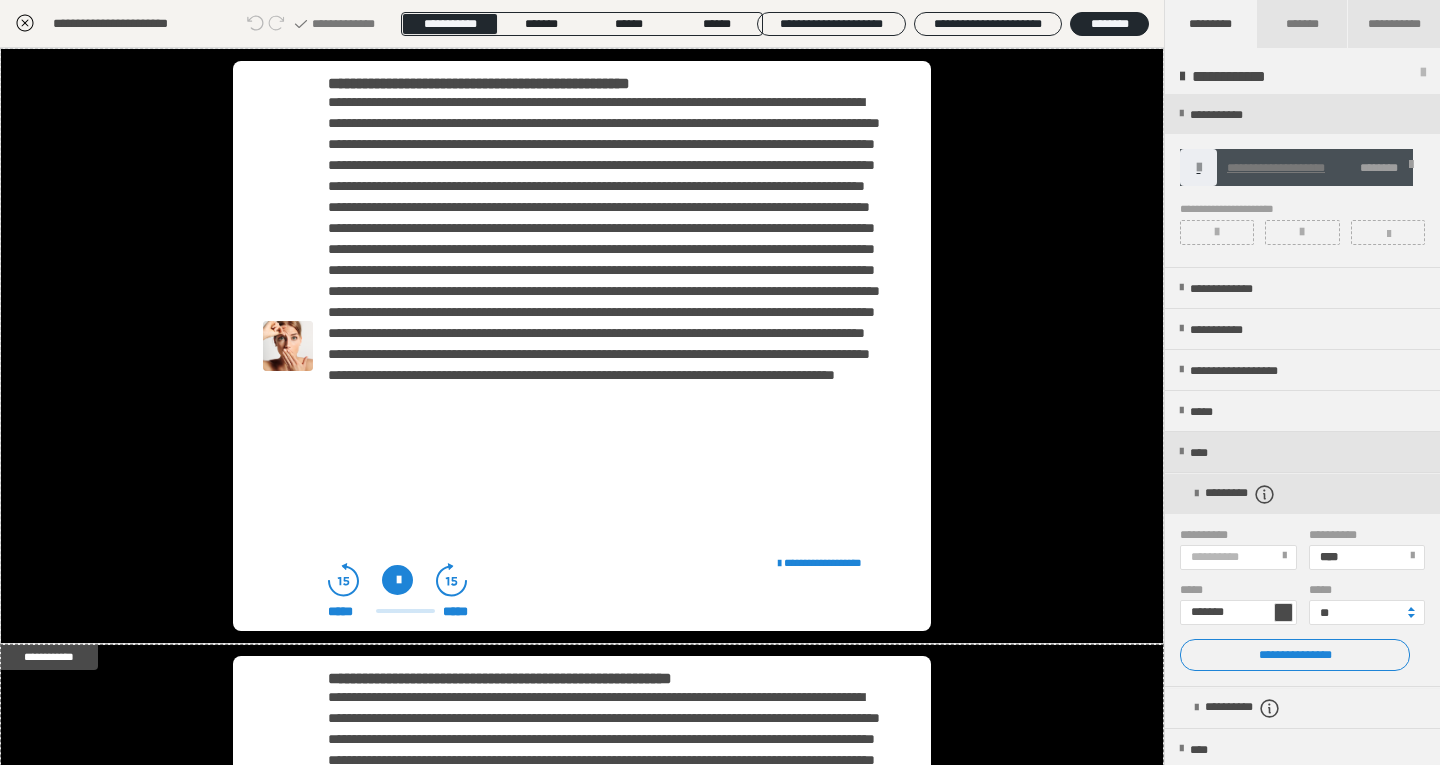 click on "**********" at bounding box center (604, 312) 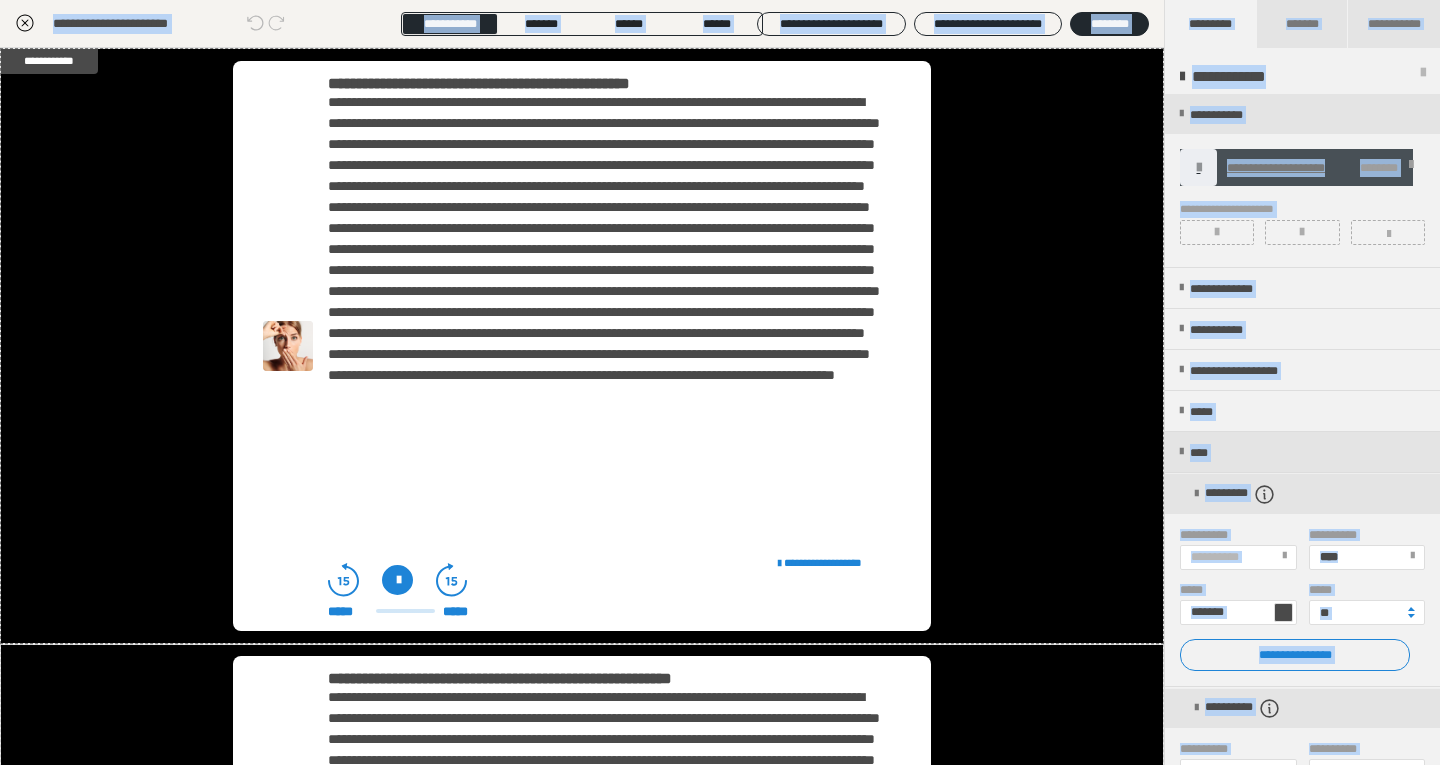 click on "**********" at bounding box center [604, 312] 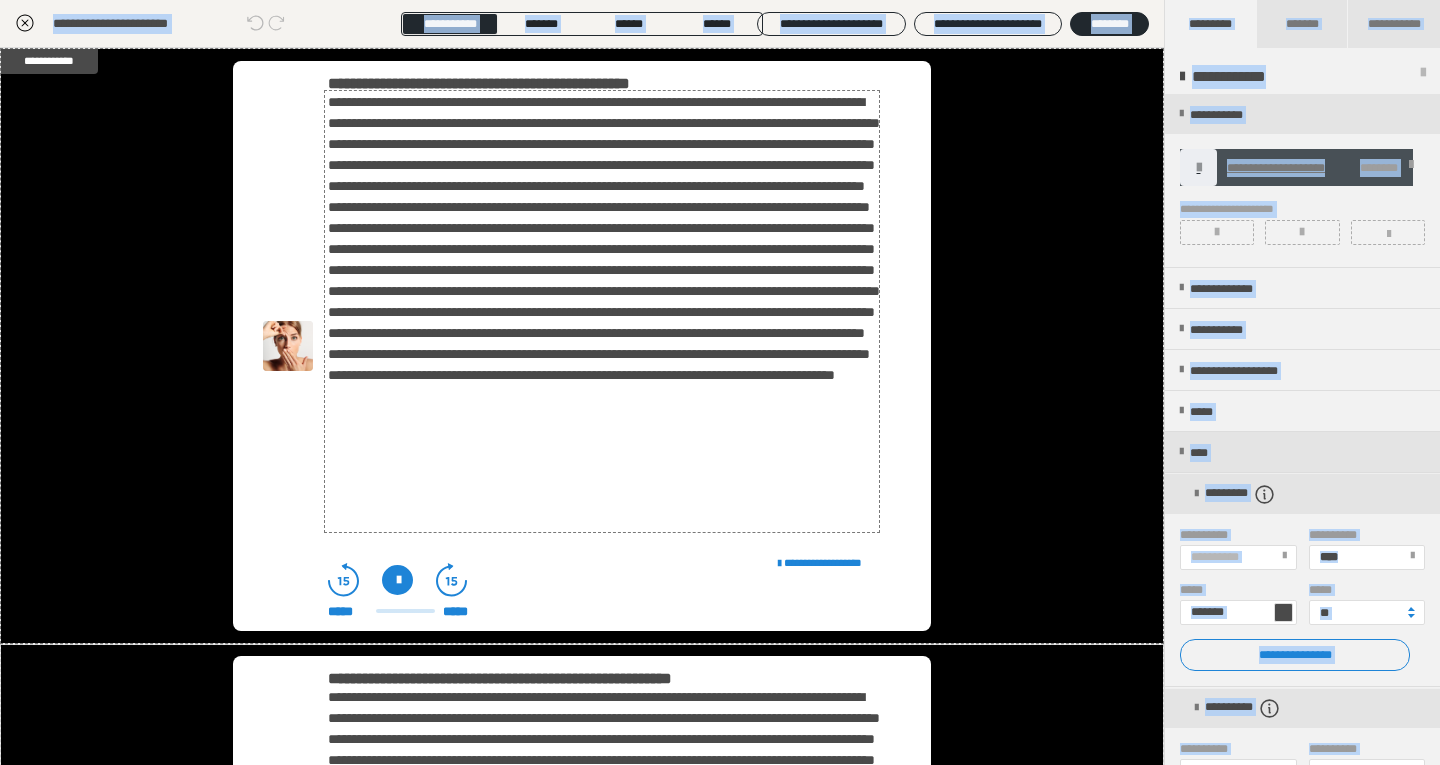 click on "**********" at bounding box center [604, 312] 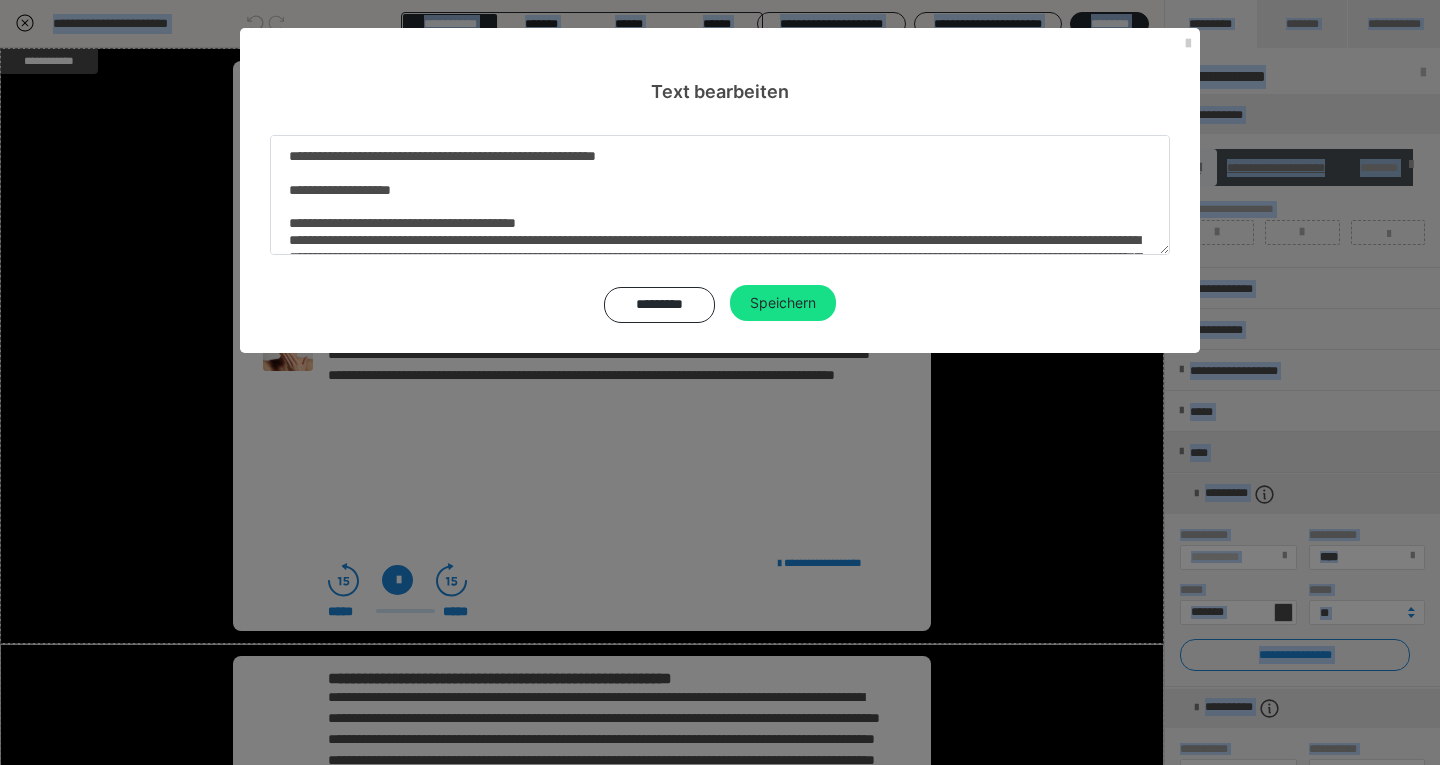 click on "*********" at bounding box center [659, 305] 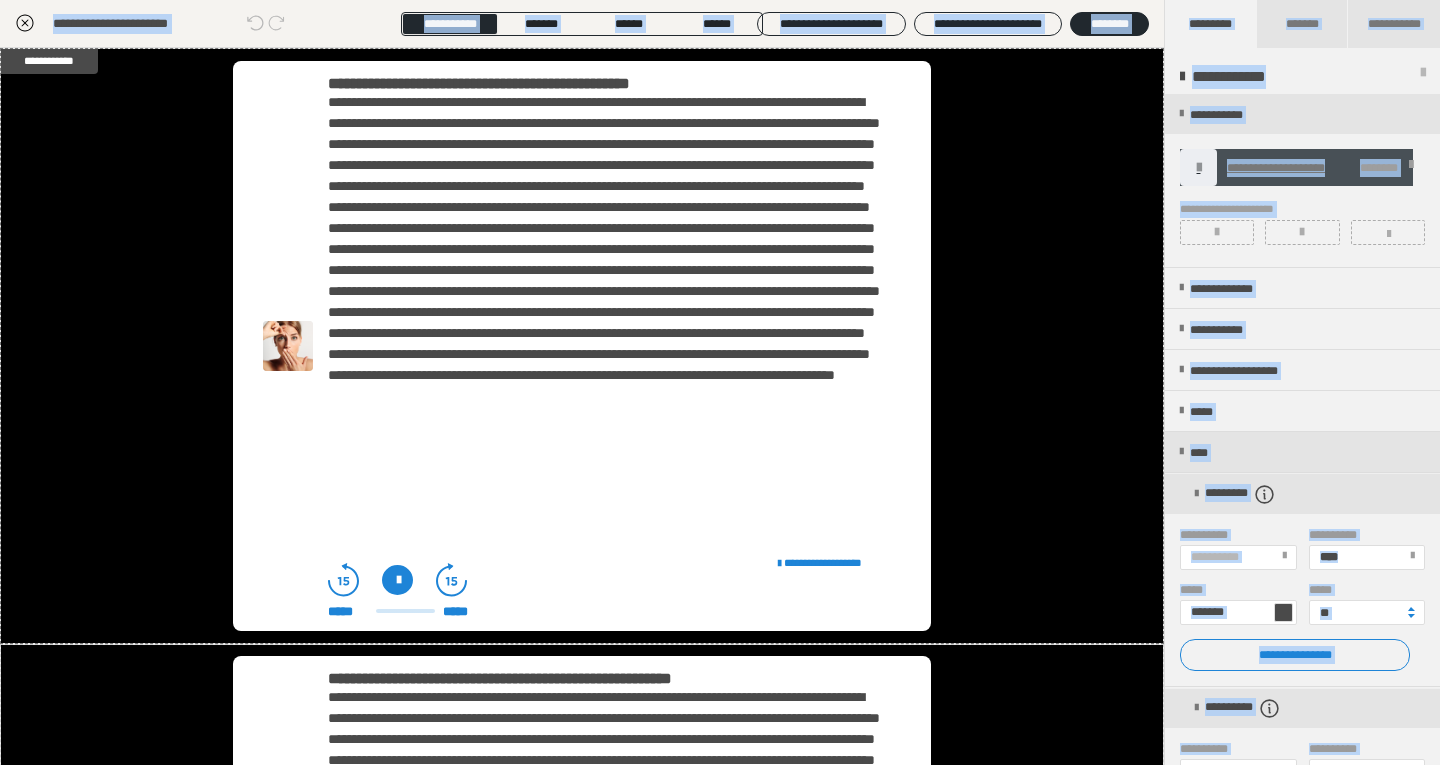 click on "**********" at bounding box center (582, 346) 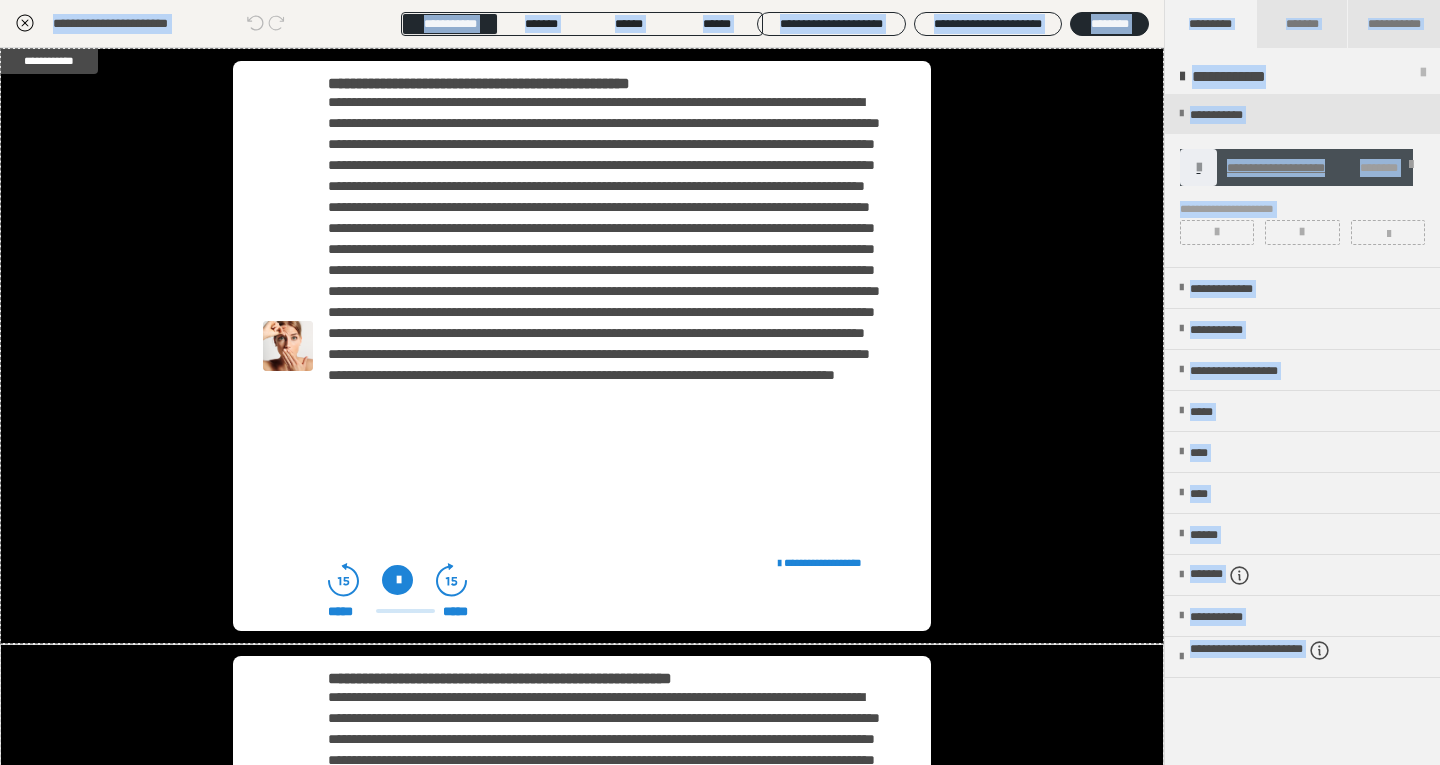 click on "**********" at bounding box center [1302, 114] 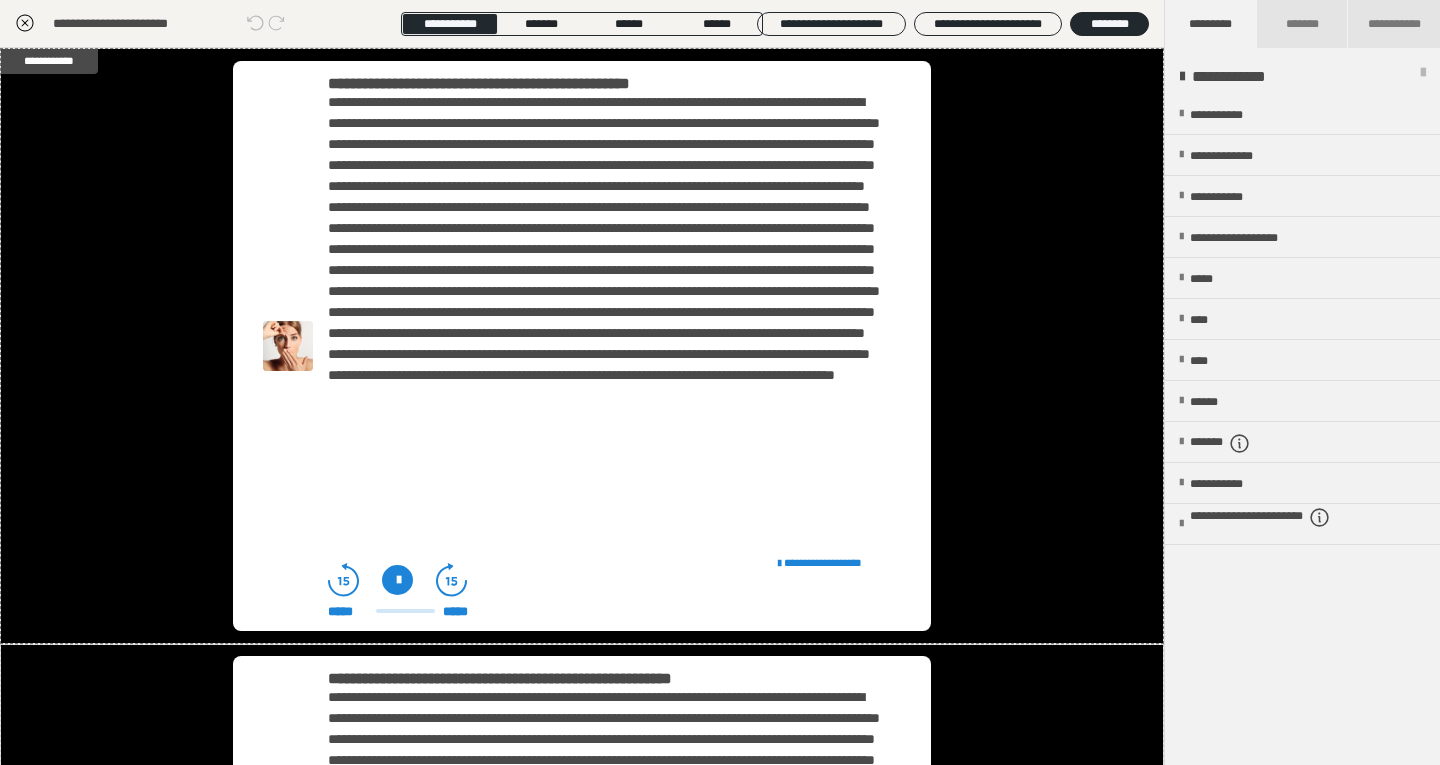 click on "**********" at bounding box center (604, 312) 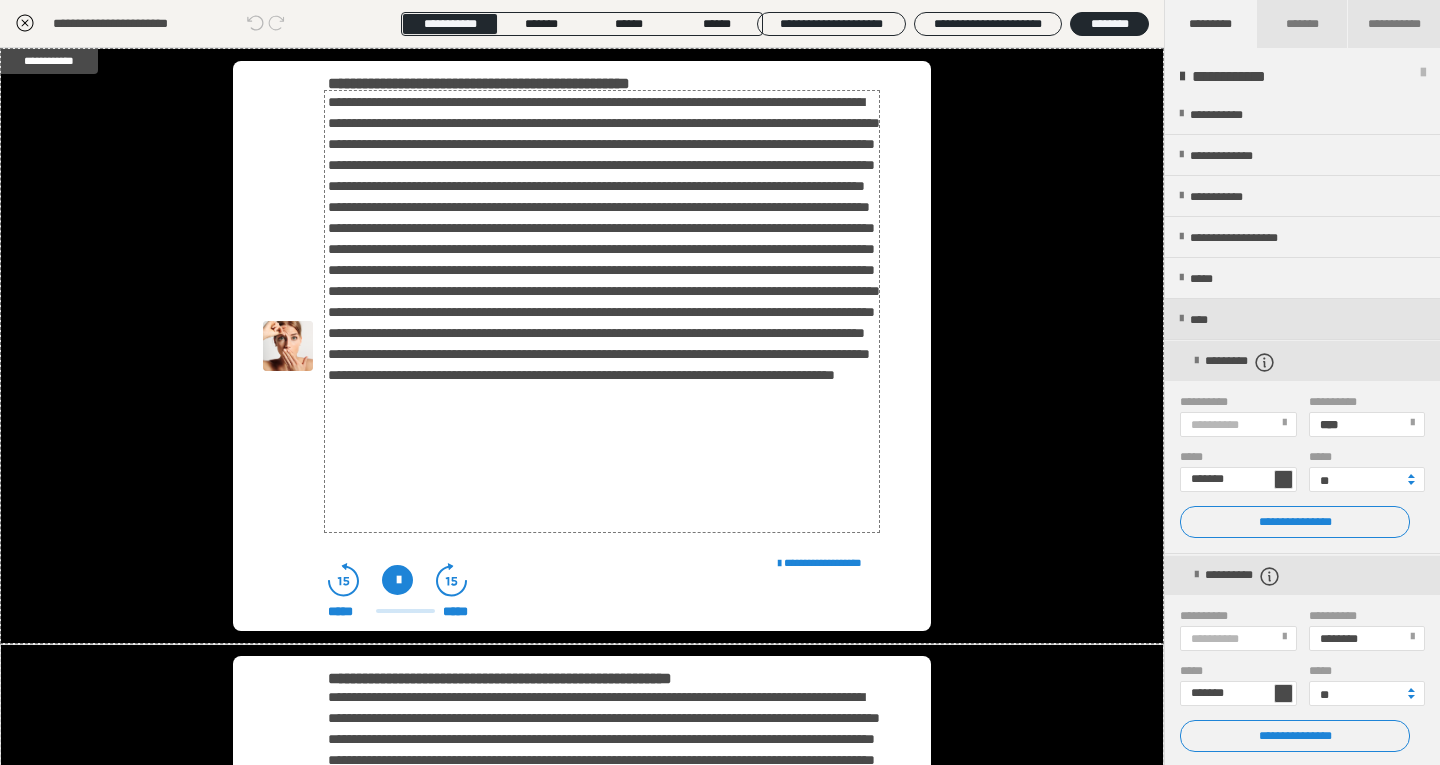 click on "**********" at bounding box center [604, 312] 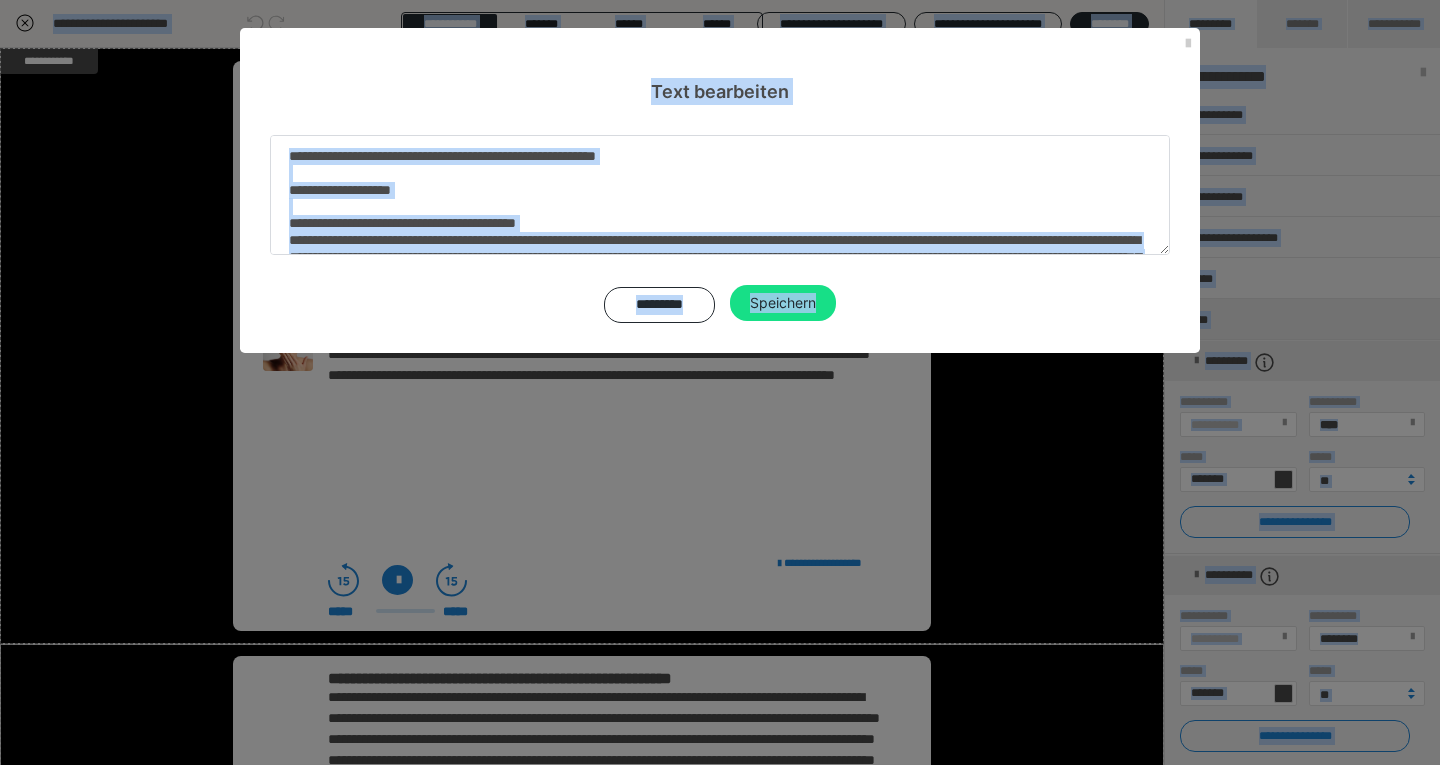 click at bounding box center [720, 195] 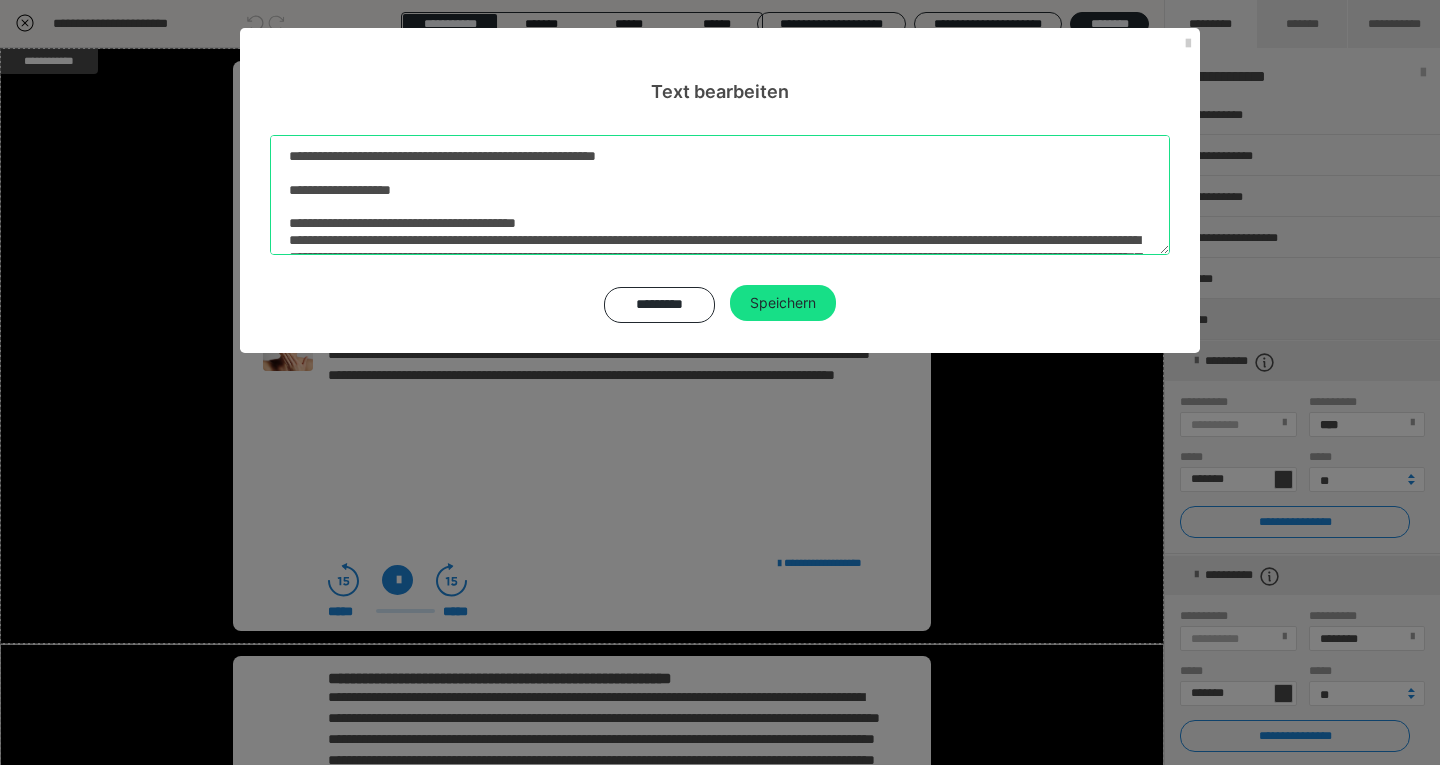 drag, startPoint x: 295, startPoint y: 155, endPoint x: 448, endPoint y: 148, distance: 153.16005 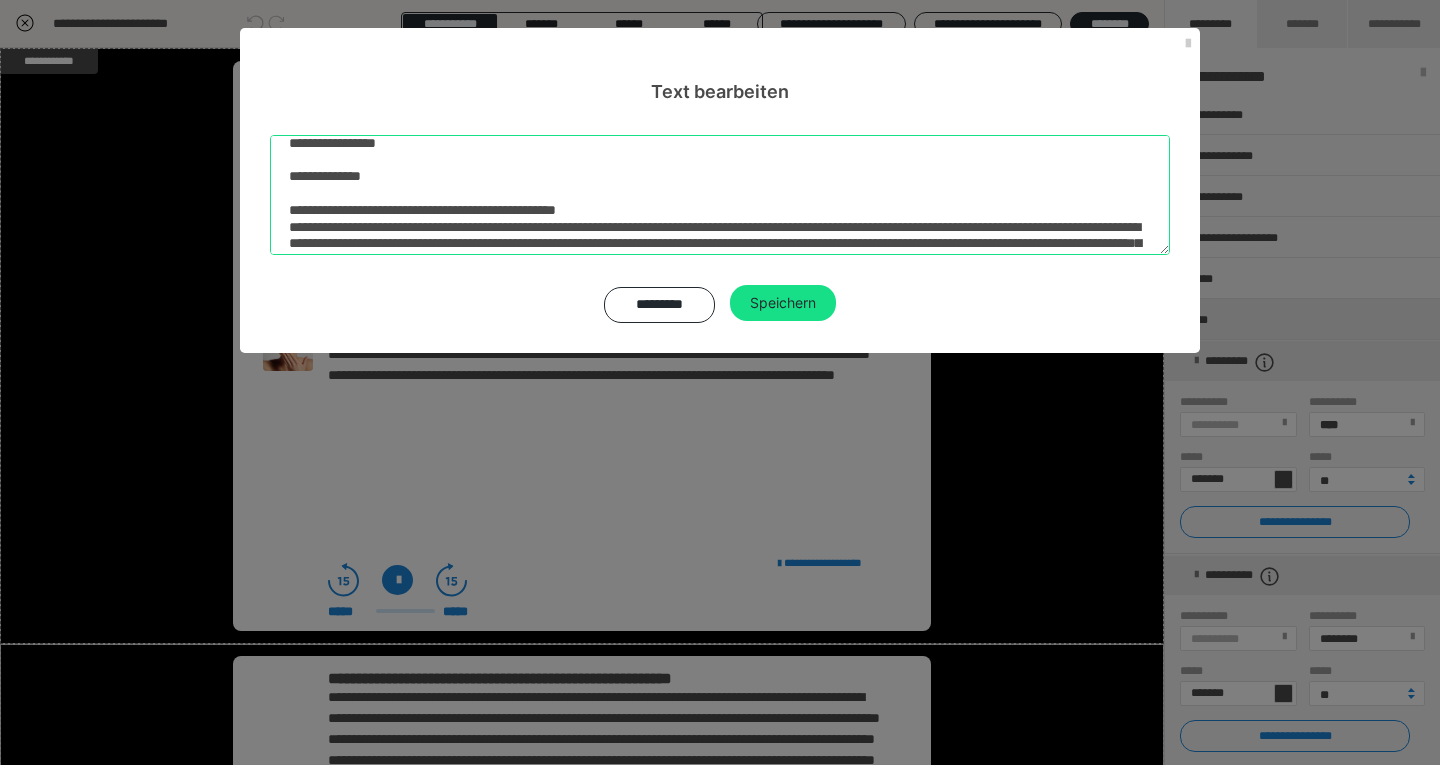 scroll, scrollTop: 393, scrollLeft: 0, axis: vertical 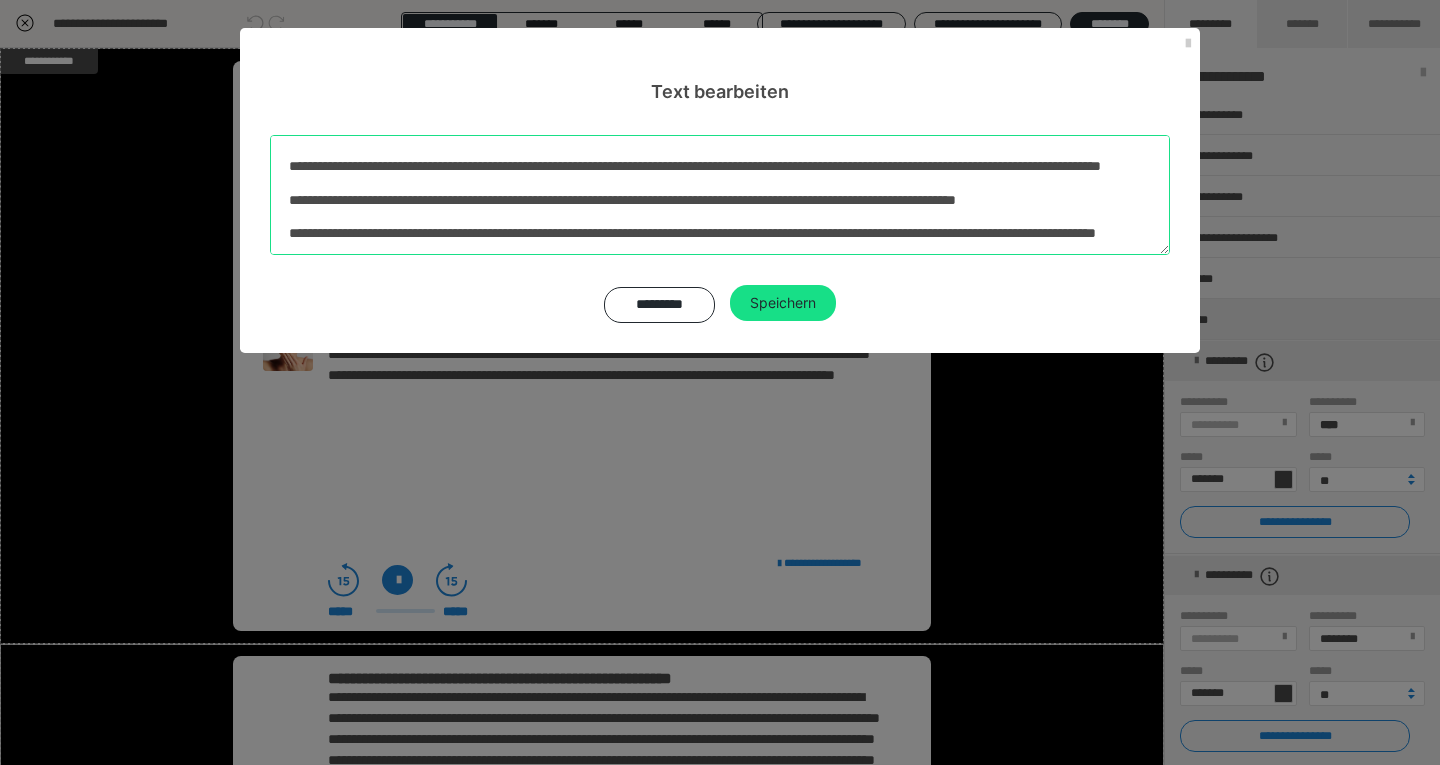 drag, startPoint x: 289, startPoint y: 156, endPoint x: 791, endPoint y: 506, distance: 611.96735 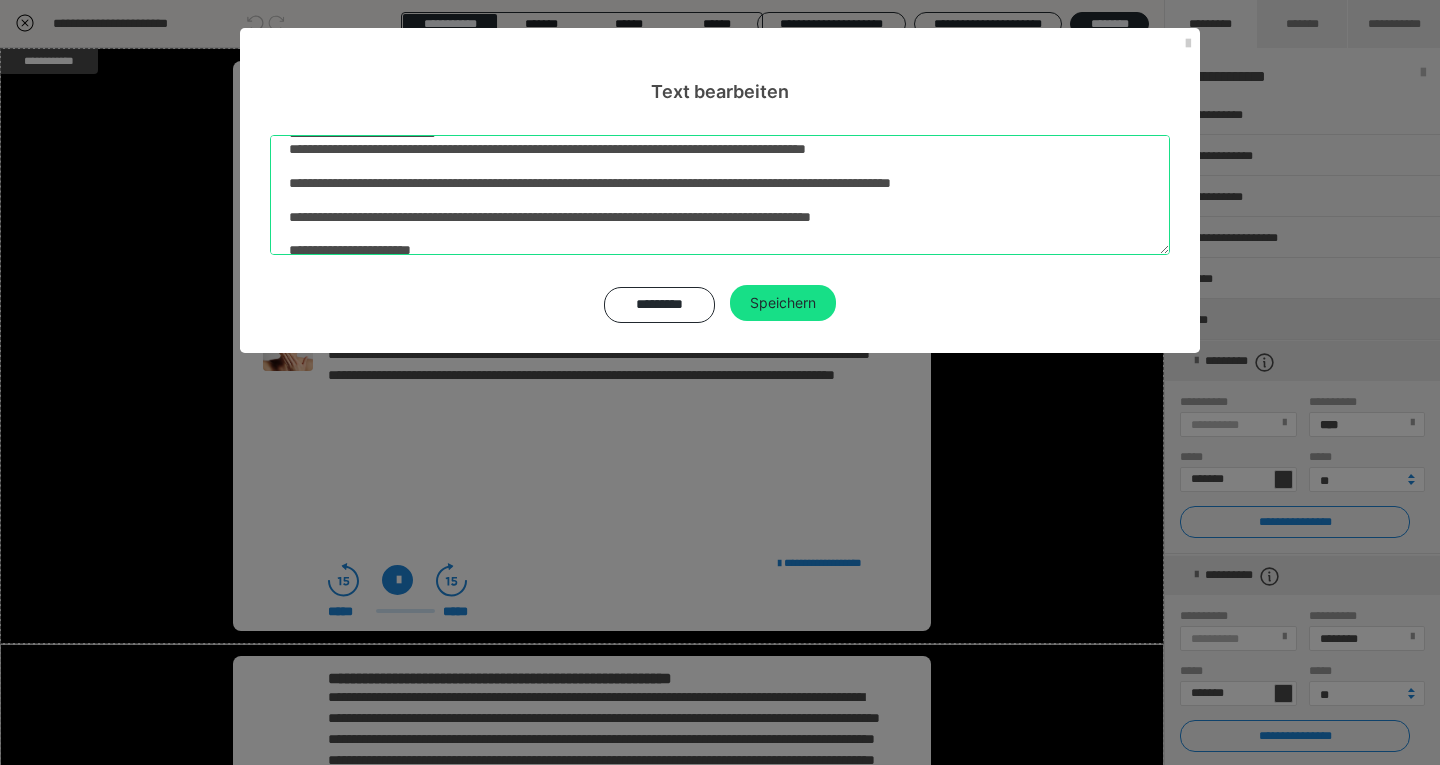 scroll, scrollTop: 566, scrollLeft: 0, axis: vertical 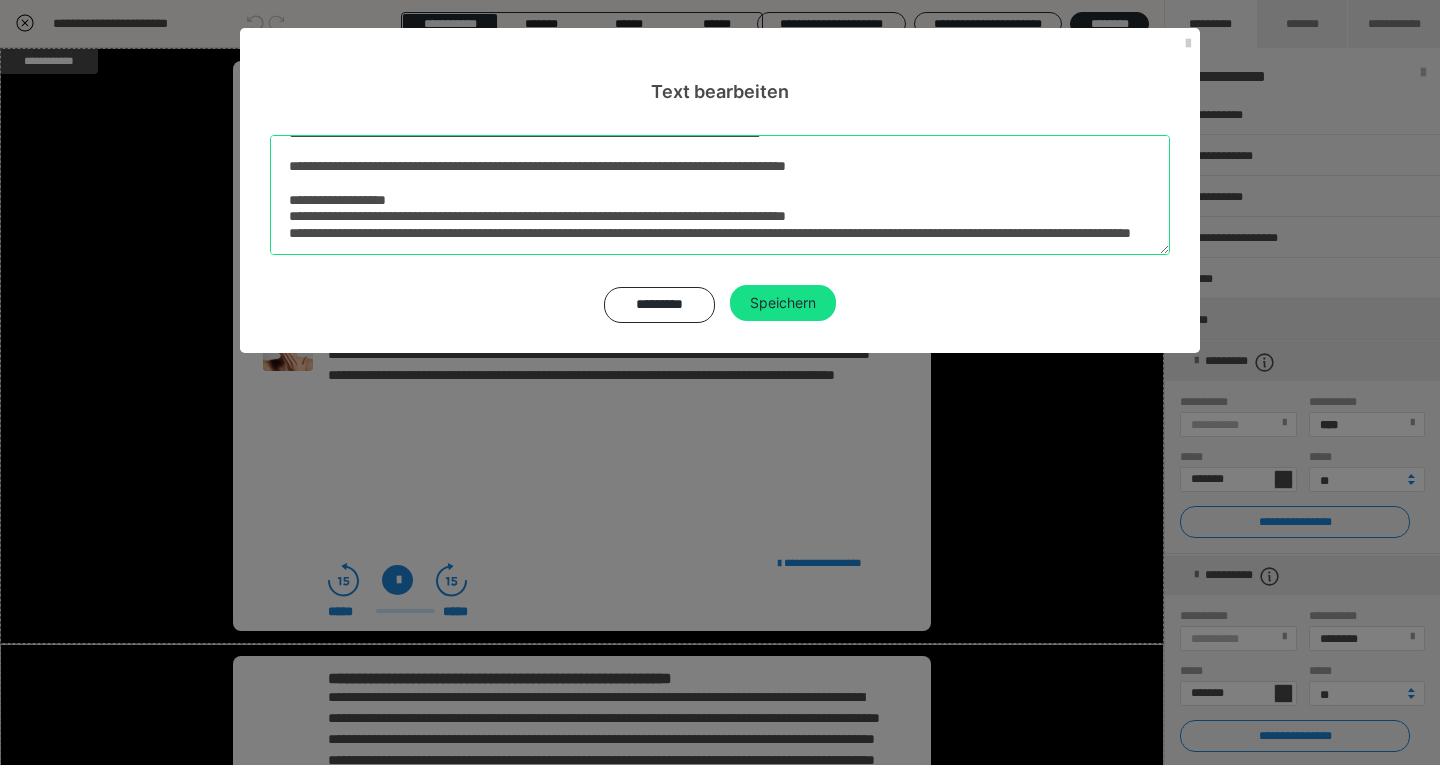 type on "**********" 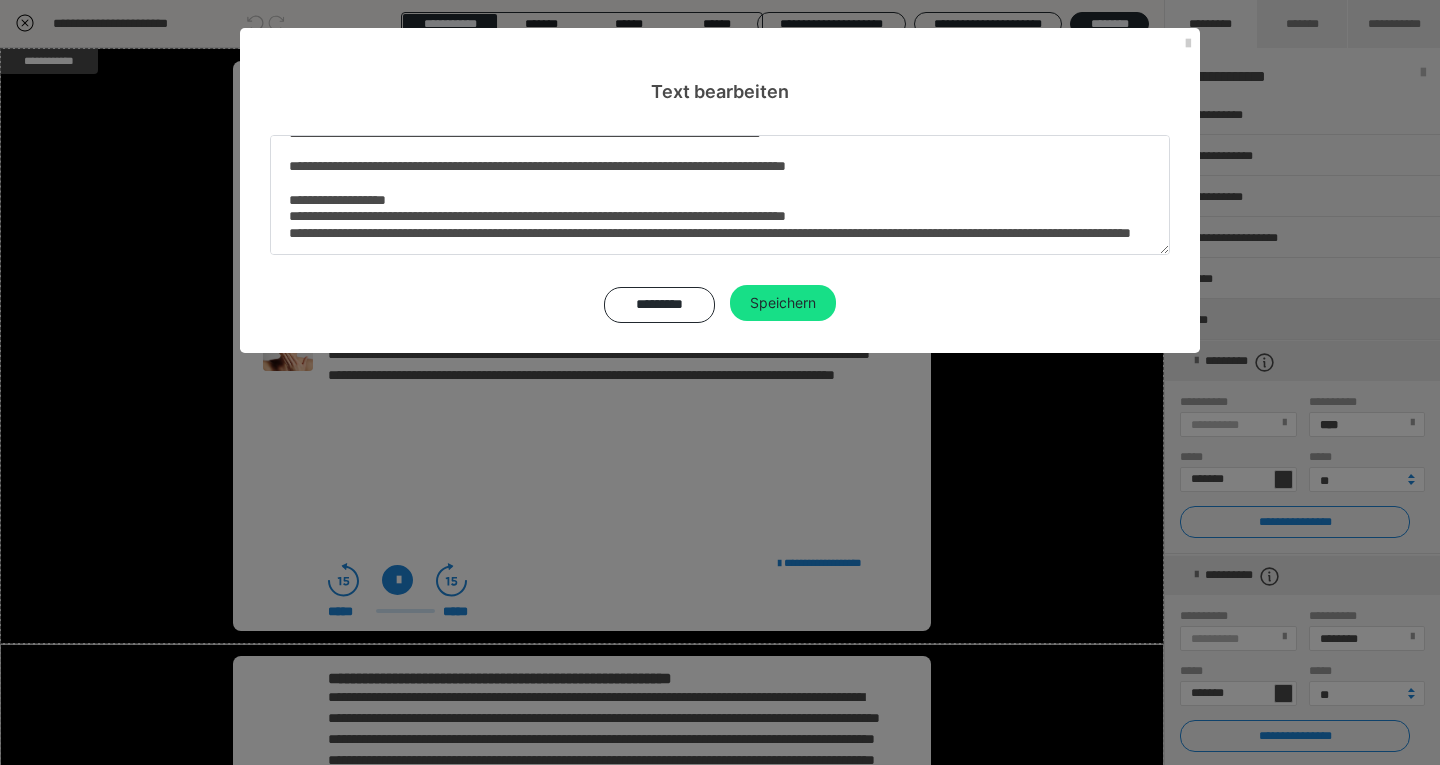 click on "Speichern" at bounding box center [783, 303] 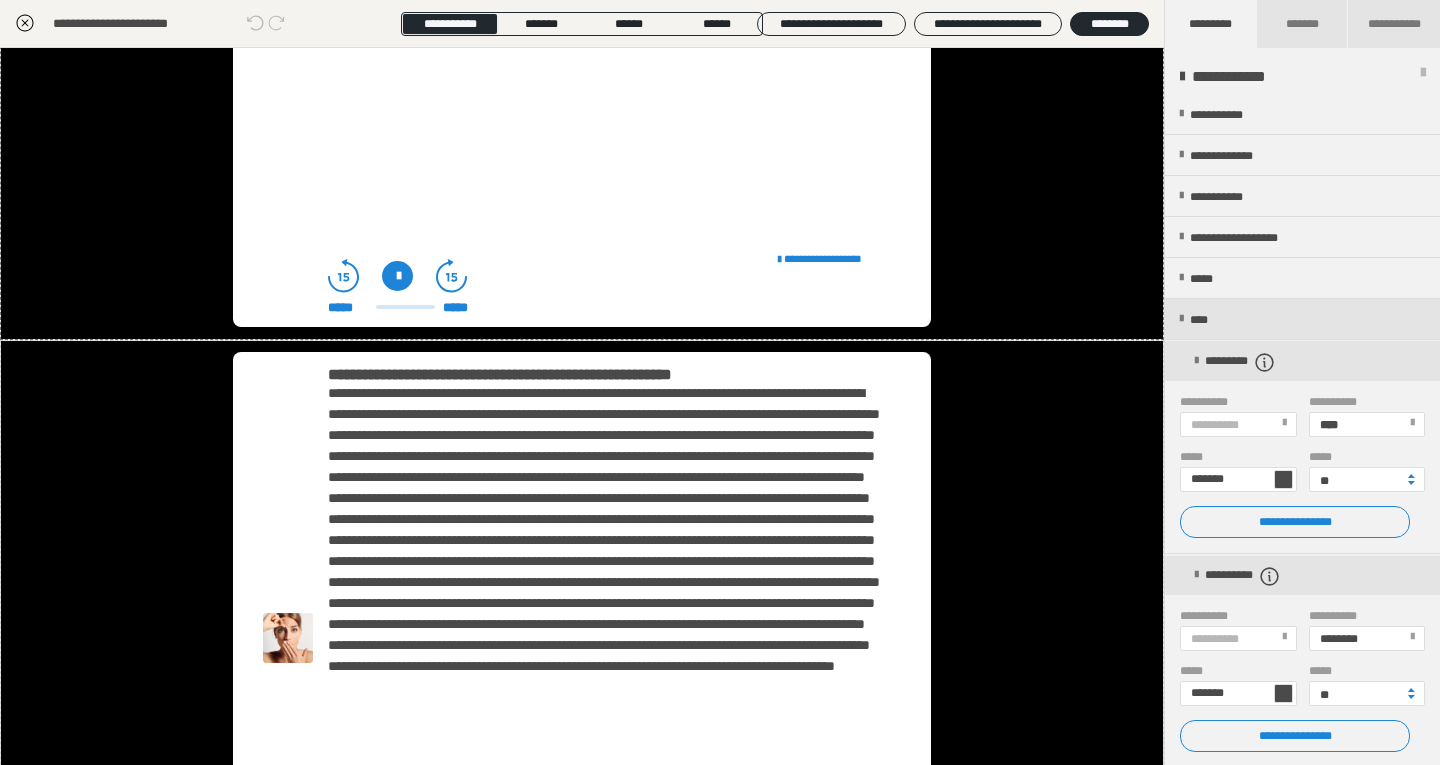 scroll, scrollTop: 391, scrollLeft: 0, axis: vertical 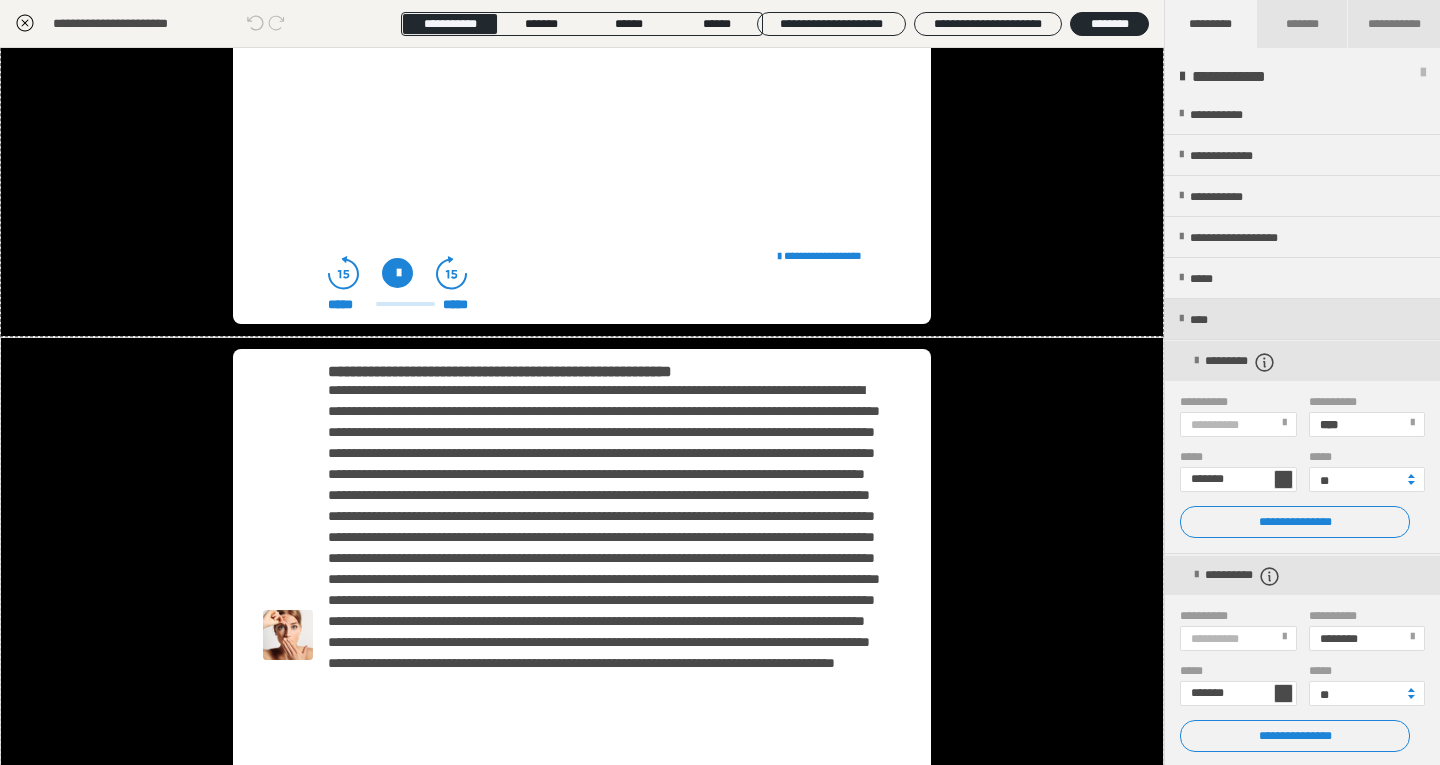 click on "**********" at bounding box center [604, 600] 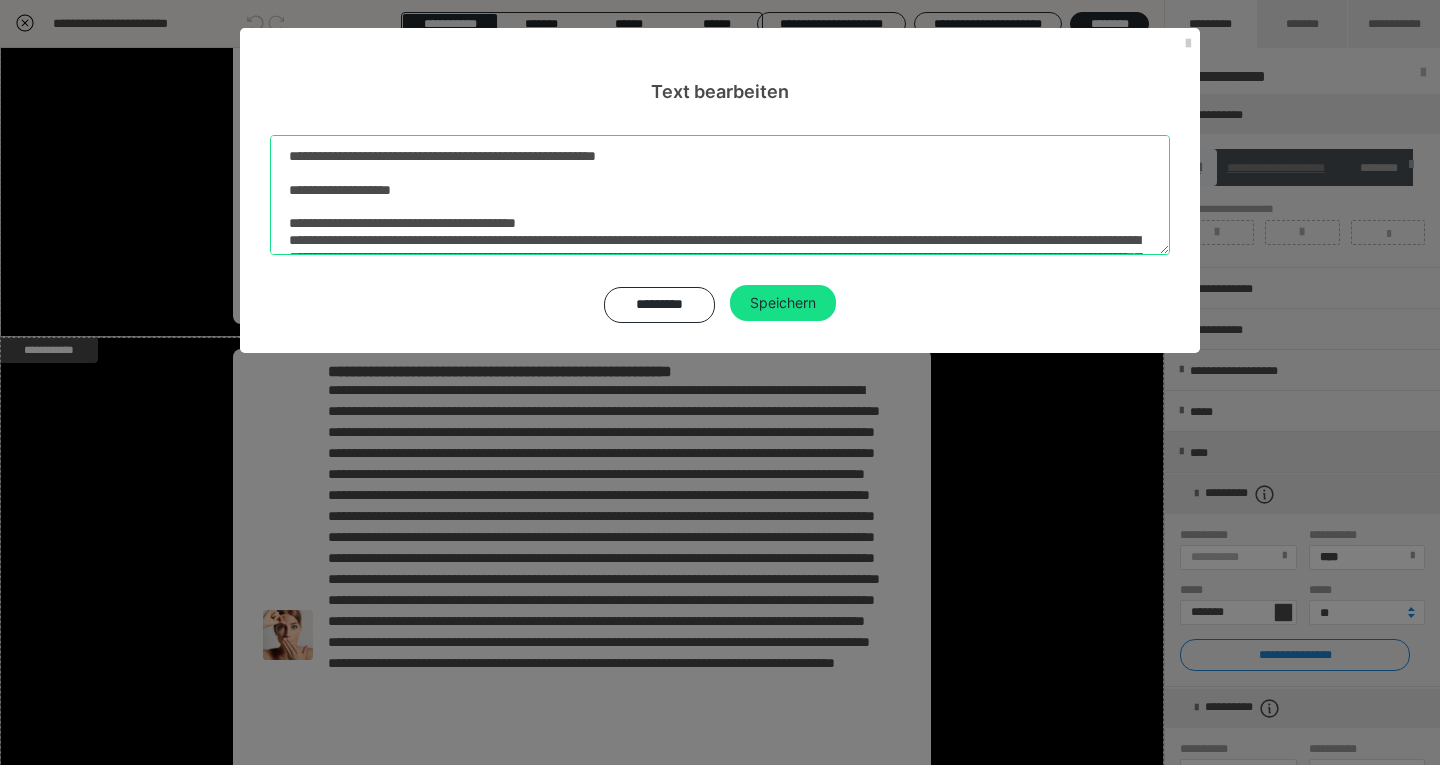 scroll, scrollTop: 393, scrollLeft: 0, axis: vertical 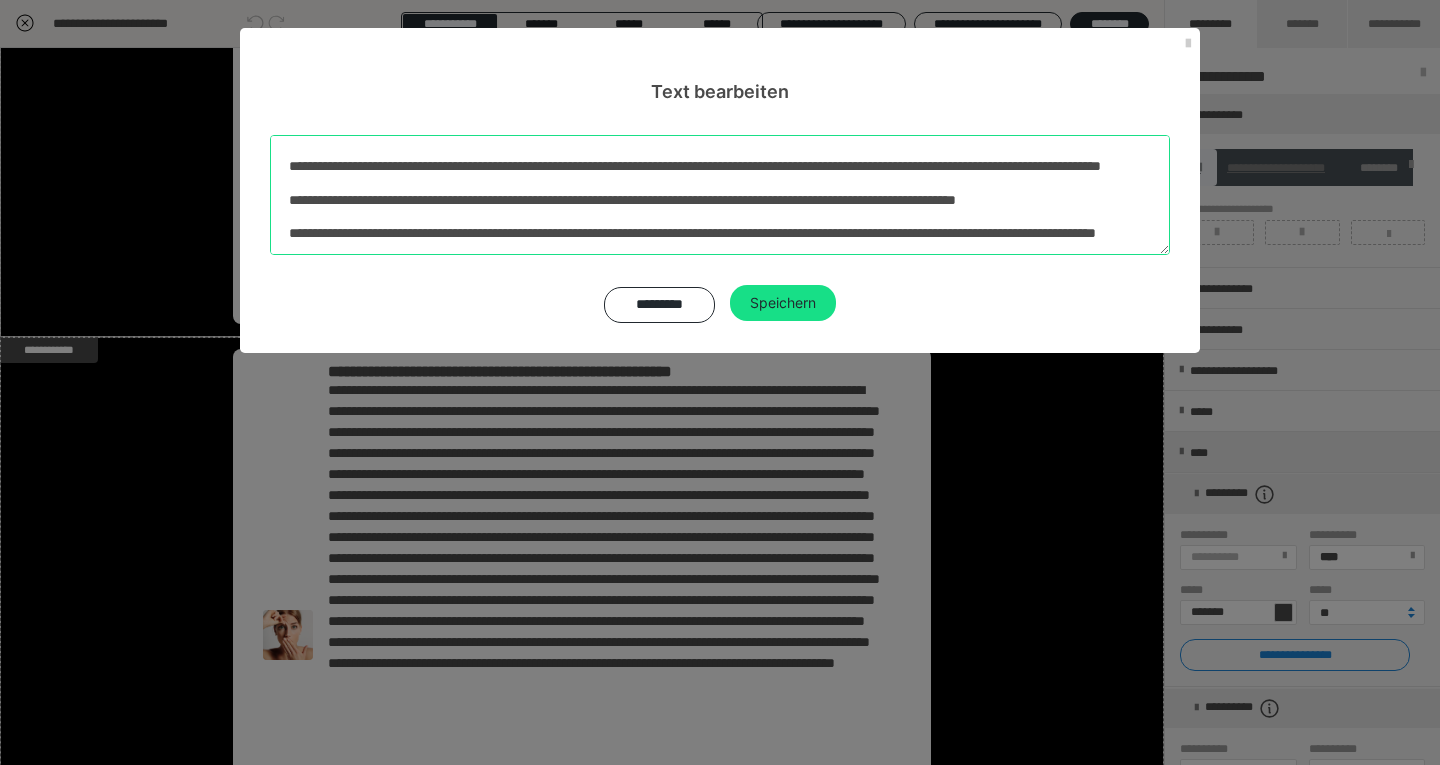 drag, startPoint x: 291, startPoint y: 152, endPoint x: 915, endPoint y: 758, distance: 869.8345 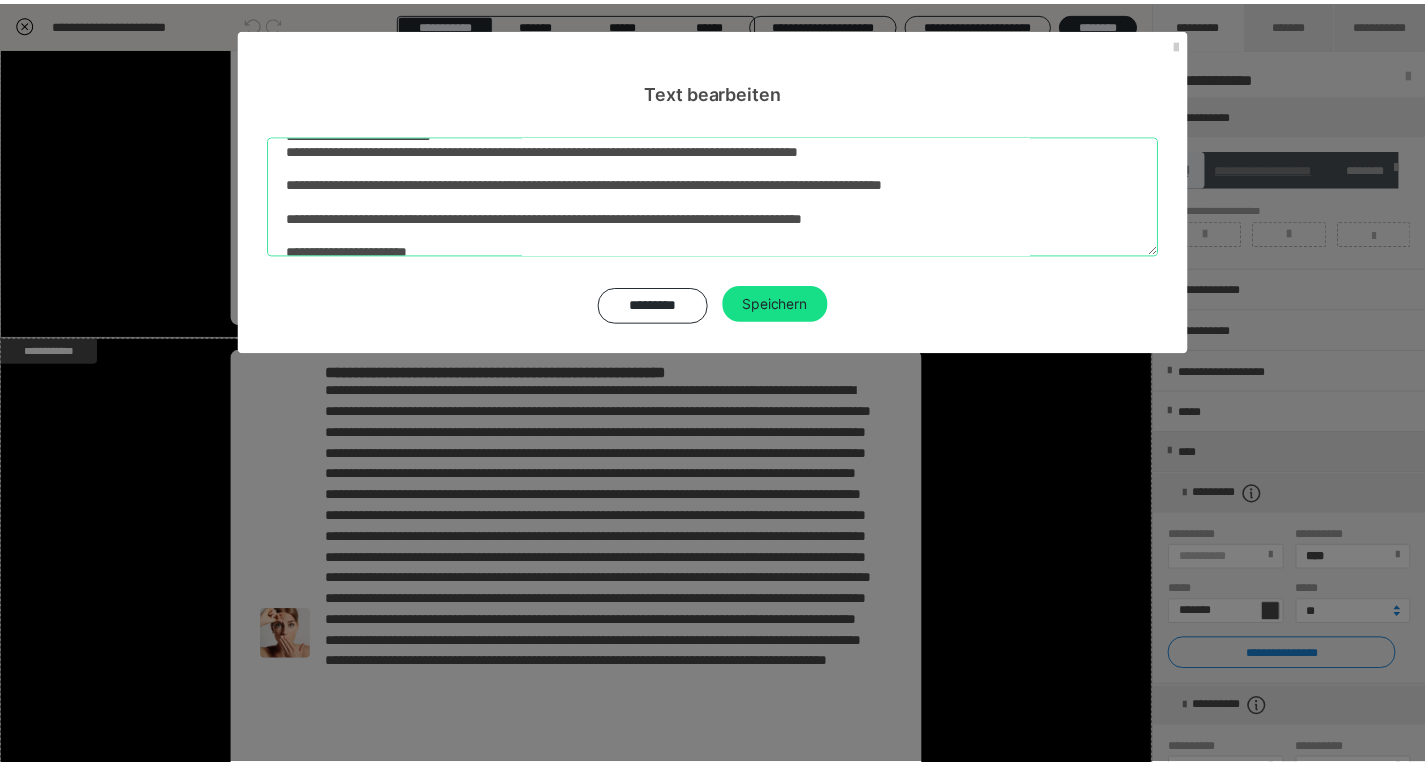 scroll, scrollTop: 566, scrollLeft: 0, axis: vertical 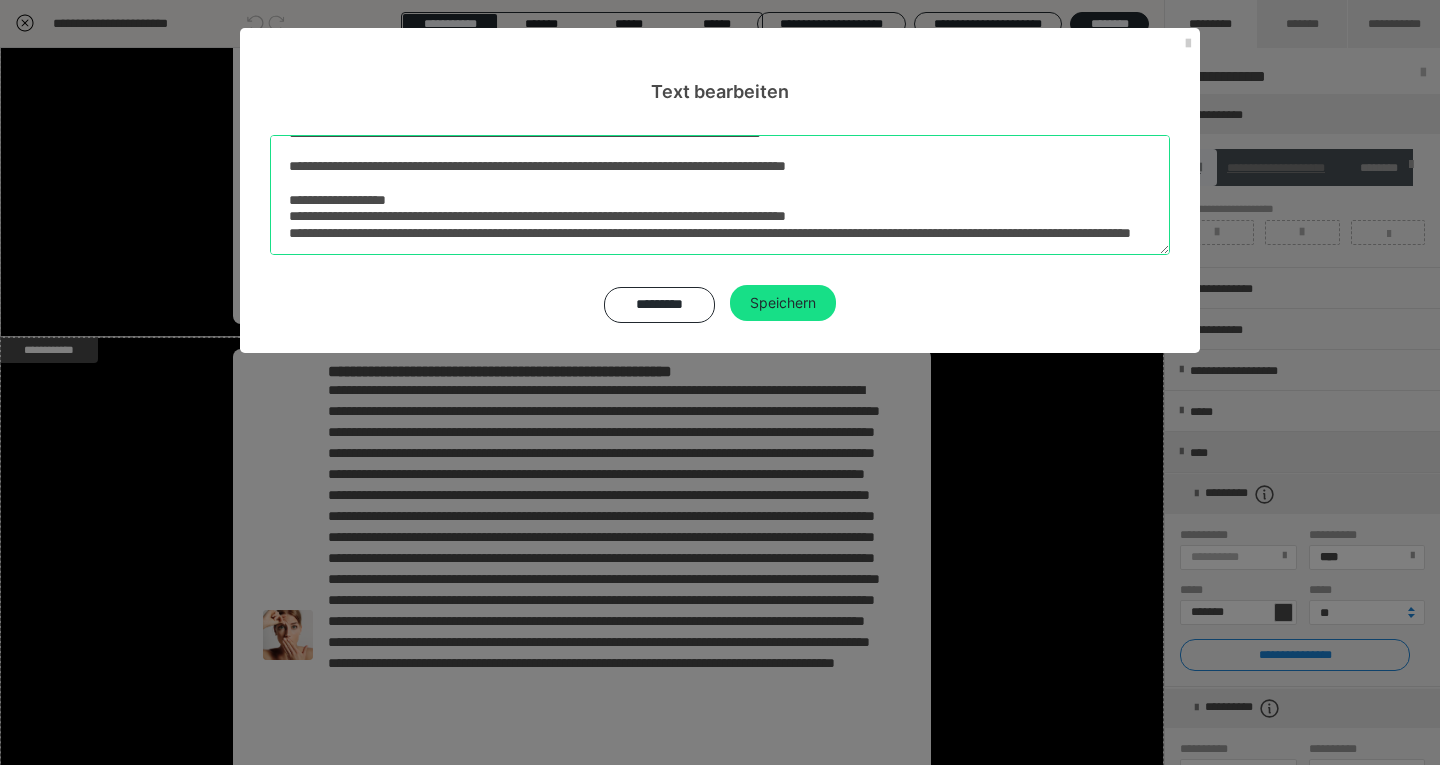 type on "**********" 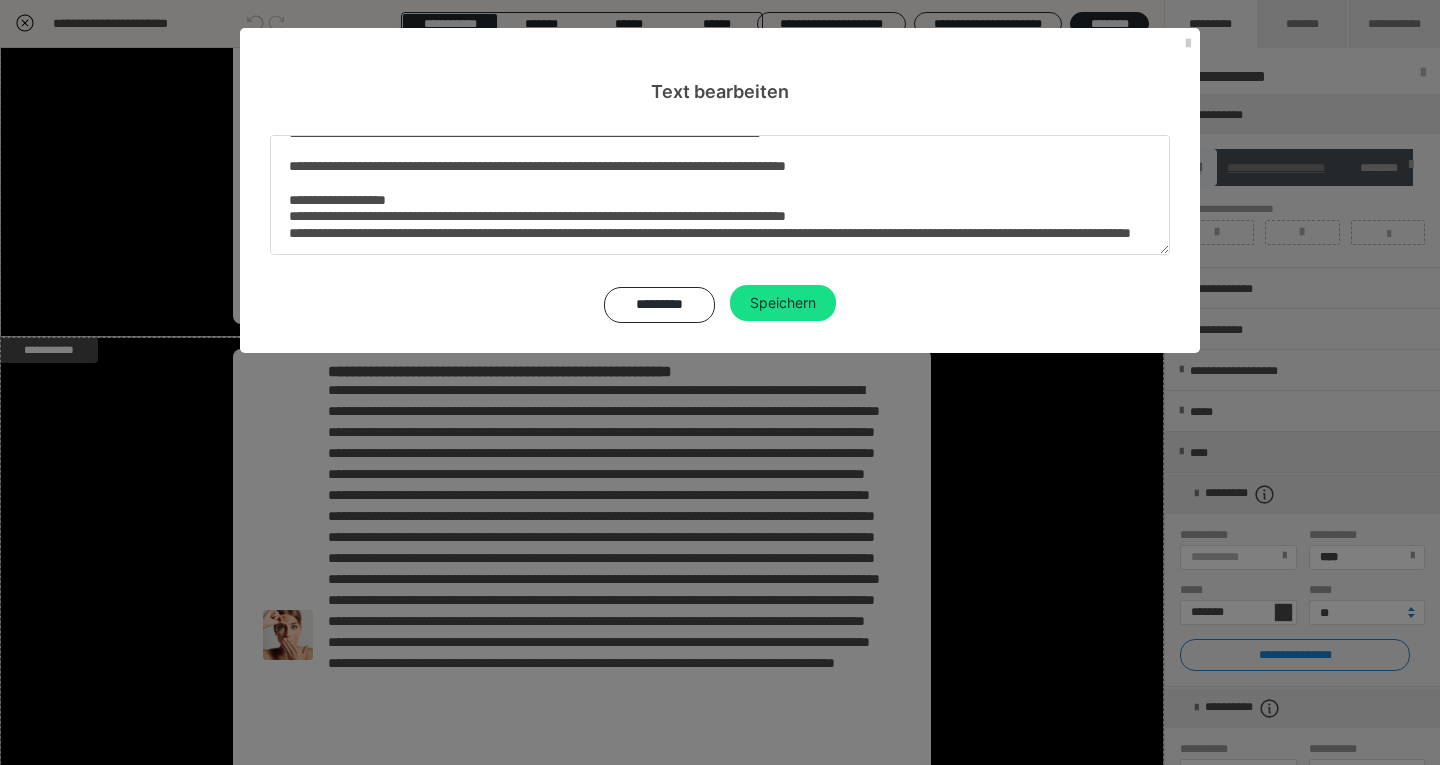 click on "Speichern" at bounding box center [783, 303] 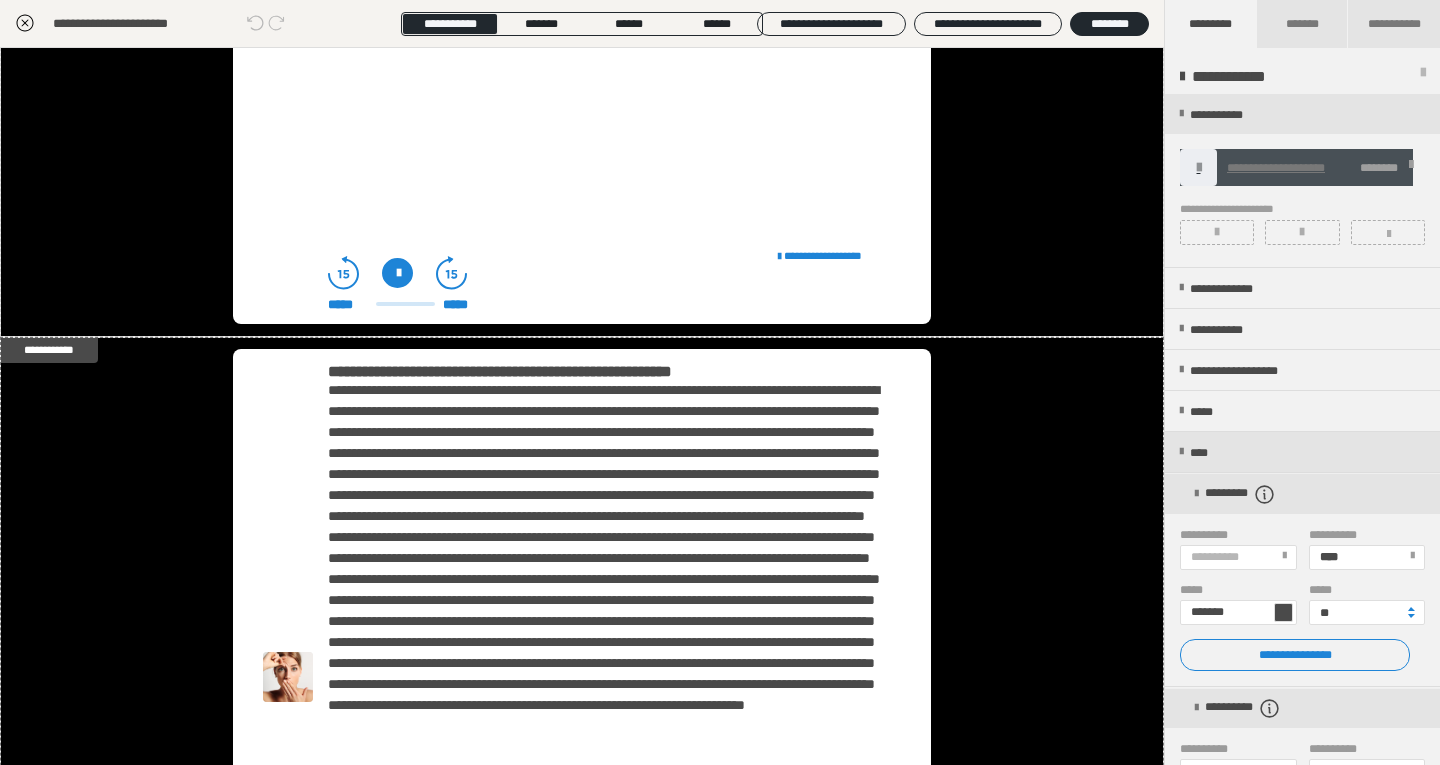 click on "**********" at bounding box center [582, -3] 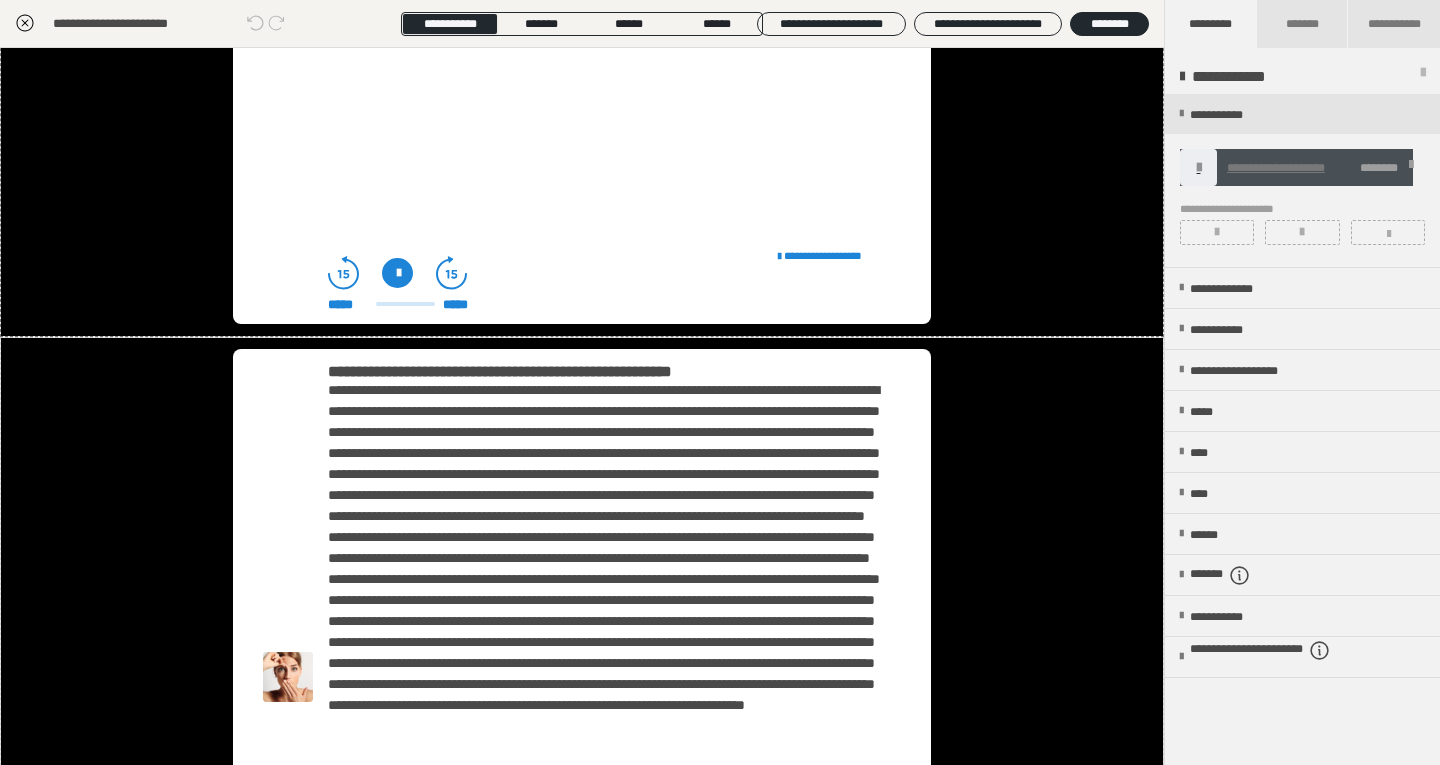 click 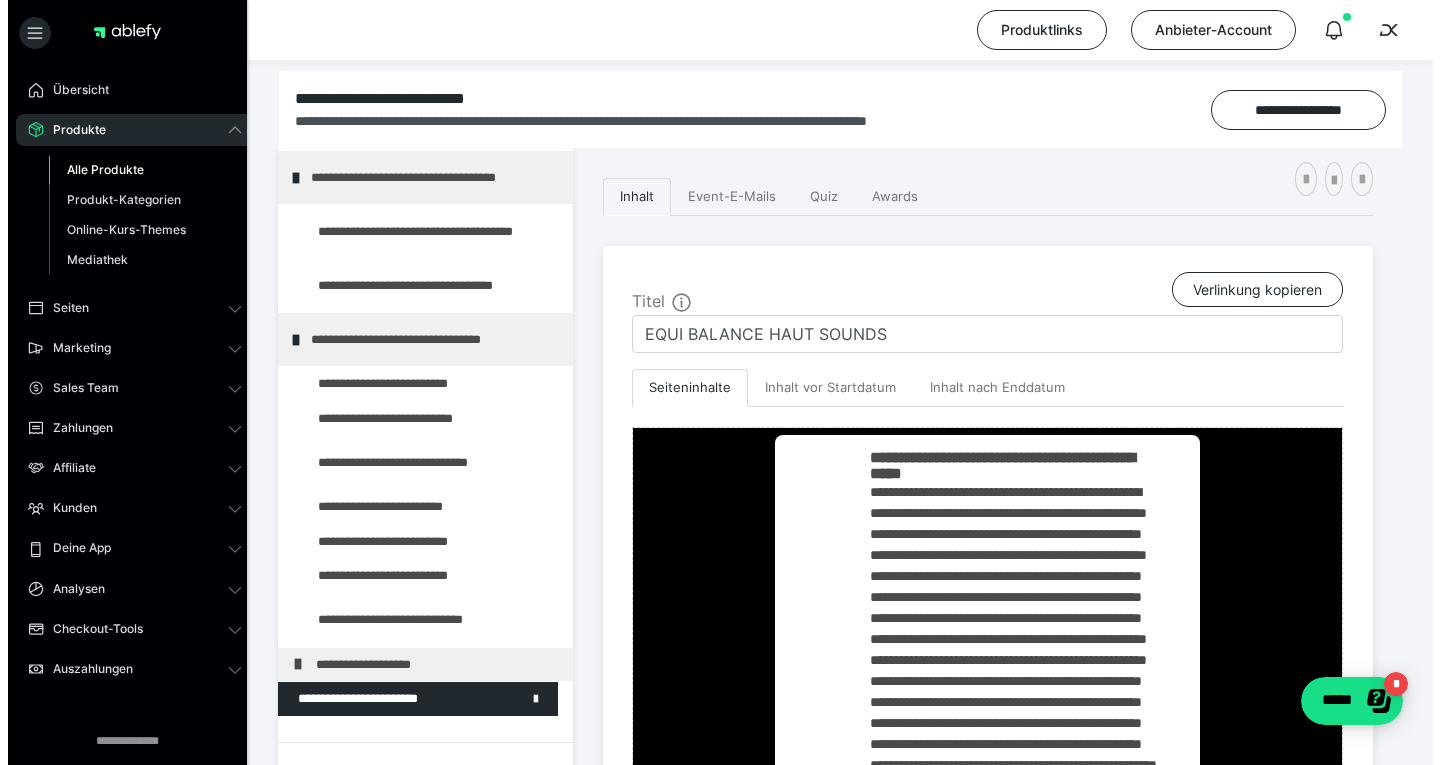 scroll, scrollTop: 209, scrollLeft: 0, axis: vertical 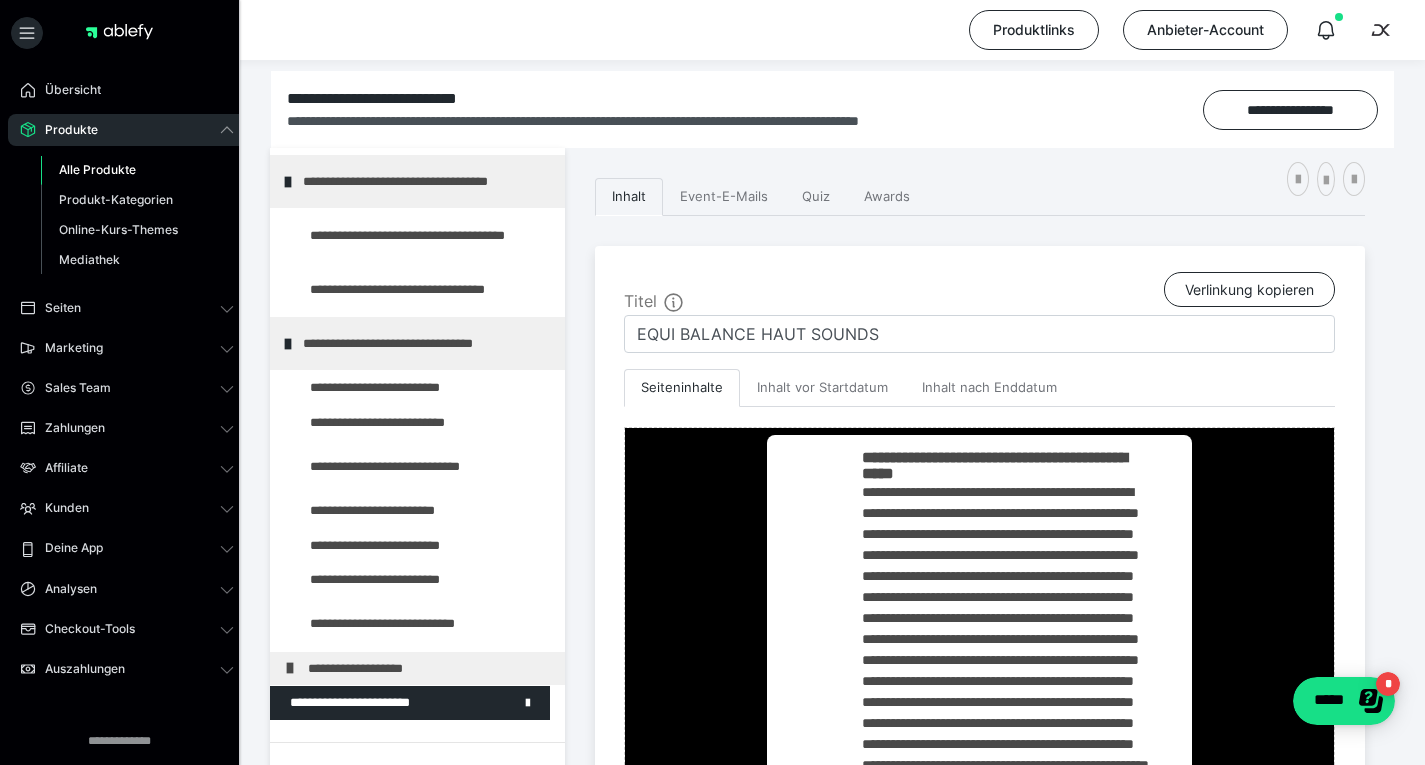 click at bounding box center (375, 466) 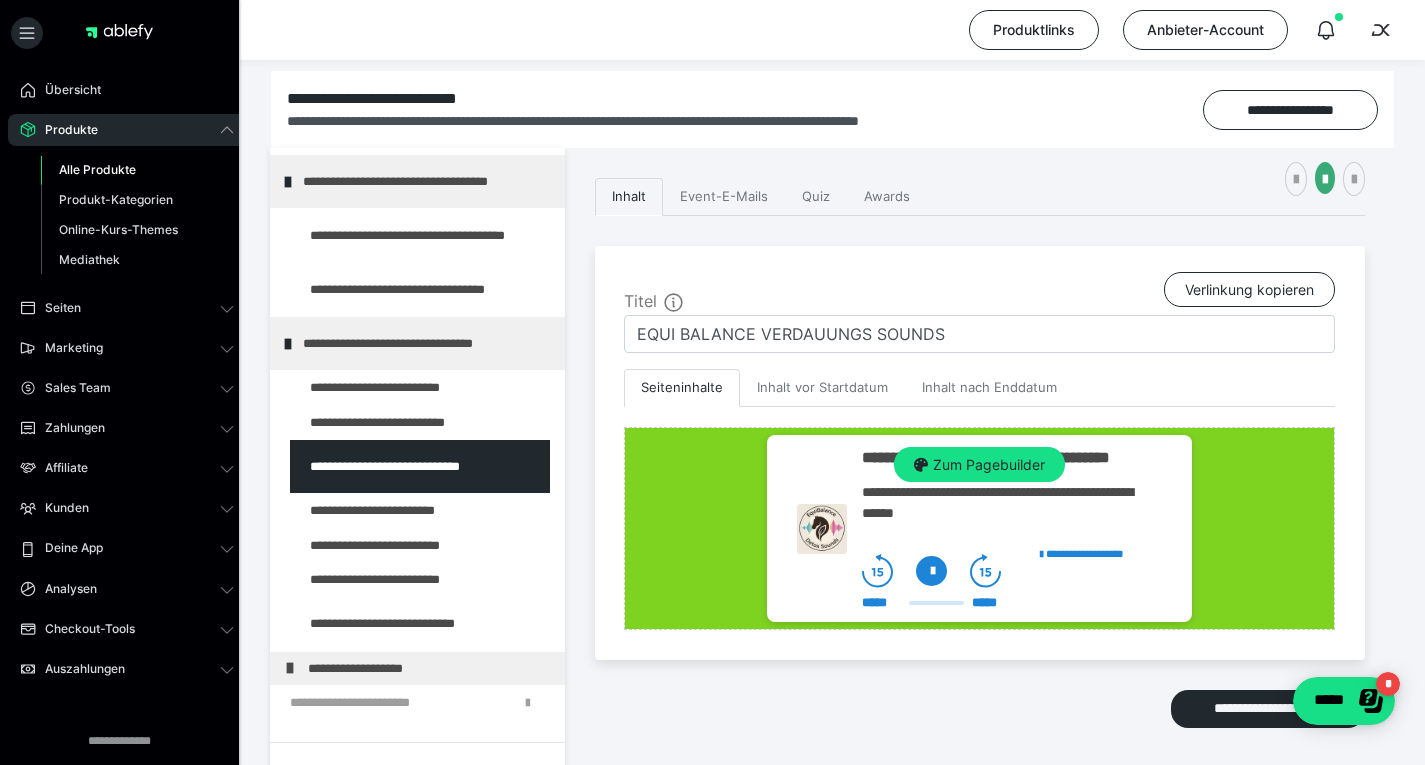 click on "Zum Pagebuilder" at bounding box center (979, 465) 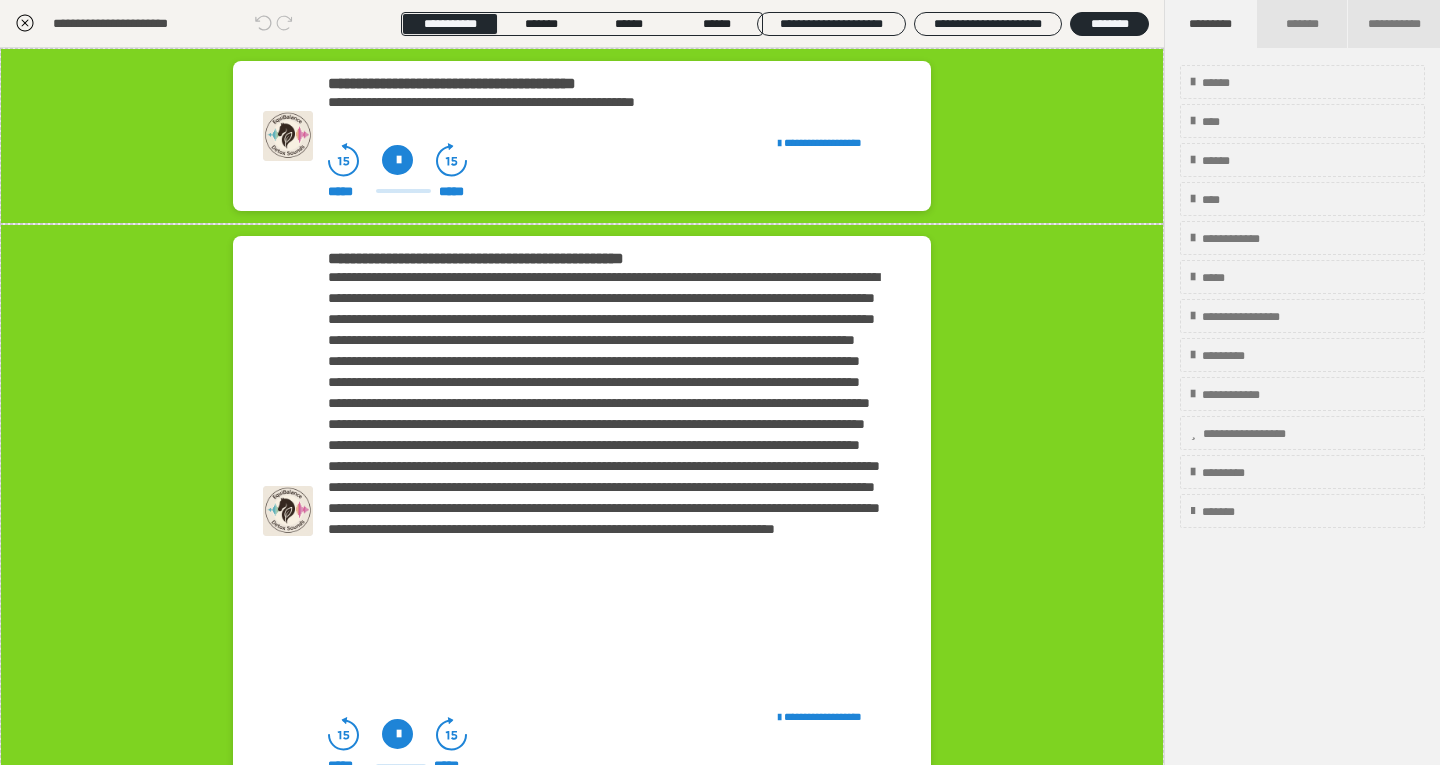 click on "**********" at bounding box center (560, 102) 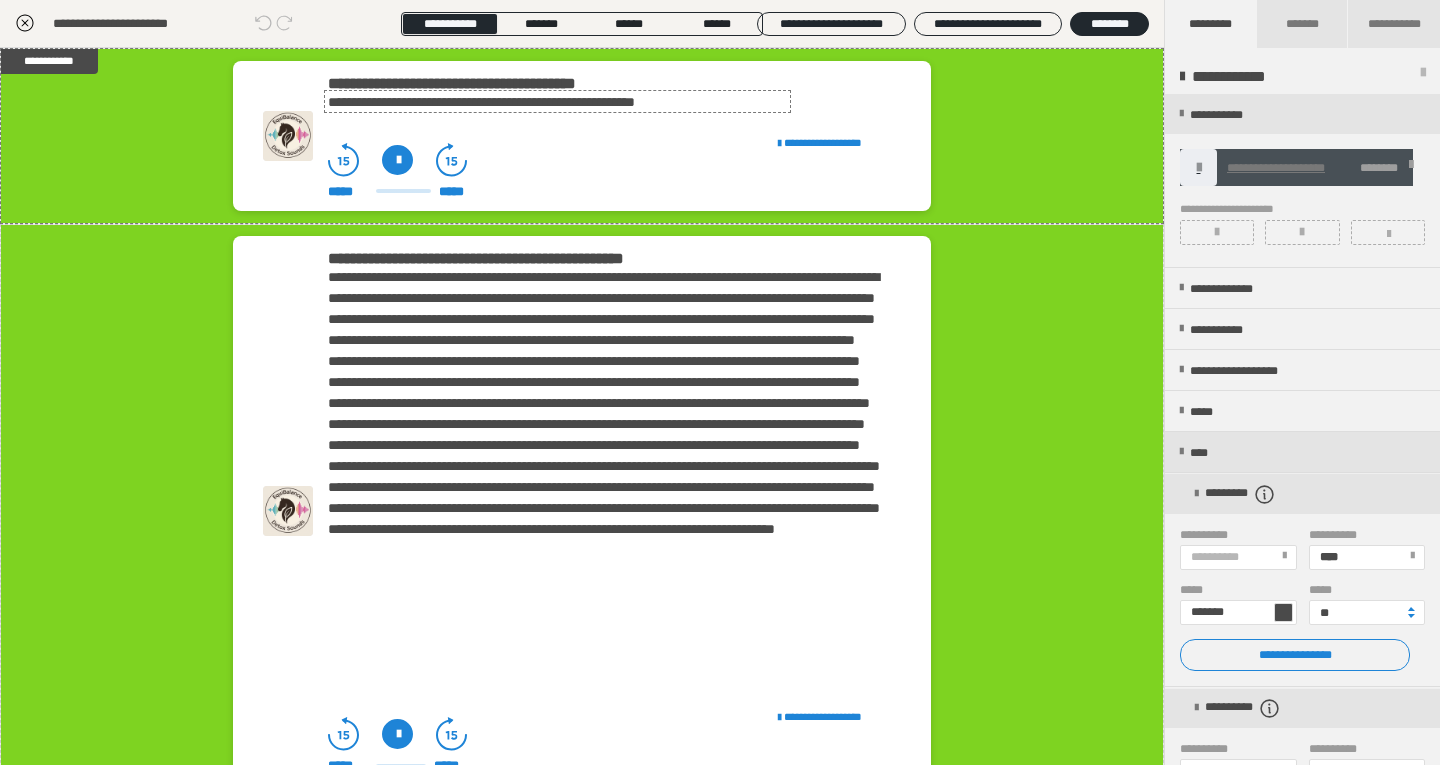 click on "**********" at bounding box center (560, 102) 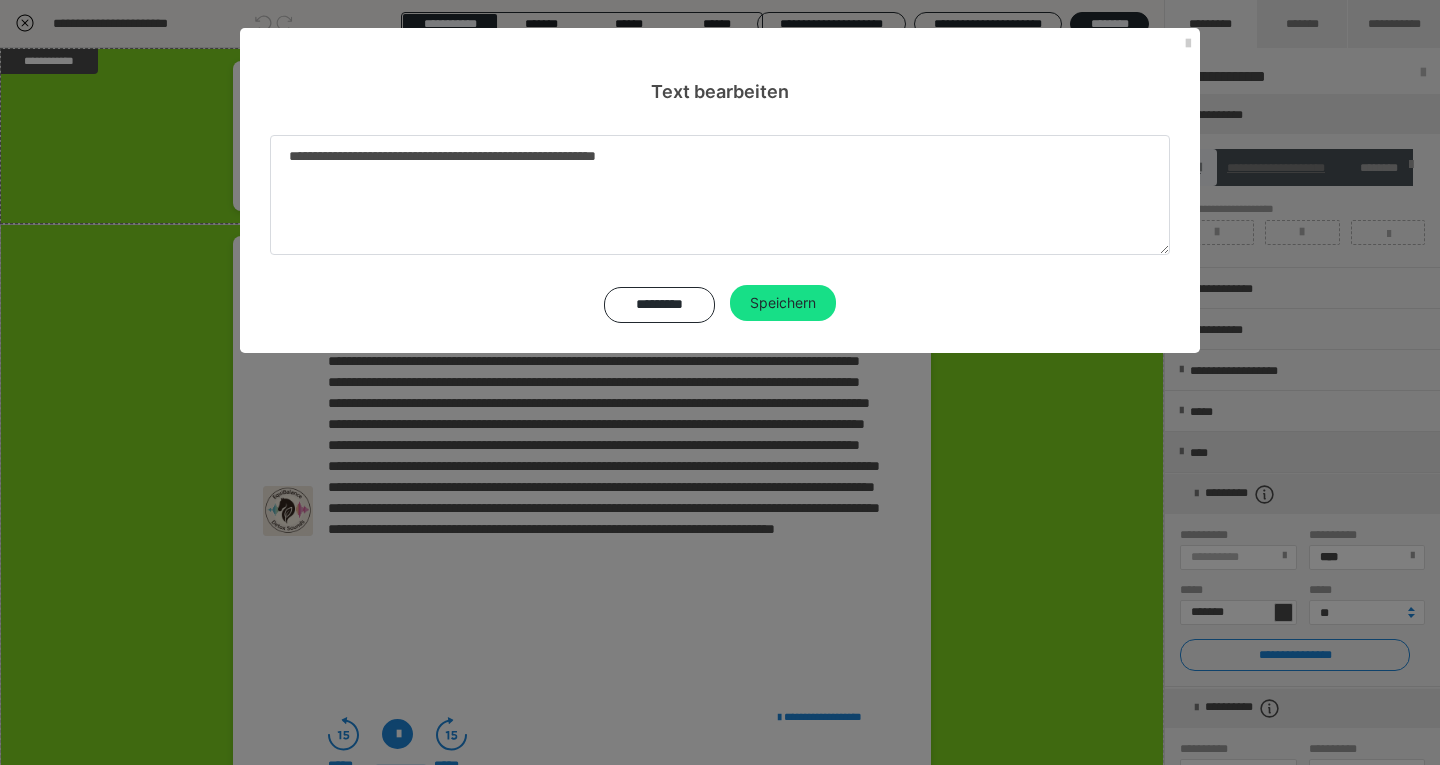 click on "*********" at bounding box center (659, 305) 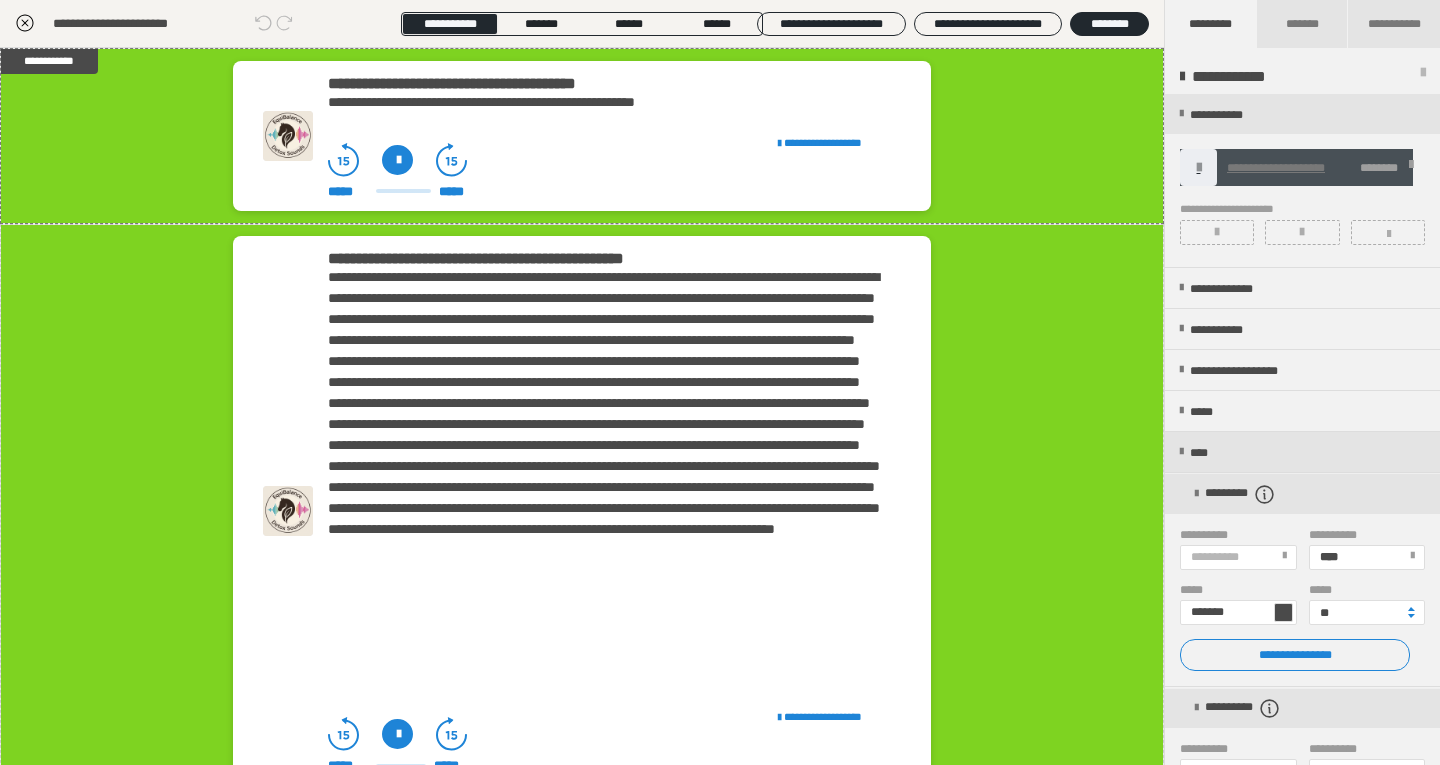 click on "**********" at bounding box center [604, 477] 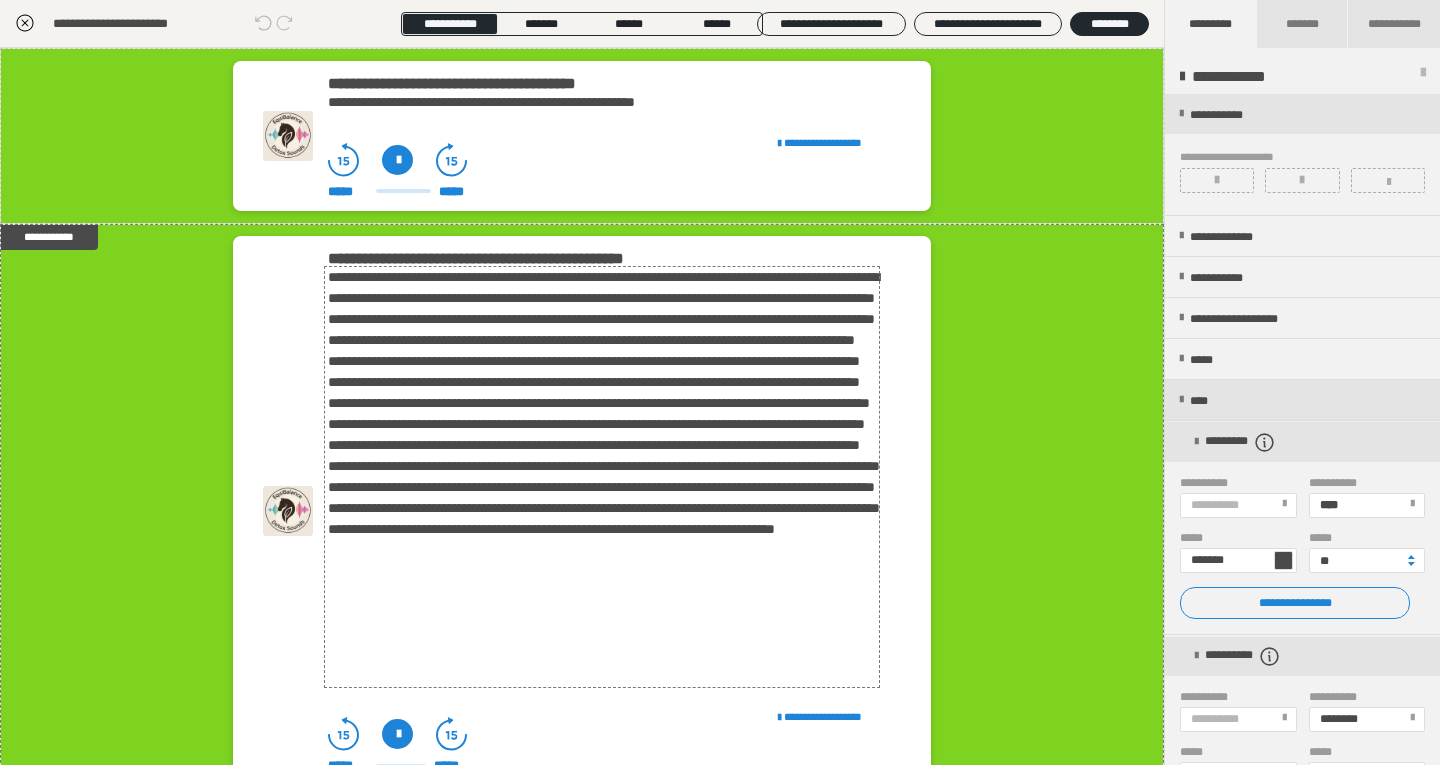 click on "**********" at bounding box center (604, 477) 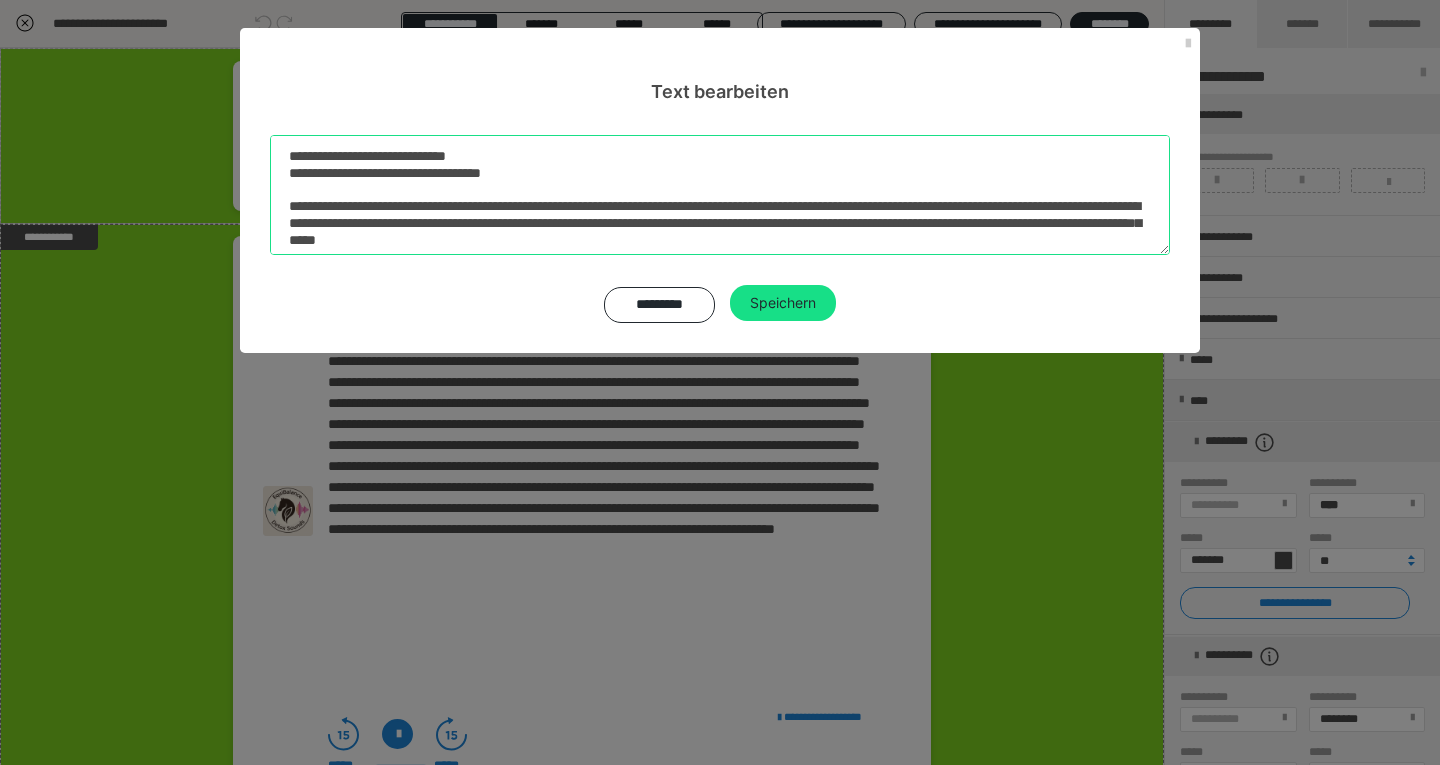 click at bounding box center (720, 195) 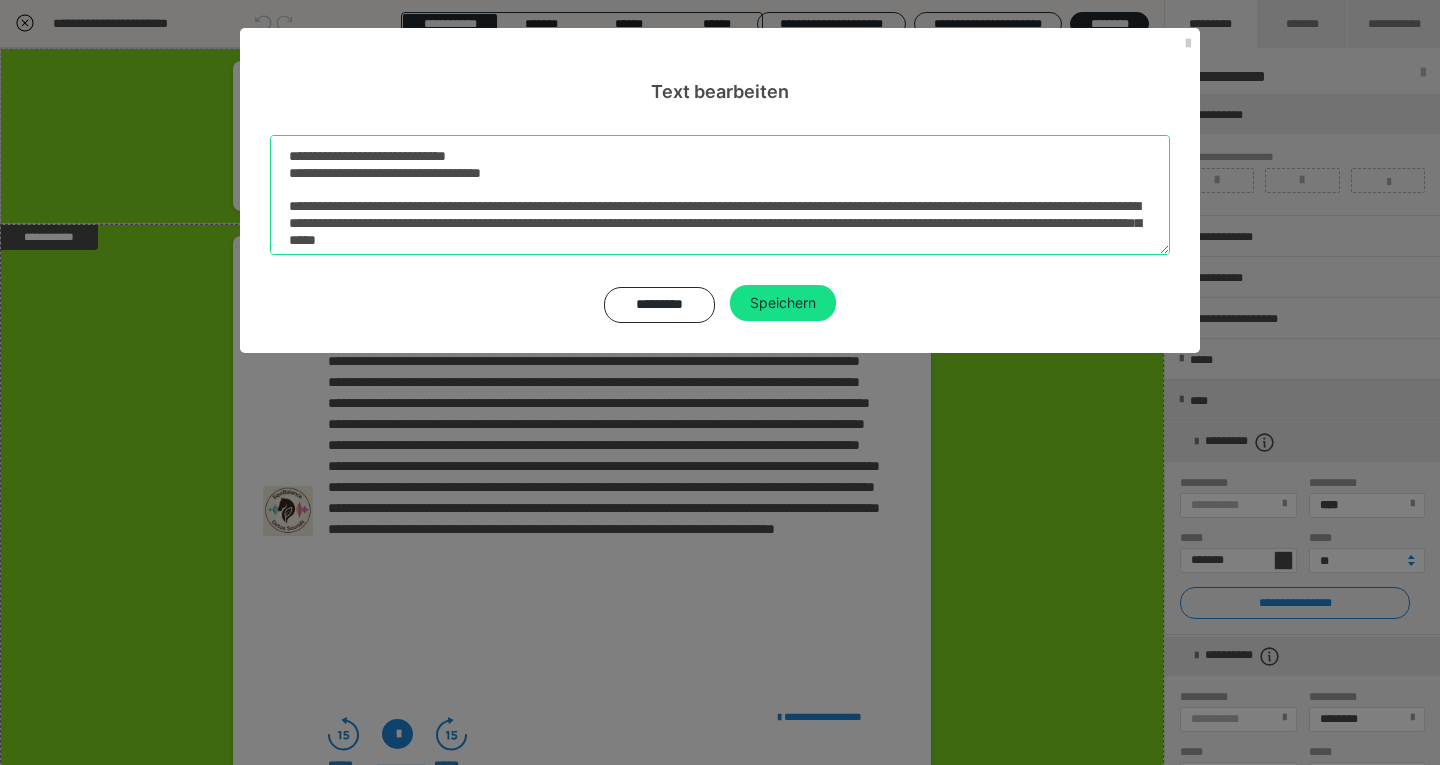 scroll, scrollTop: 662, scrollLeft: 0, axis: vertical 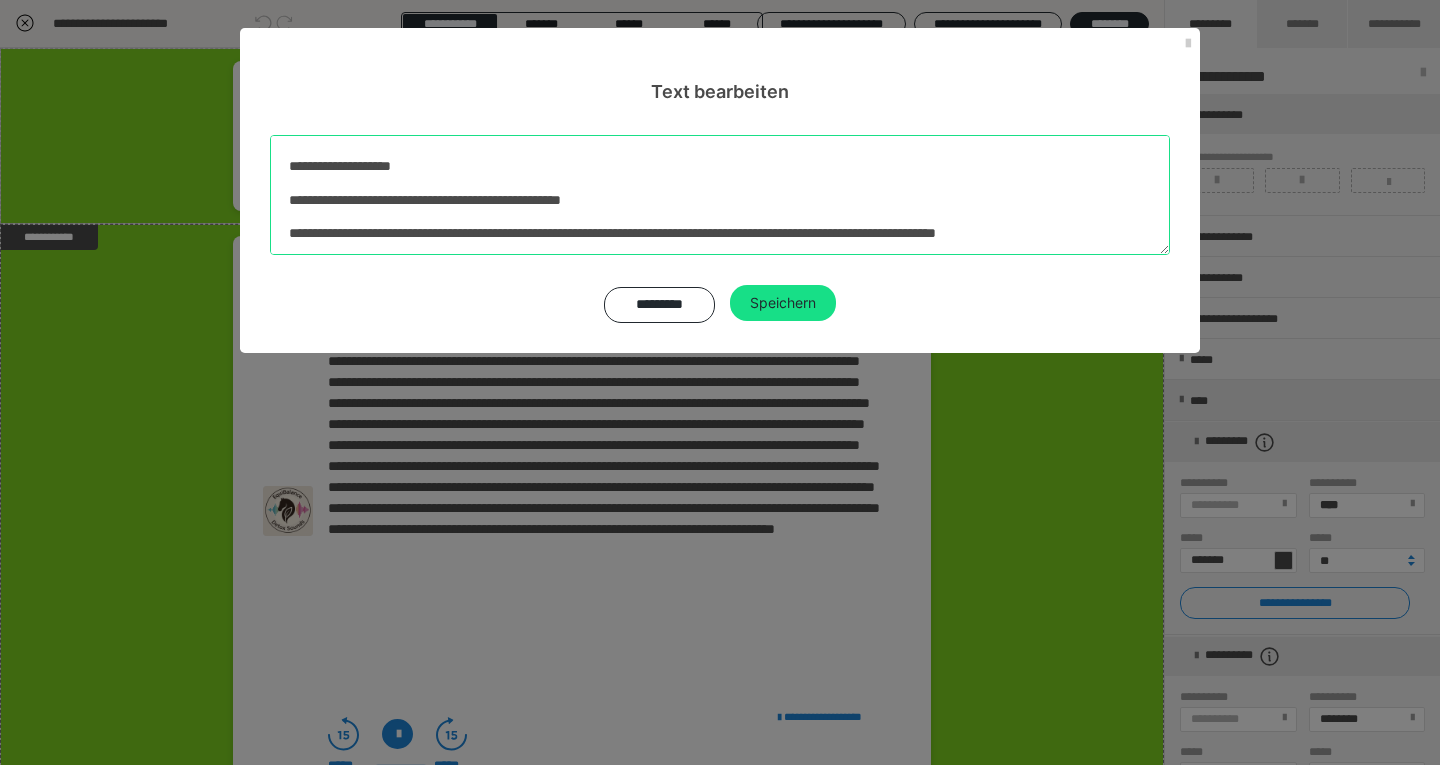 drag, startPoint x: 291, startPoint y: 153, endPoint x: 942, endPoint y: 532, distance: 753.2875 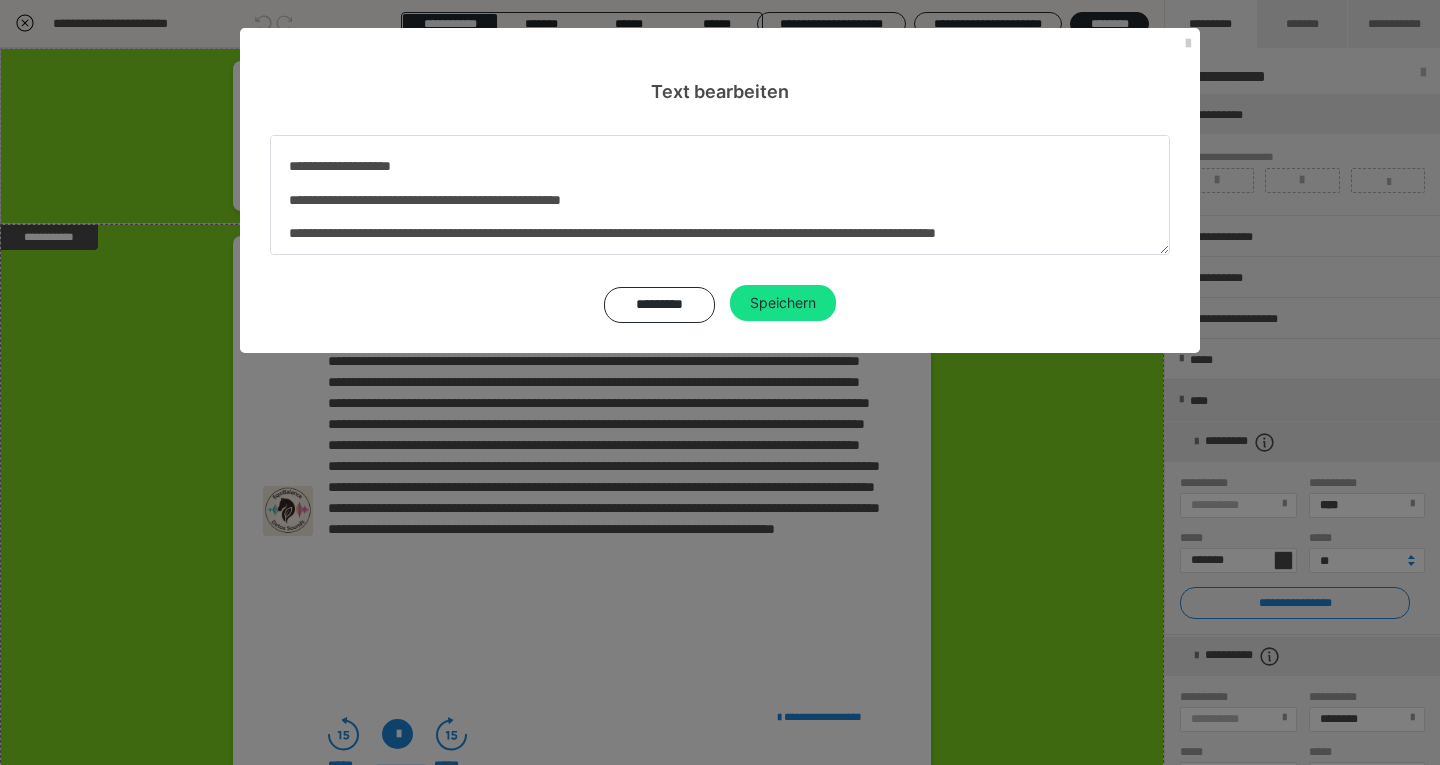 click on "*********" at bounding box center [659, 305] 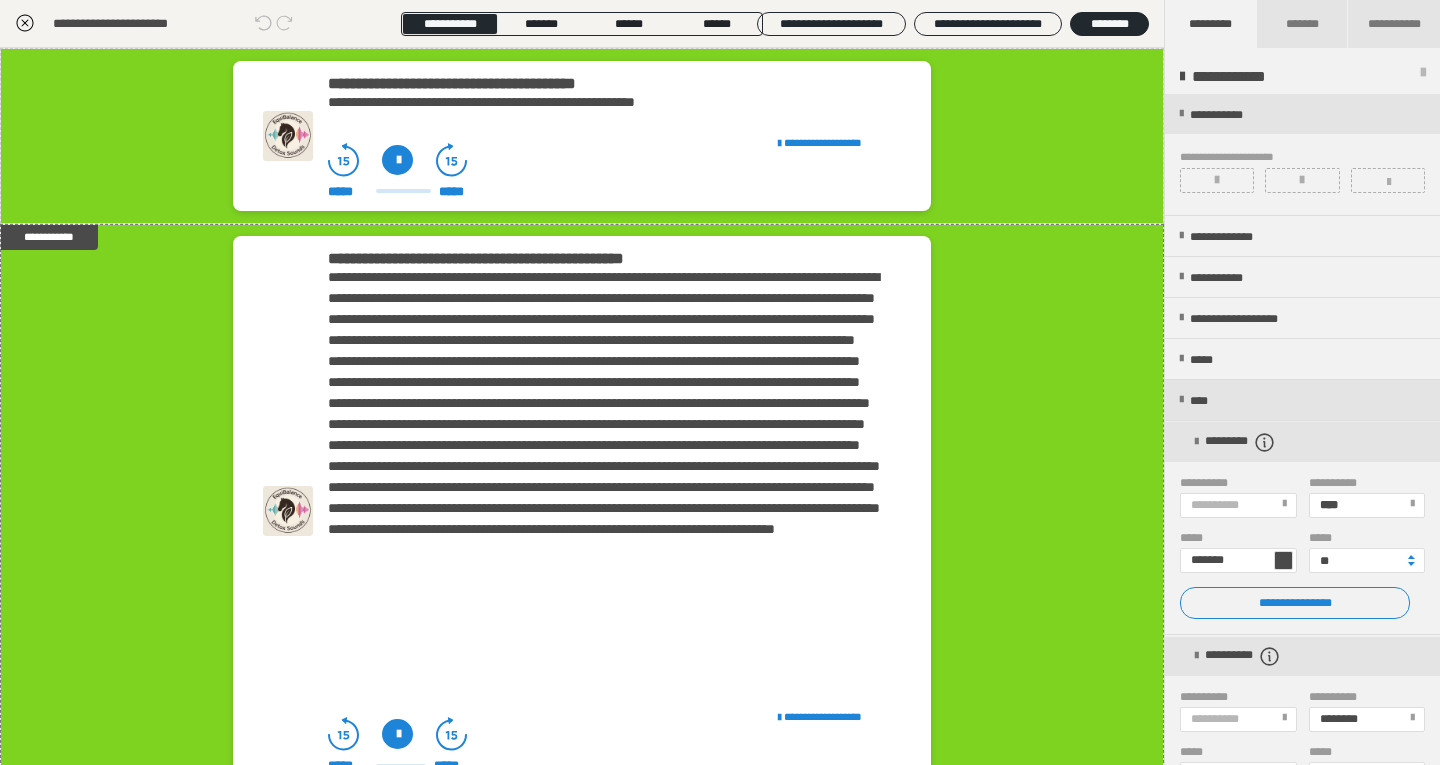 click on "**********" at bounding box center (560, 102) 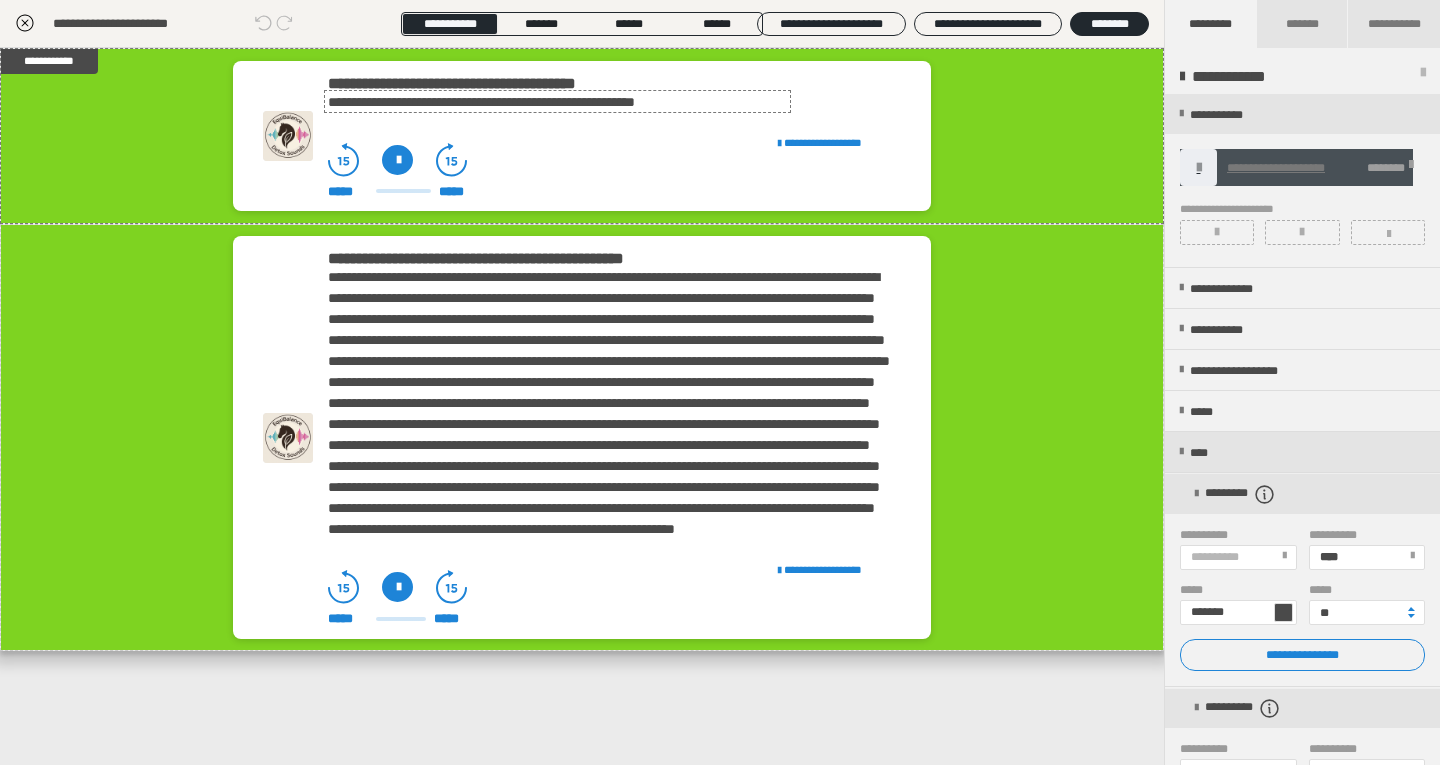 click on "**********" at bounding box center (481, 102) 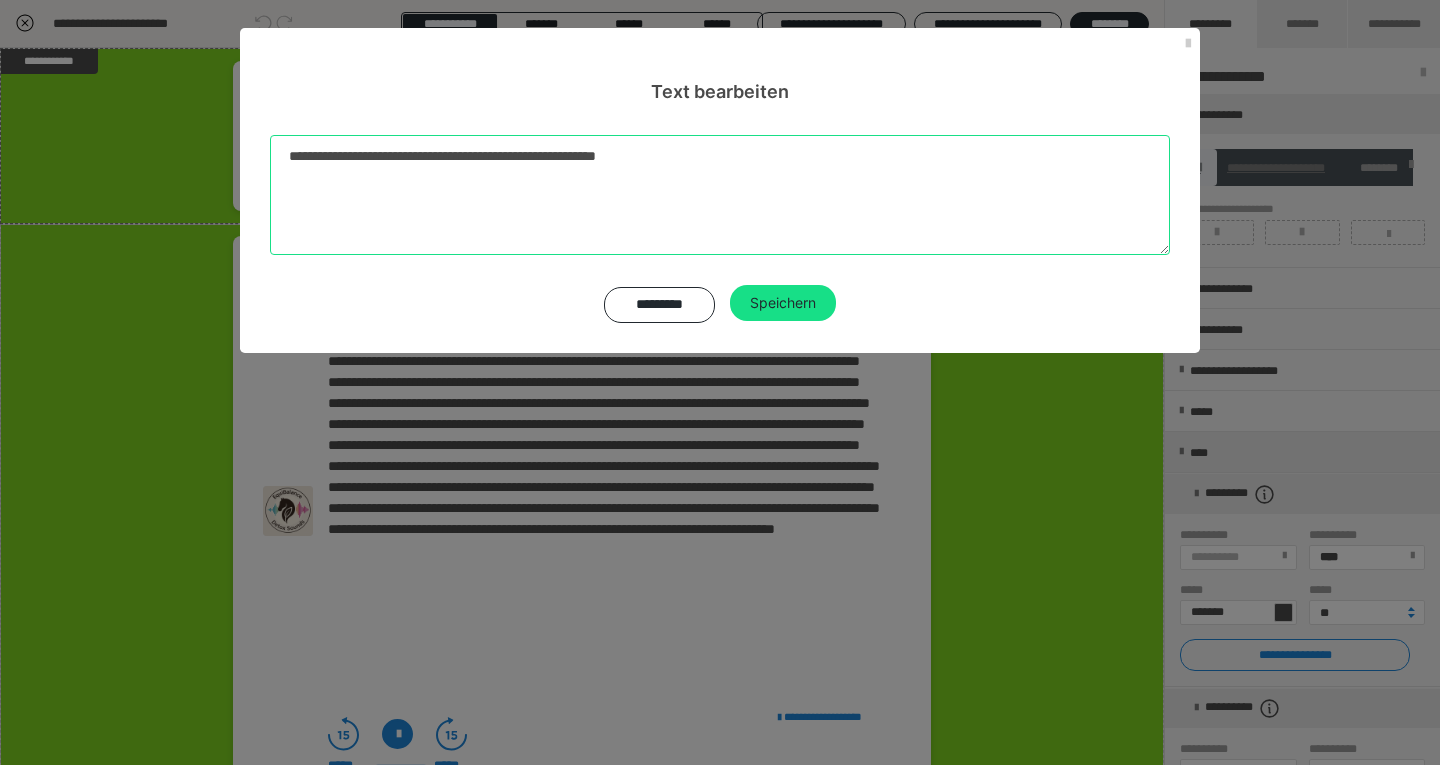 drag, startPoint x: 773, startPoint y: 159, endPoint x: 24, endPoint y: 151, distance: 749.0427 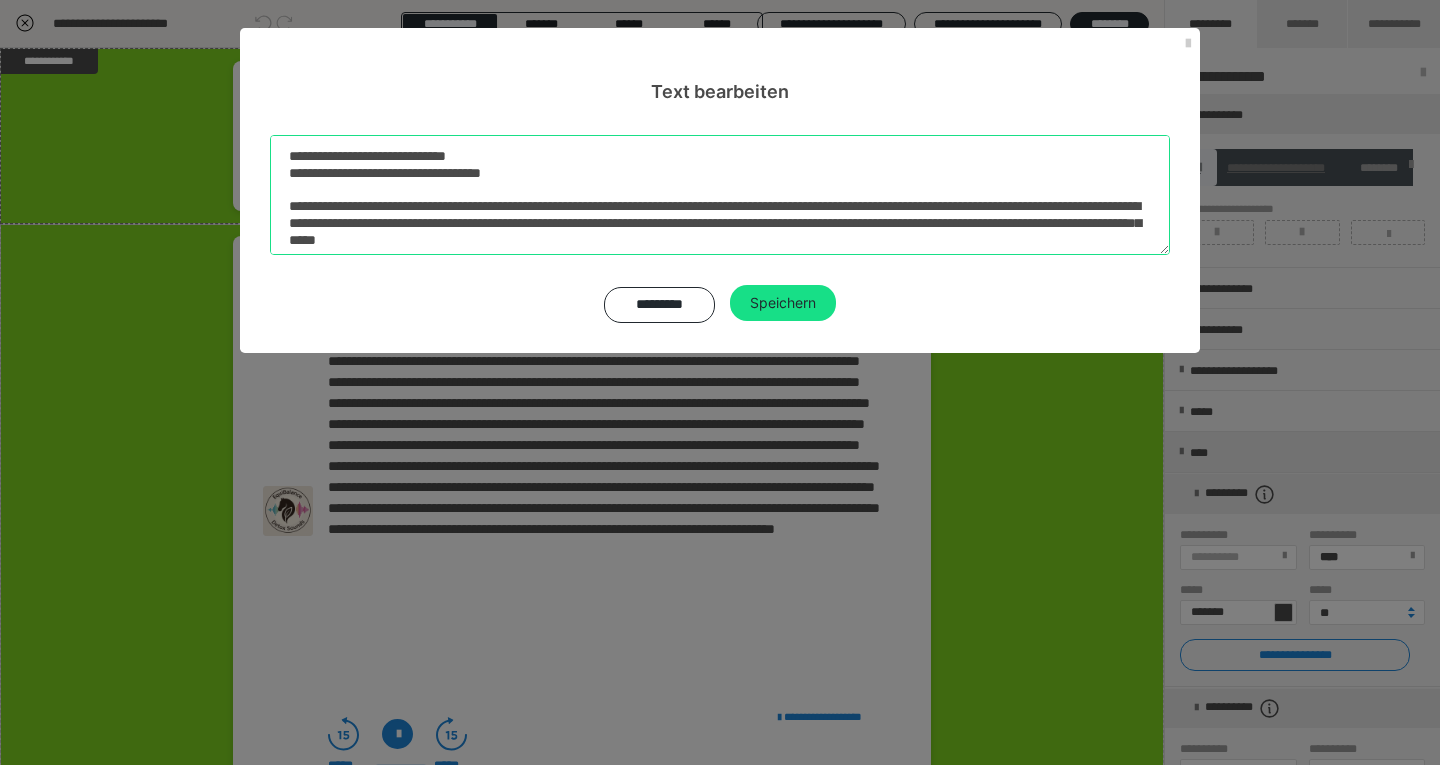 scroll, scrollTop: 650, scrollLeft: 0, axis: vertical 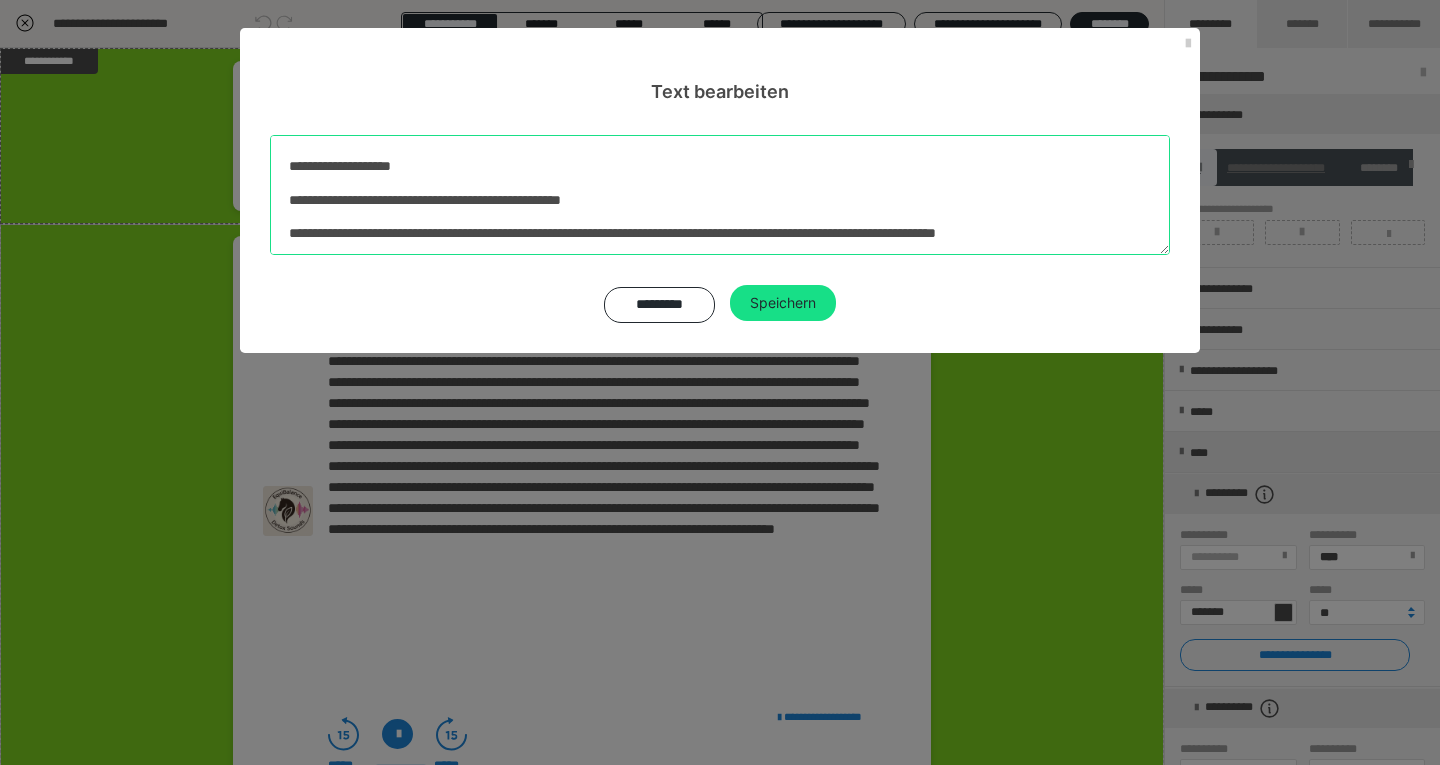 type on "**********" 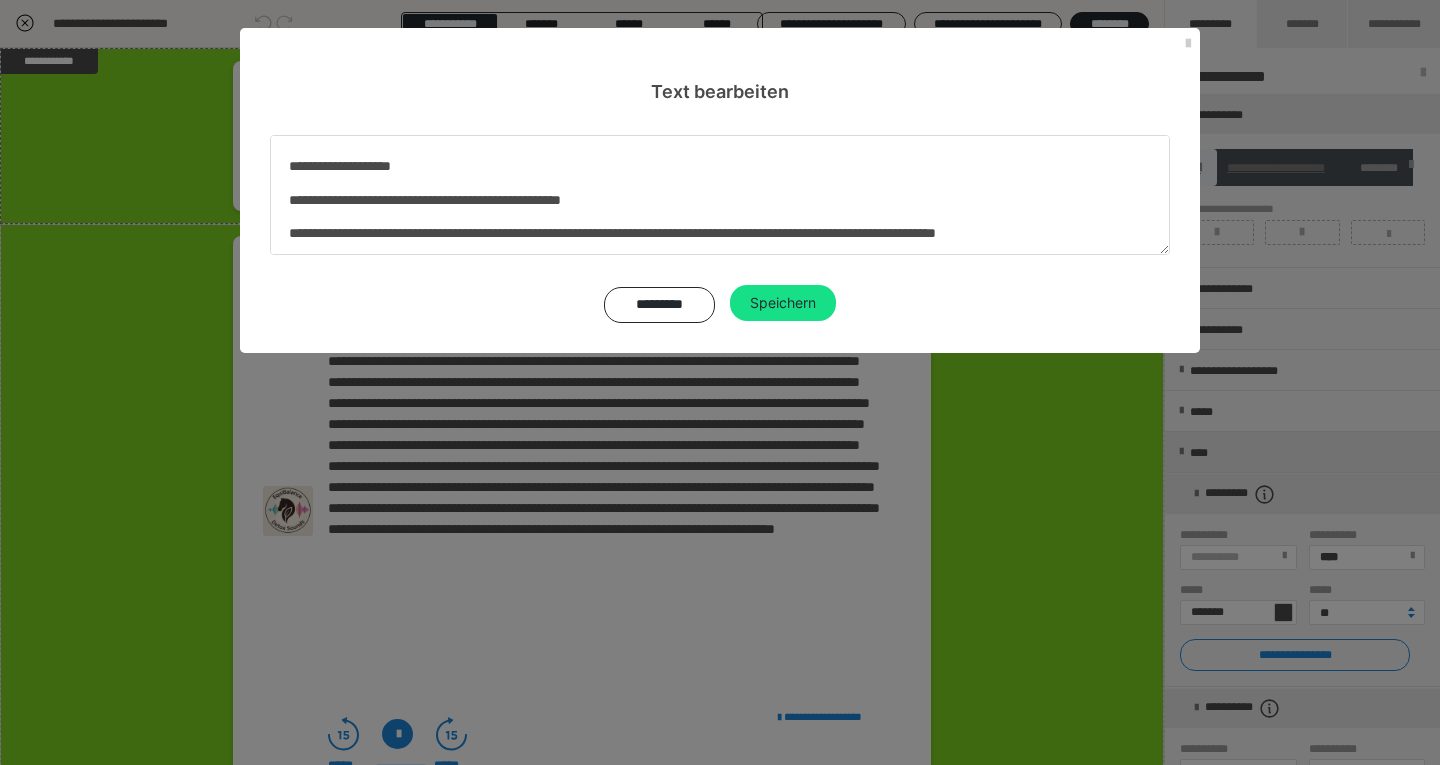 click on "Speichern" at bounding box center (783, 303) 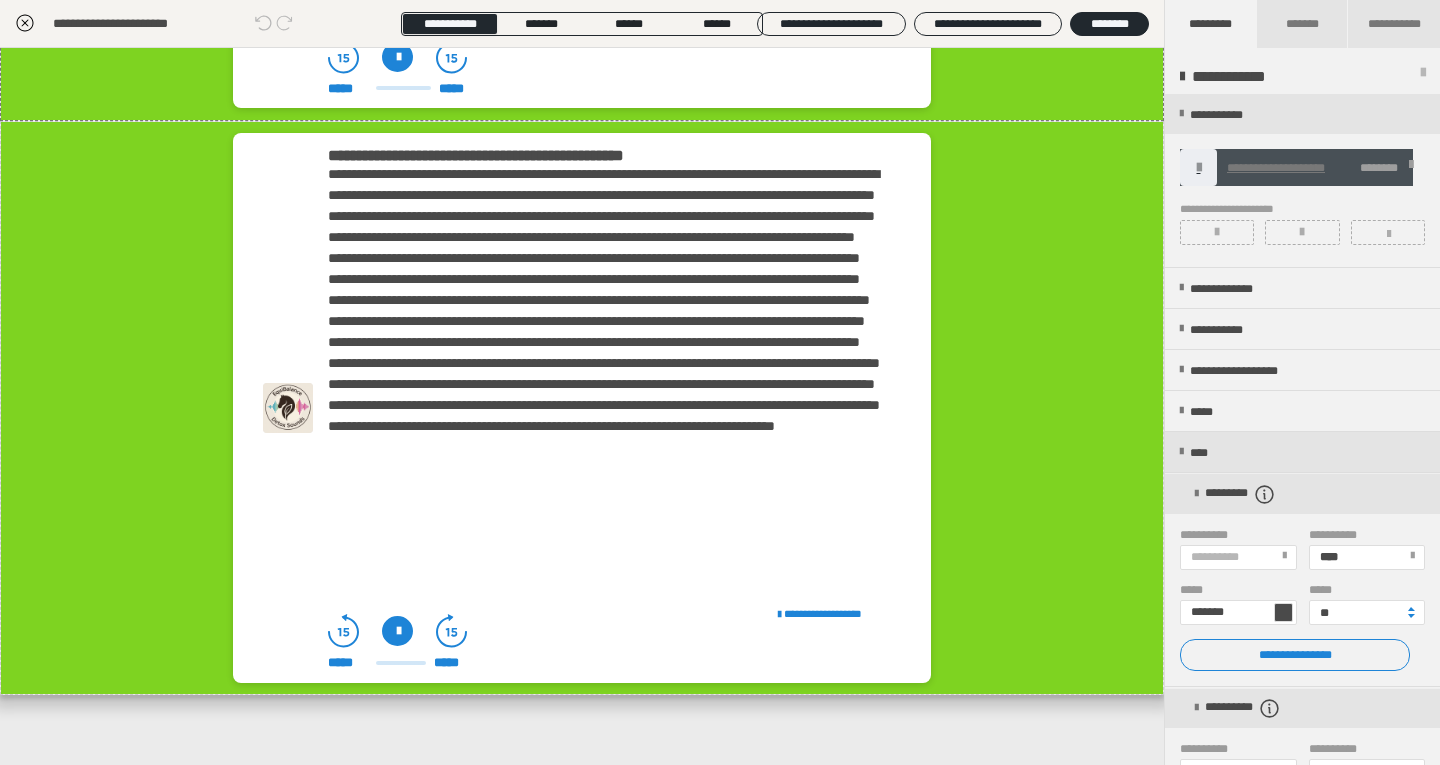 scroll, scrollTop: 517, scrollLeft: 0, axis: vertical 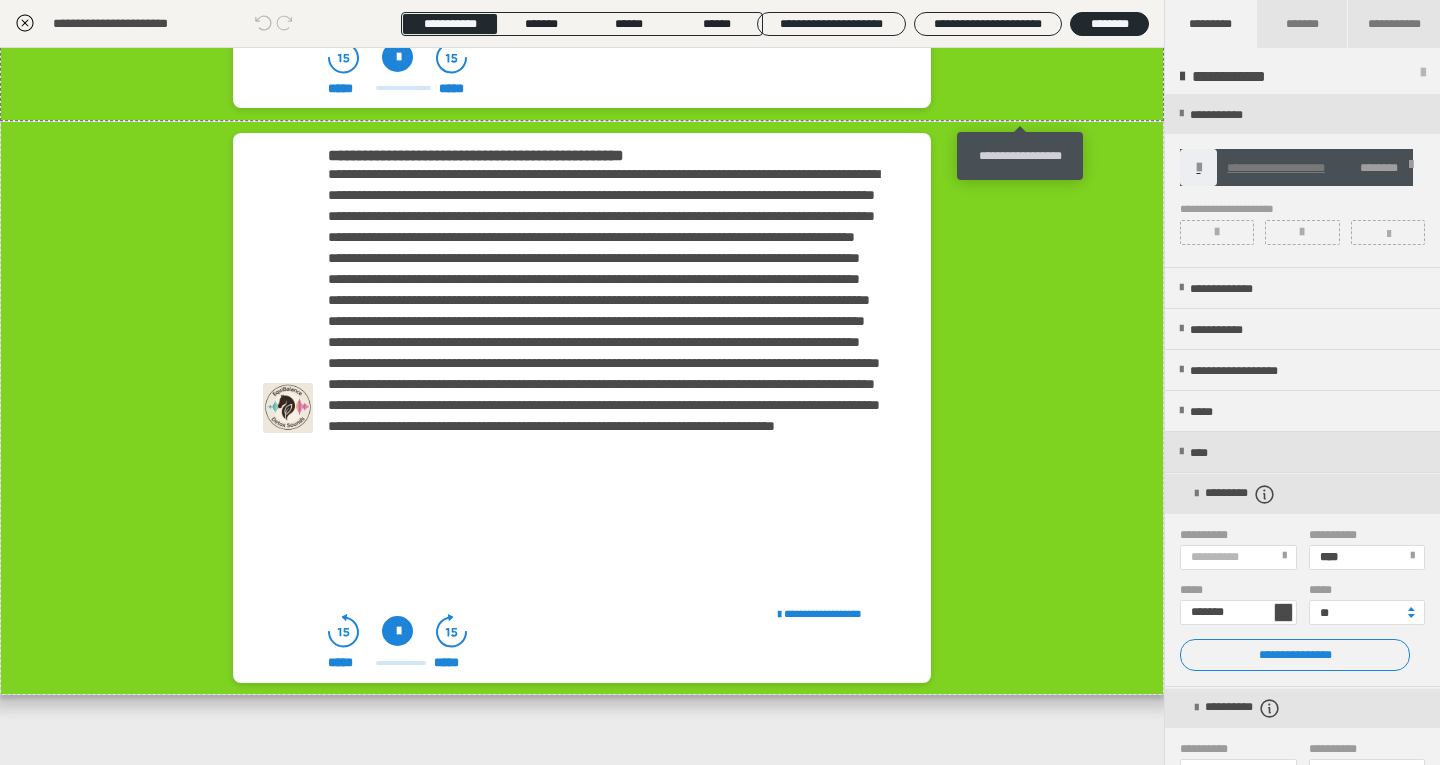 click at bounding box center [1039, 134] 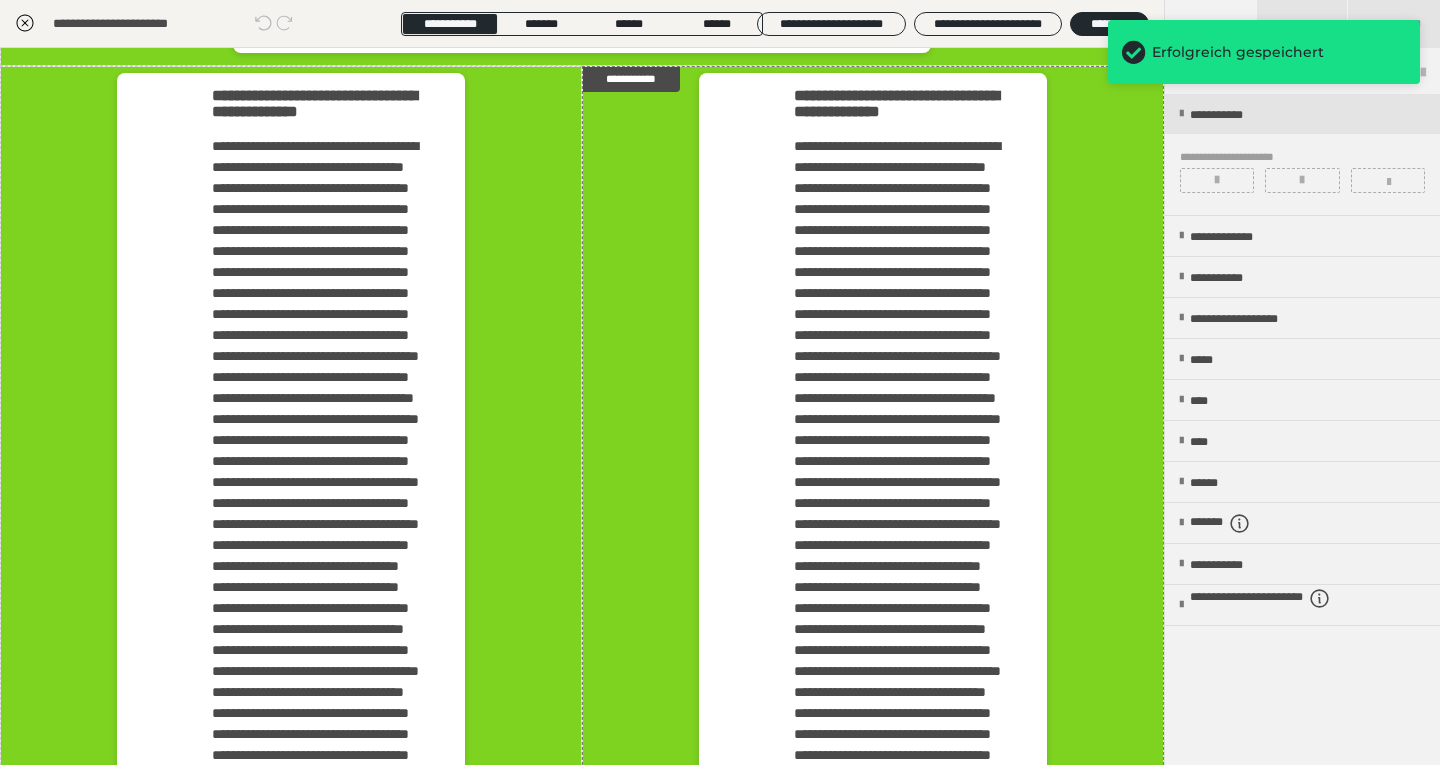 scroll, scrollTop: 537, scrollLeft: 0, axis: vertical 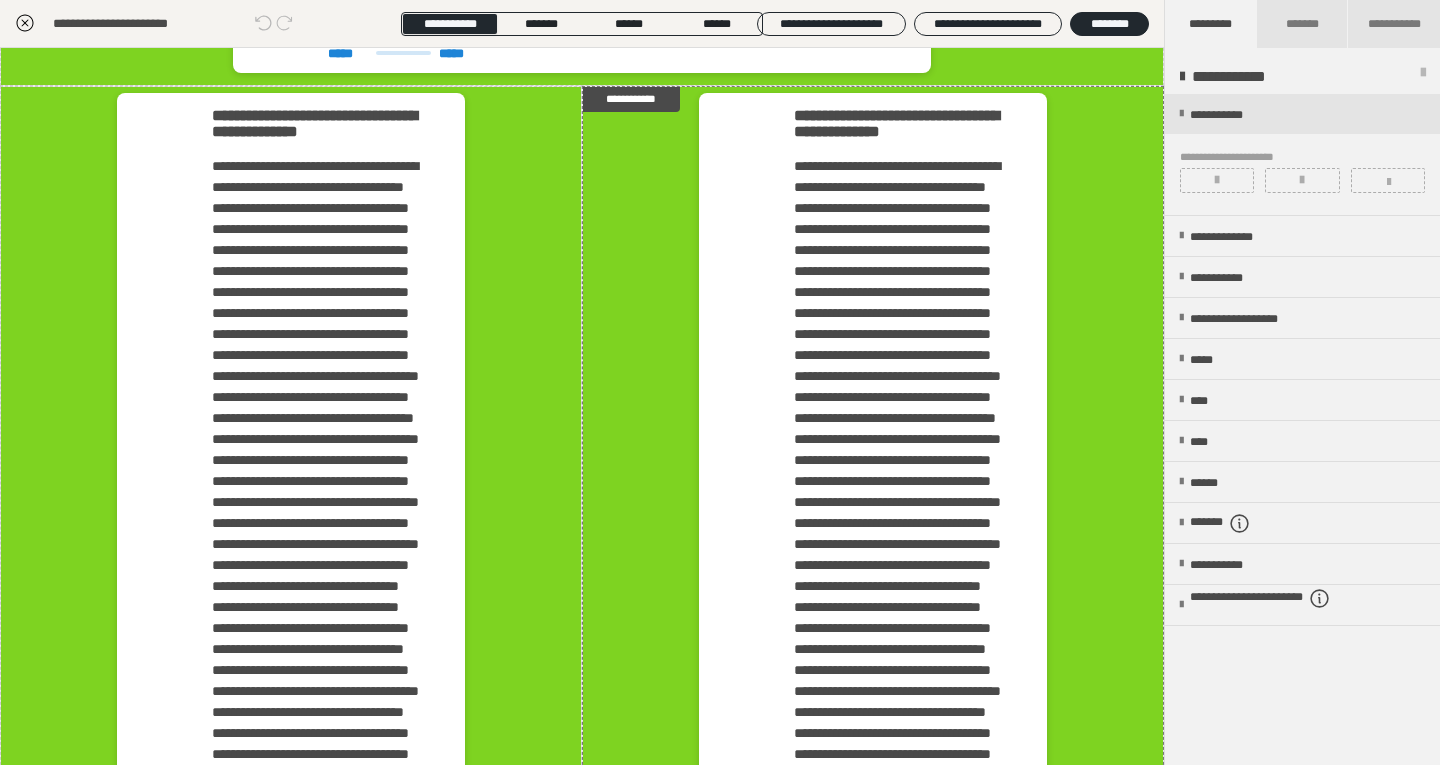 click on "**********" at bounding box center [898, 132] 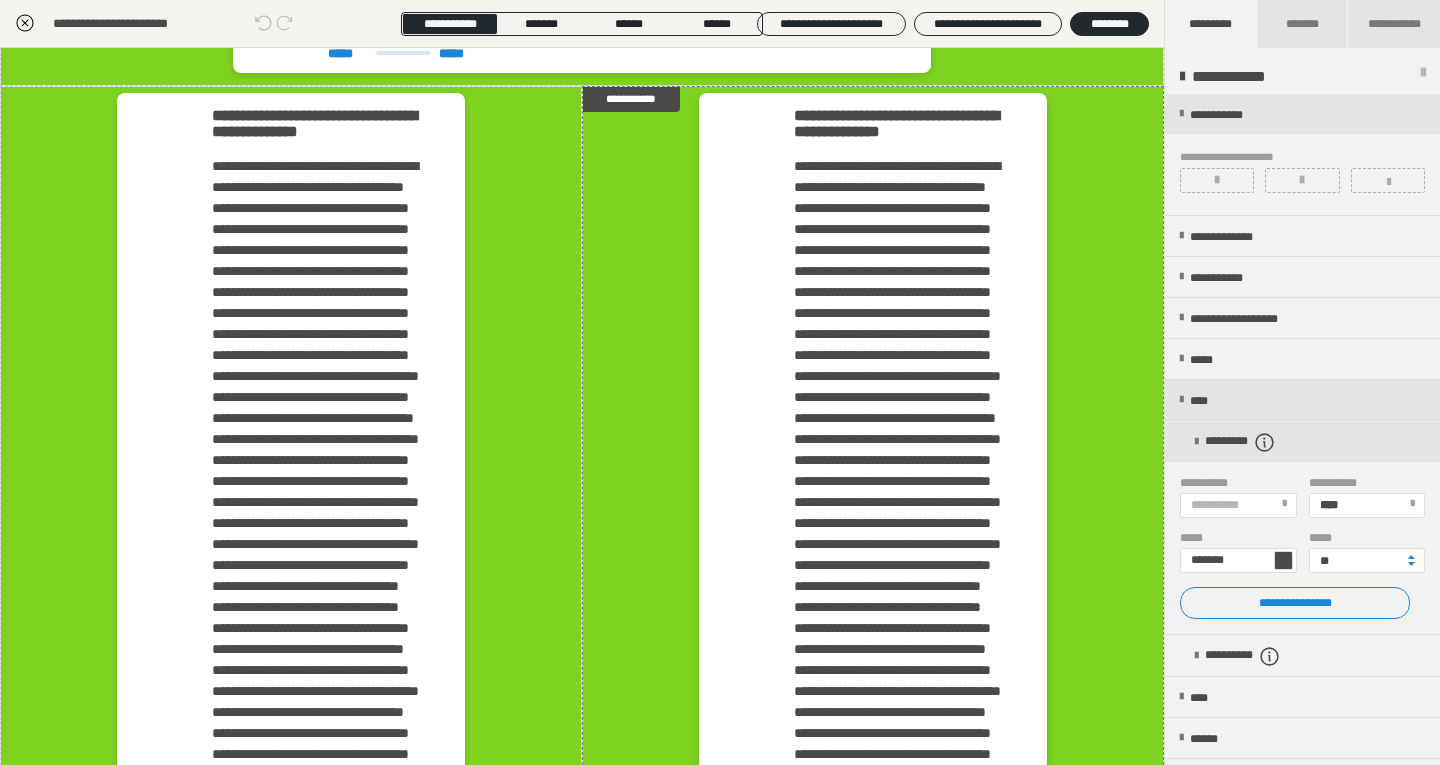 click on "**********" at bounding box center (898, 132) 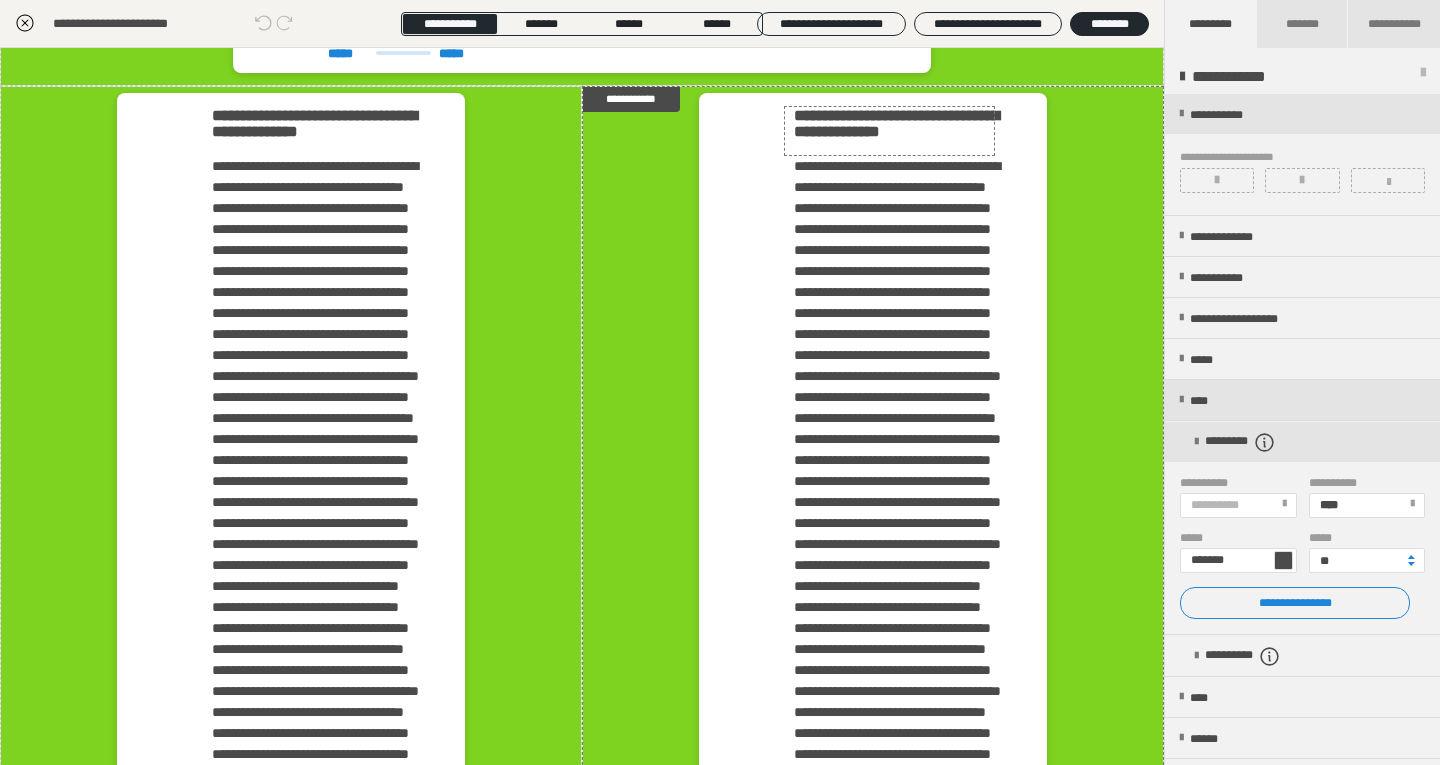 click on "**********" at bounding box center [898, 132] 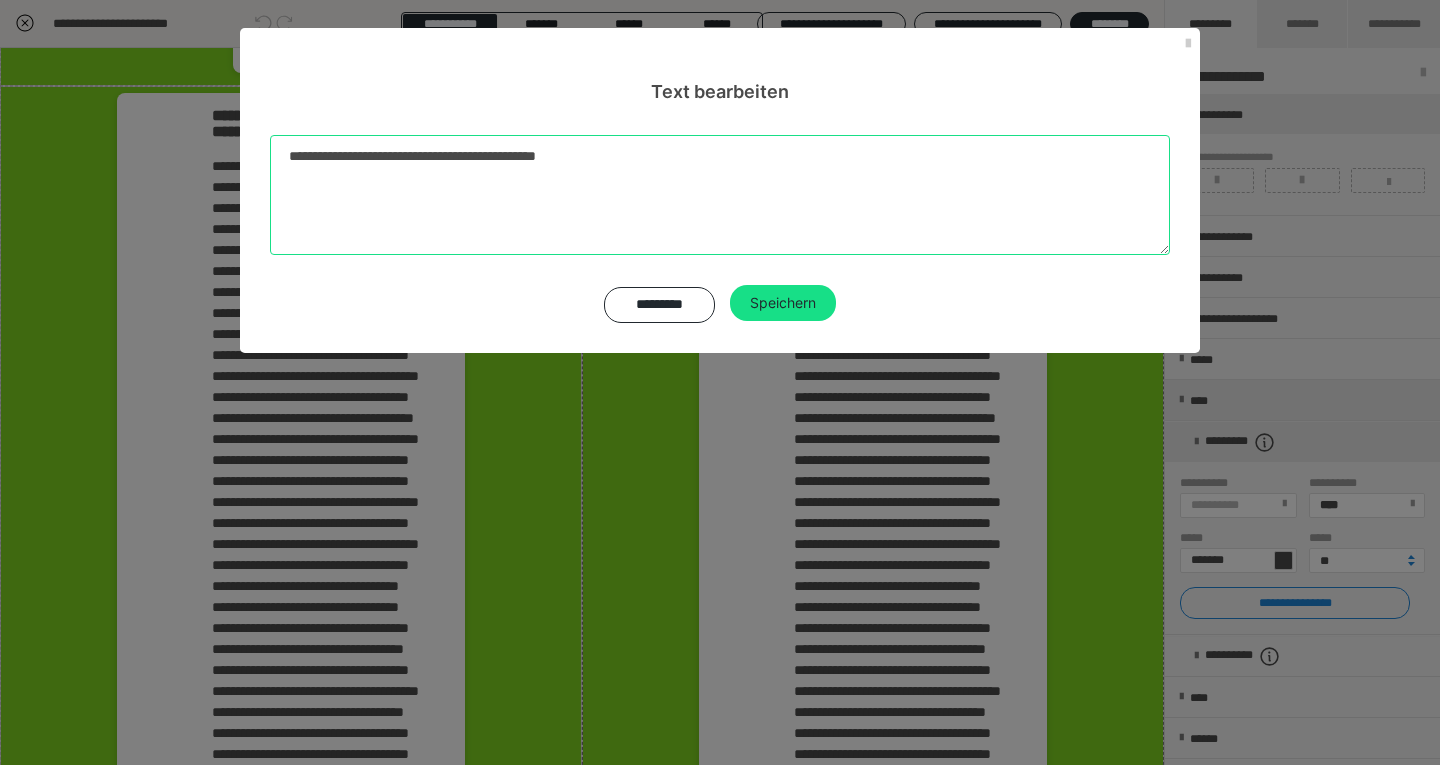 drag, startPoint x: 493, startPoint y: 156, endPoint x: 396, endPoint y: 163, distance: 97.25225 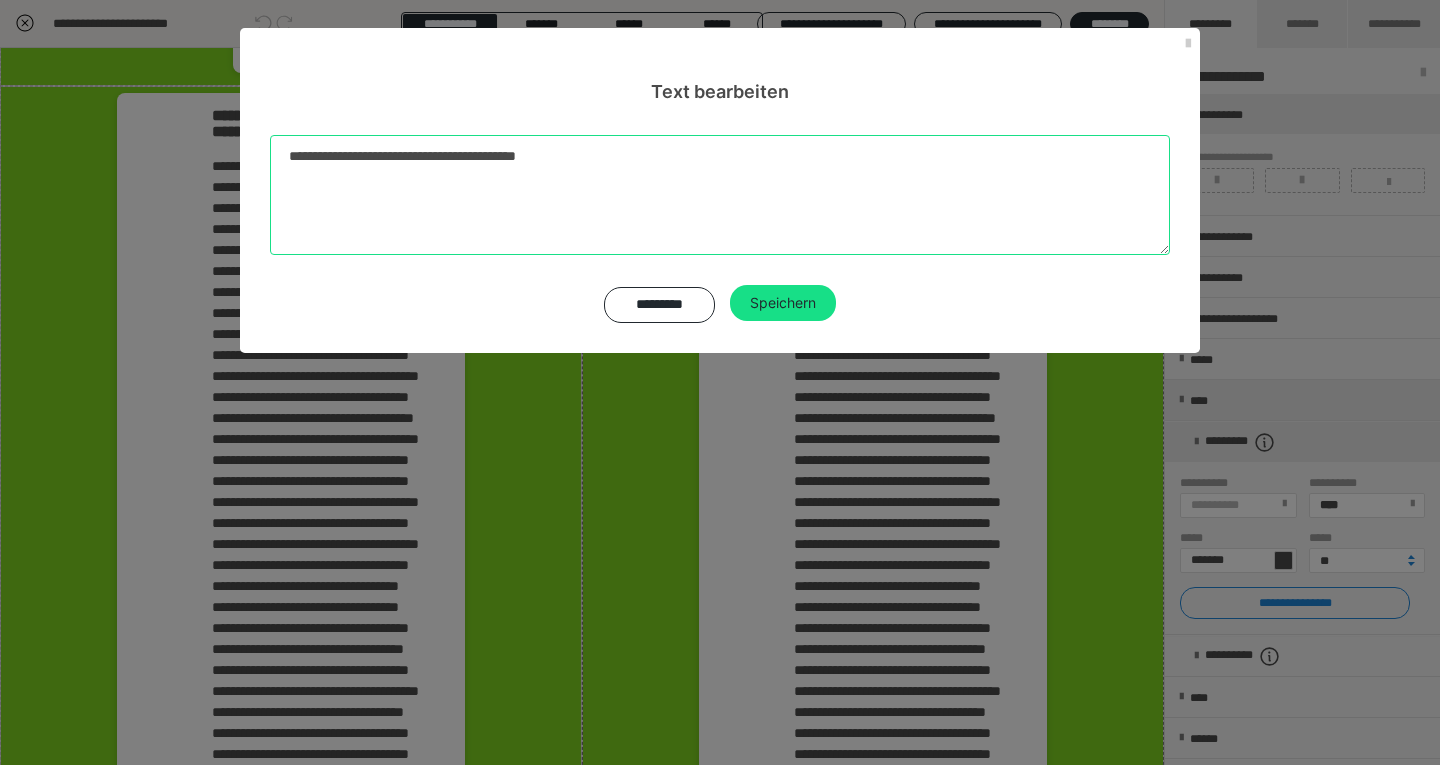 drag, startPoint x: 566, startPoint y: 154, endPoint x: 449, endPoint y: 164, distance: 117.426575 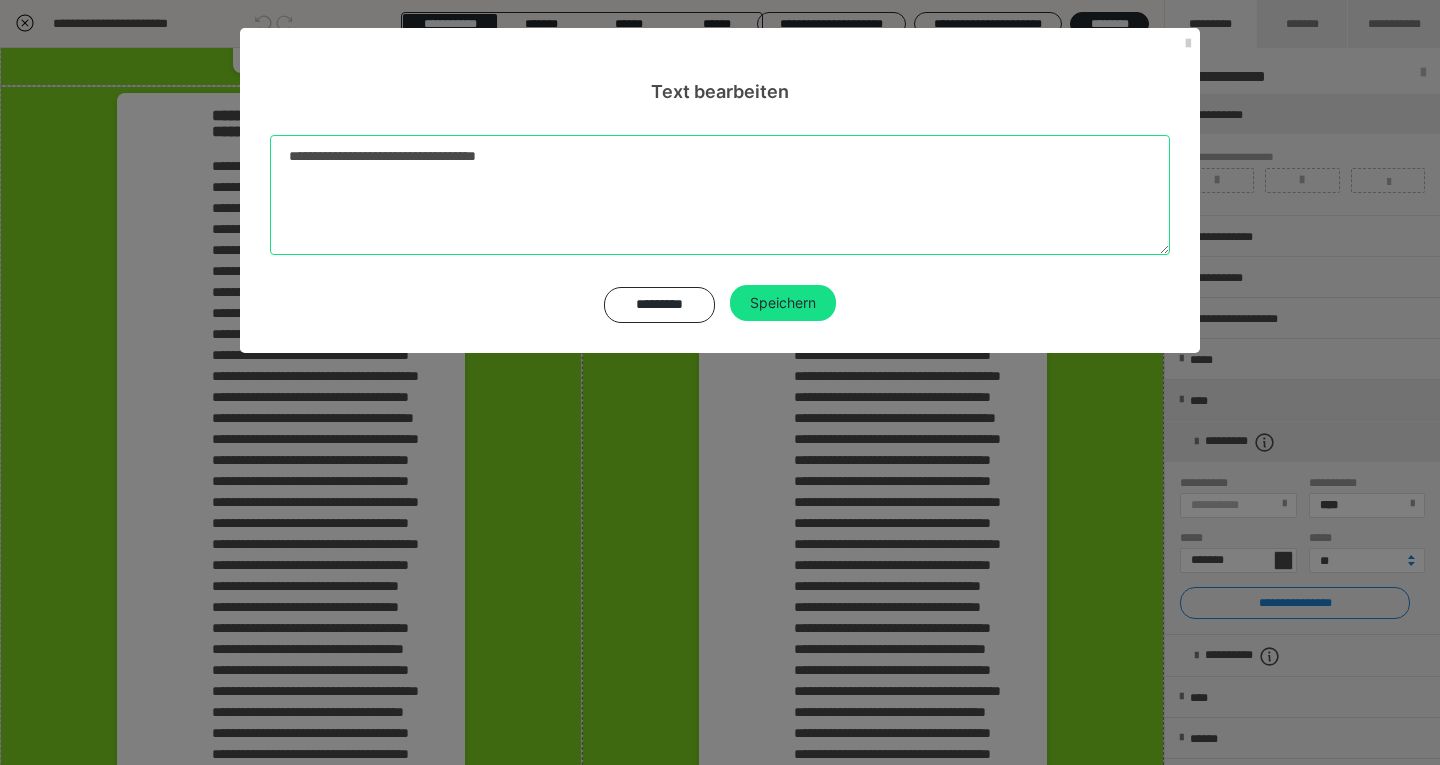 type on "**********" 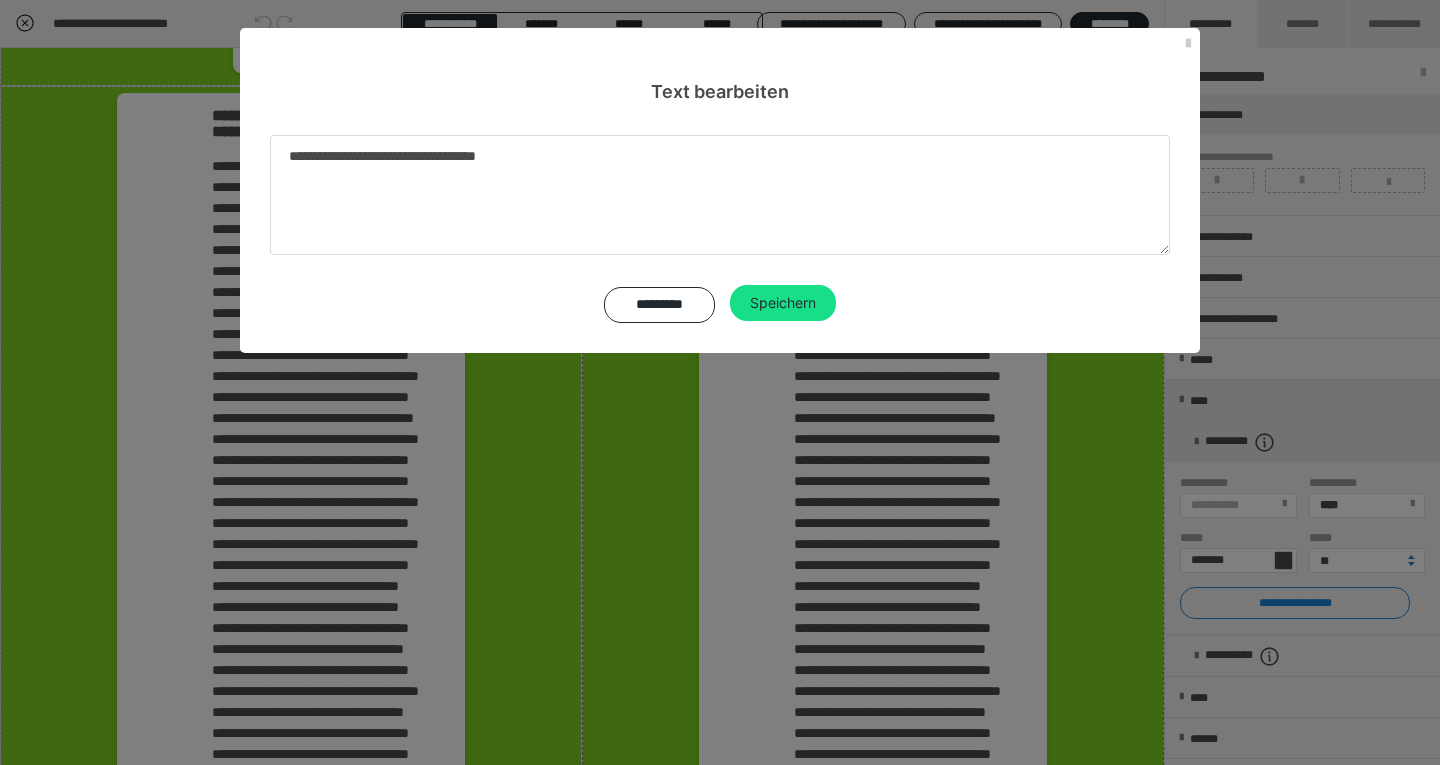 click on "Speichern" at bounding box center (783, 303) 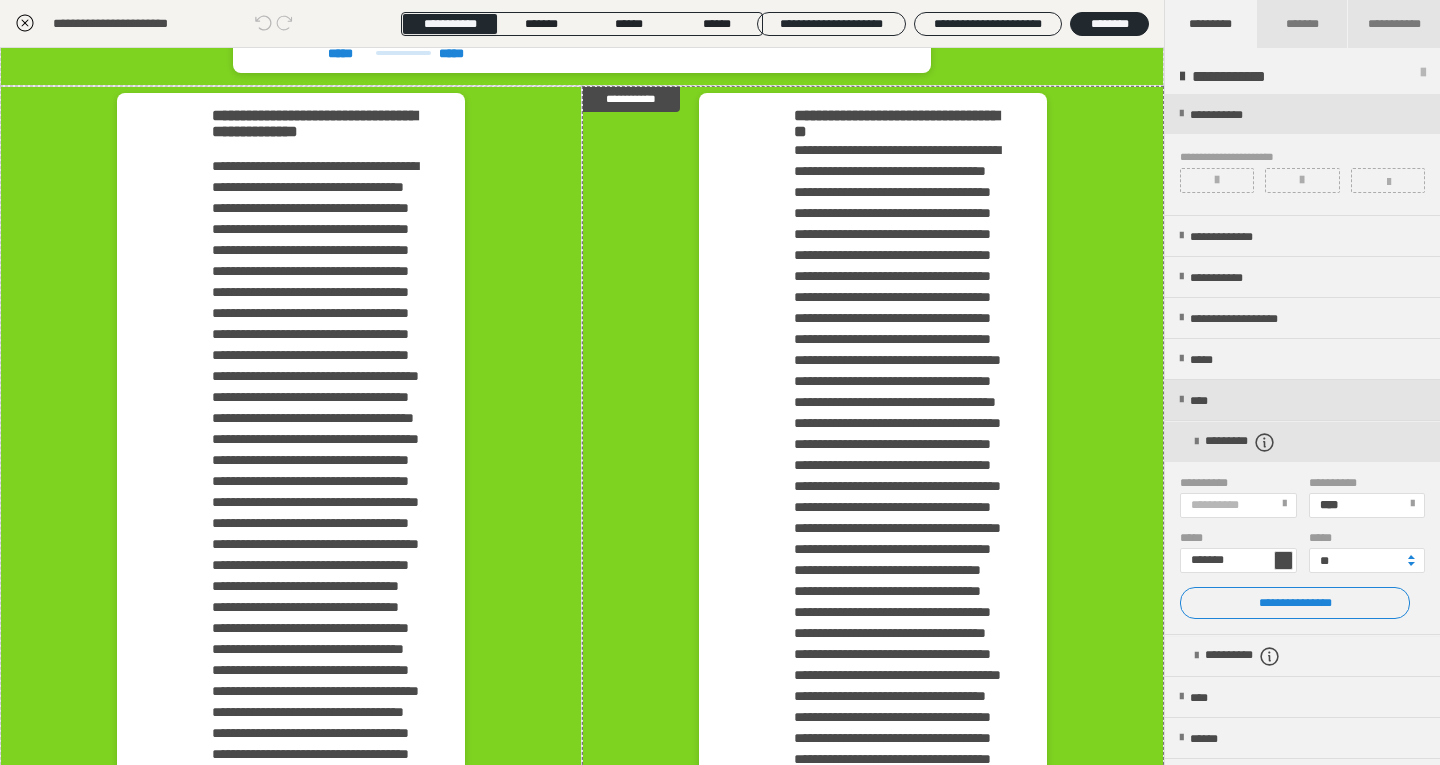 click on "**********" at bounding box center [898, 770] 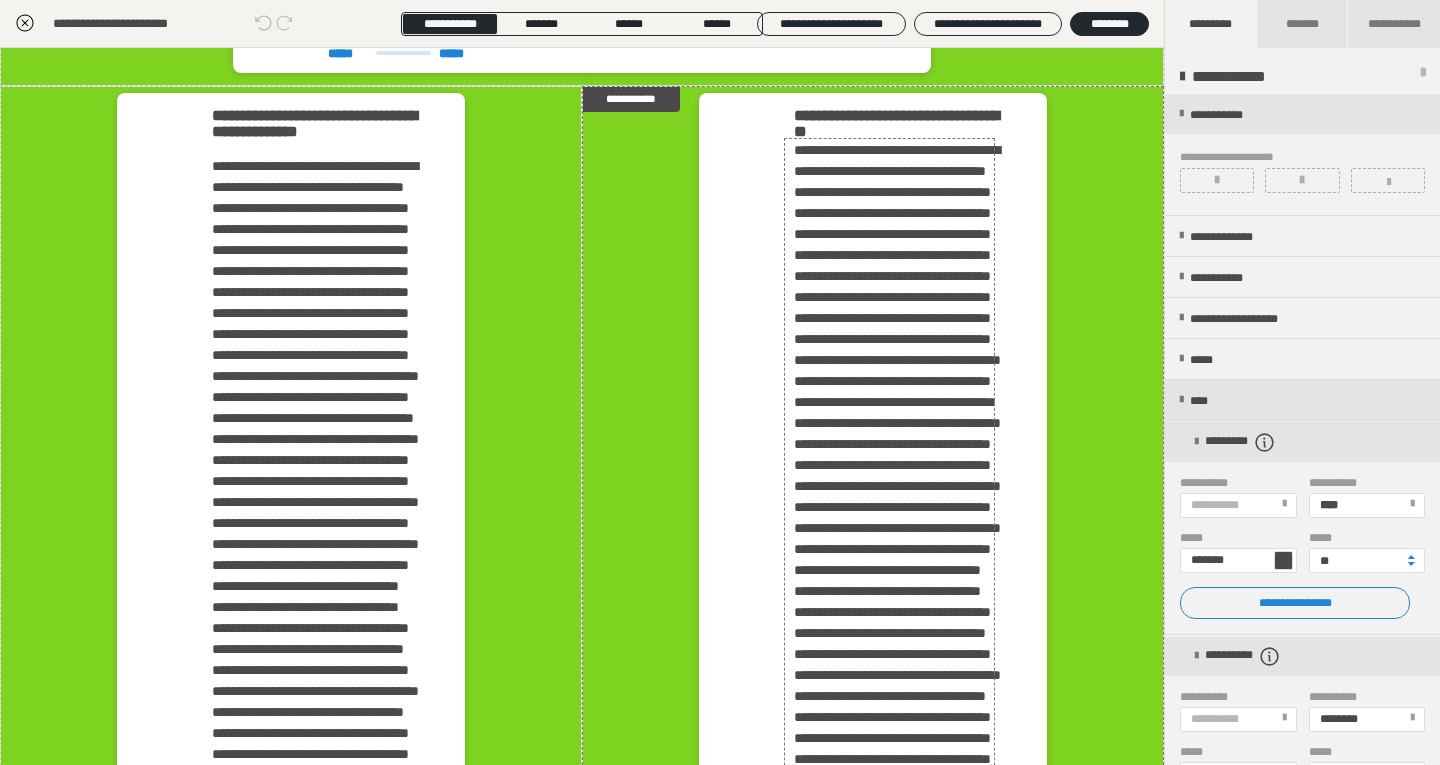 click on "**********" at bounding box center (898, 770) 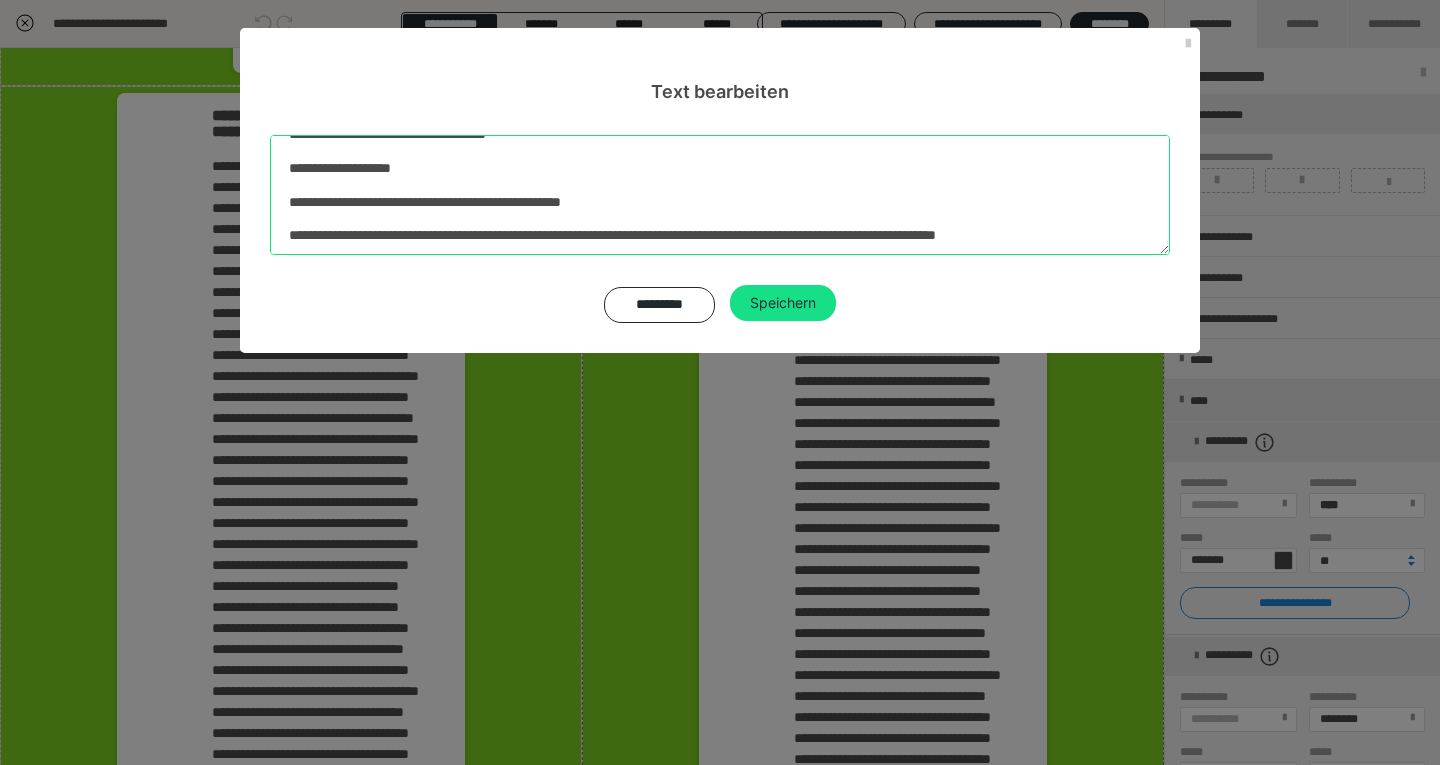scroll, scrollTop: 662, scrollLeft: 0, axis: vertical 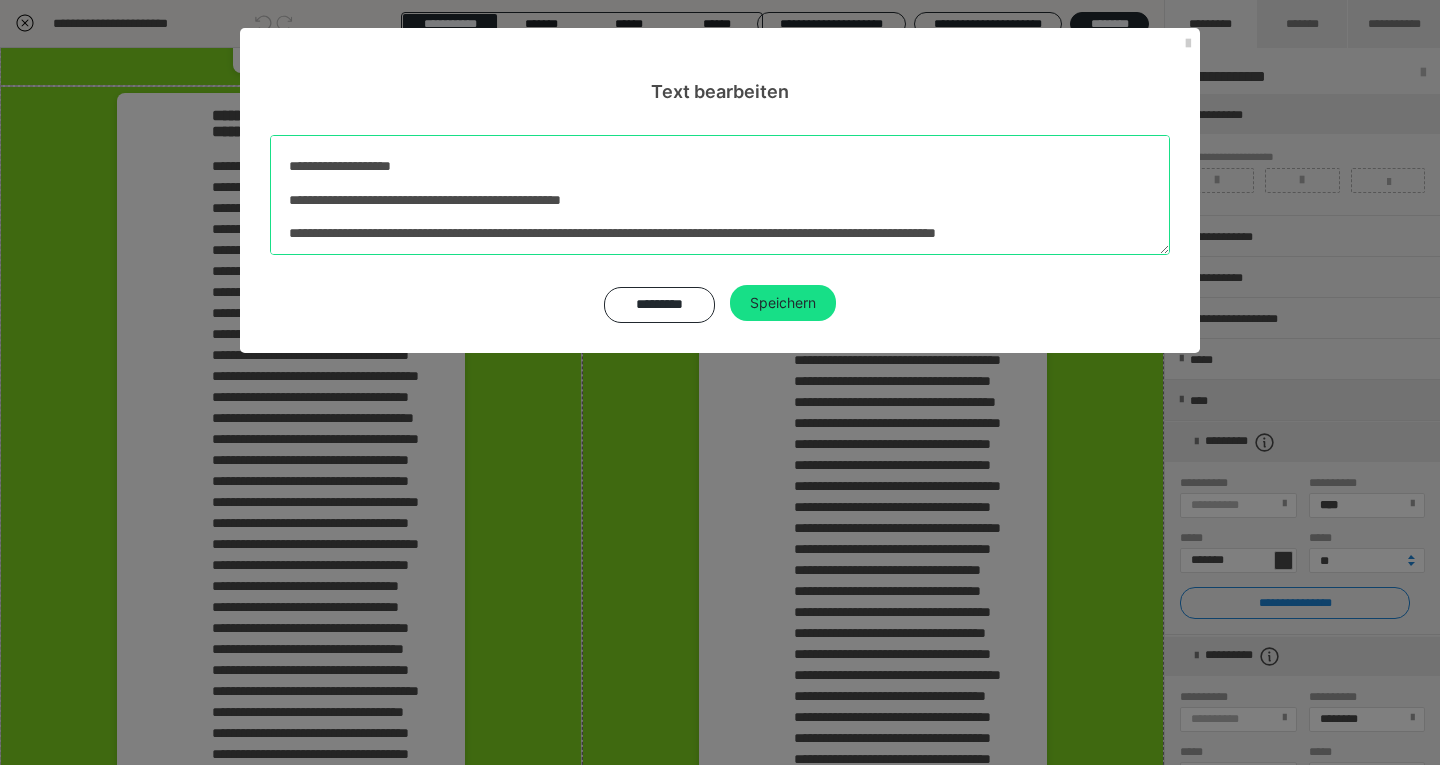 drag, startPoint x: 292, startPoint y: 149, endPoint x: 841, endPoint y: 479, distance: 640.5474 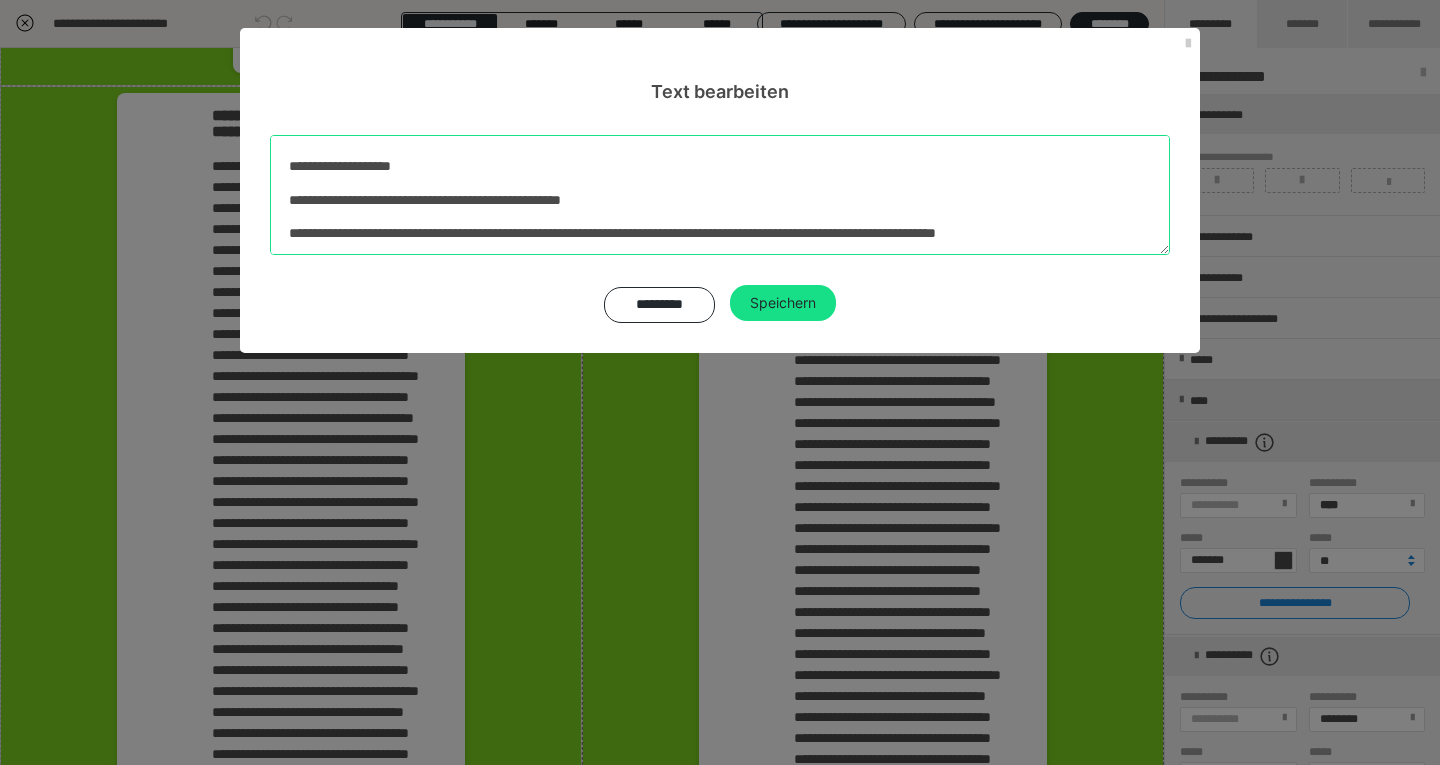 paste on "**********" 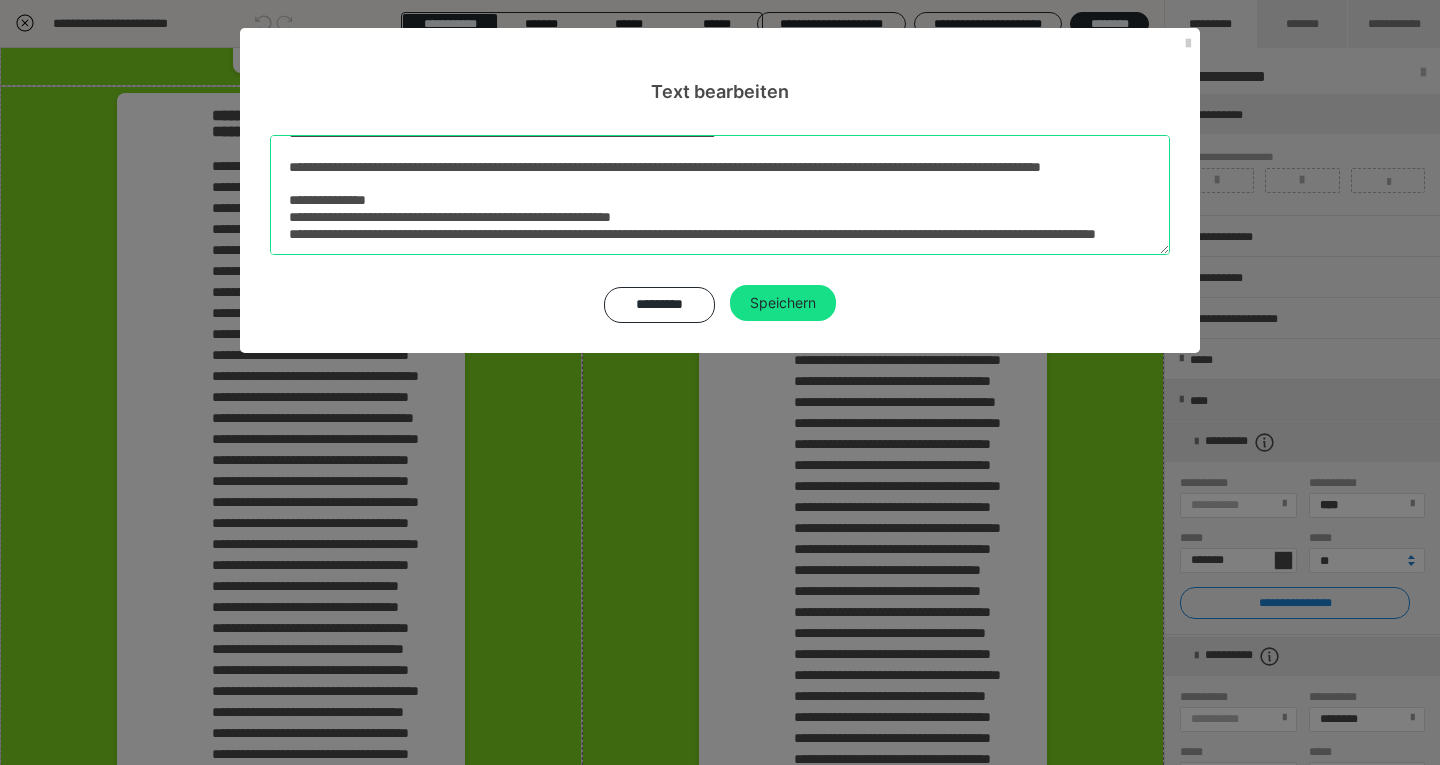 scroll, scrollTop: 645, scrollLeft: 0, axis: vertical 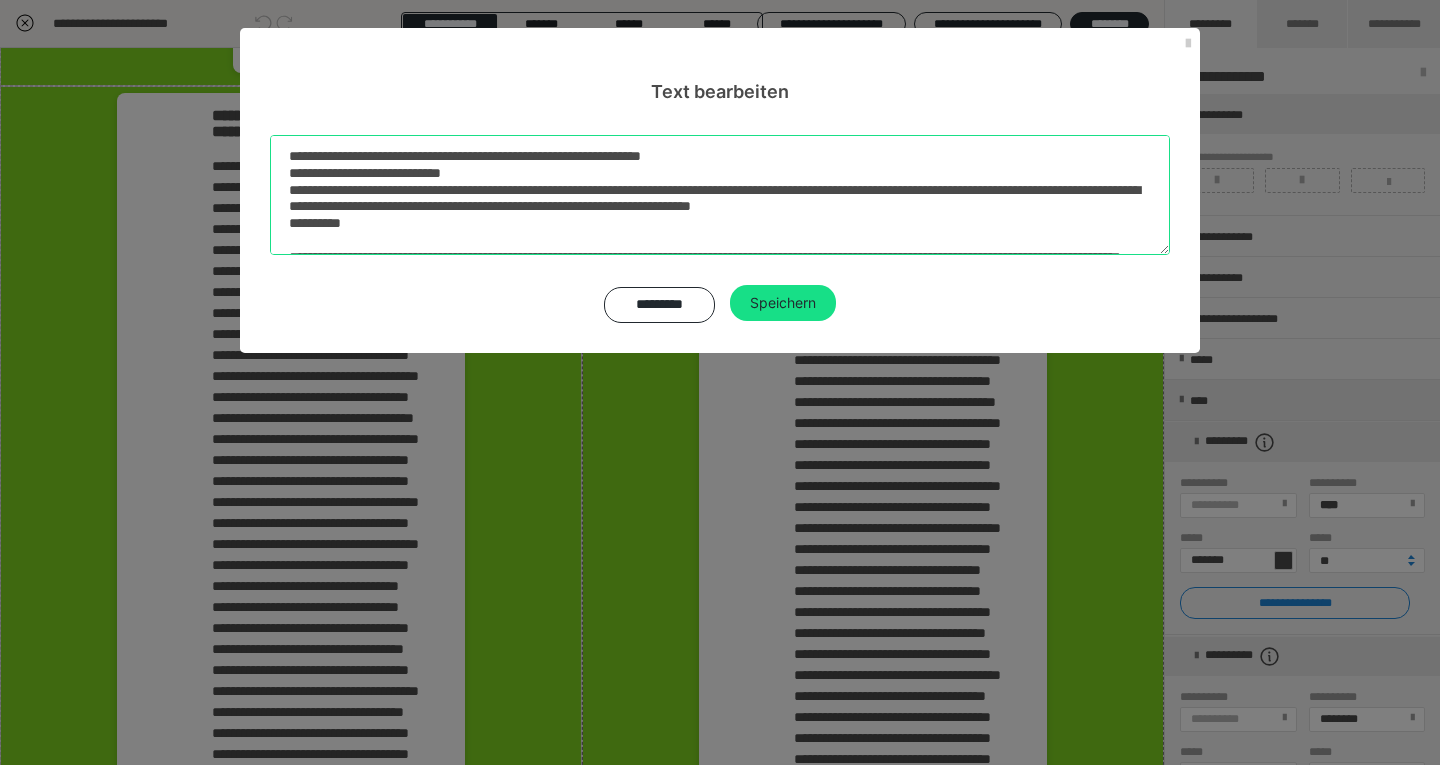 click at bounding box center (720, 195) 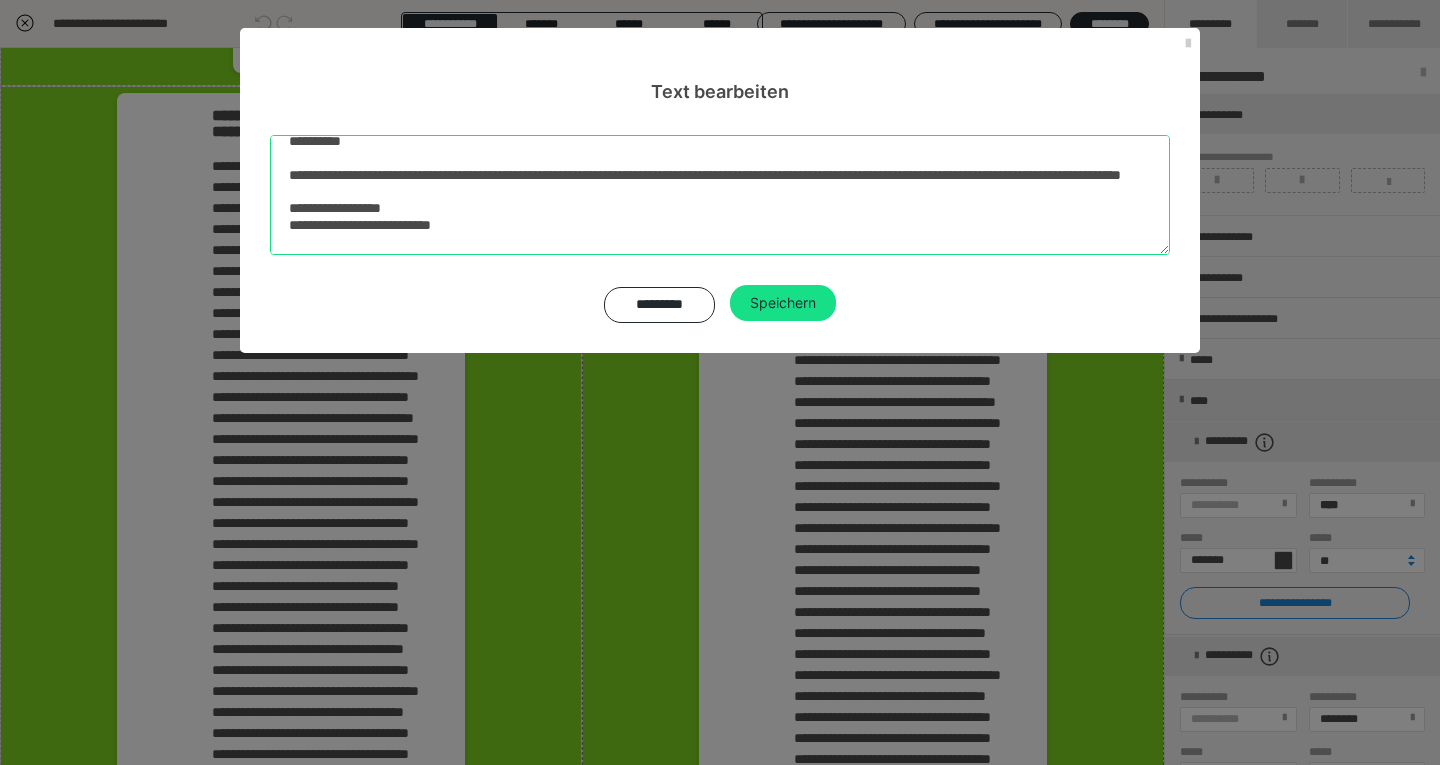 scroll, scrollTop: 99, scrollLeft: 0, axis: vertical 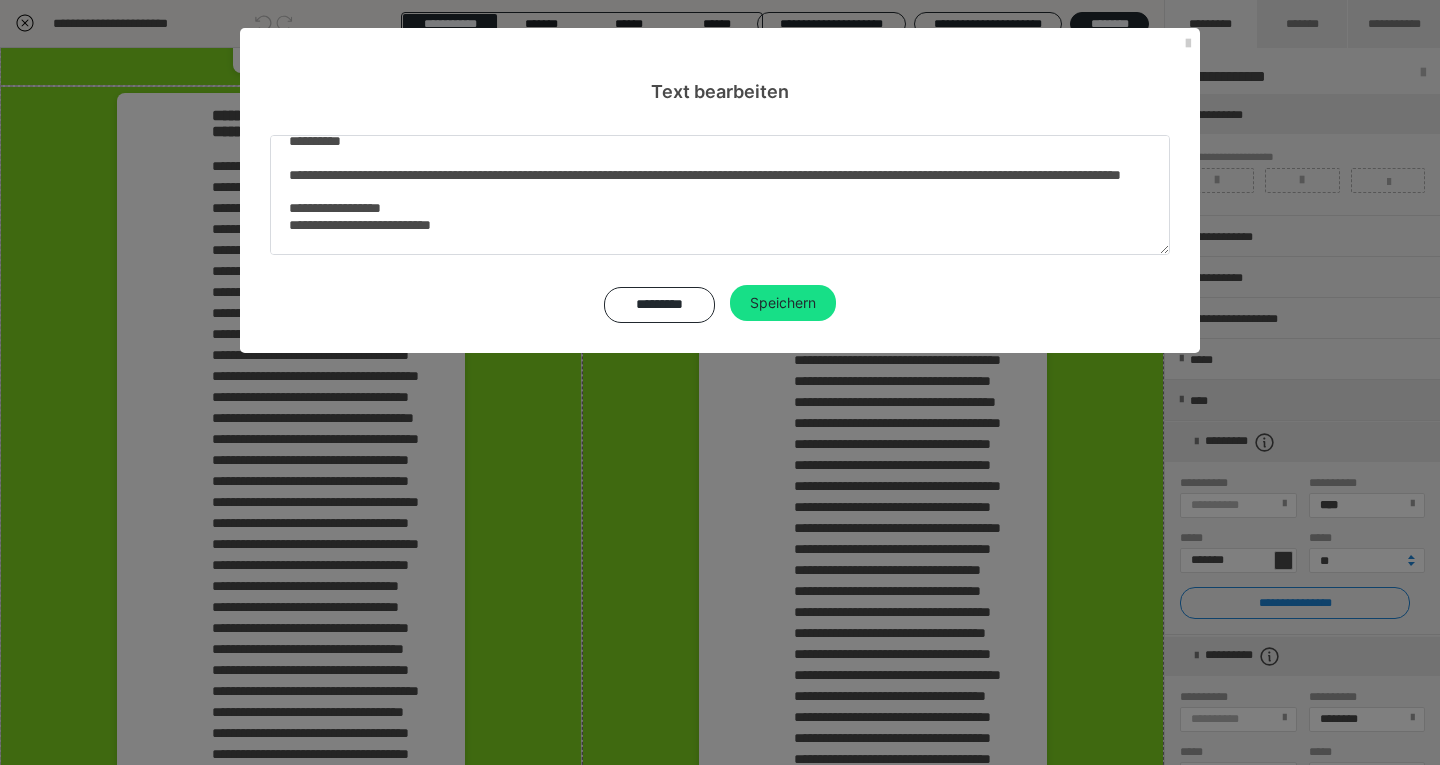 click on "Speichern" at bounding box center (783, 303) 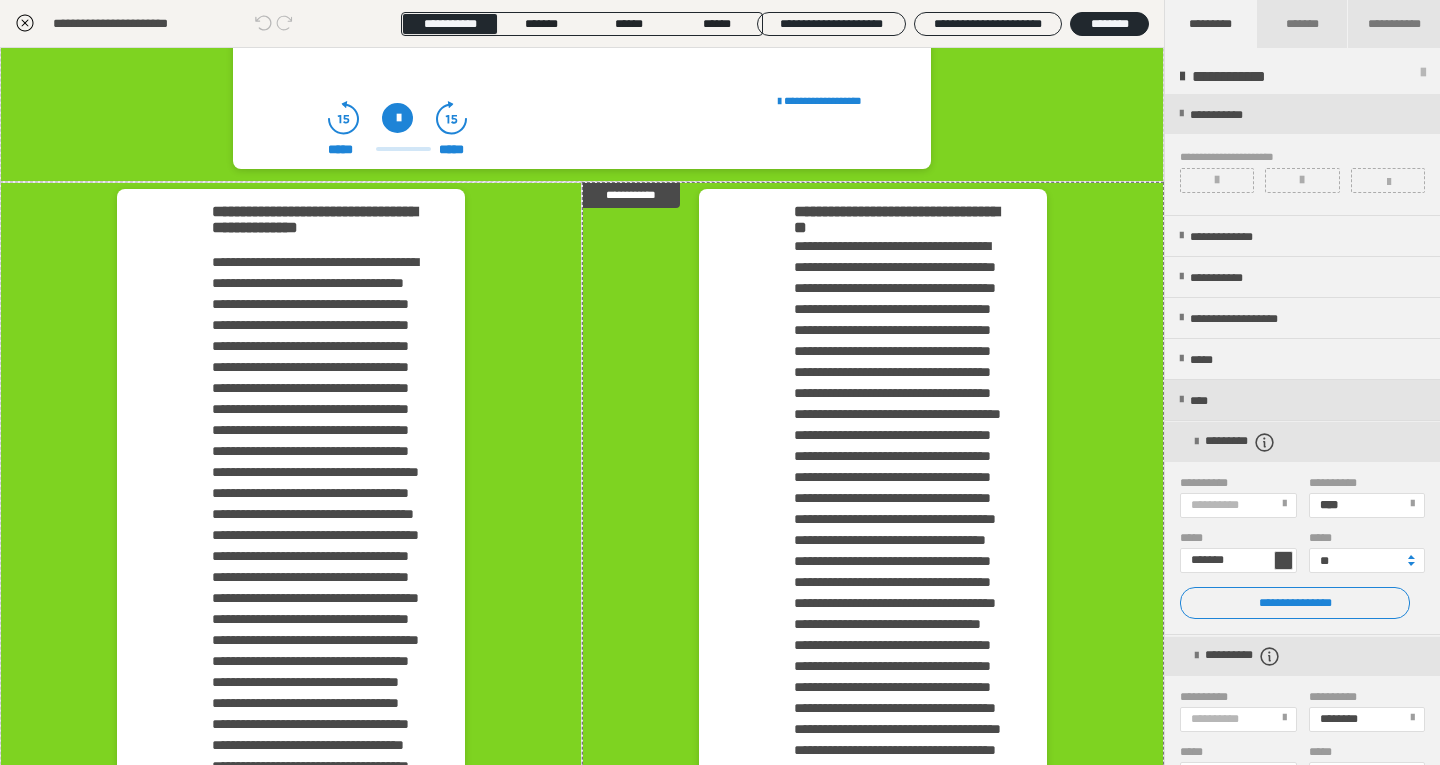 scroll, scrollTop: 301, scrollLeft: 0, axis: vertical 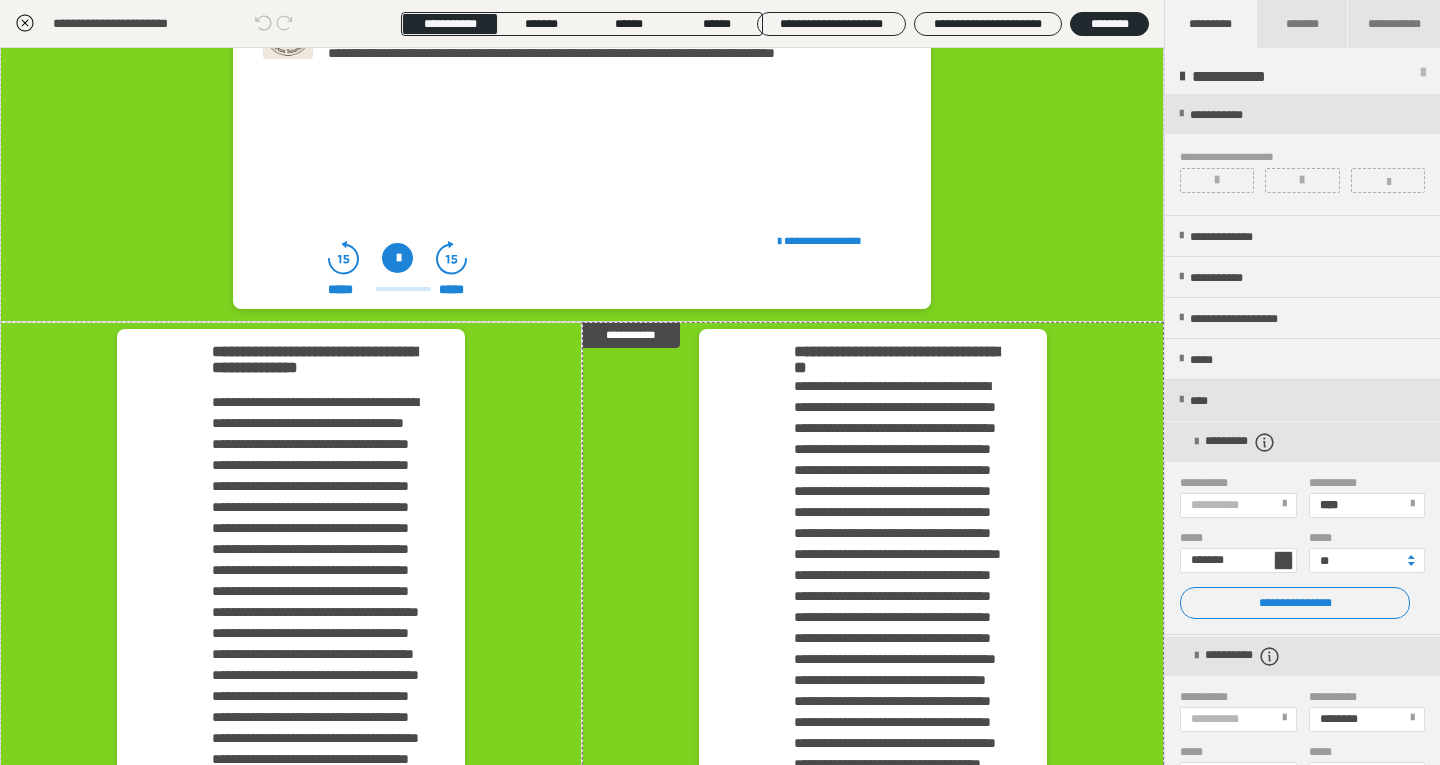 click on "**********" at bounding box center [903, 1126] 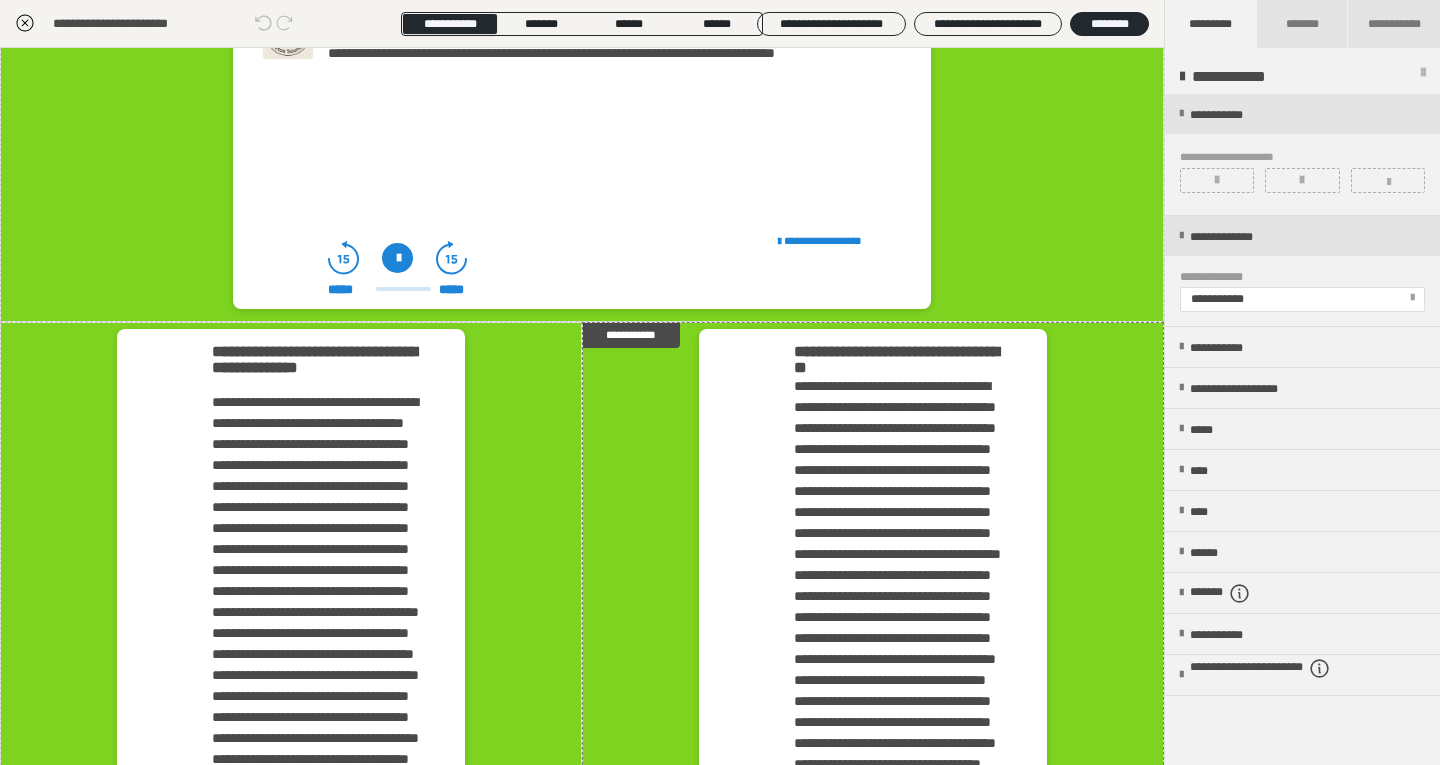 click at bounding box center [1217, 180] 